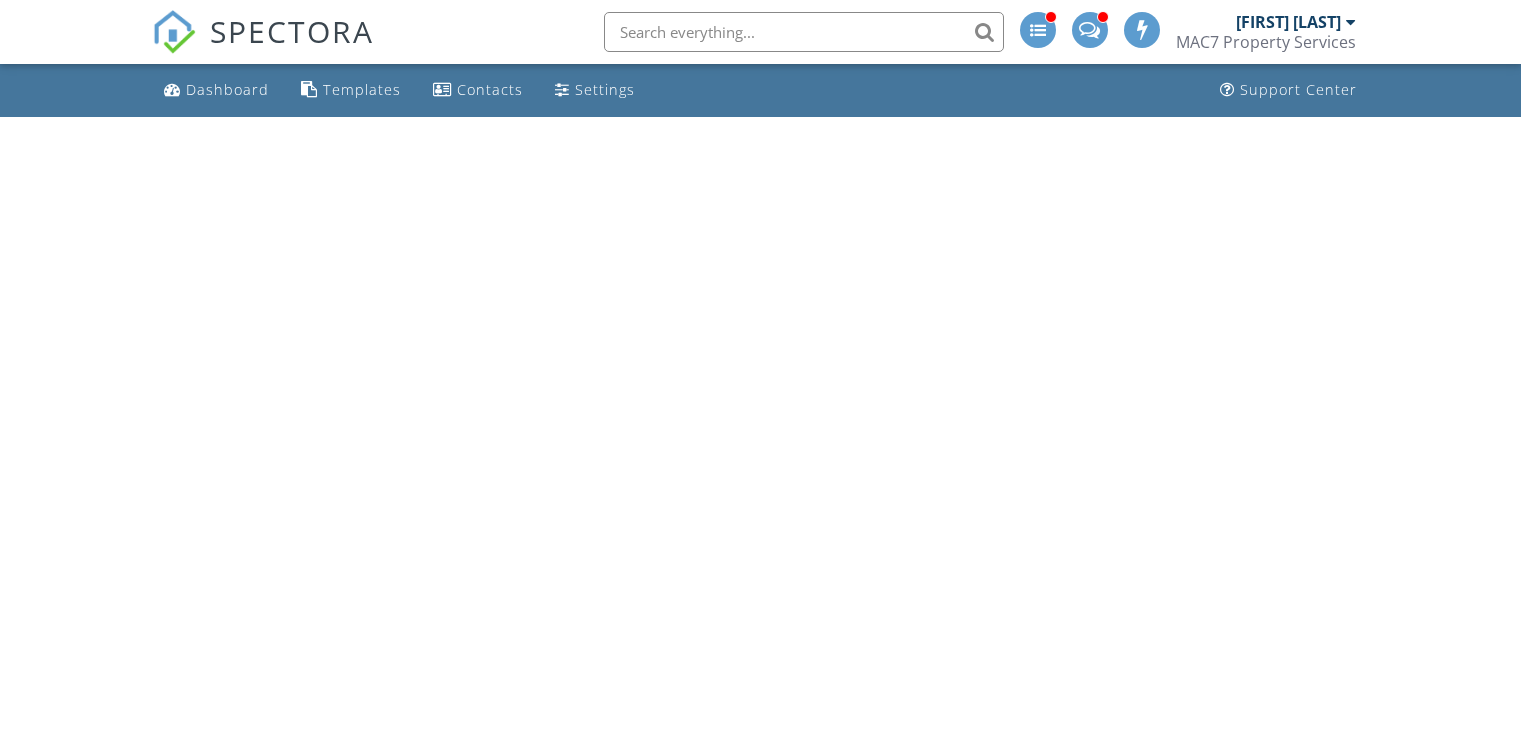 scroll, scrollTop: 0, scrollLeft: 0, axis: both 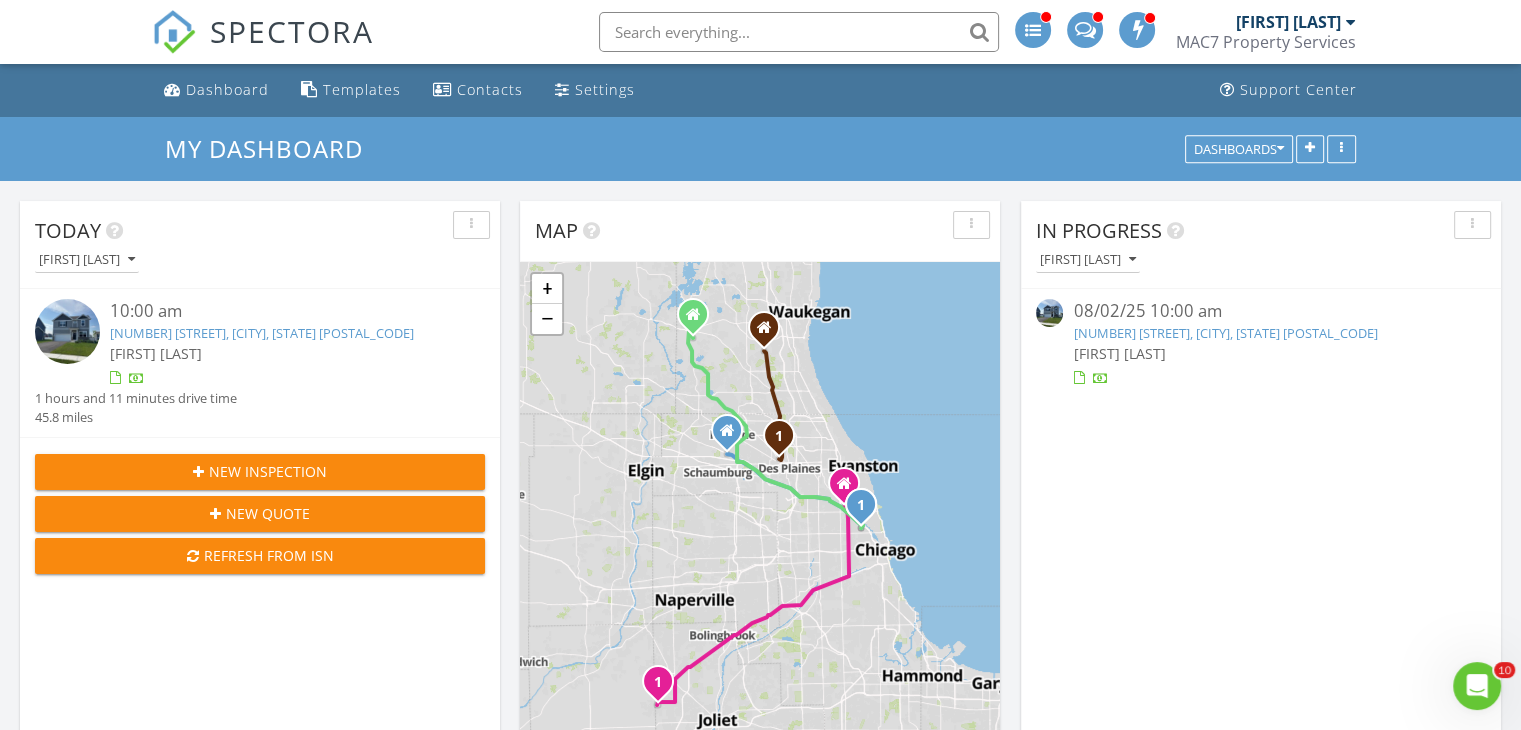 click on "[NUMBER] [STREET], [CITY], [STATE] [POSTAL_CODE]" at bounding box center (262, 333) 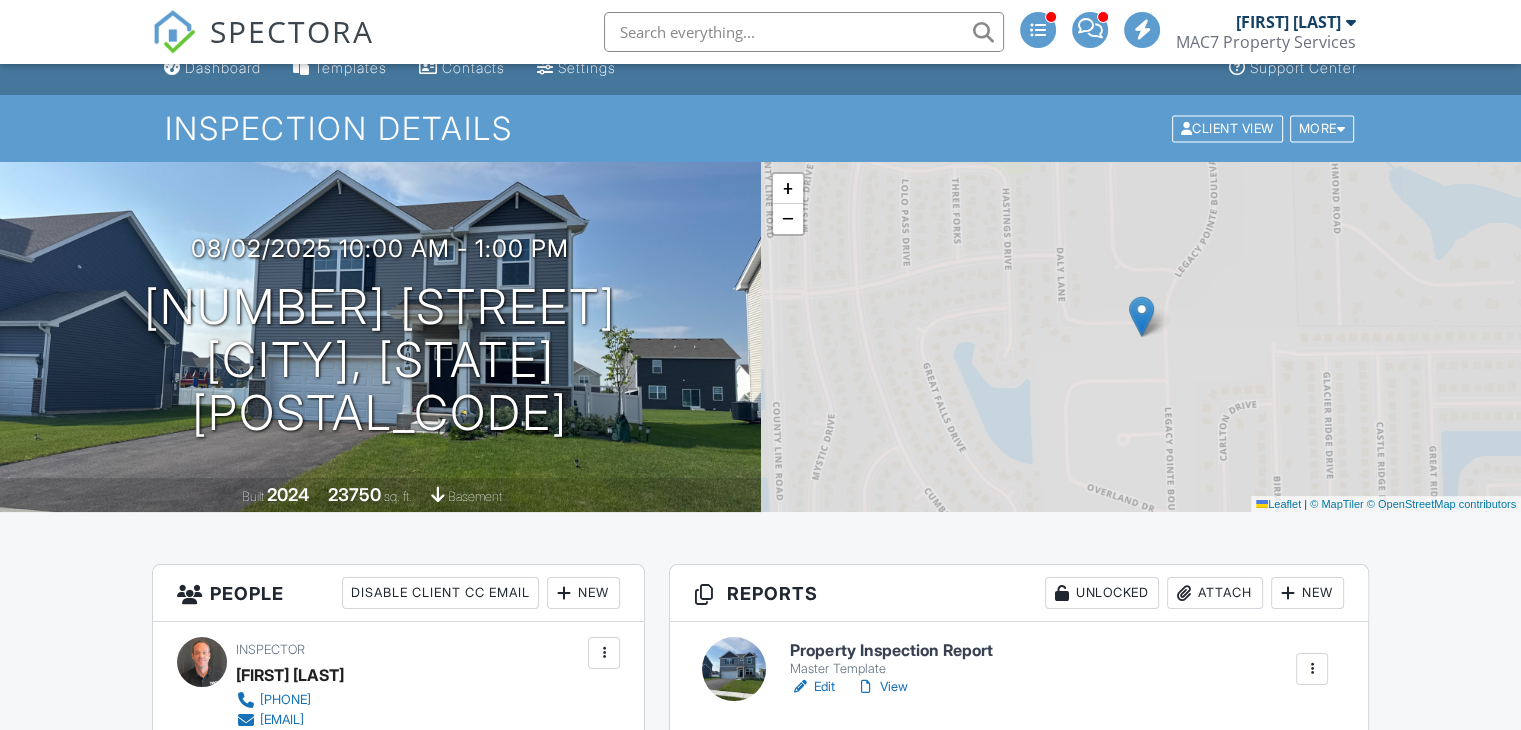 scroll, scrollTop: 124, scrollLeft: 0, axis: vertical 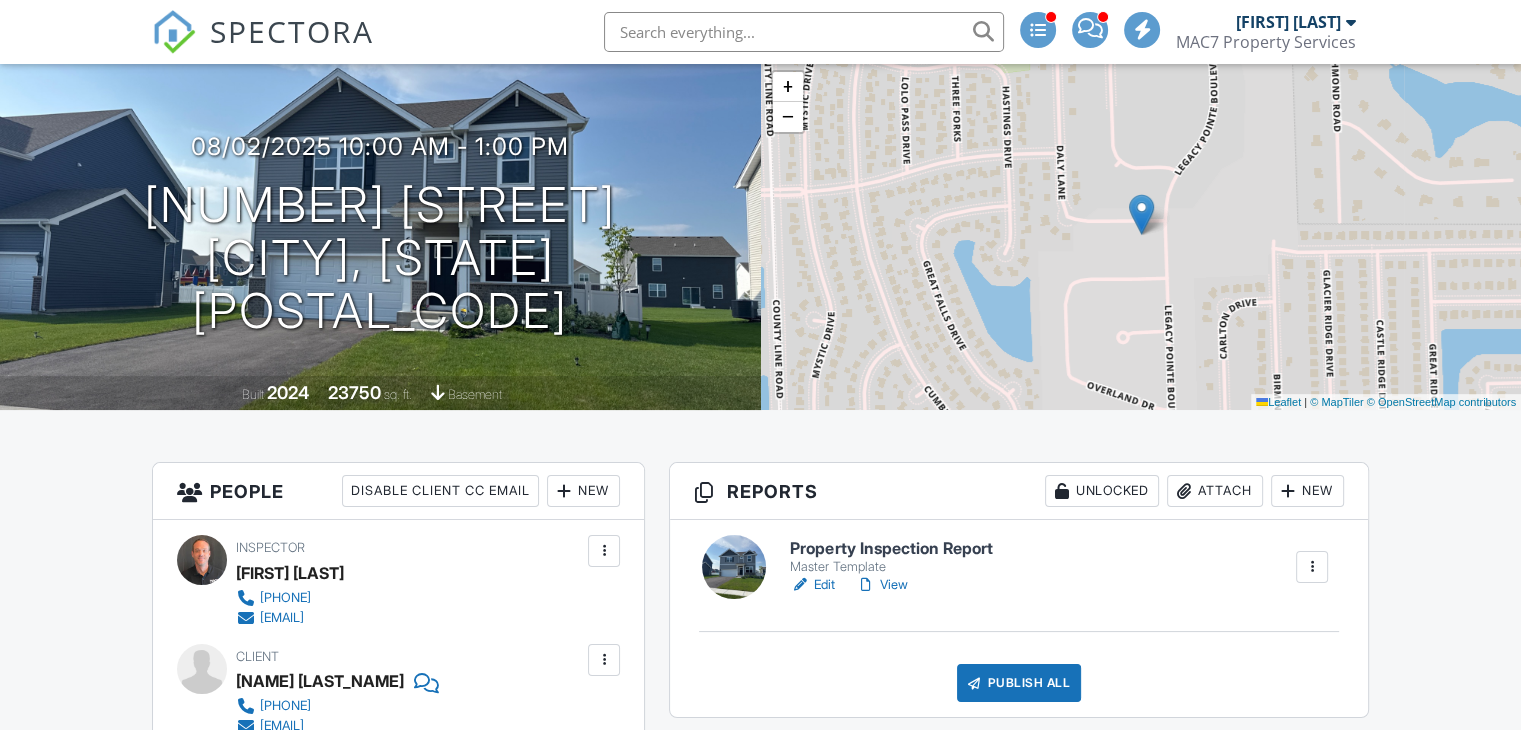 click on "View" at bounding box center [881, 585] 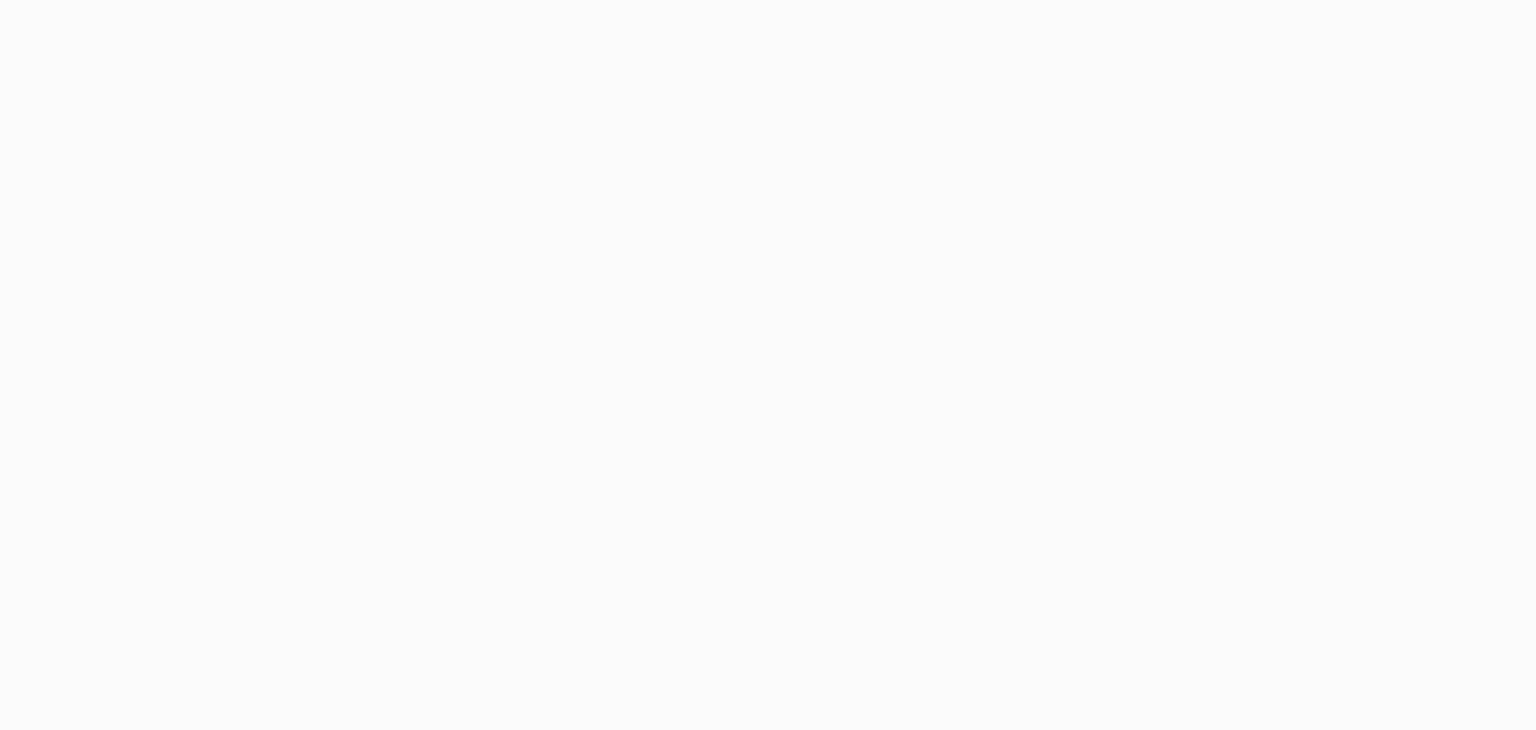 scroll, scrollTop: 0, scrollLeft: 0, axis: both 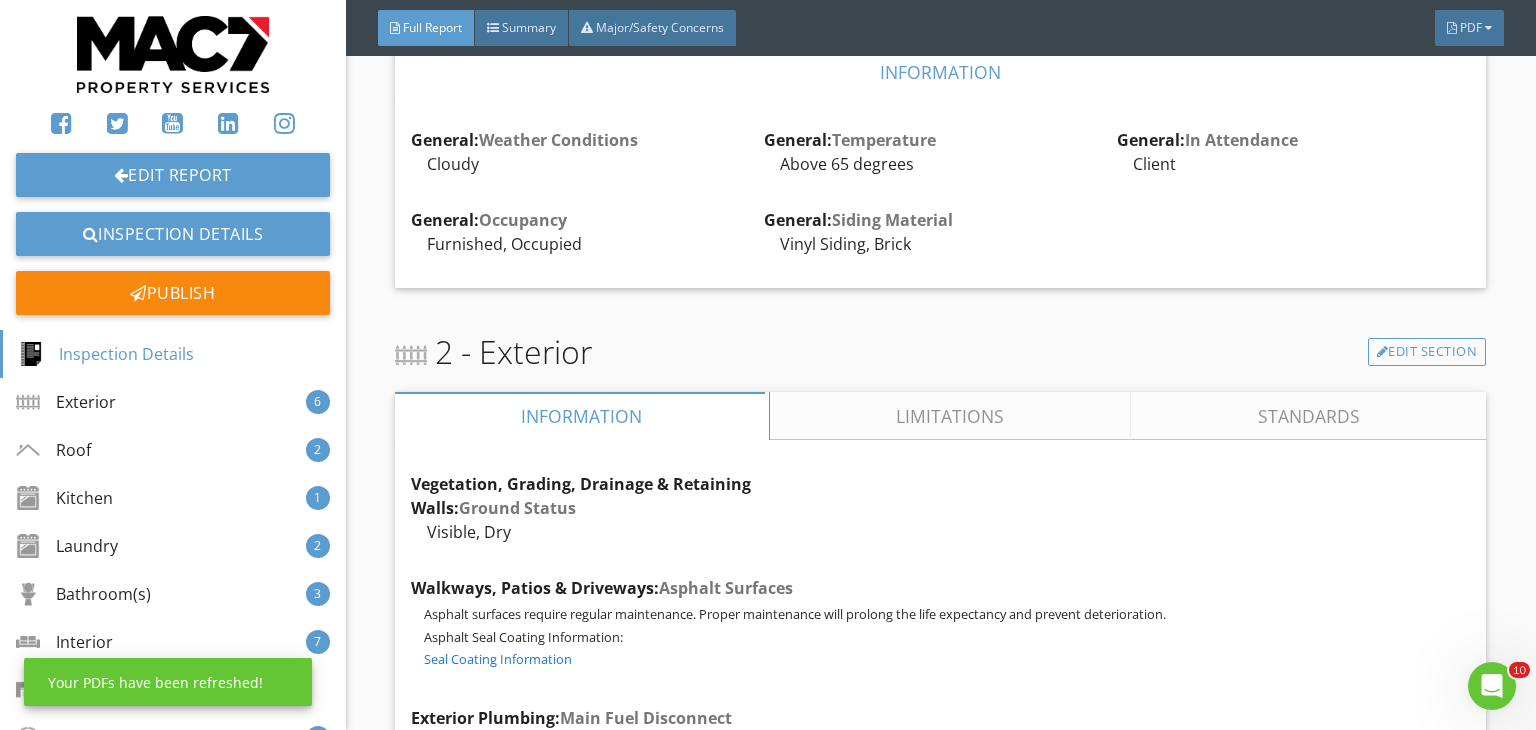 click on "Limitations" at bounding box center (951, 416) 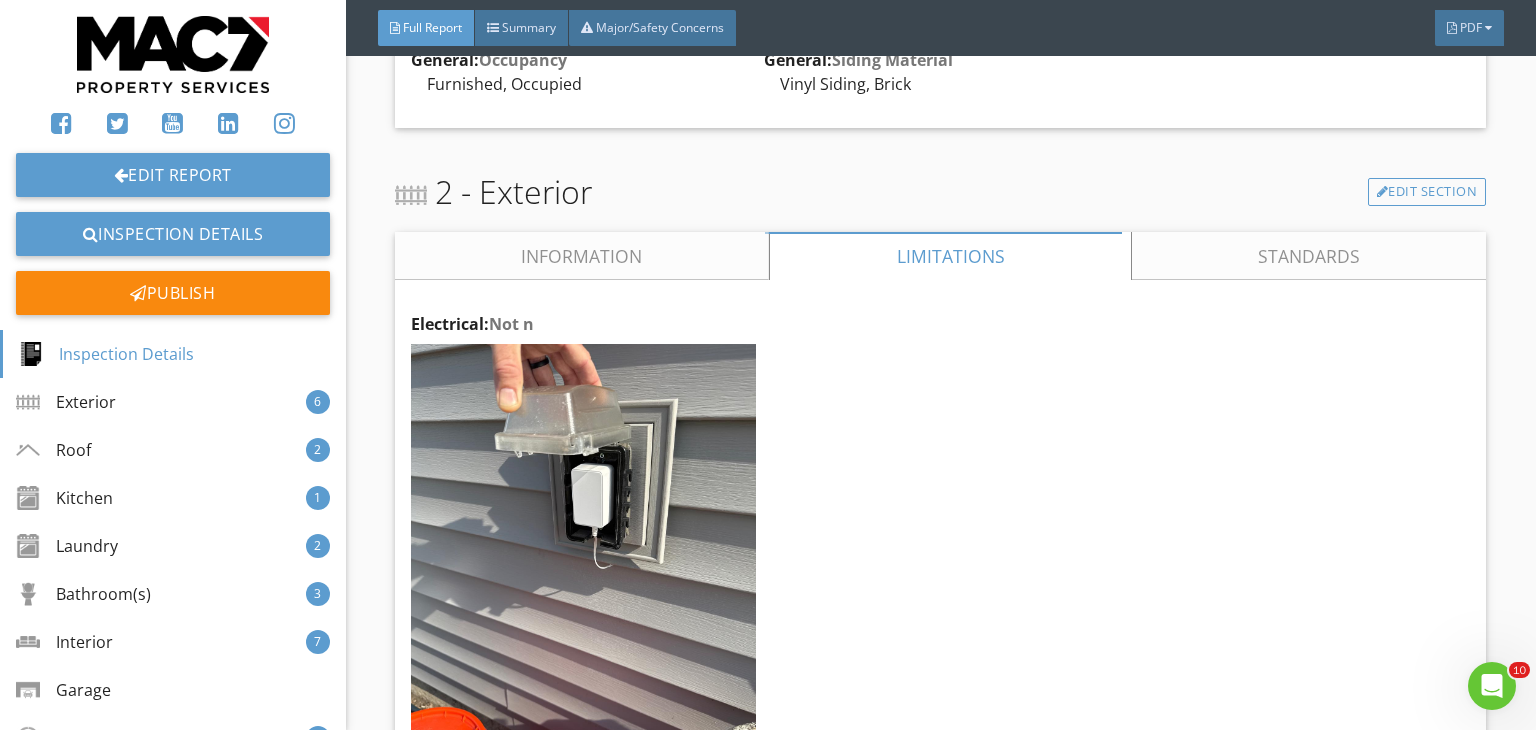 scroll, scrollTop: 1424, scrollLeft: 0, axis: vertical 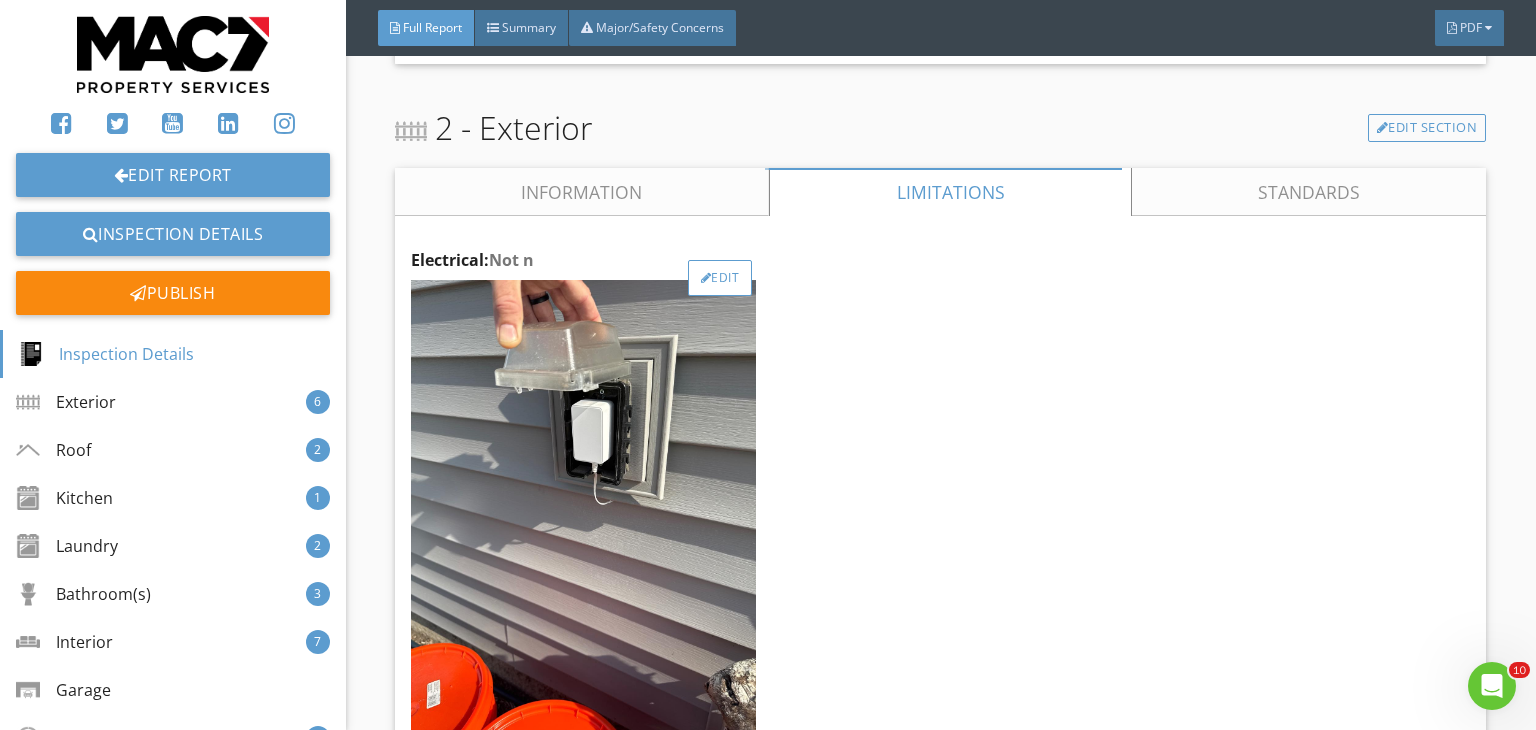 click on "Edit" at bounding box center [720, 278] 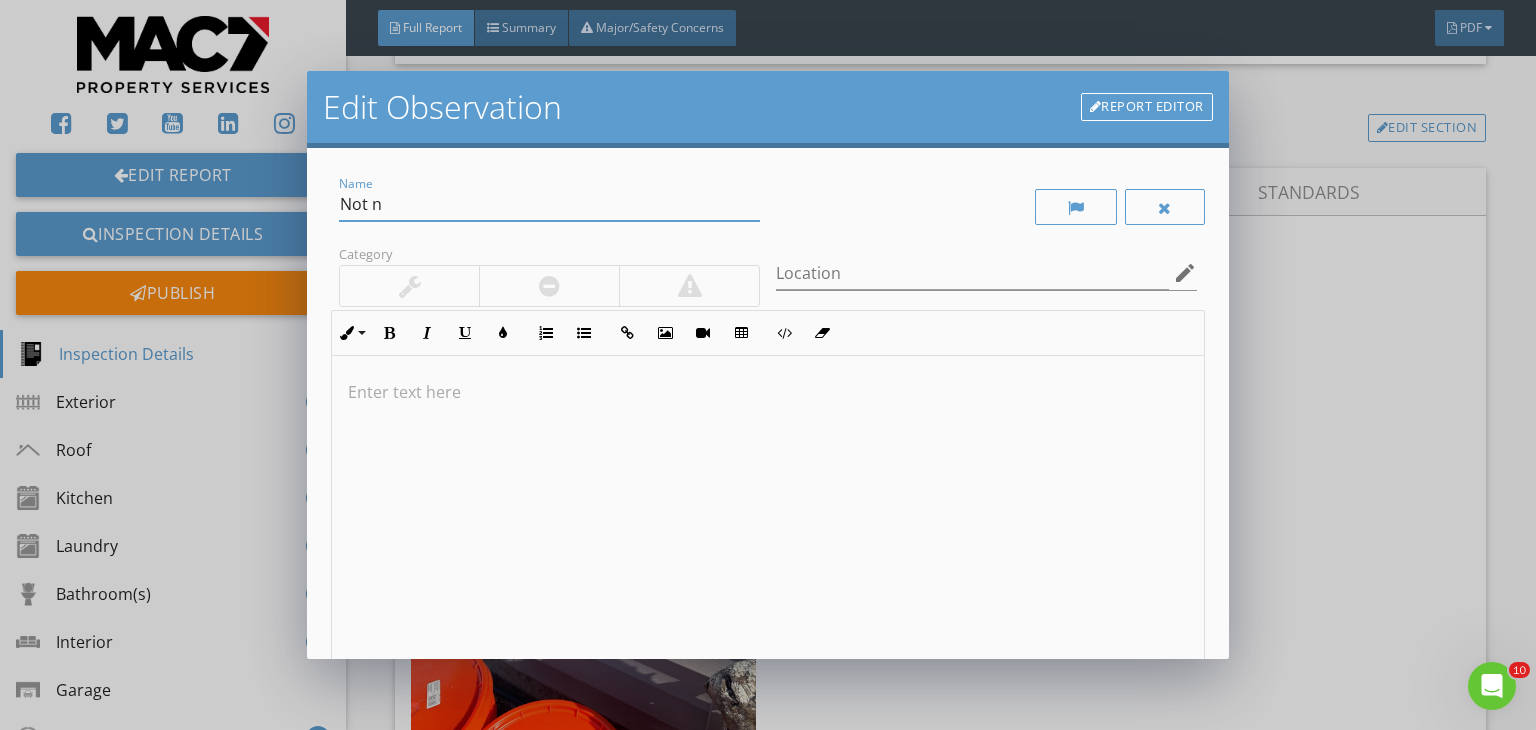 drag, startPoint x: 390, startPoint y: 204, endPoint x: 323, endPoint y: 206, distance: 67.02985 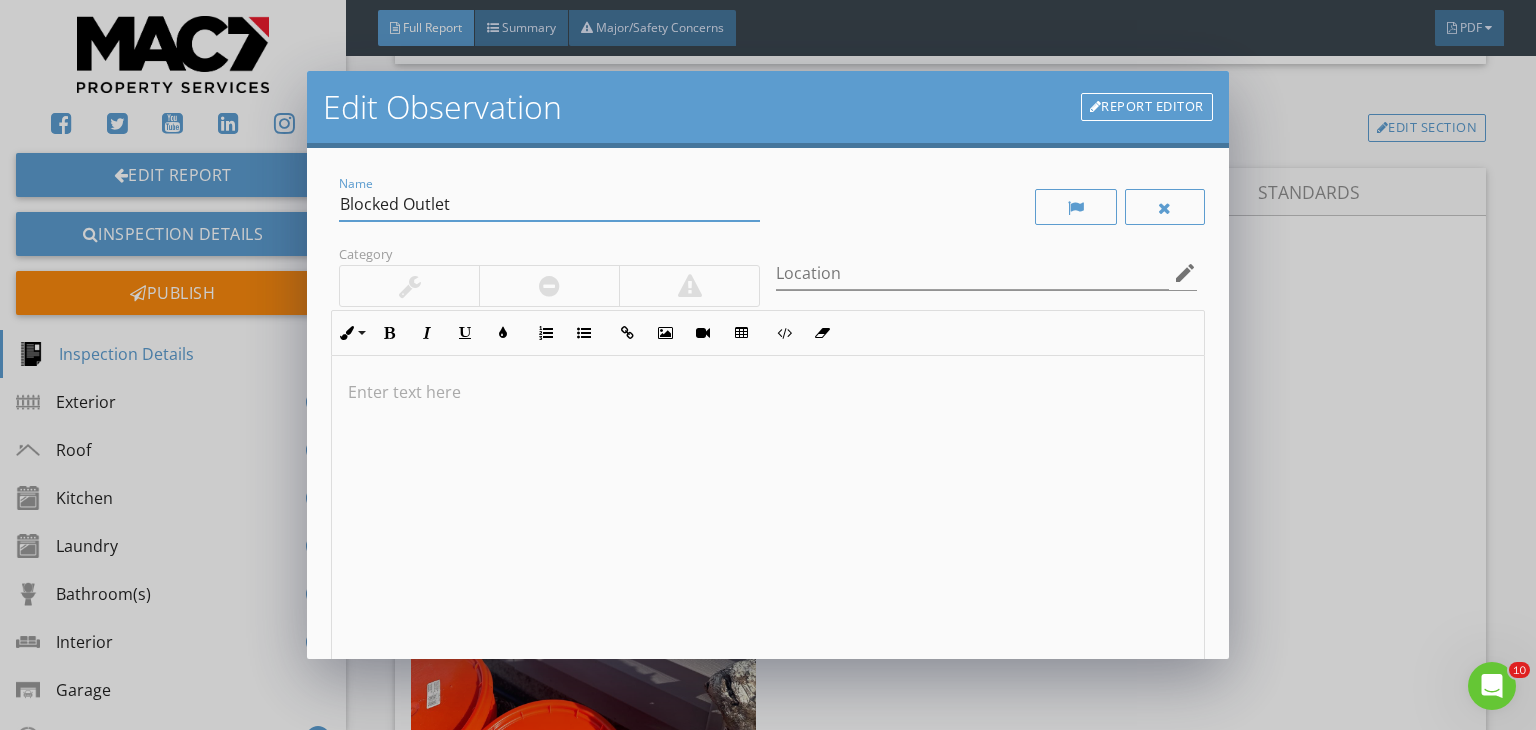 type on "Blocked Outlet" 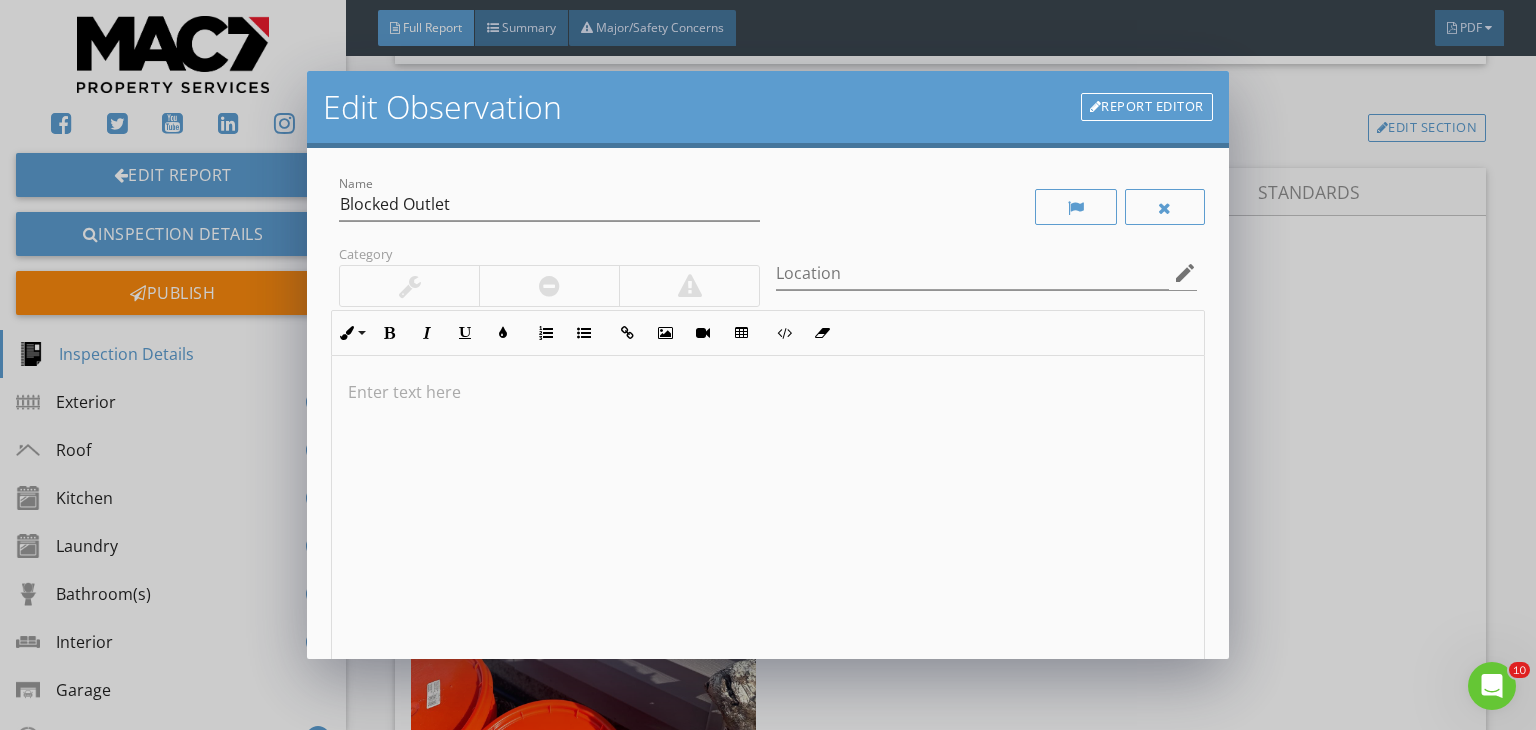 click at bounding box center (768, 392) 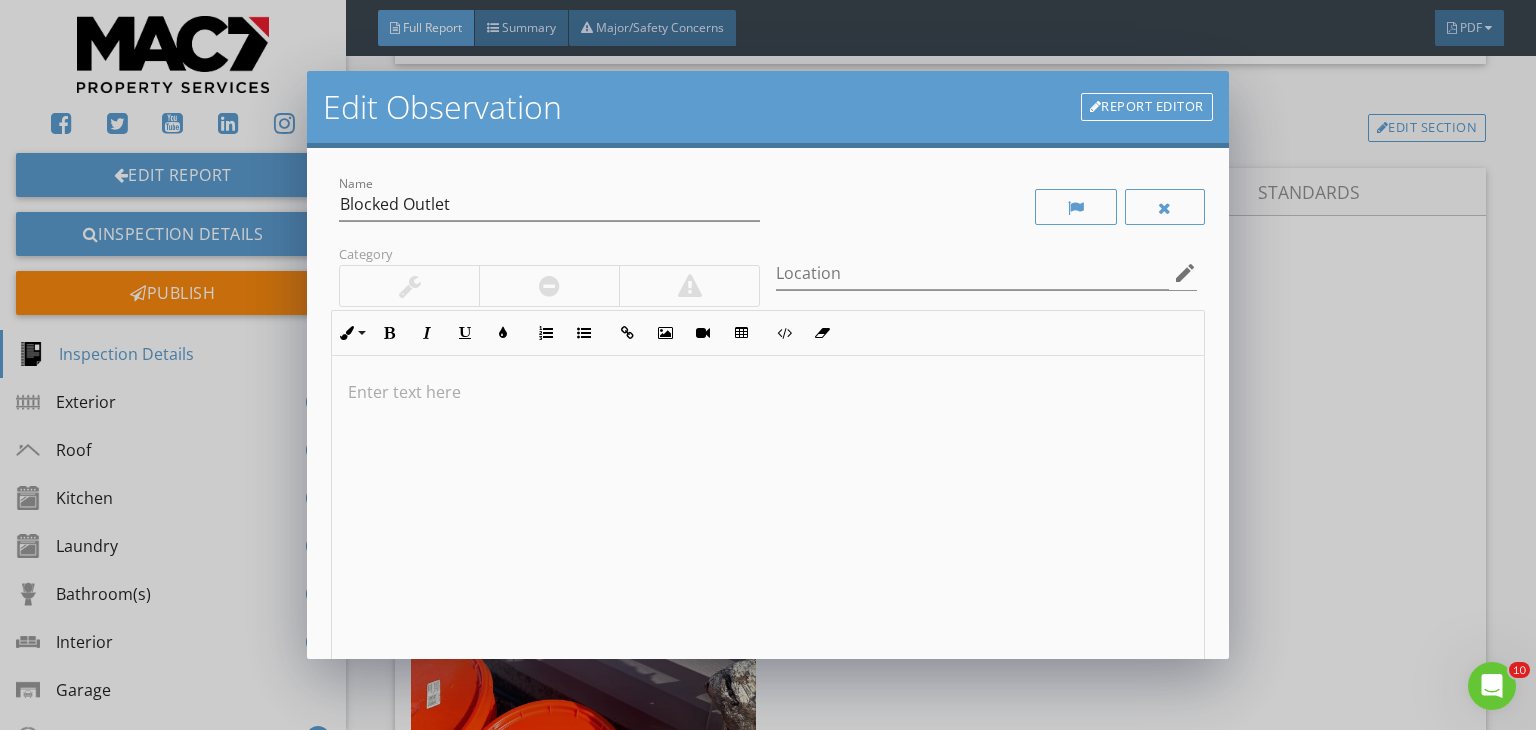 type 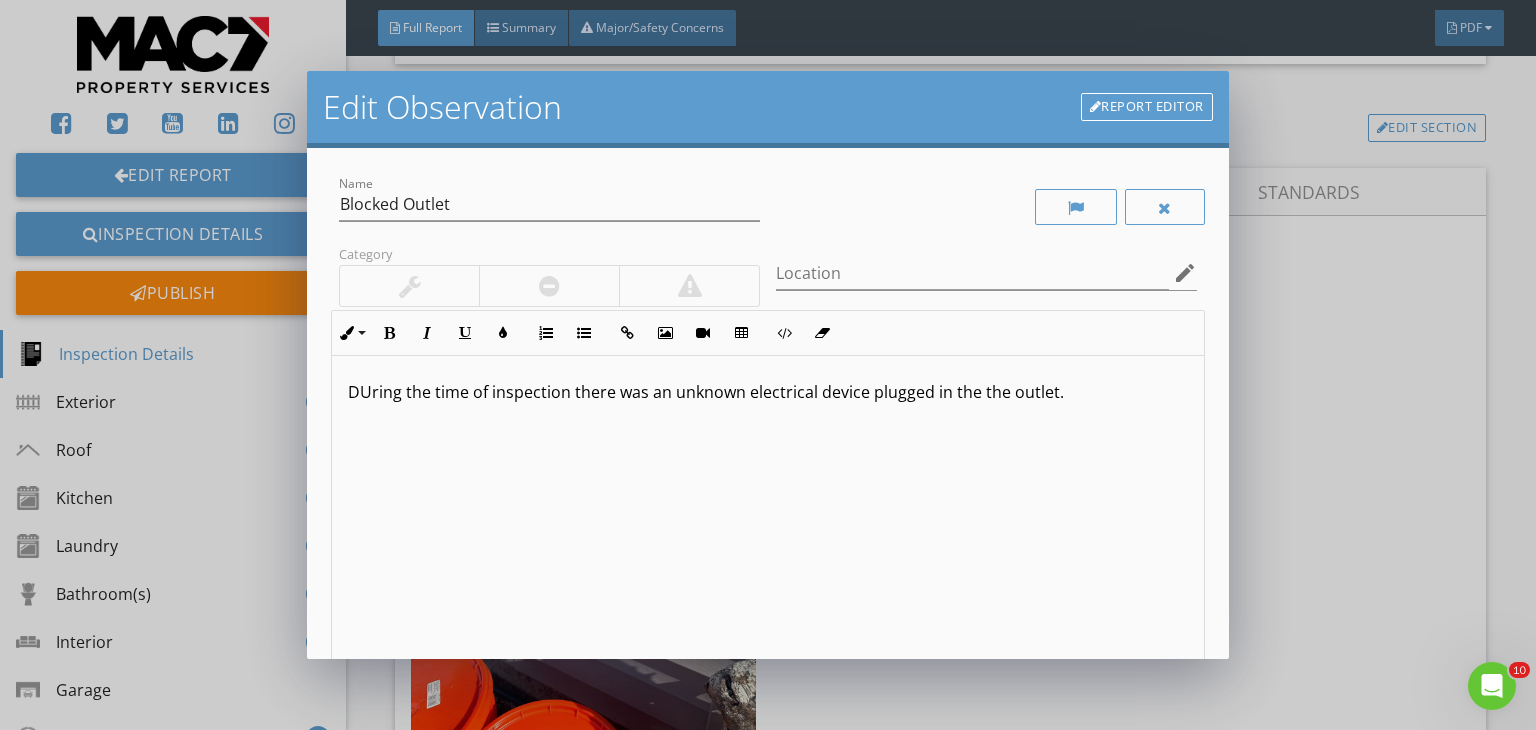 click on "DUring the time of inspection there was an unknown electrical device plugged in the the outlet." at bounding box center (768, 514) 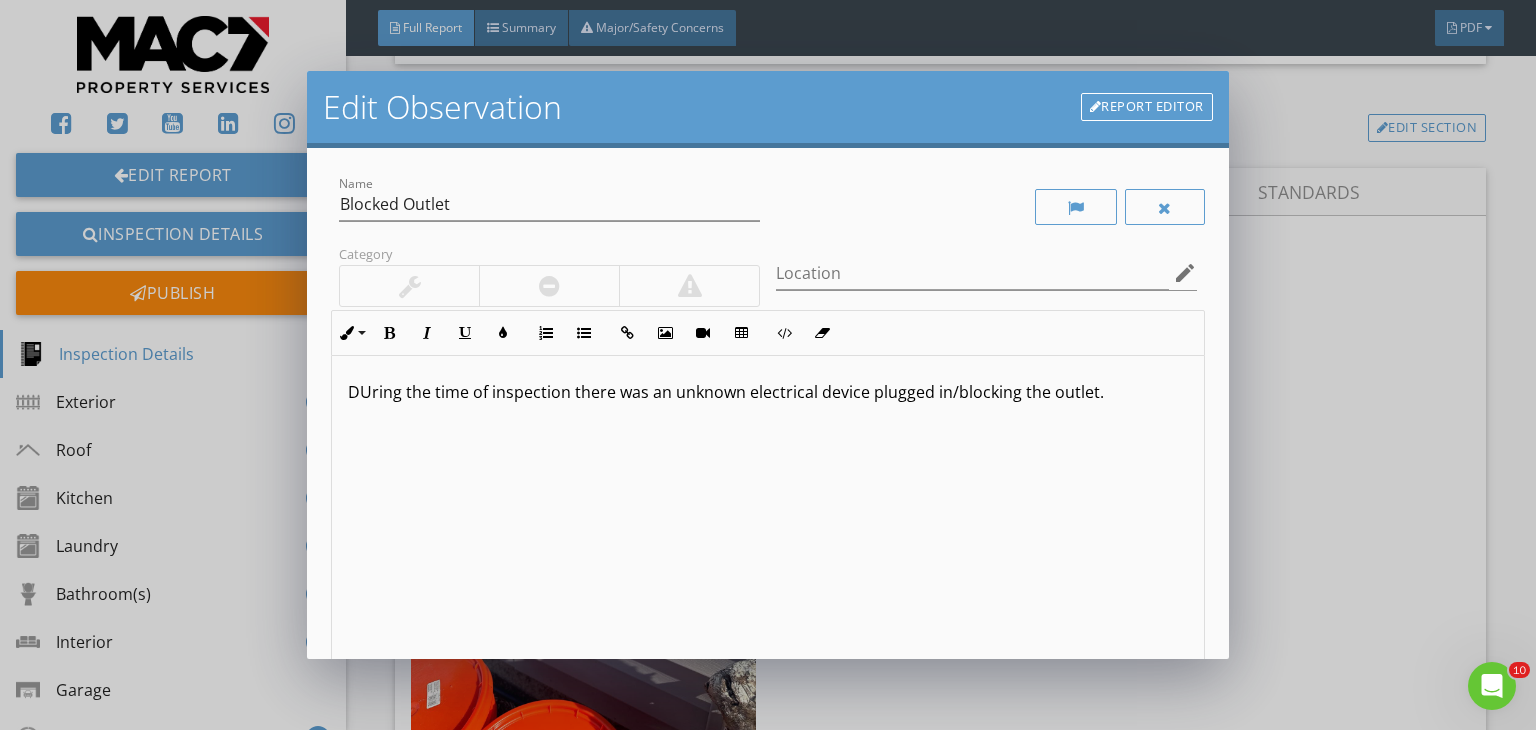 click on "DUring the time of inspection there was an unknown electrical device plugged in/blocking the outlet." at bounding box center [768, 392] 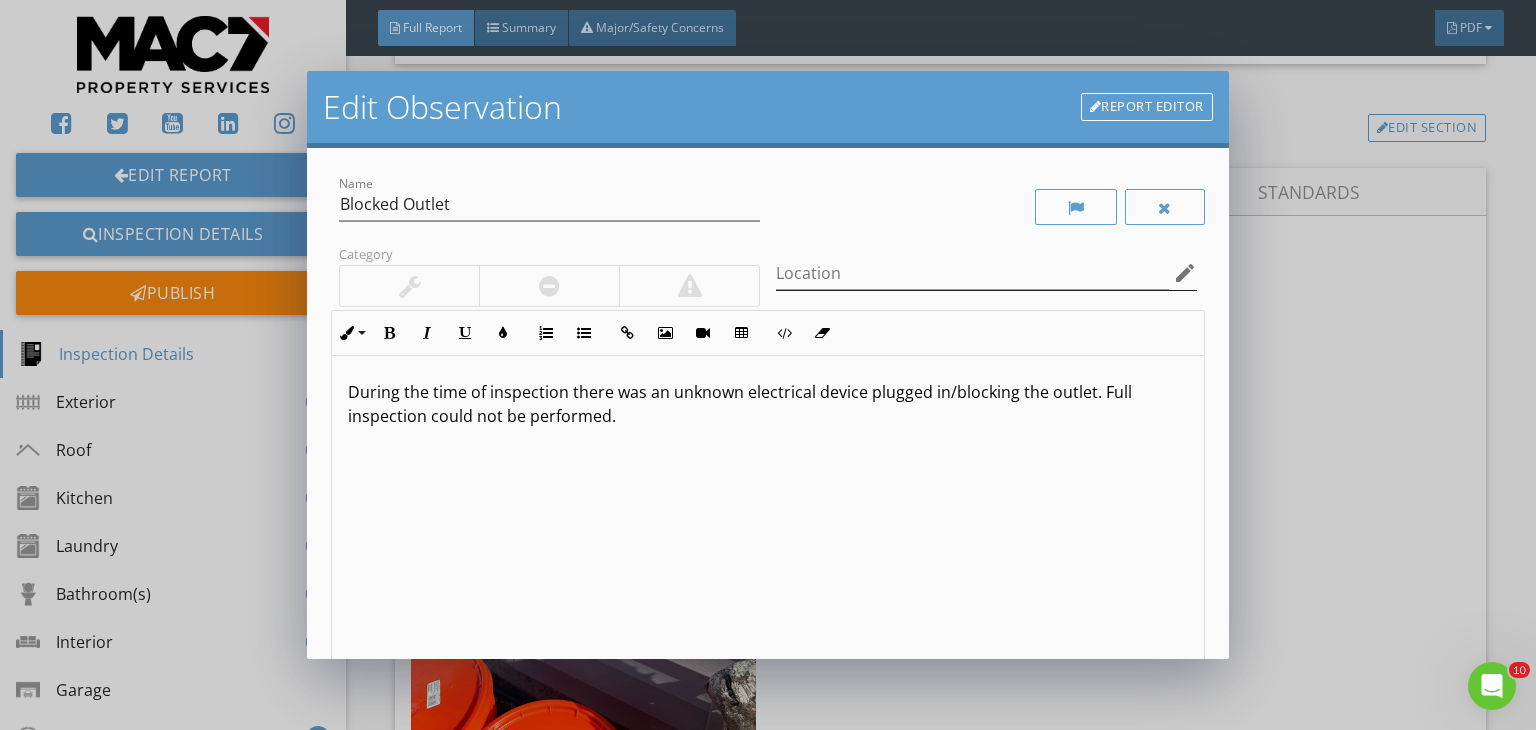 click on "edit" at bounding box center [1185, 273] 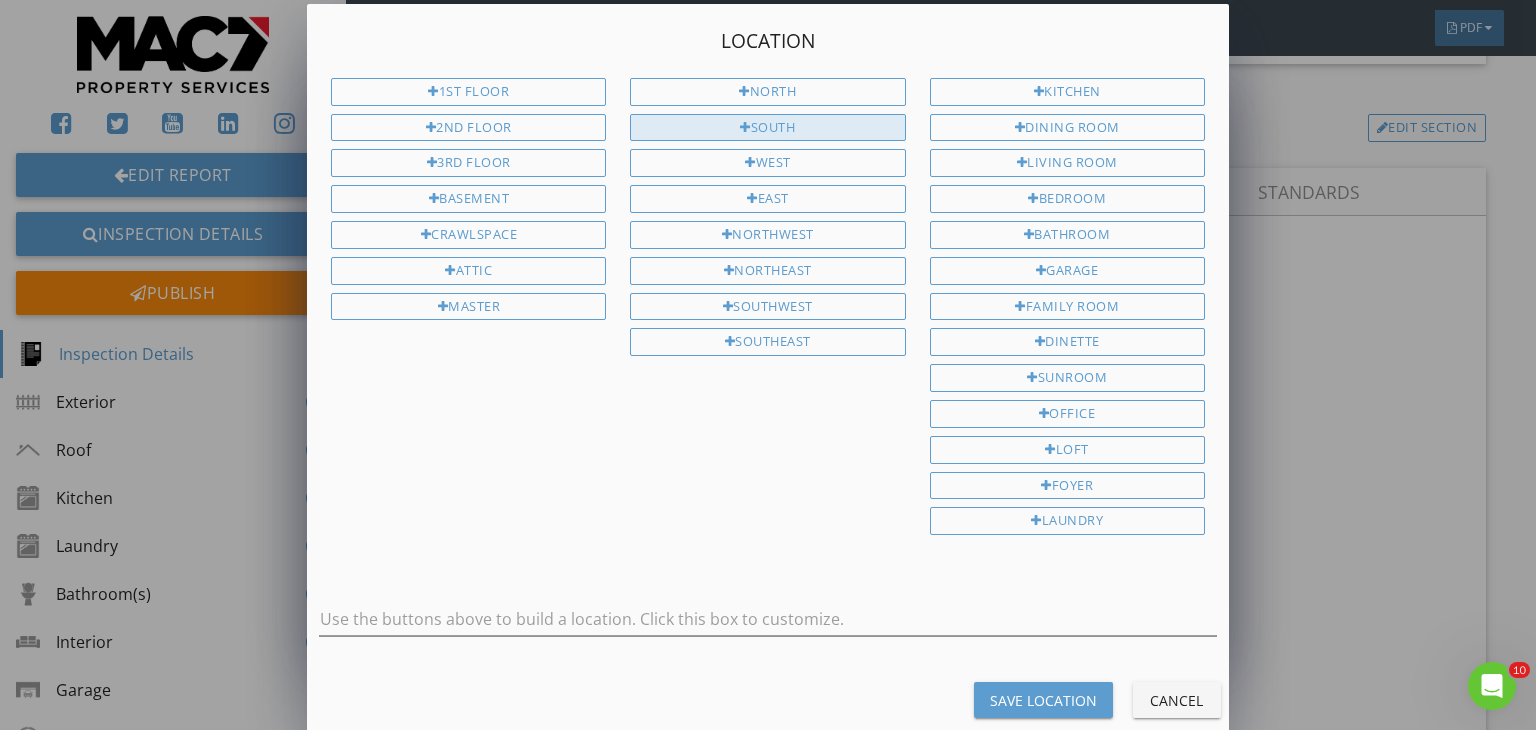 click on "South" at bounding box center (767, 128) 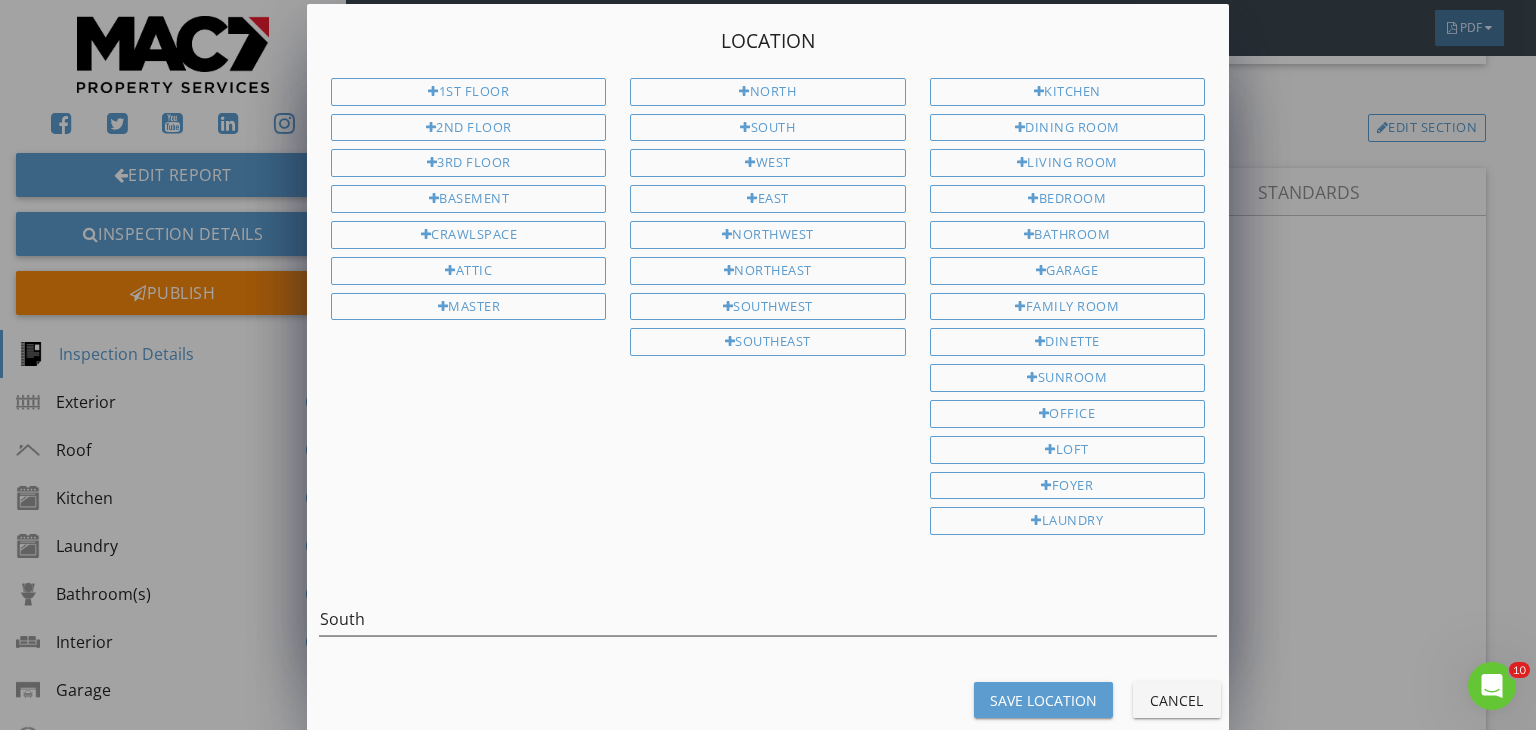 click on "Save Location" at bounding box center (1043, 700) 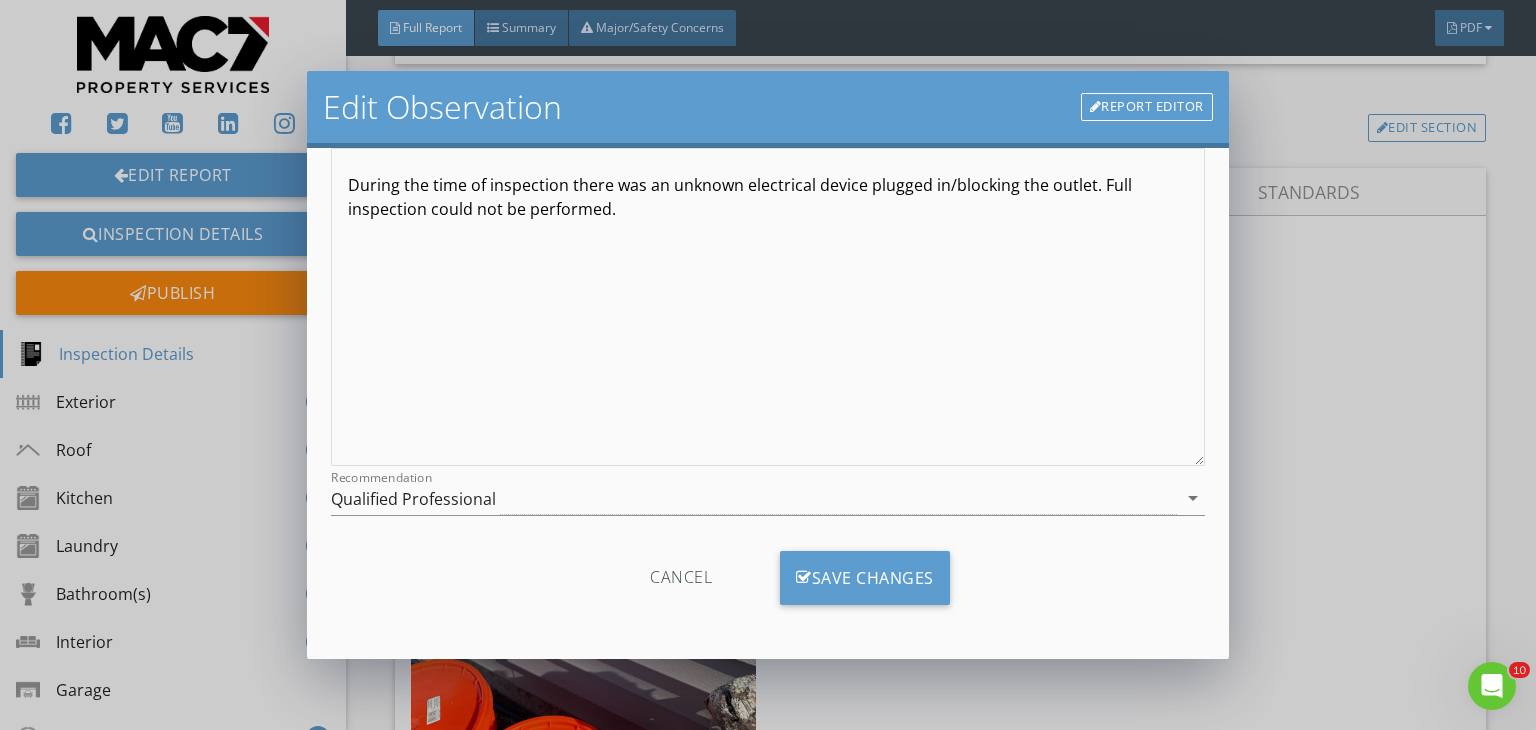 scroll, scrollTop: 208, scrollLeft: 0, axis: vertical 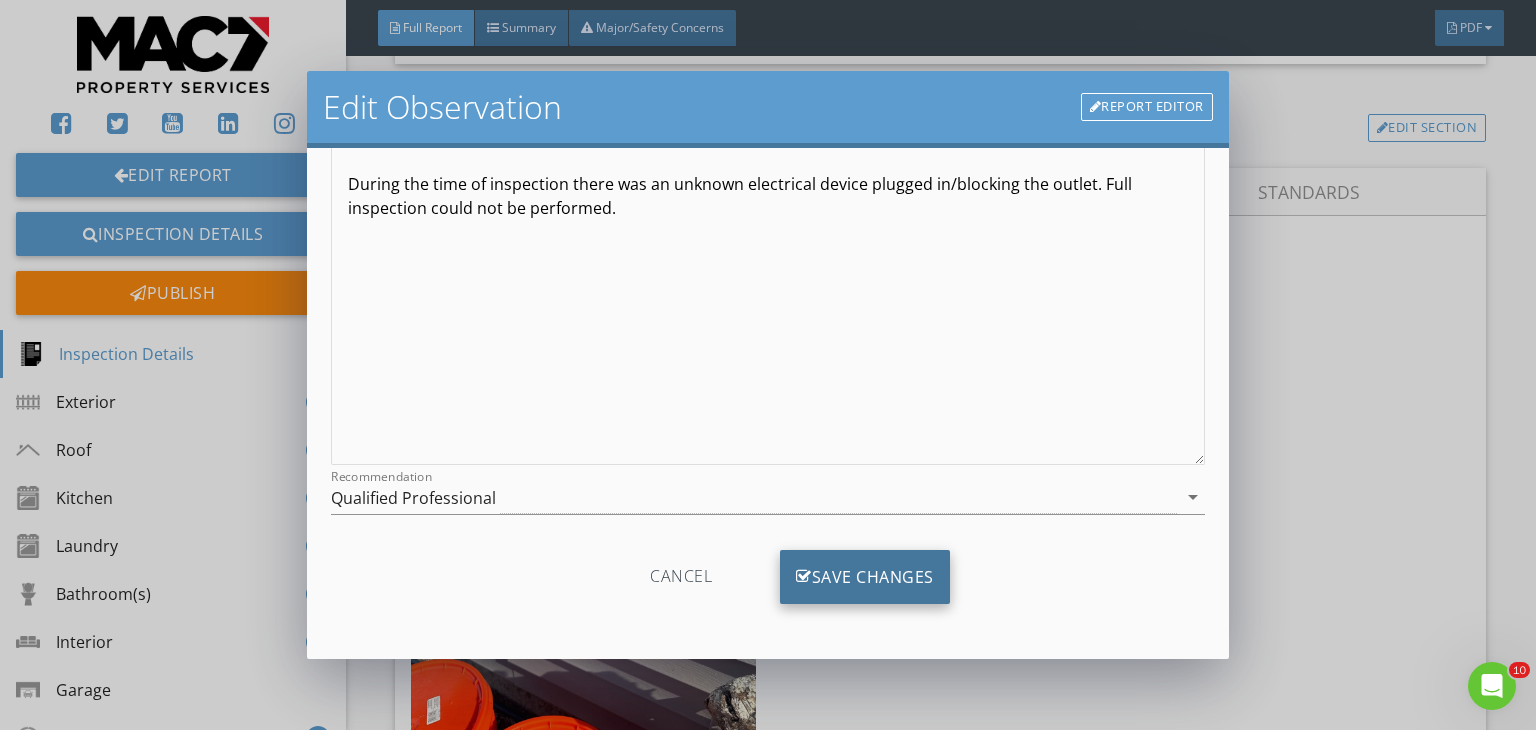 click on "Save Changes" at bounding box center (865, 577) 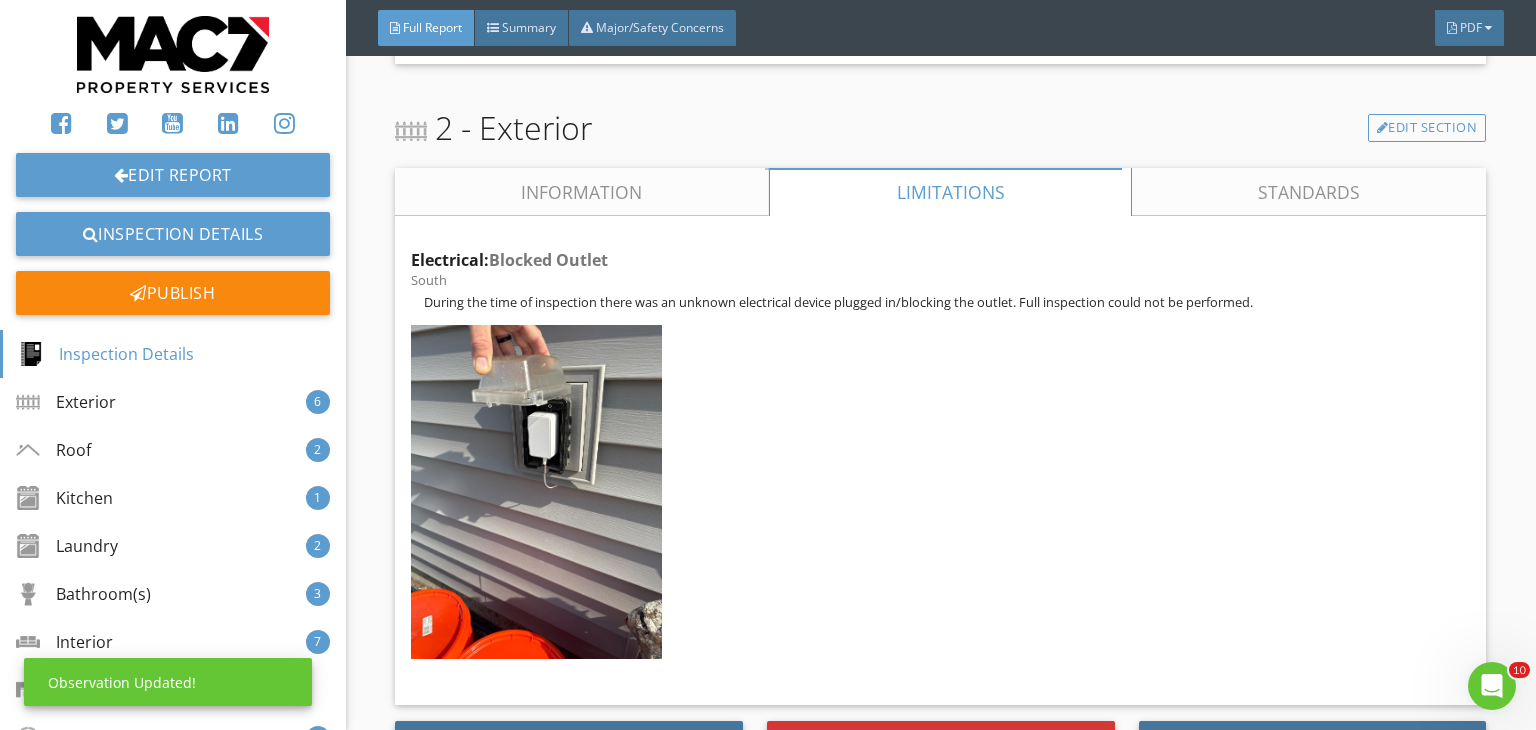 scroll, scrollTop: 0, scrollLeft: 0, axis: both 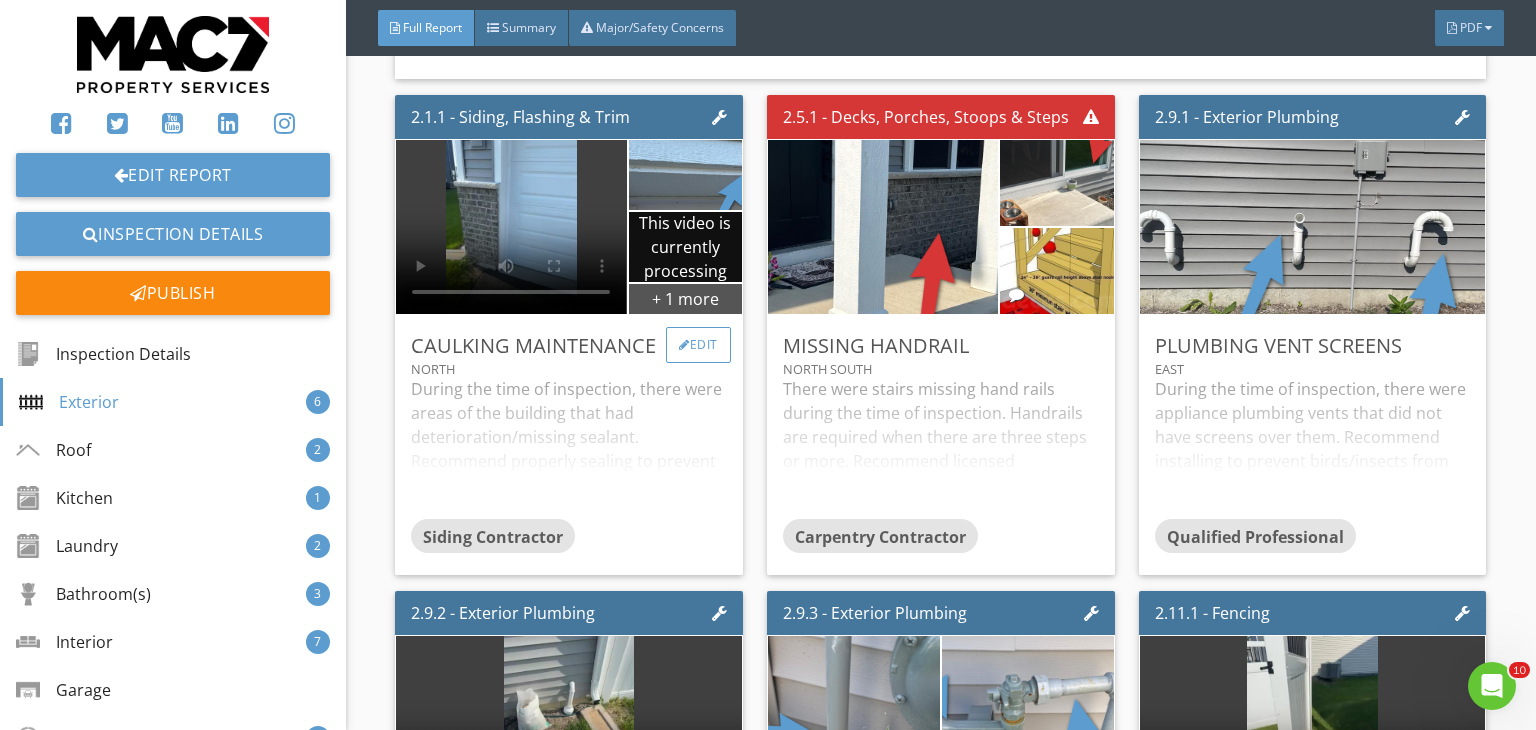 click on "Edit" at bounding box center (698, 345) 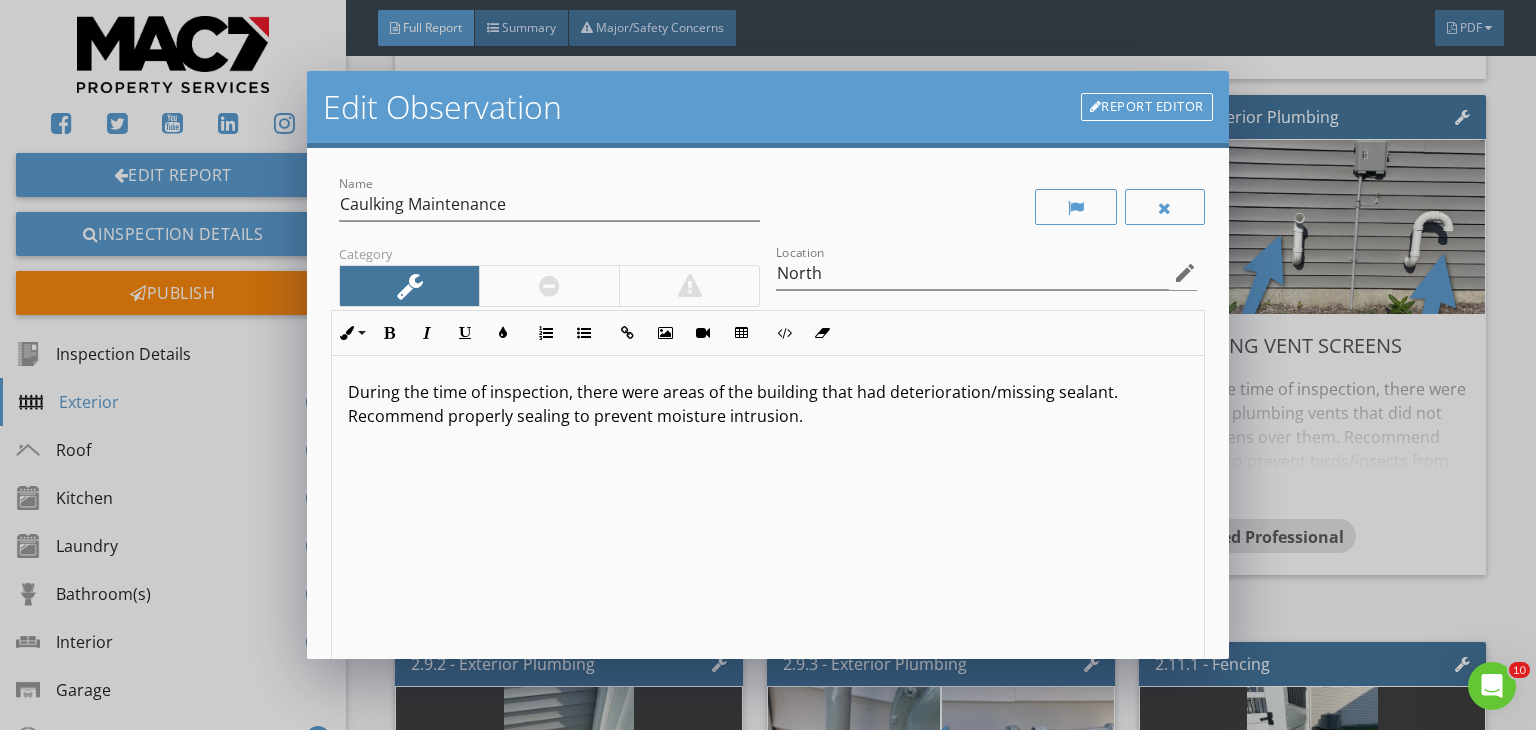 click on "Edit Observation
Report Editor
Name Caulking Maintenance                 Category               Location North edit   Inline Style XLarge Large Normal Small Light Small/Light Bold Italic Underline Colors Ordered List Unordered List Insert Link Insert Image Insert Video Insert Table Code View Clear Formatting During the time of inspection, there were areas of the building that had deterioration/missing sealant. Recommend properly sealing to prevent moisture intrusion. Enter text here <p>During the time of inspection, there were areas of the building that had deterioration/missing sealant. Recommend properly sealing to prevent moisture intrusion.</p>   Recommendation Siding Contractor arrow_drop_down     check_box_outline_blank Save as default name/text for this comment   Cancel
Save Changes" at bounding box center (768, 365) 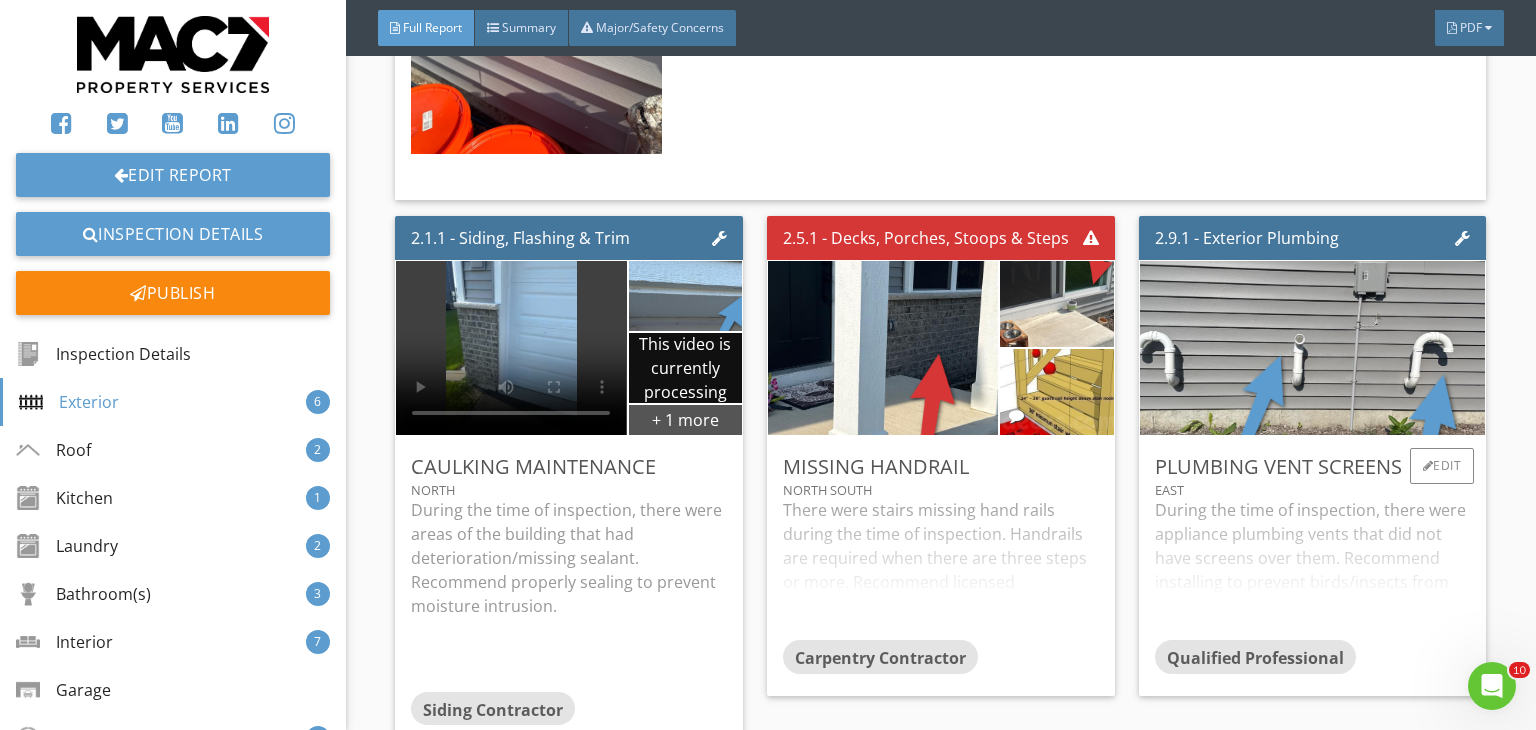 scroll, scrollTop: 1924, scrollLeft: 0, axis: vertical 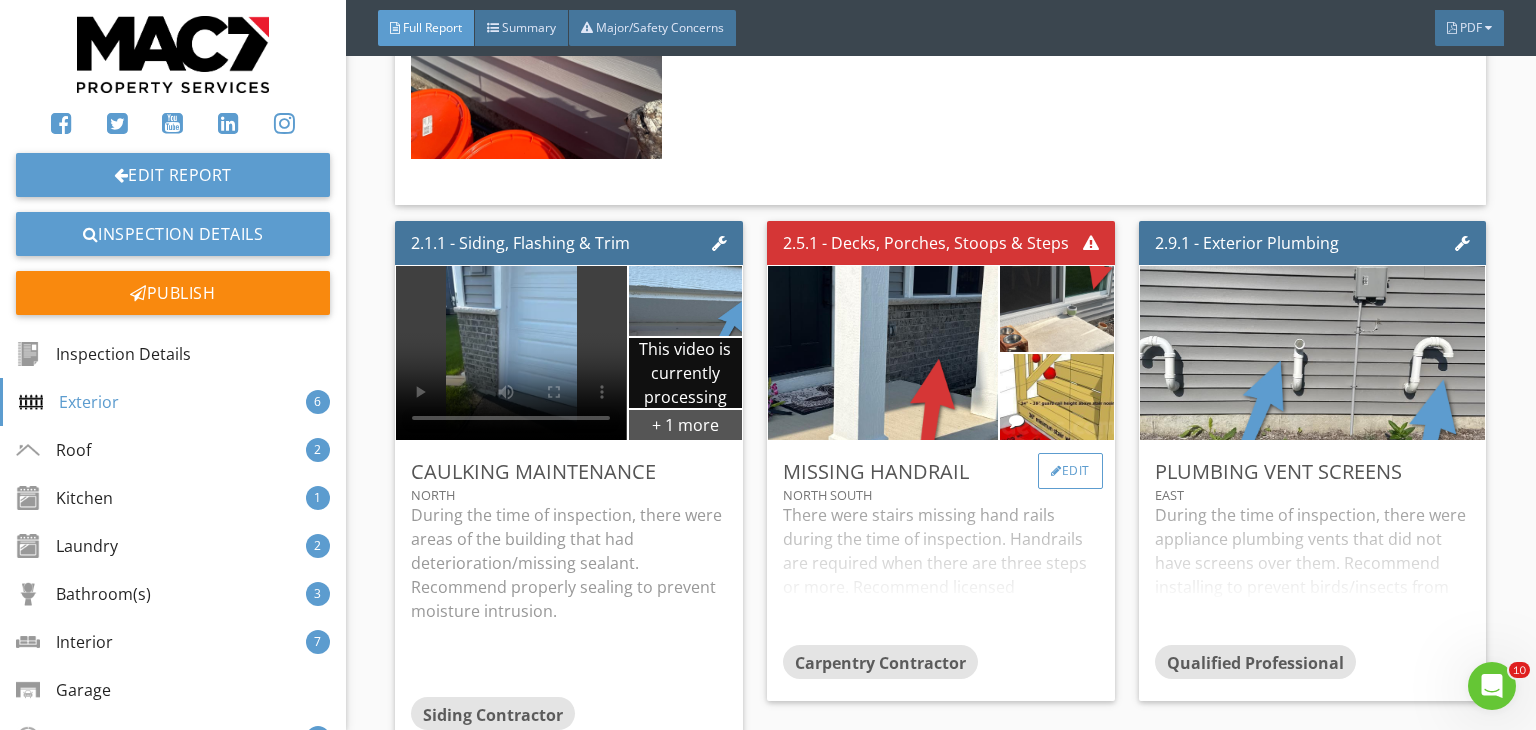 click on "Edit" at bounding box center (1070, 471) 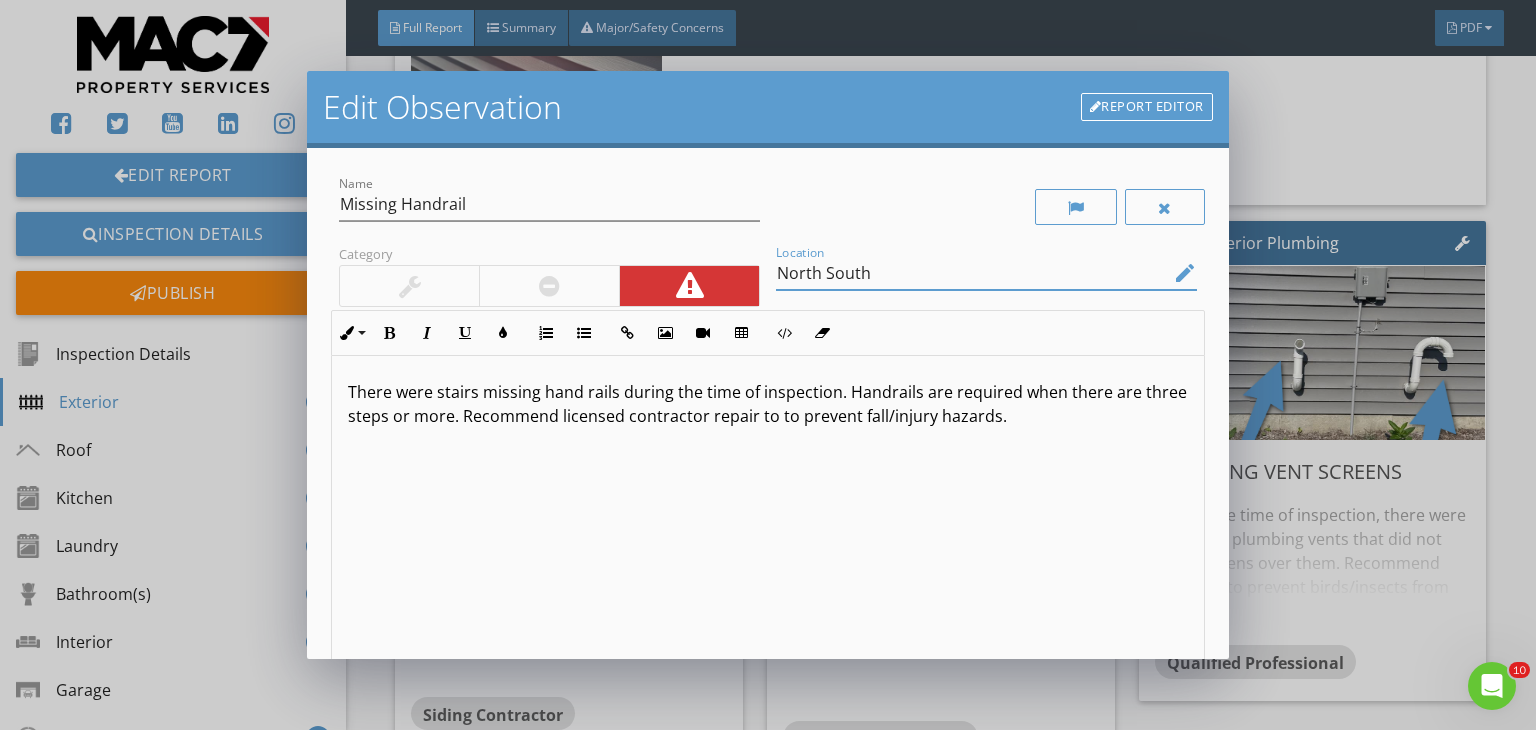 click on "North South" at bounding box center [972, 273] 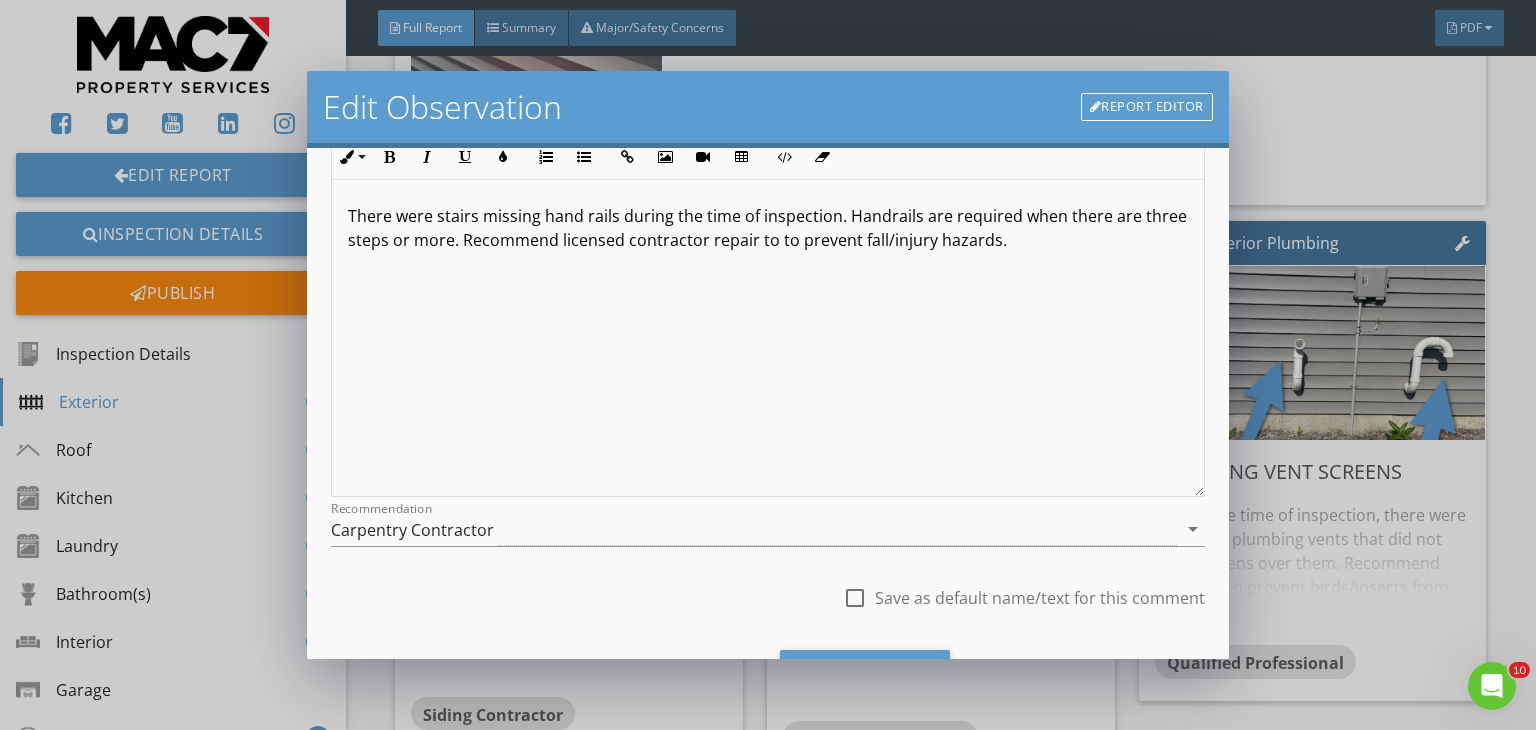 scroll, scrollTop: 276, scrollLeft: 0, axis: vertical 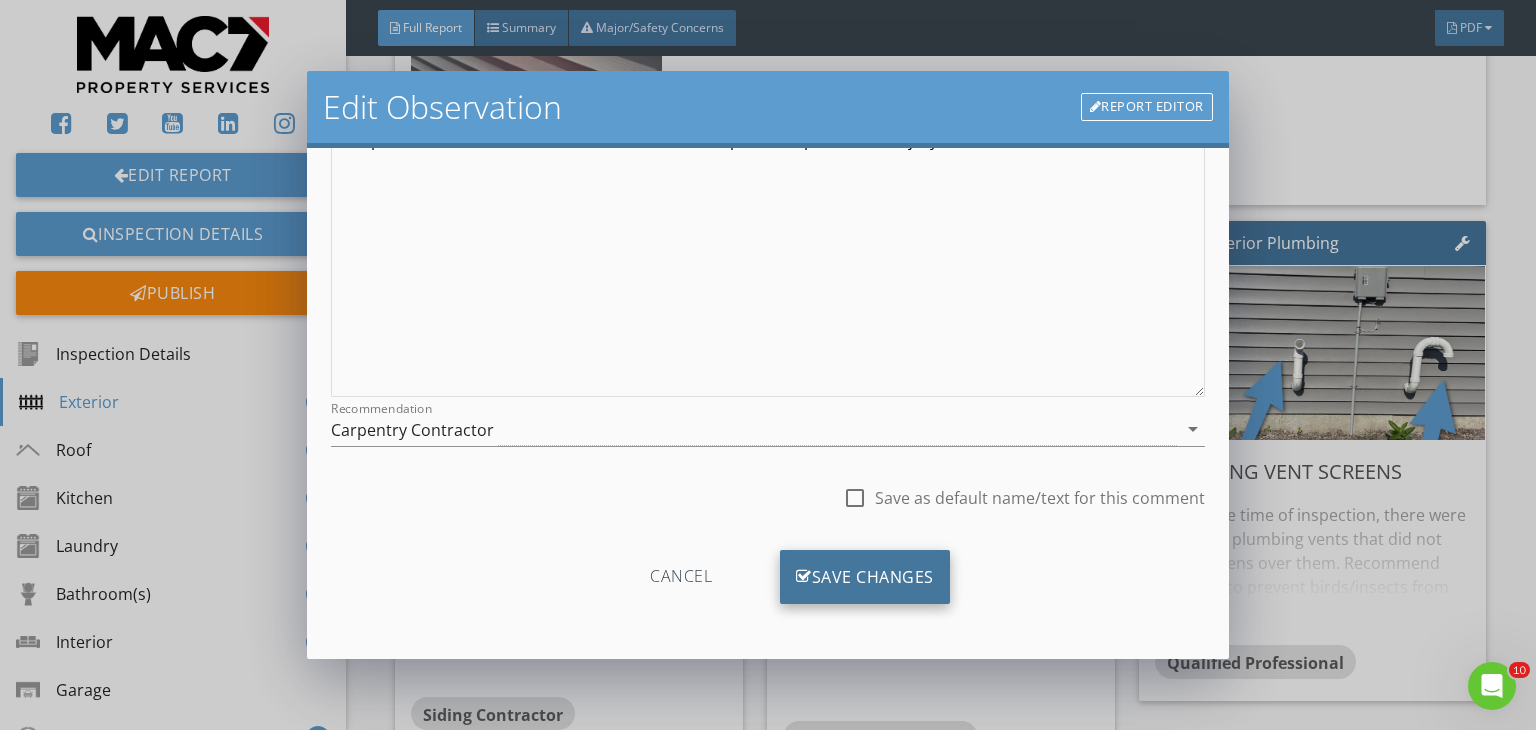 type on "North / South" 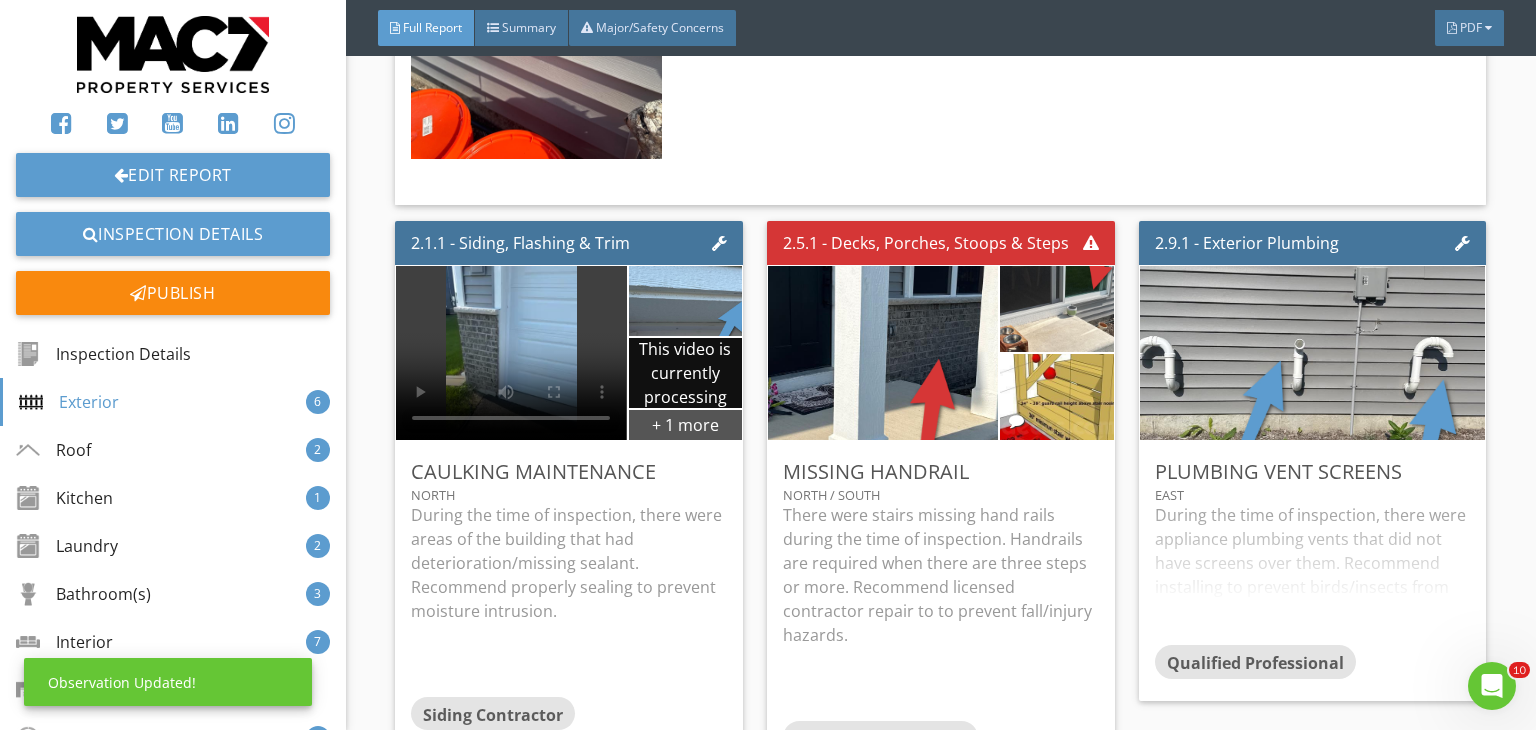 scroll, scrollTop: 0, scrollLeft: 0, axis: both 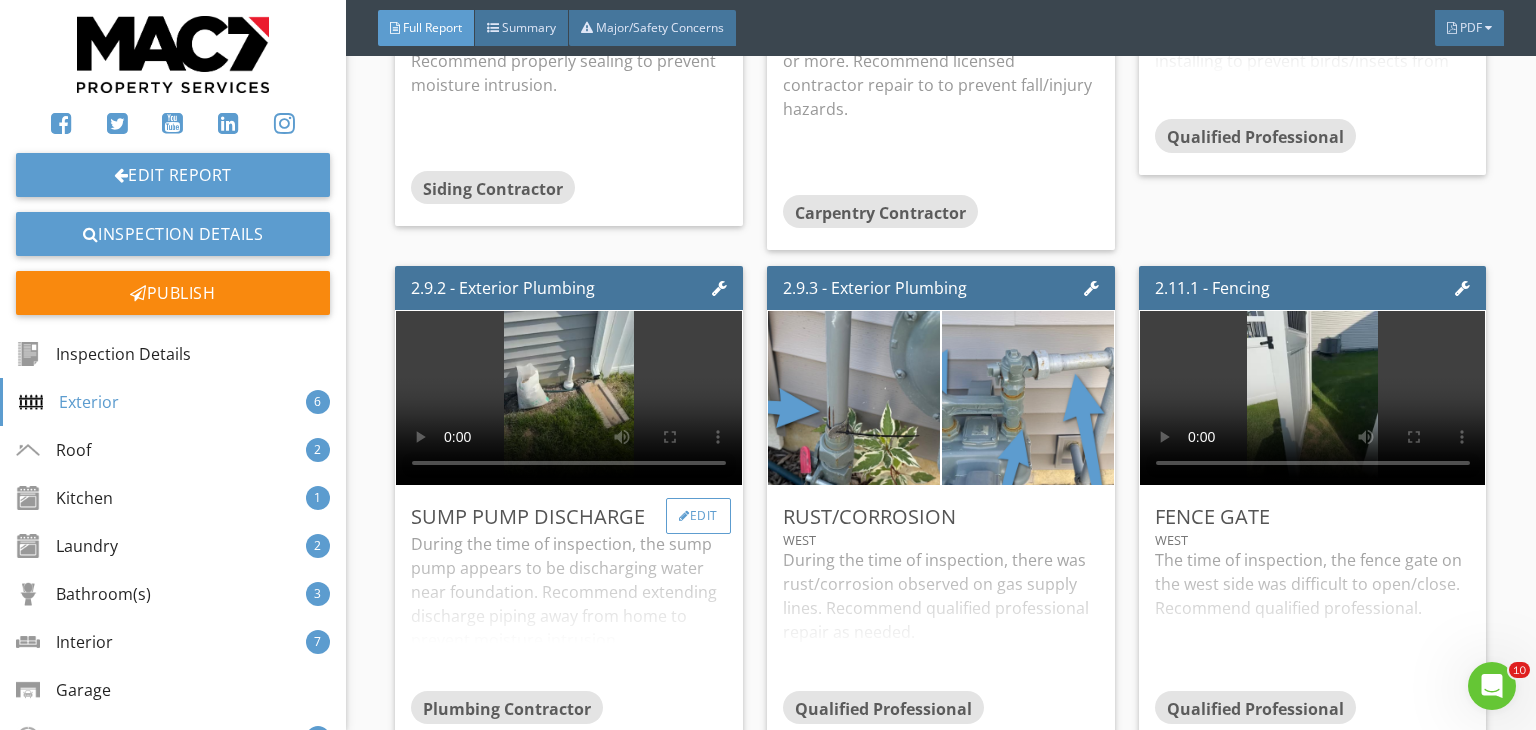 click on "Edit" at bounding box center (698, 516) 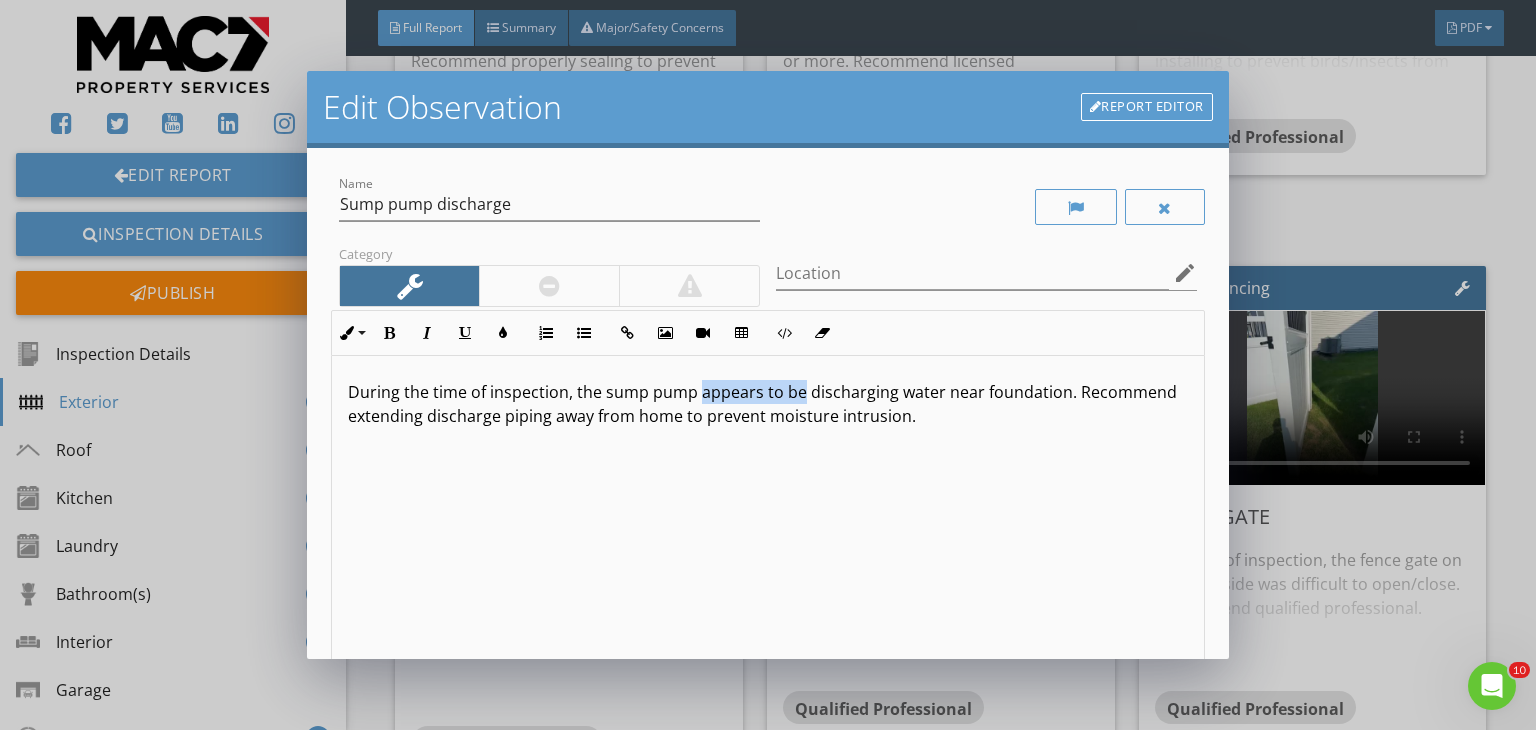 drag, startPoint x: 696, startPoint y: 395, endPoint x: 801, endPoint y: 402, distance: 105.23308 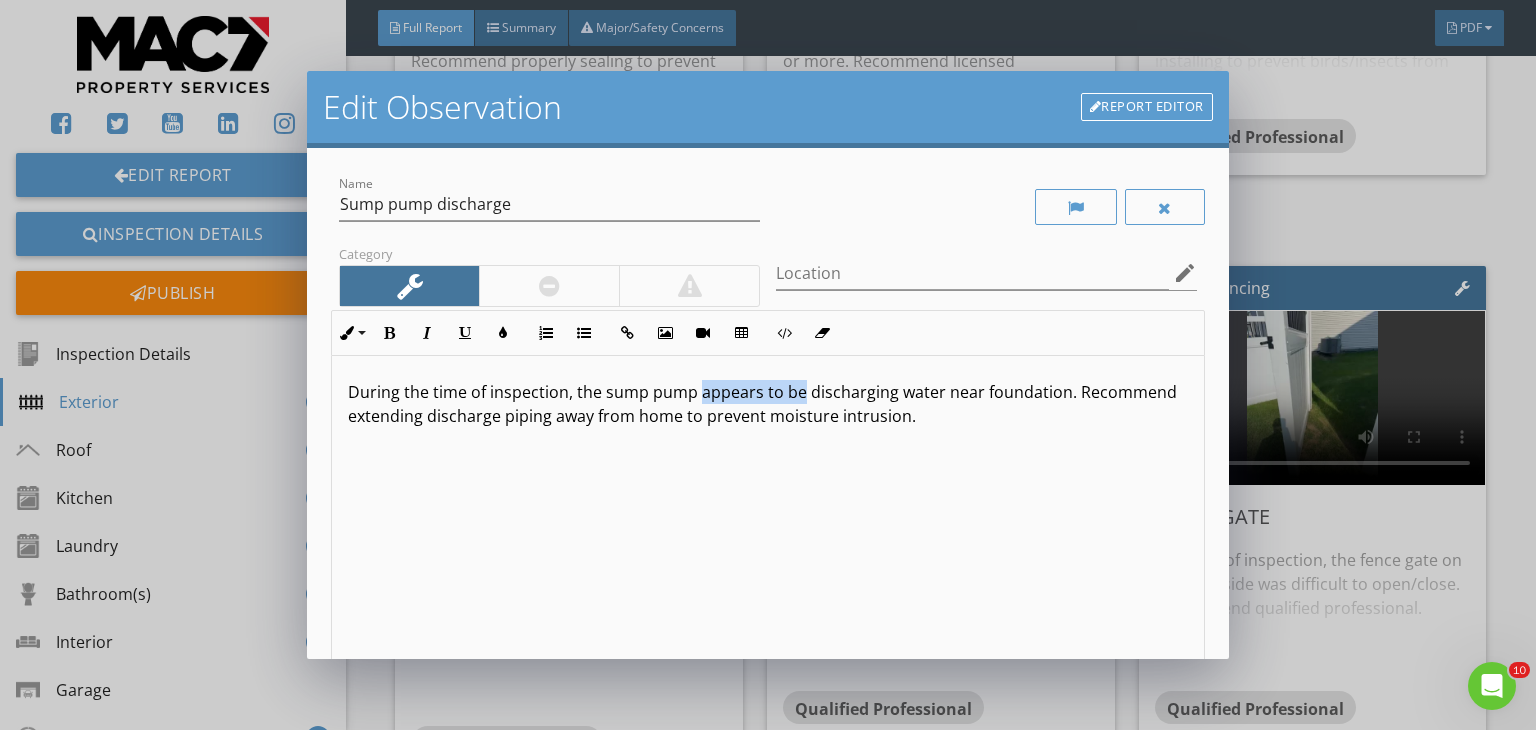 click on "During the time of inspection, the sump pump appears to be discharging water near foundation. Recommend extending discharge piping away from home to prevent moisture intrusion." at bounding box center (768, 404) 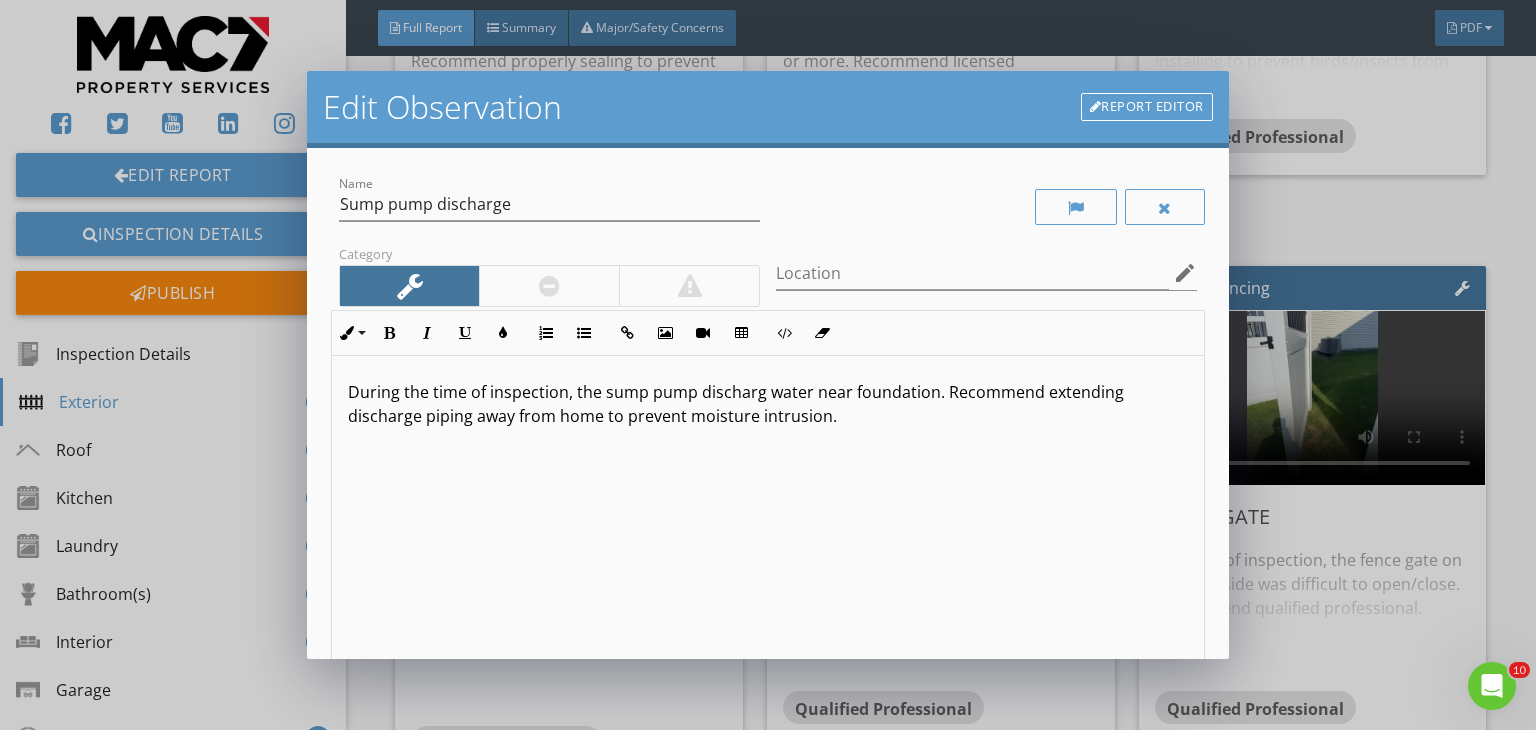 type 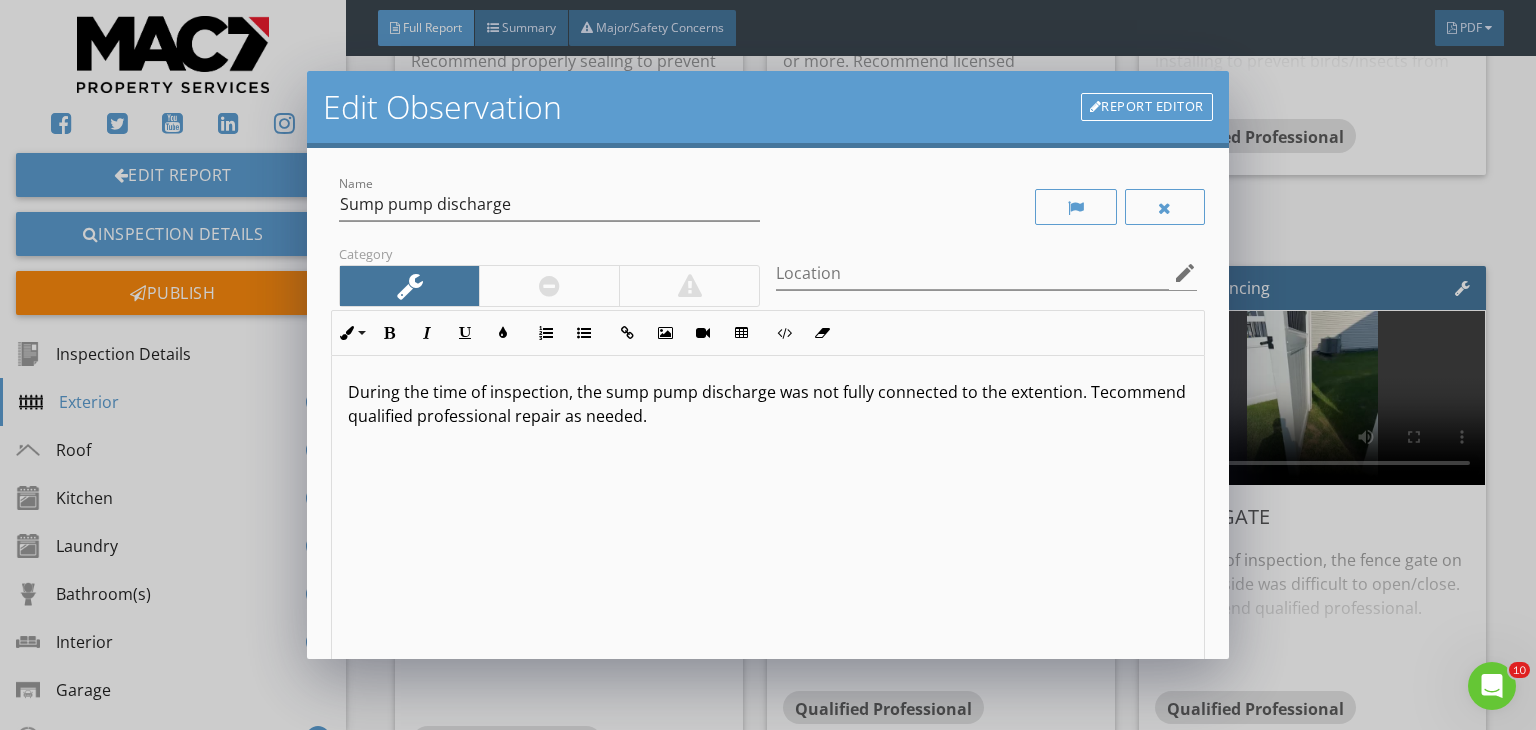 click on "During the time of inspection, the sump pump discharge was not fully connected to the extention. Tecommend qualified professional repair as needed." at bounding box center [768, 404] 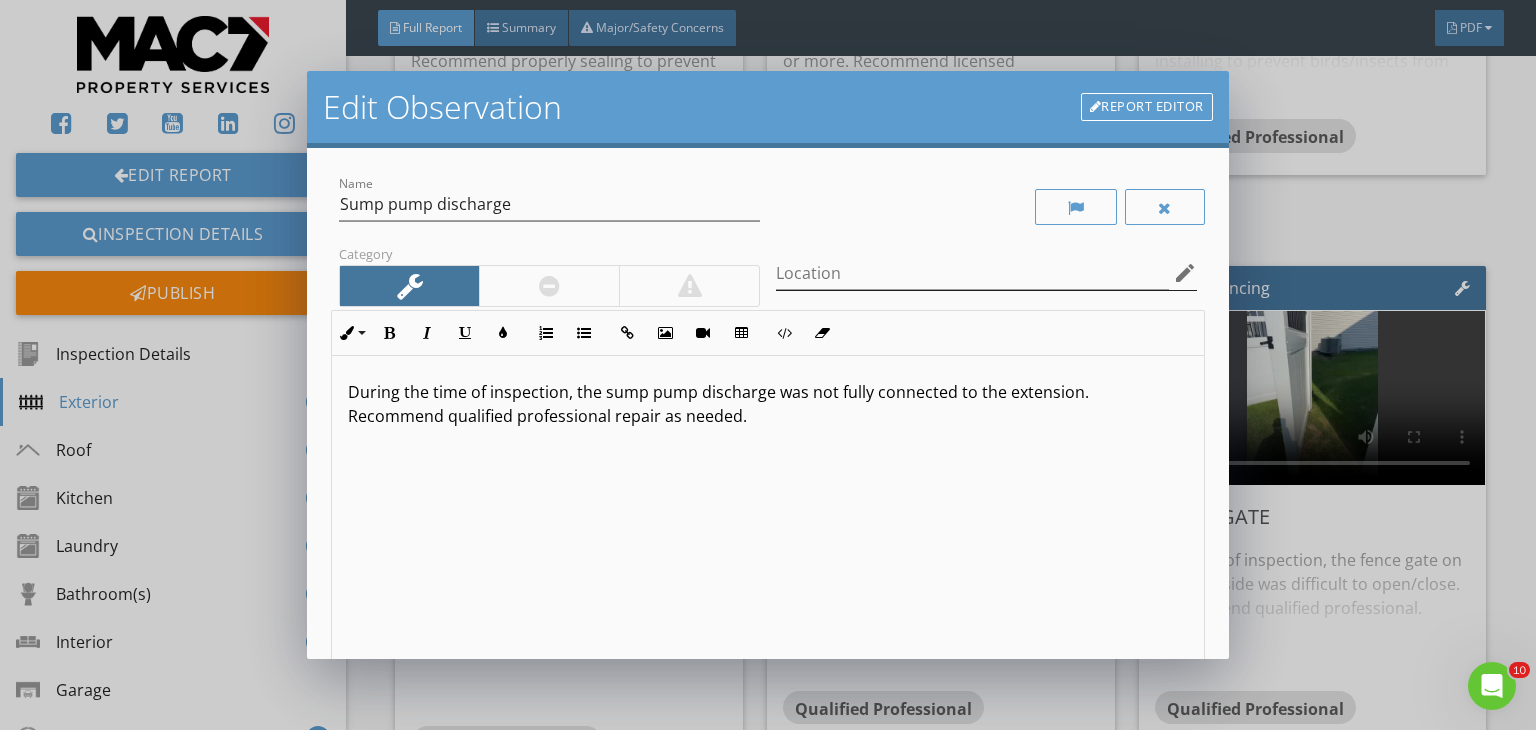 click on "edit" at bounding box center [1185, 273] 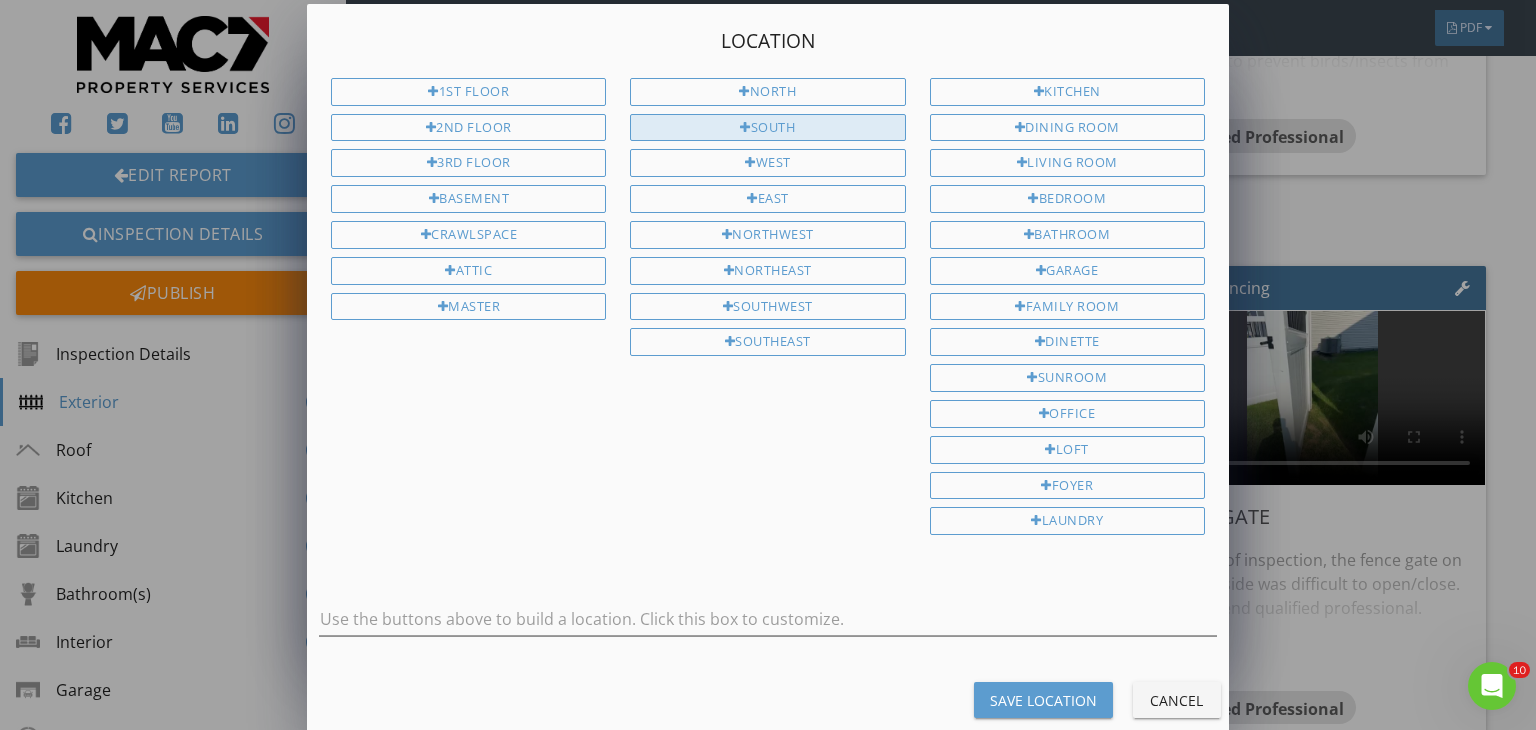 click on "South" at bounding box center (767, 128) 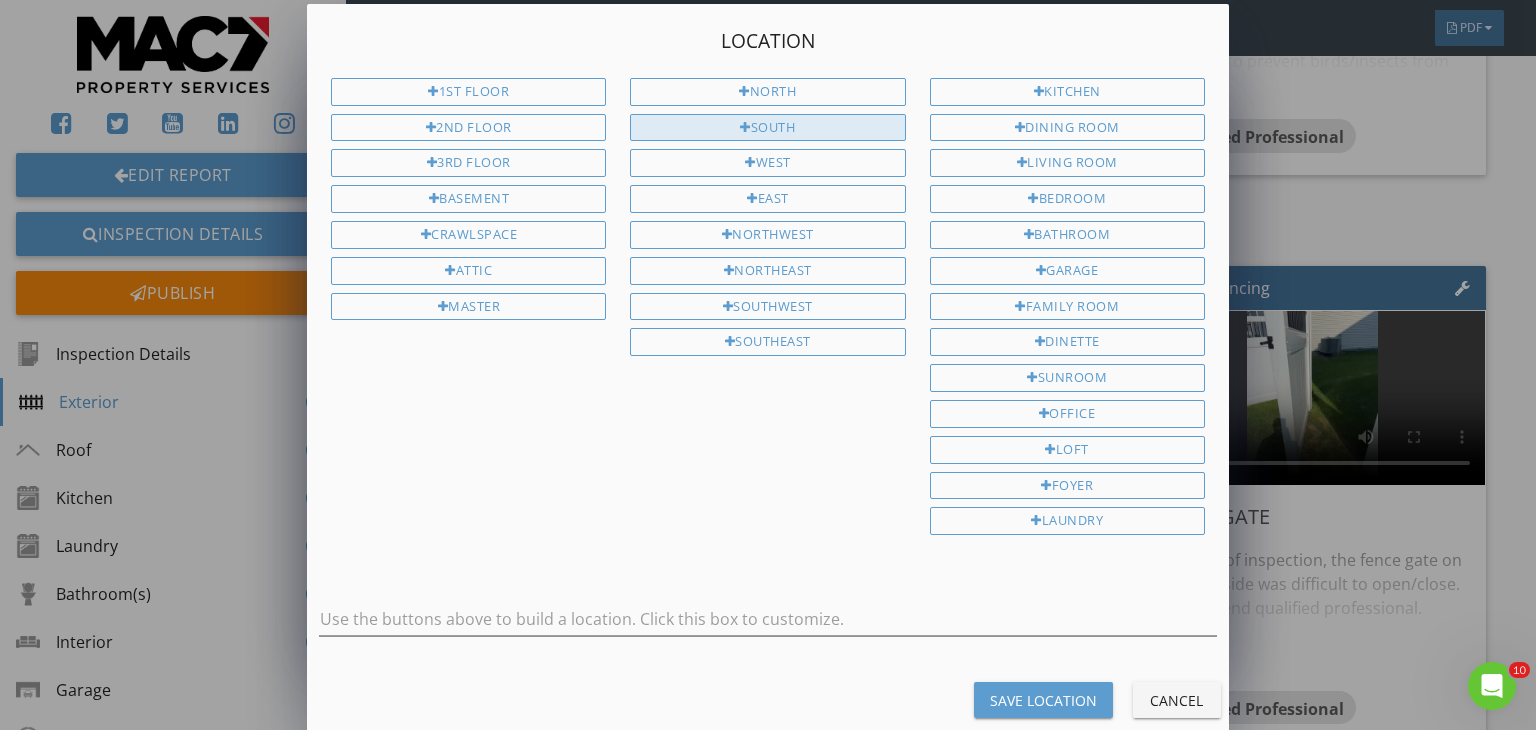 type on "South" 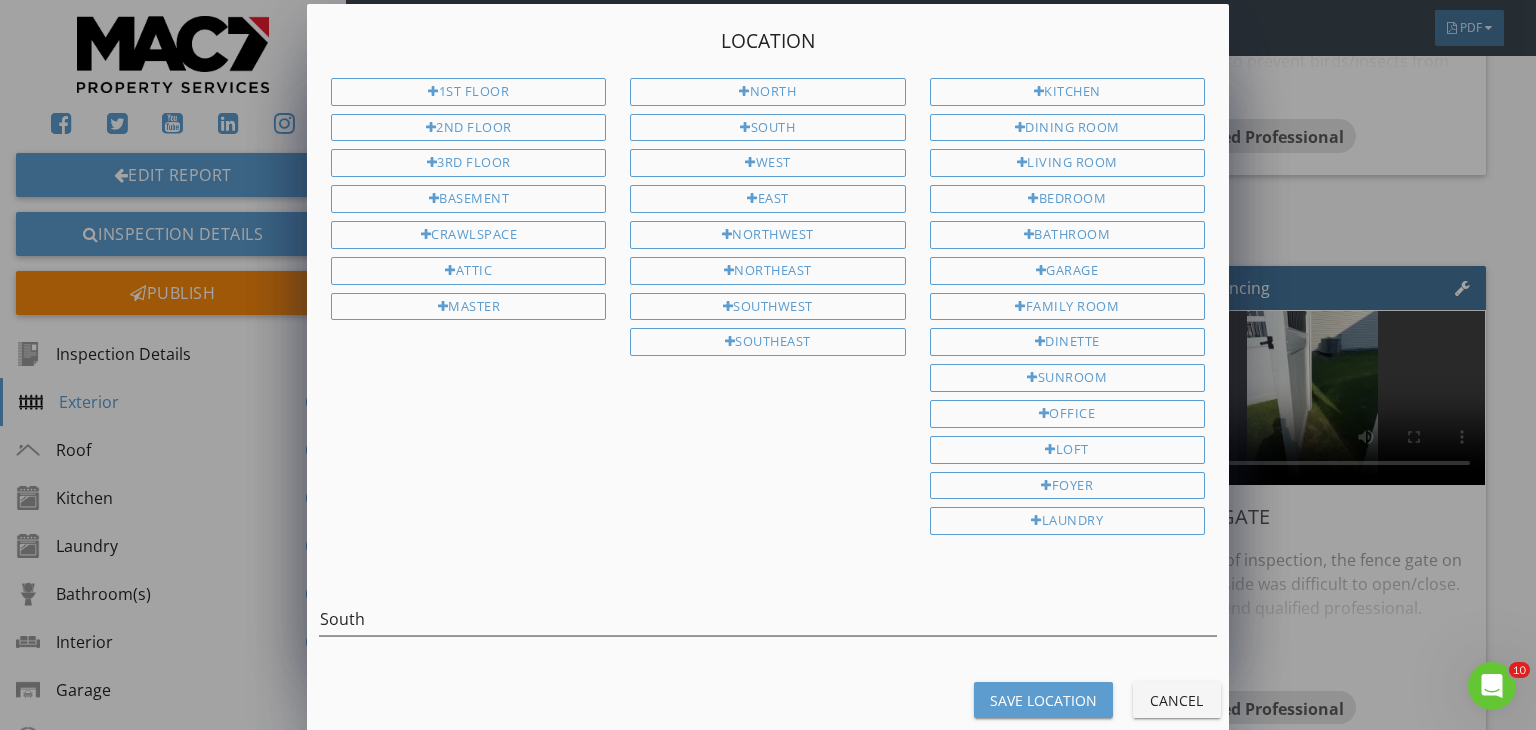 click on "Save Location" at bounding box center (1043, 700) 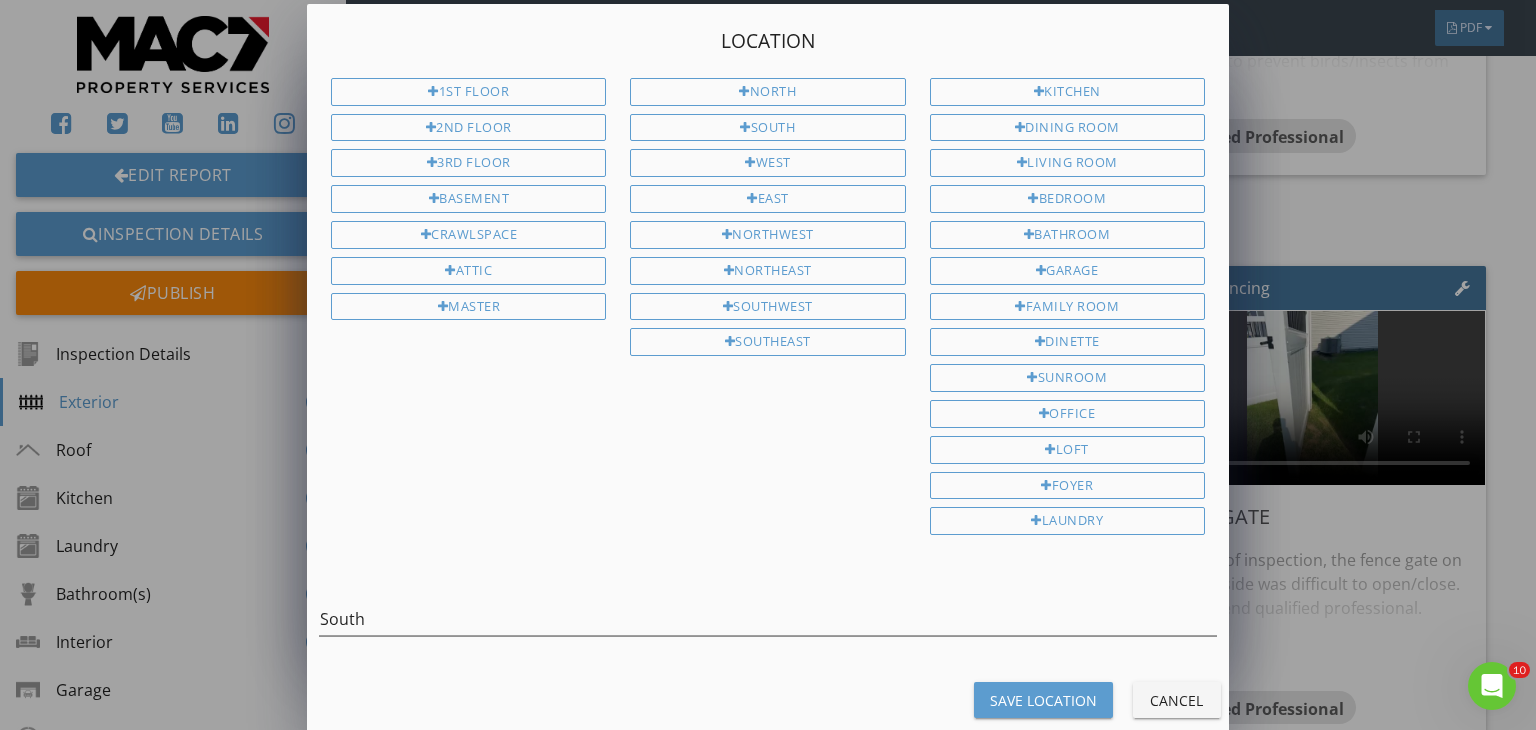 type on "South" 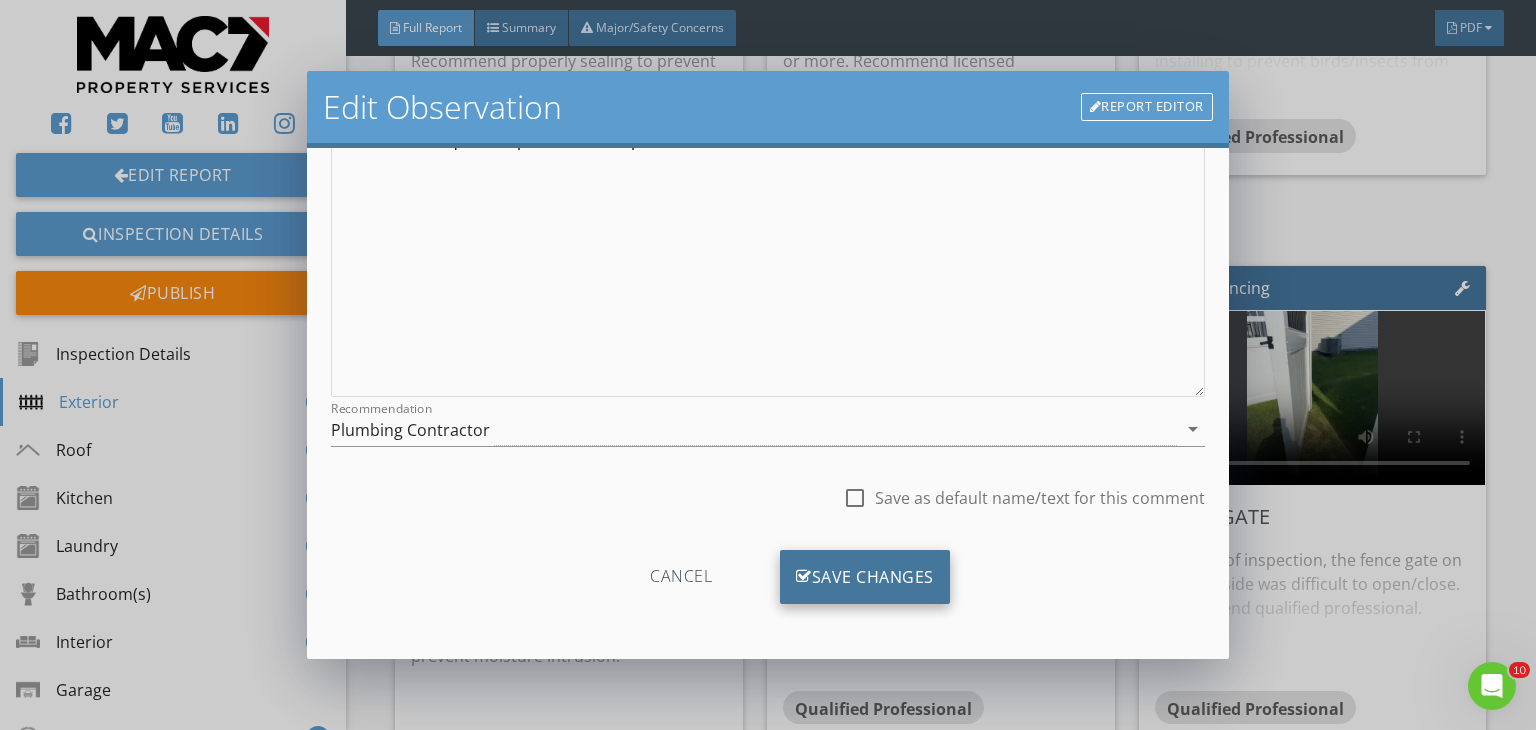 click on "Save Changes" at bounding box center [865, 577] 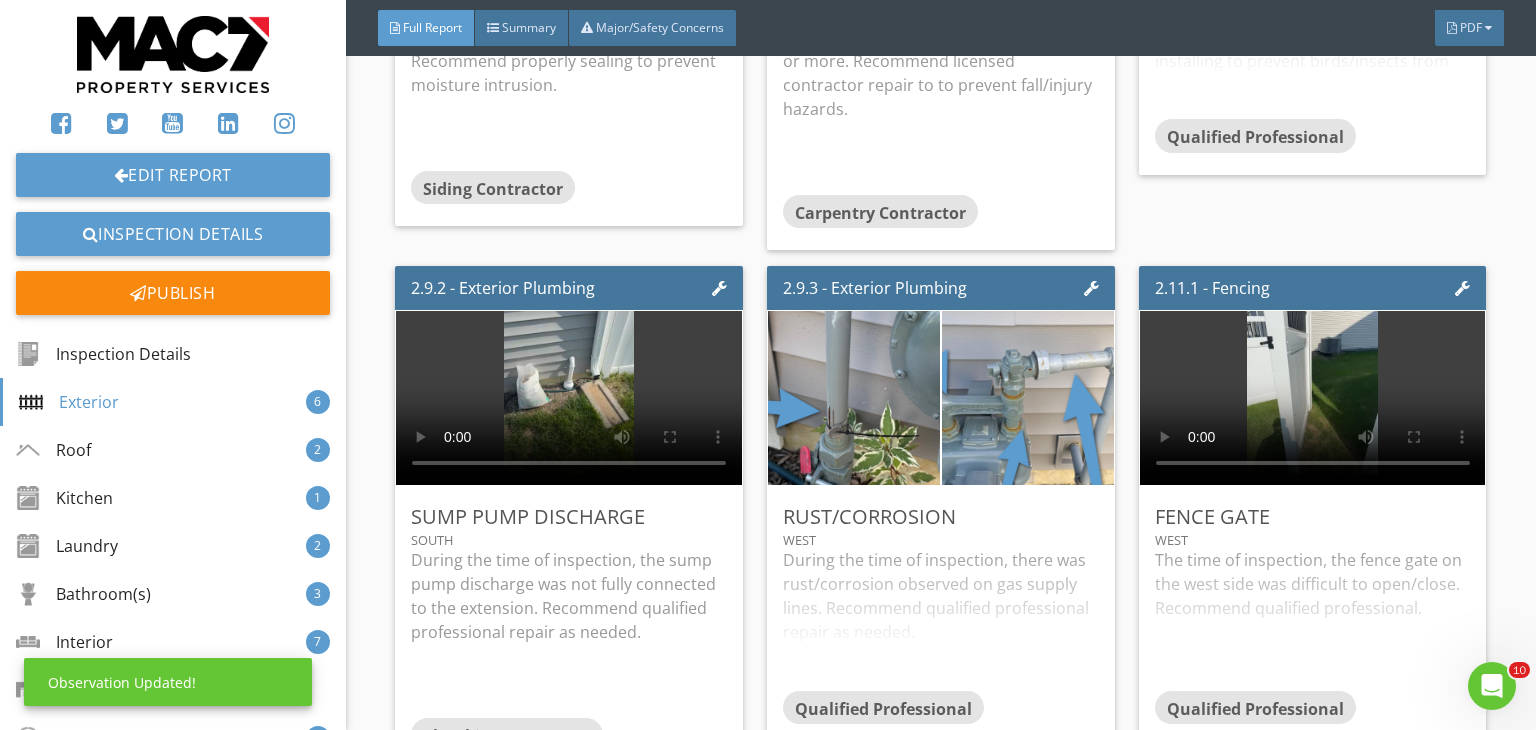 scroll, scrollTop: 39, scrollLeft: 0, axis: vertical 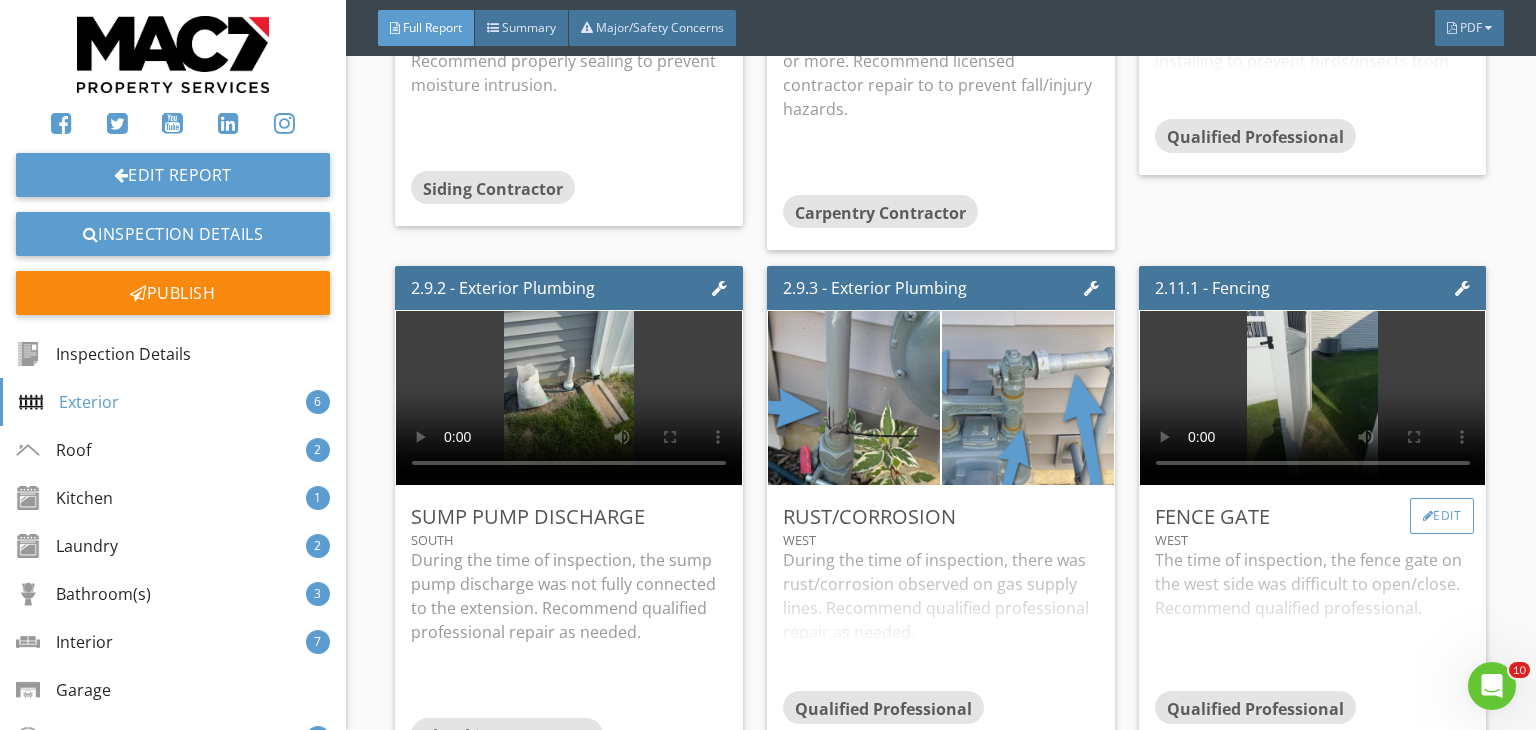 click on "Edit" at bounding box center (1442, 516) 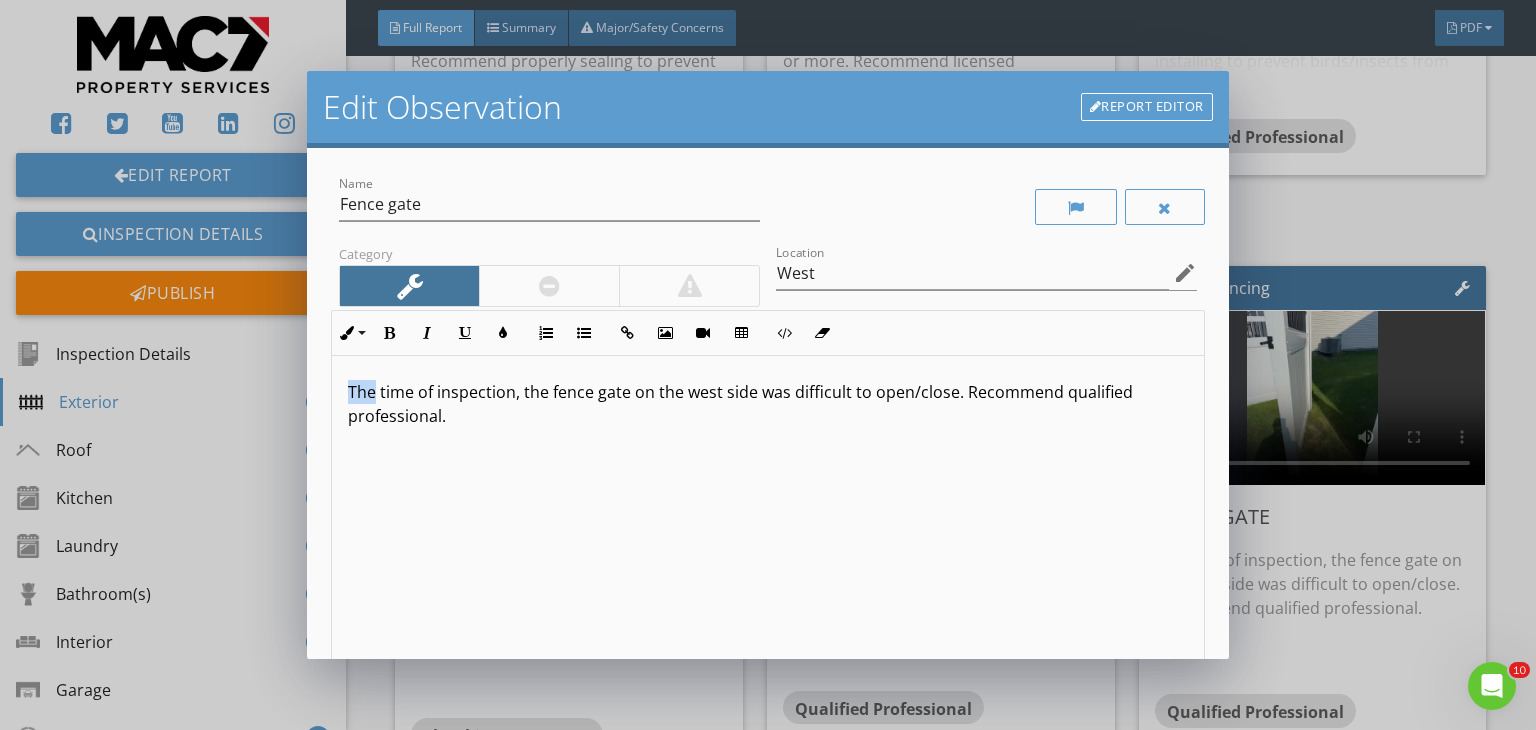 drag, startPoint x: 375, startPoint y: 389, endPoint x: 332, endPoint y: 402, distance: 44.922153 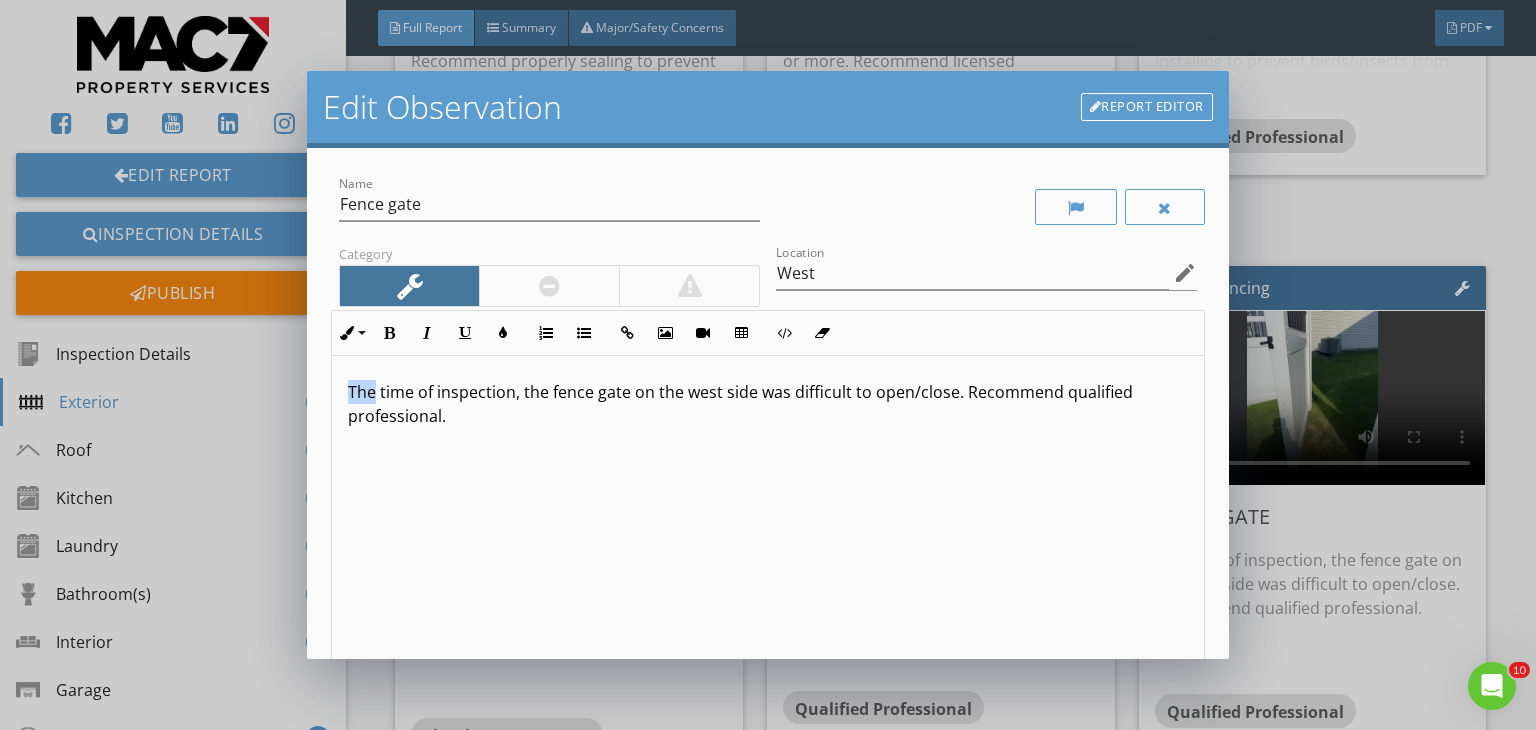 click on "The time of inspection, the fence gate on the west side was difficult to open/close. Recommend qualified professional." at bounding box center (768, 514) 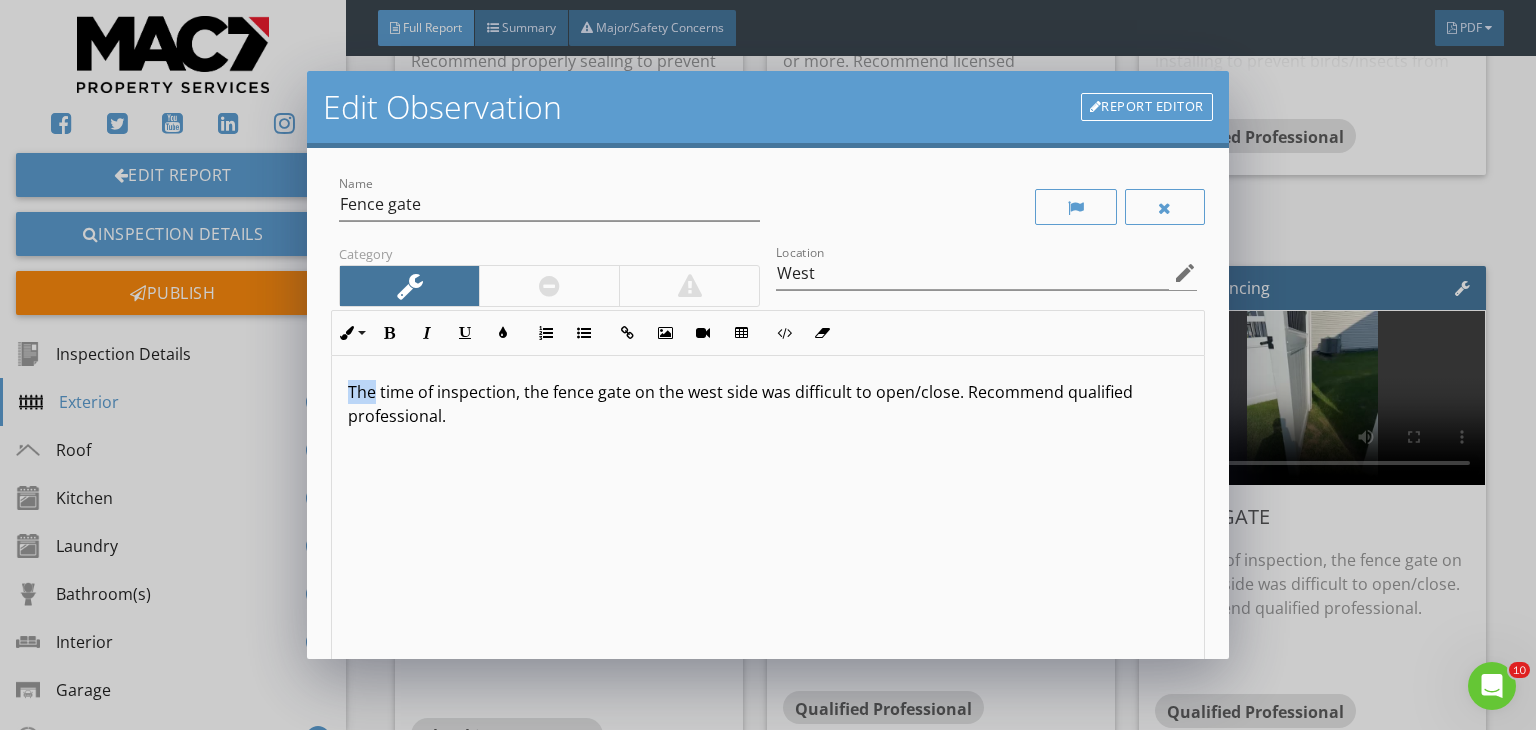 type 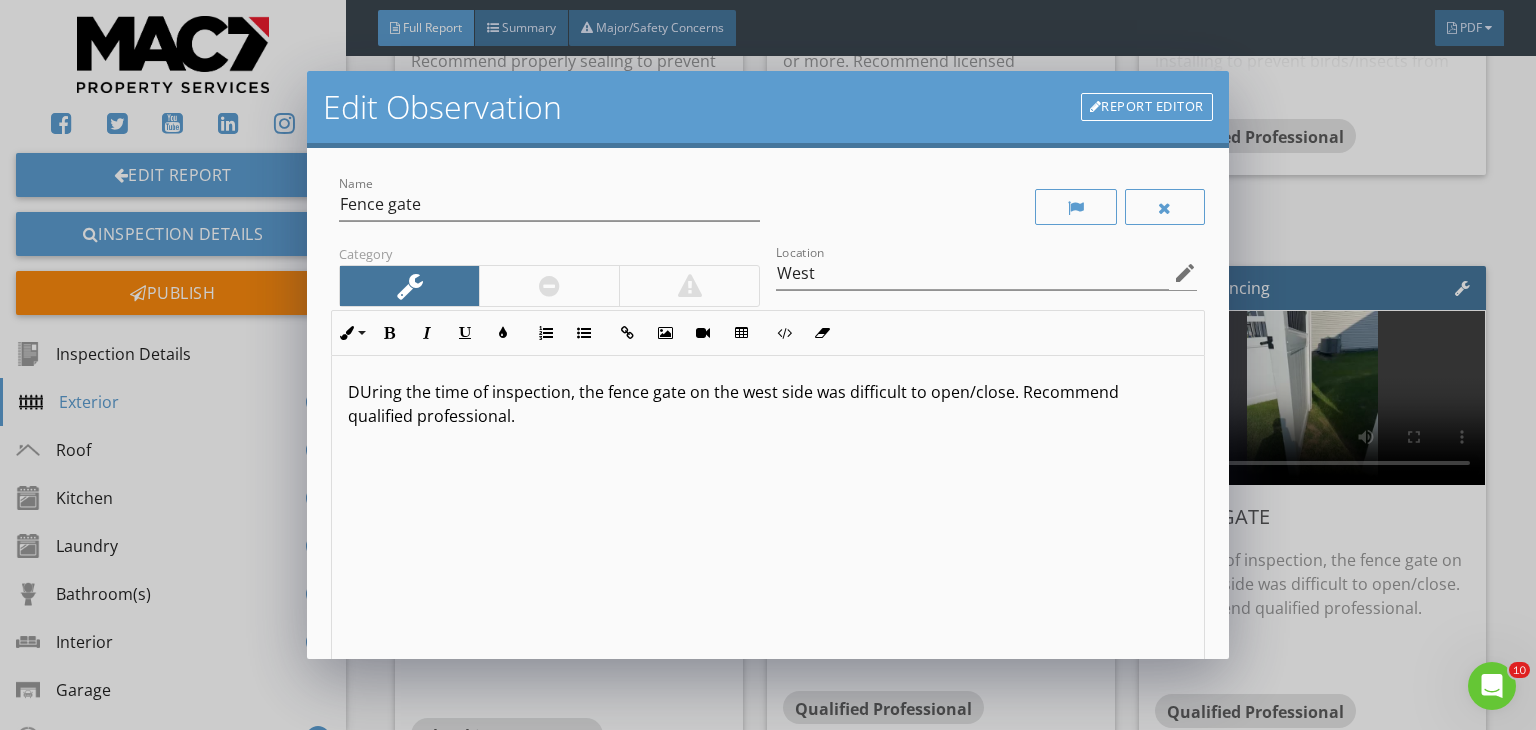 click on "DUring the time of inspection, the fence gate on the west side was difficult to open/close. Recommend qualified professional." at bounding box center (768, 404) 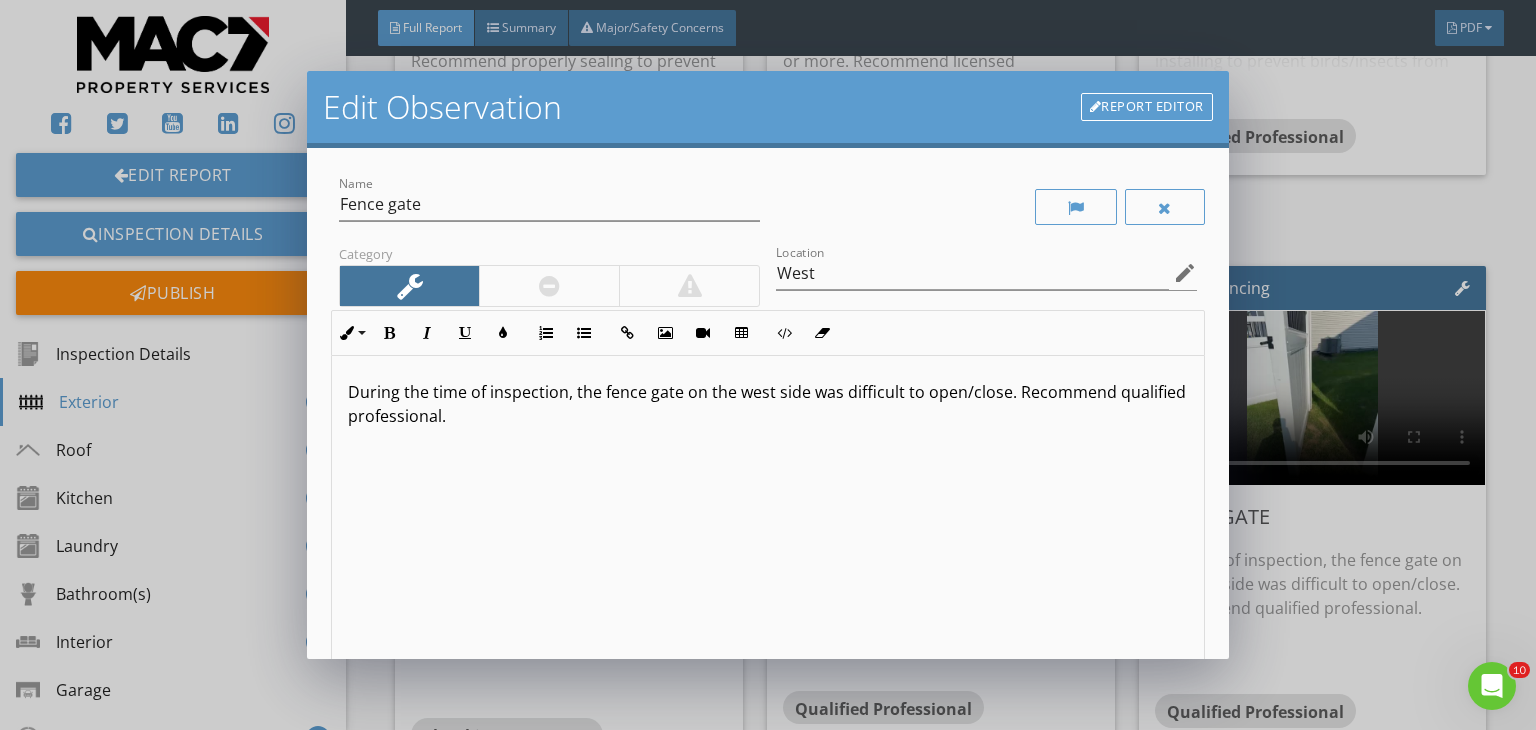 click on "During the time of inspection, the fence gate on the west side was difficult to open/close. Recommend qualified professional." at bounding box center [768, 404] 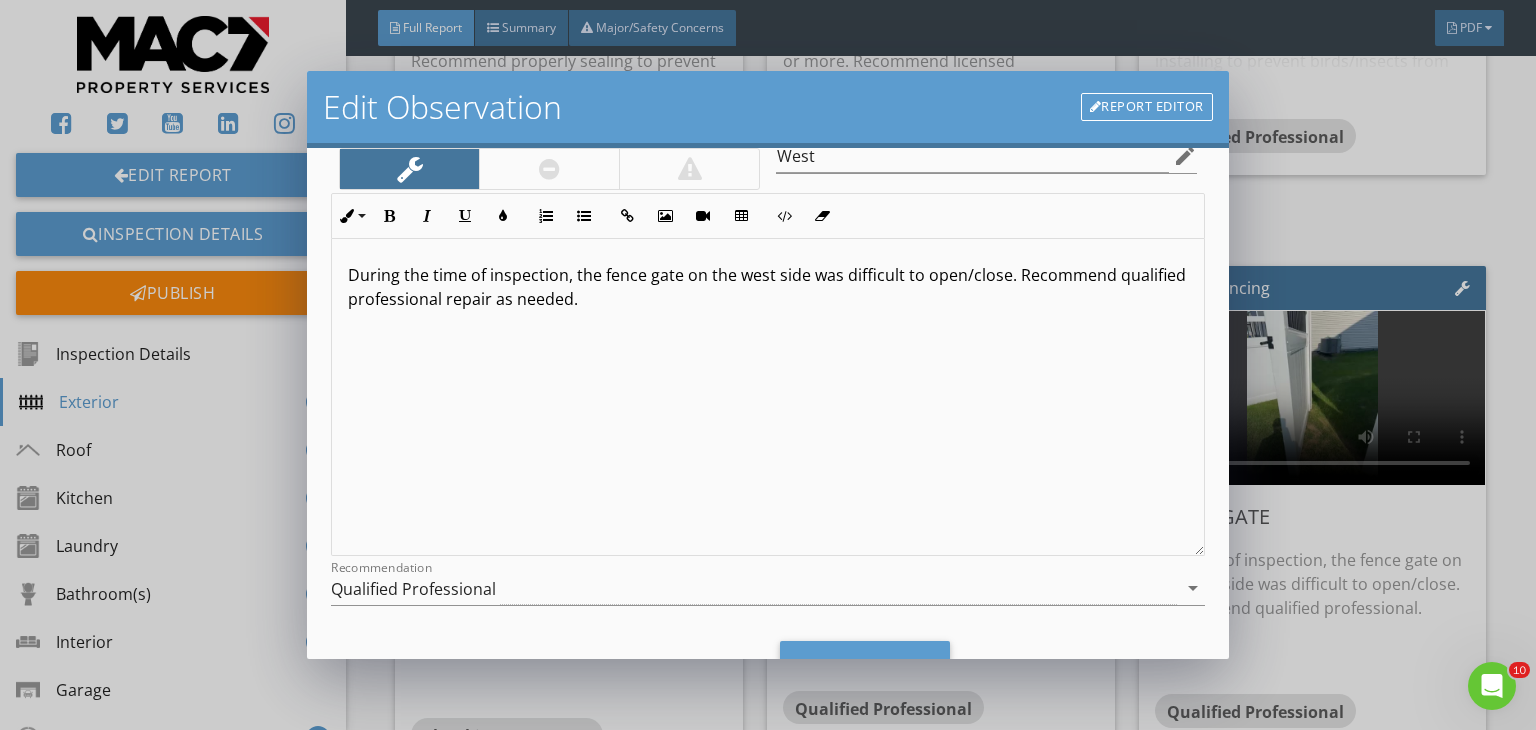 scroll, scrollTop: 208, scrollLeft: 0, axis: vertical 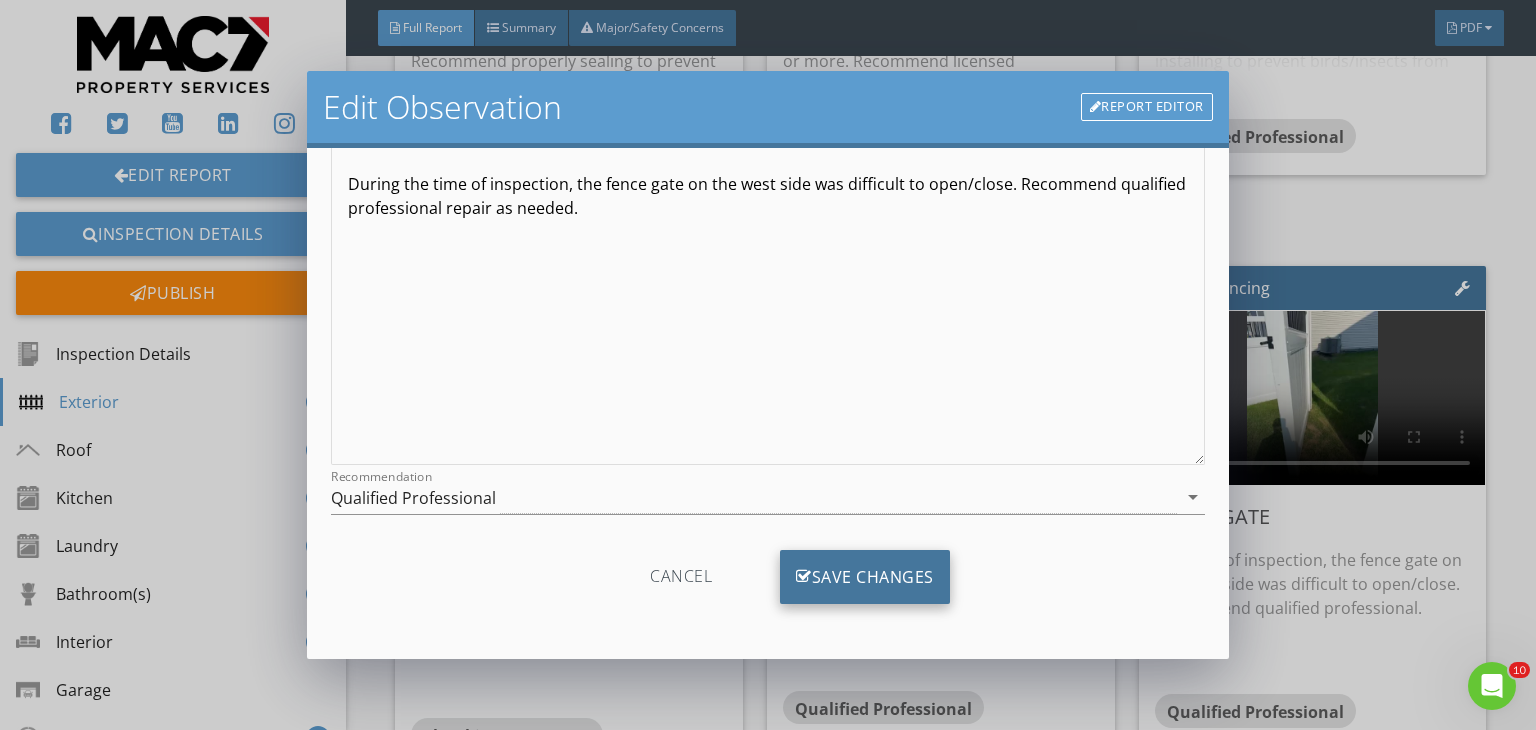 click on "Save Changes" at bounding box center [865, 577] 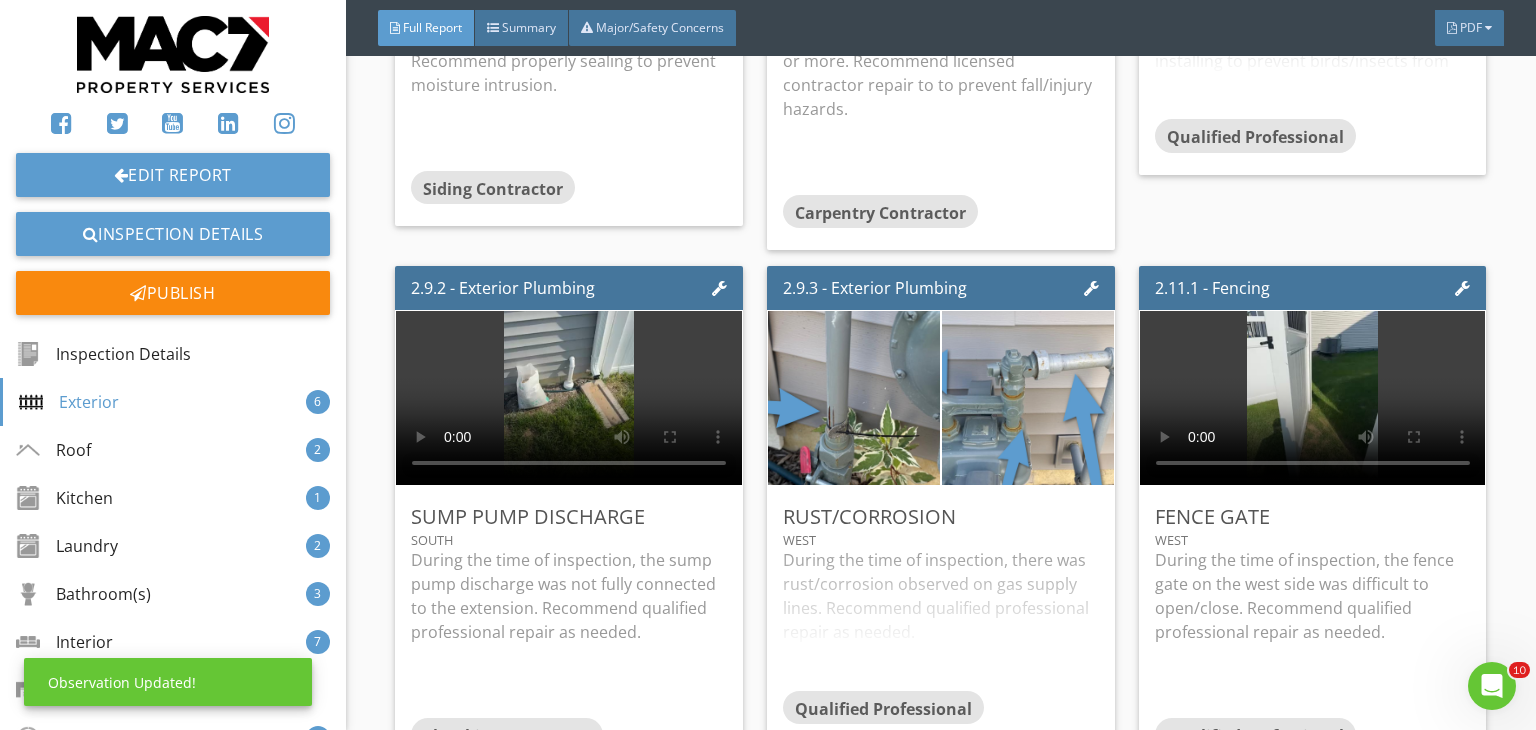 scroll, scrollTop: 0, scrollLeft: 0, axis: both 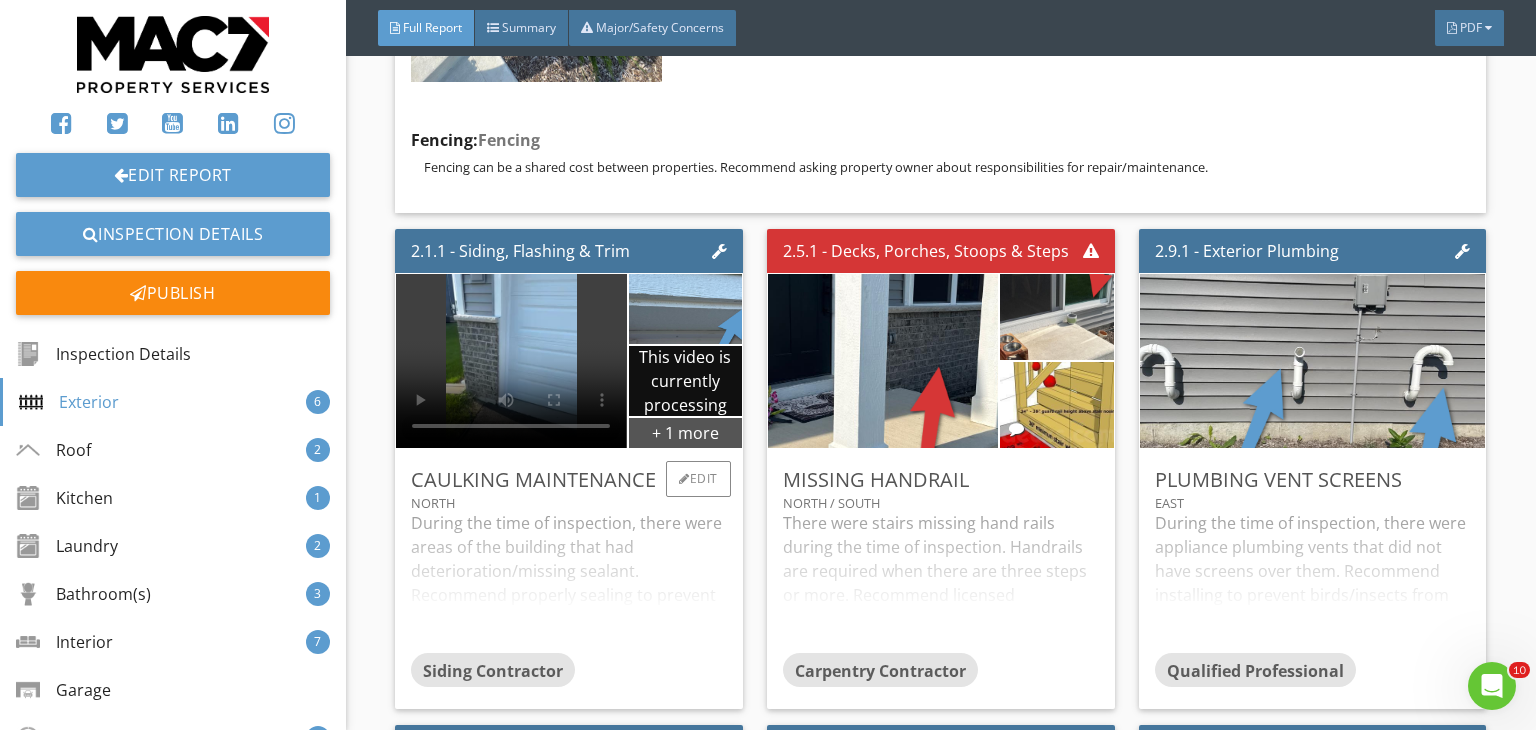 click on "Caulking Maintenance
North     During the time of inspection, there were areas of the building that had deterioration/missing sealant. Recommend properly sealing to prevent moisture intrusion.   Siding Contractor
Edit" at bounding box center [569, 579] 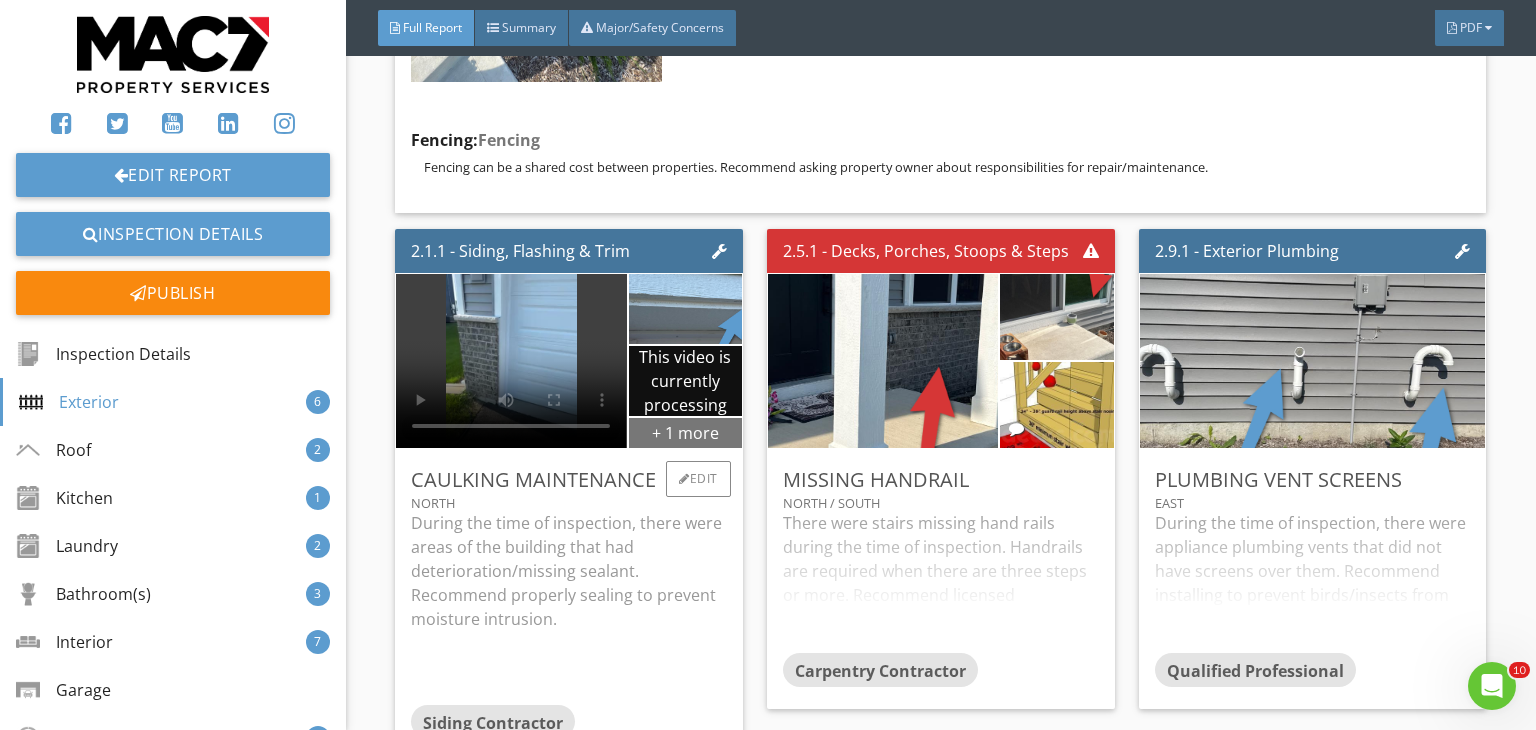 click on "+ 1 more" at bounding box center (685, 432) 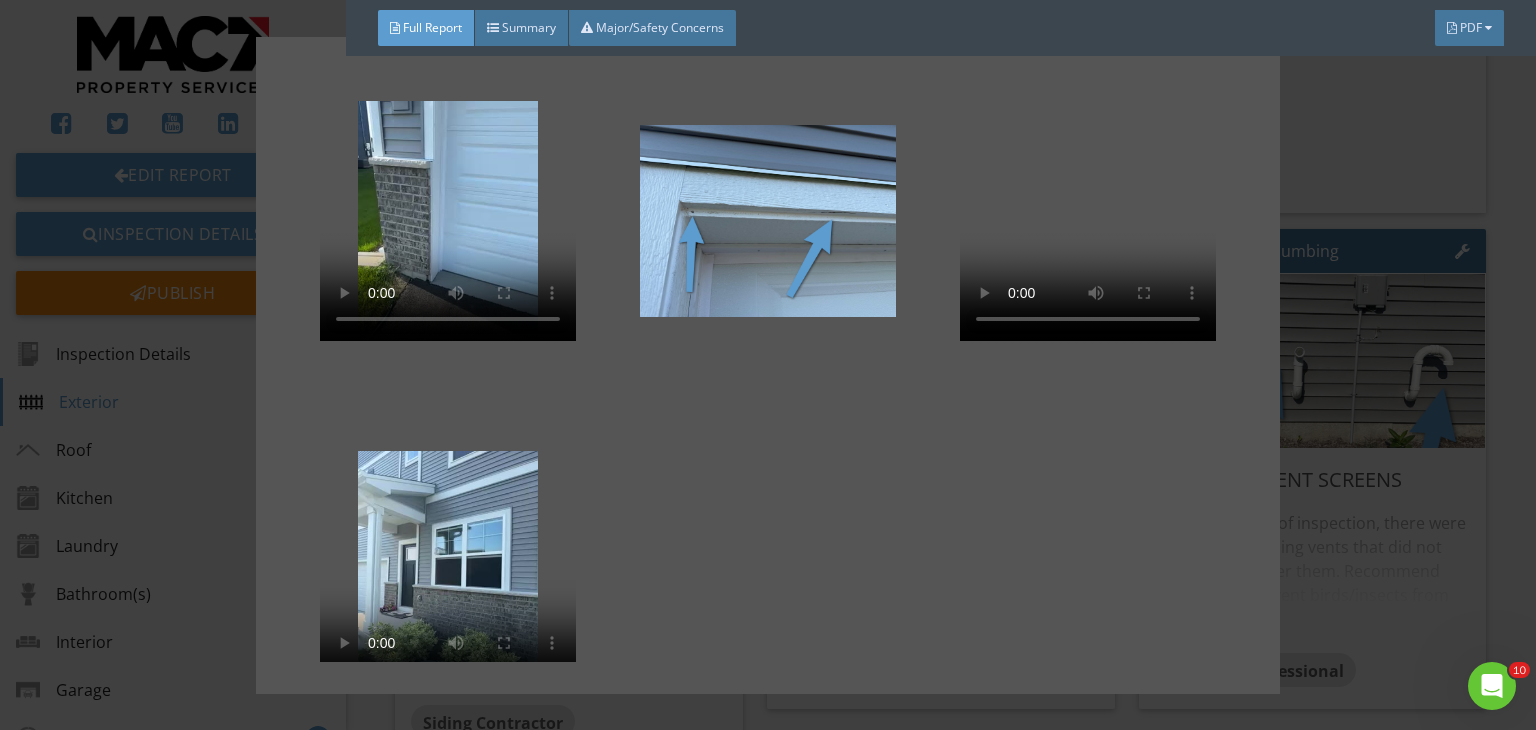 click at bounding box center (768, 365) 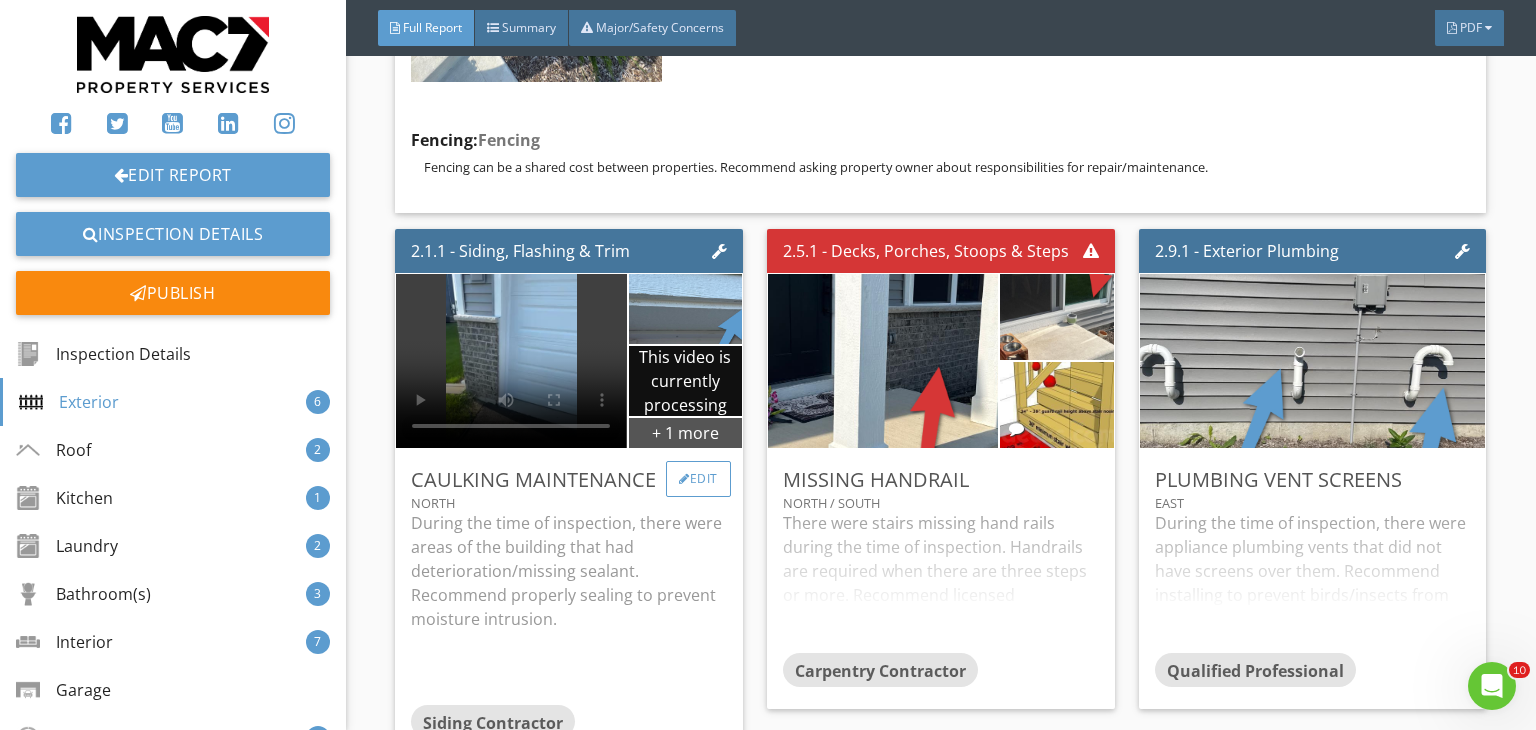 click on "Edit" at bounding box center [698, 479] 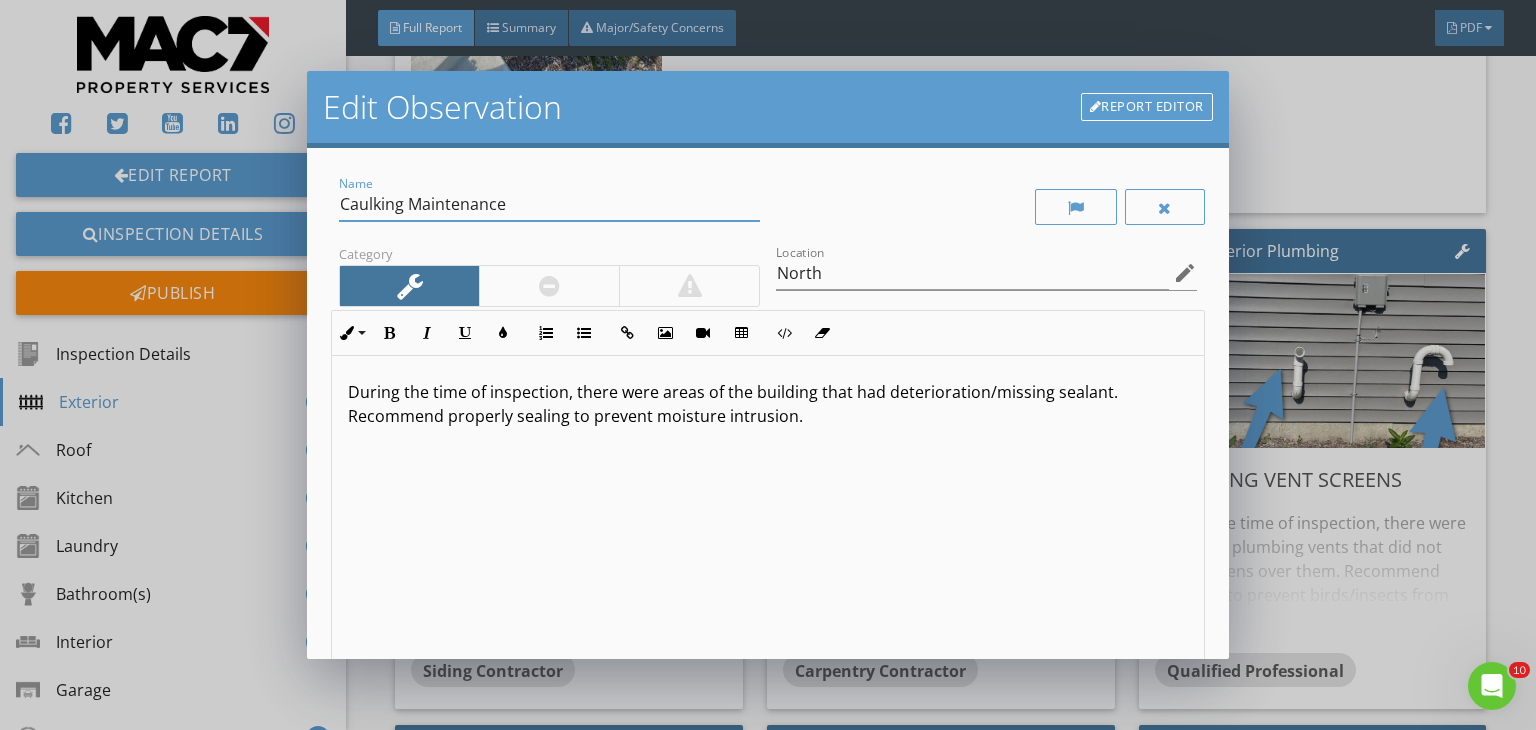 drag, startPoint x: 504, startPoint y: 202, endPoint x: 314, endPoint y: 201, distance: 190.00262 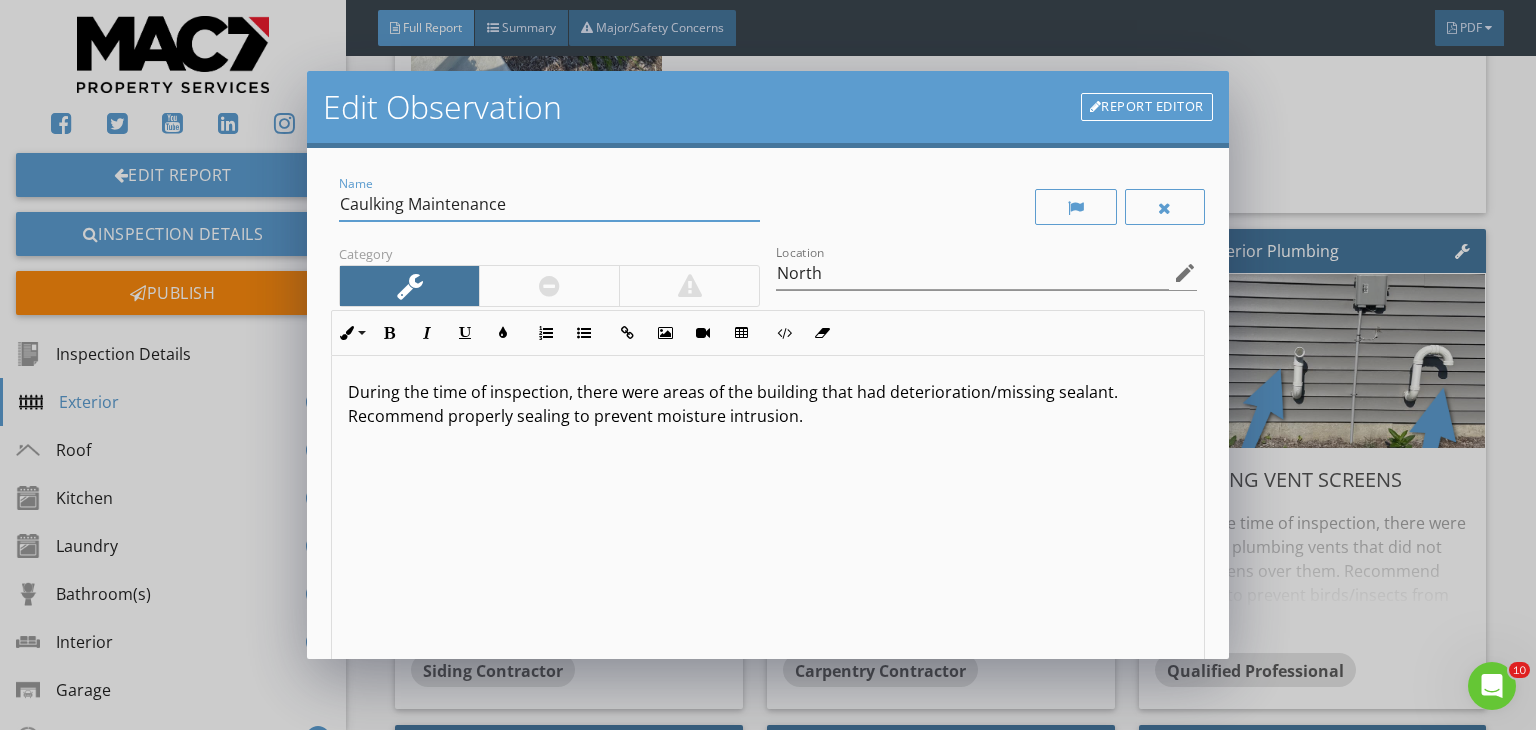 click on "Name Caulking Maintenance                 Category               Location North edit   Inline Style XLarge Large Normal Small Light Small/Light Bold Italic Underline Colors Ordered List Unordered List Insert Link Insert Image Insert Video Insert Table Code View Clear Formatting During the time of inspection, there were areas of the building that had deterioration/missing sealant. Recommend properly sealing to prevent moisture intrusion. Enter text here <p>During the time of inspection, there were areas of the building that had deterioration/missing sealant. Recommend properly sealing to prevent moisture intrusion.</p>   Recommendation Siding Contractor arrow_drop_down     check_box_outline_blank Save as default name/text for this comment   Cancel
Save Changes" at bounding box center [768, 403] 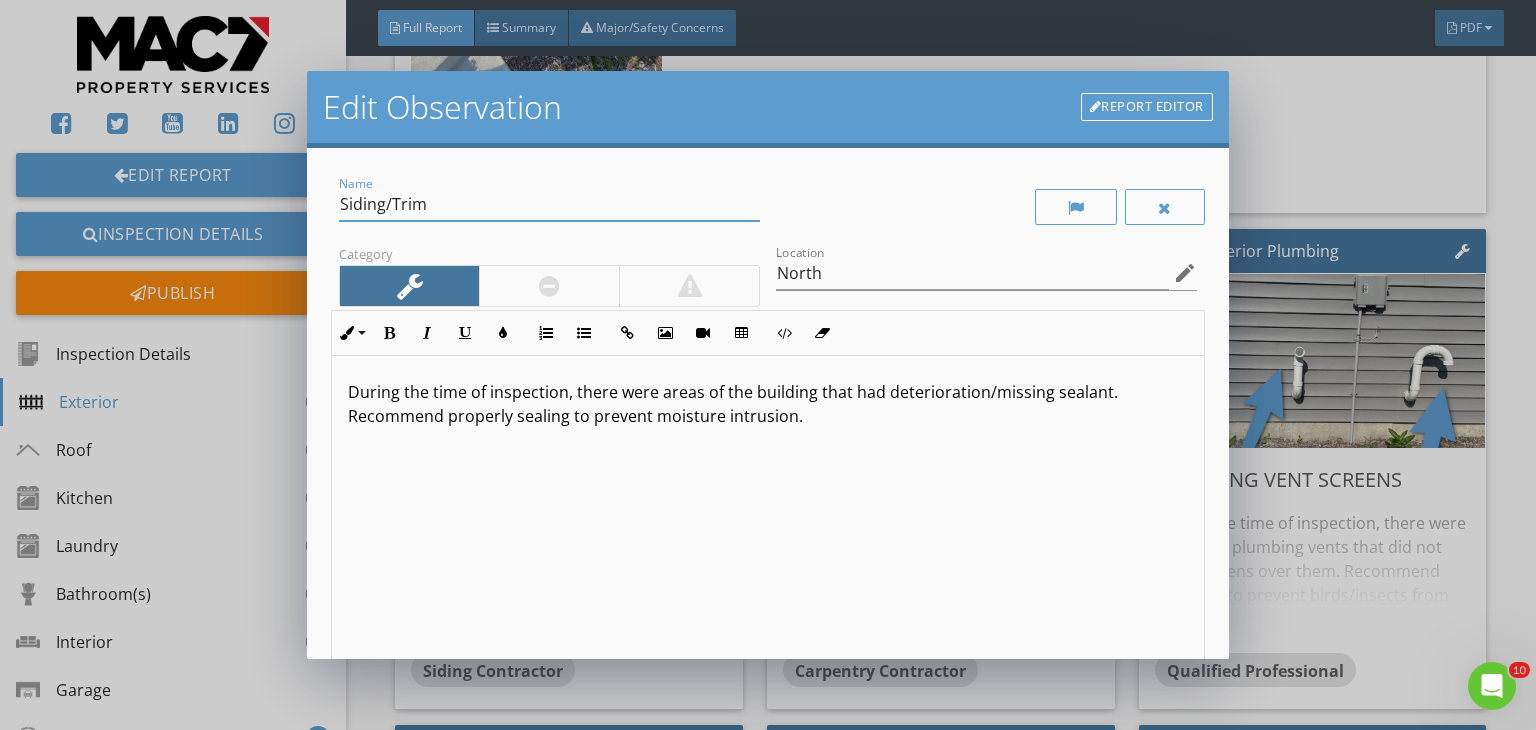 type on "Siding/Trim" 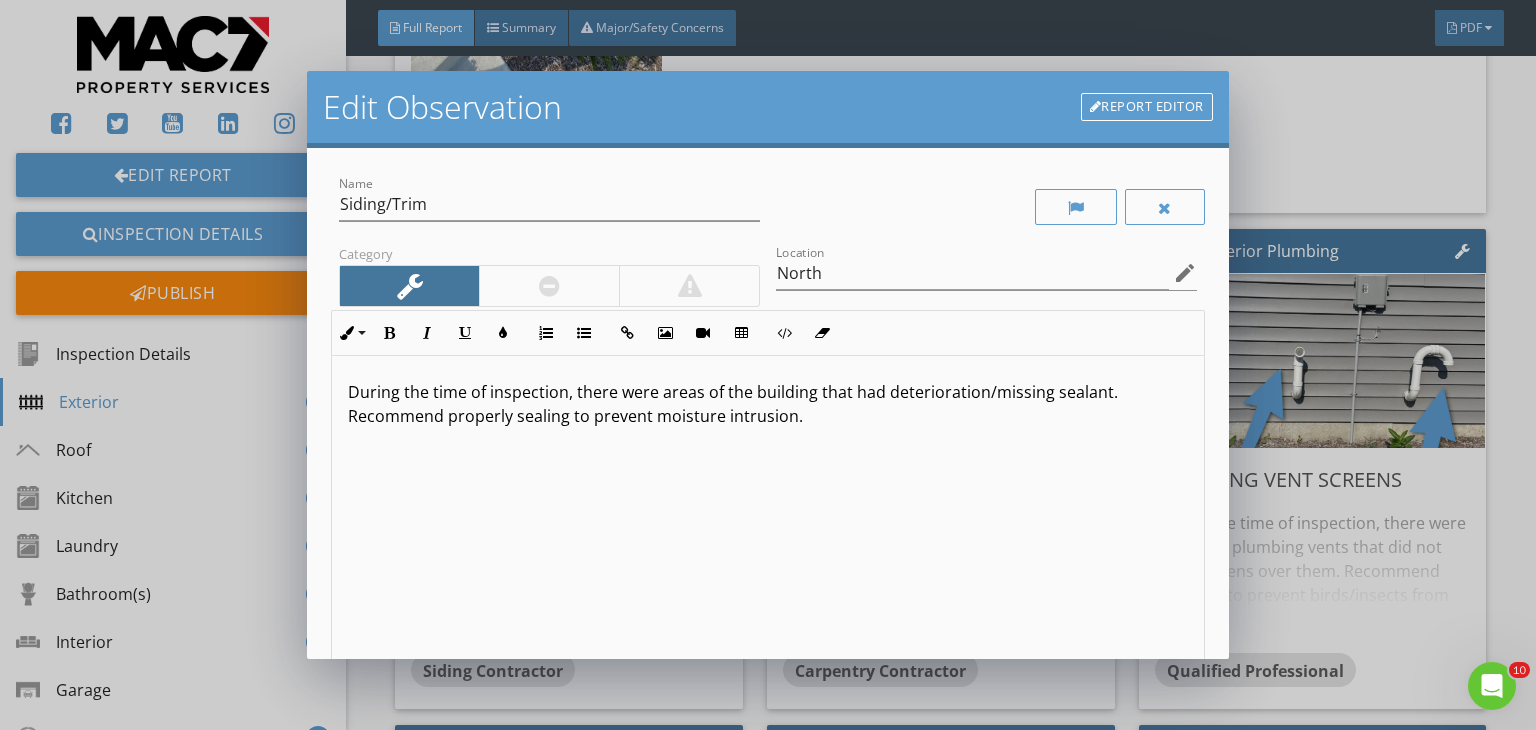 click on "During the time of inspection, there were areas of the building that had deterioration/missing sealant. Recommend properly sealing to prevent moisture intrusion." at bounding box center [768, 404] 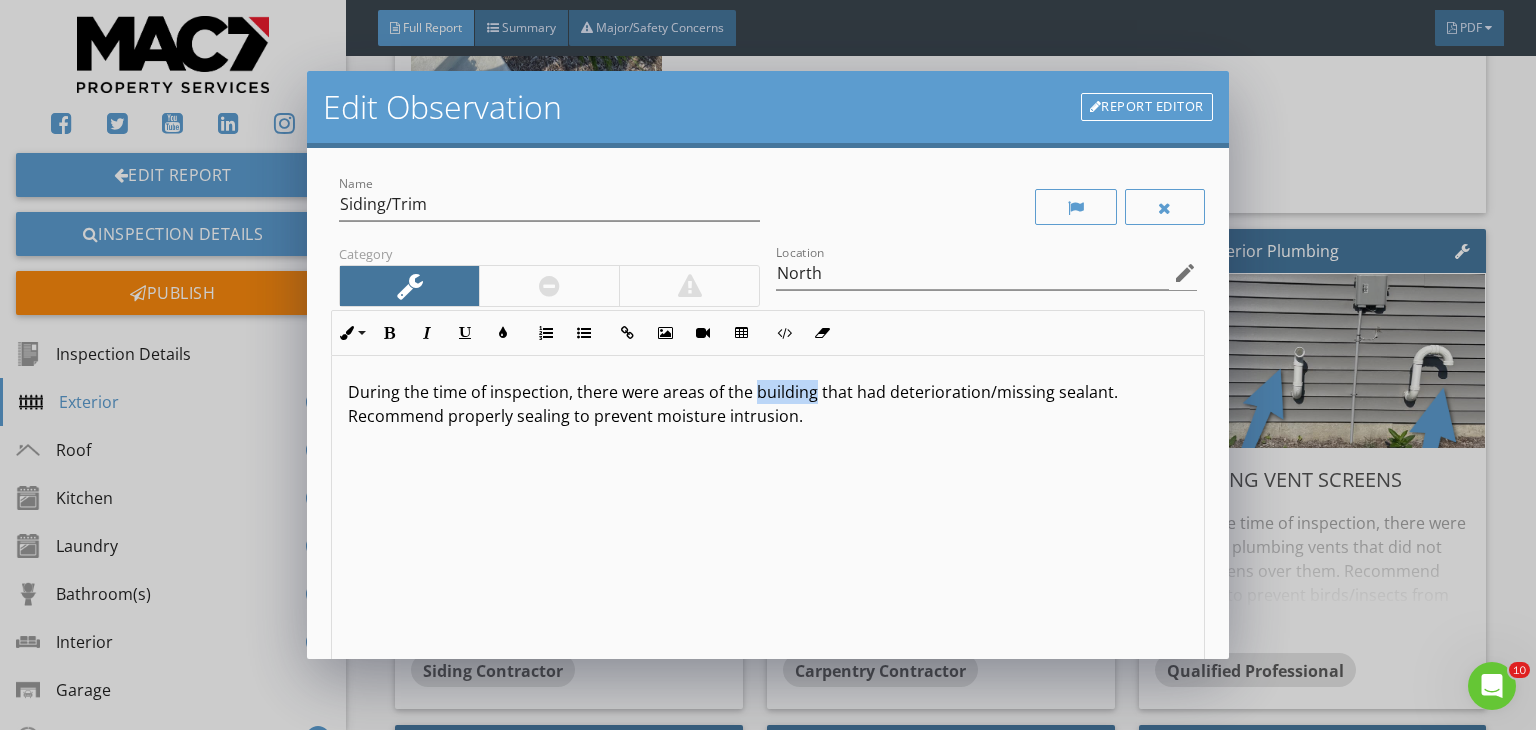 drag, startPoint x: 756, startPoint y: 393, endPoint x: 803, endPoint y: 391, distance: 47.042534 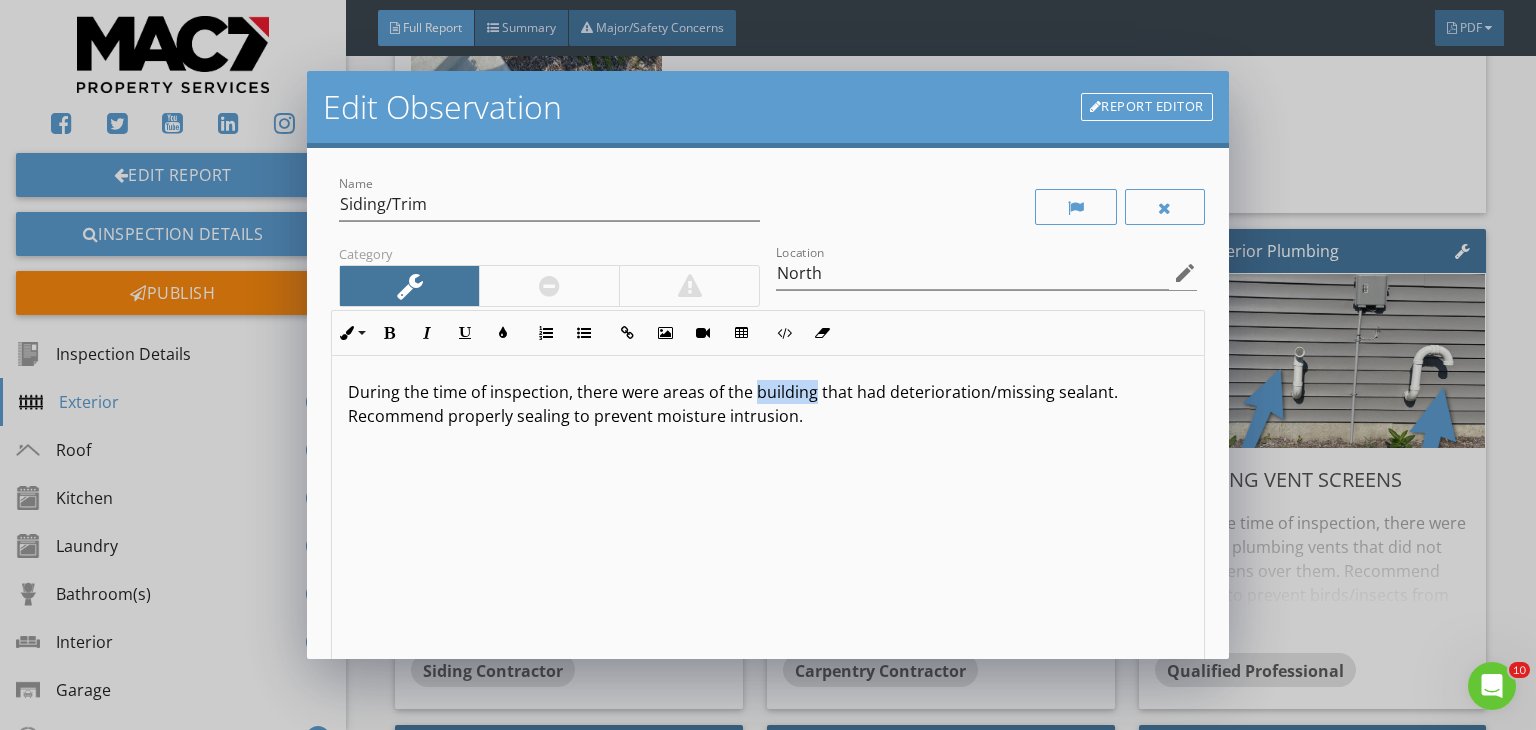 click on "During the time of inspection, there were areas of the building that had deterioration/missing sealant. Recommend properly sealing to prevent moisture intrusion." at bounding box center [768, 404] 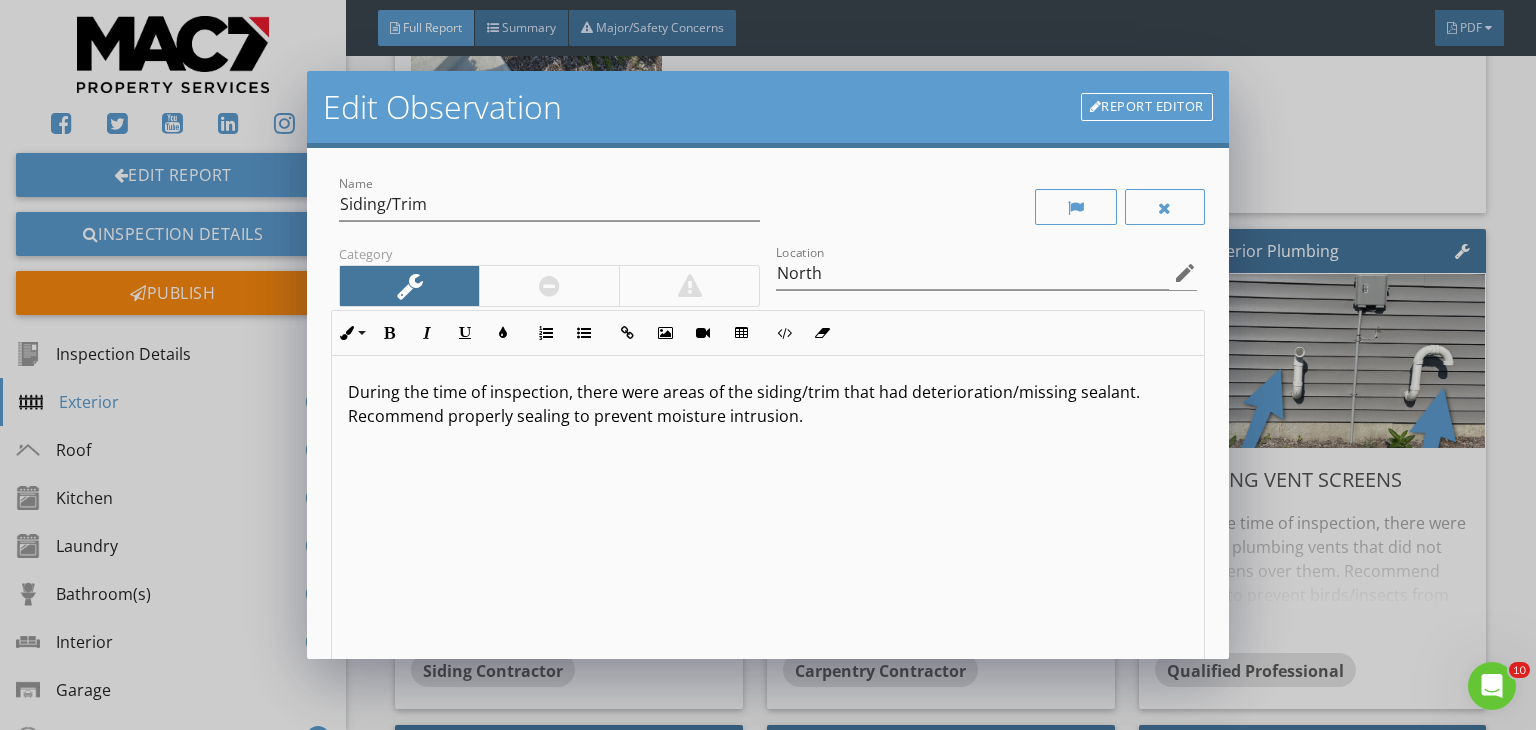 click on "During the time of inspection, there were areas of the siding/trim that had deterioration/missing sealant. Recommend properly sealing to prevent moisture intrusion." at bounding box center [768, 404] 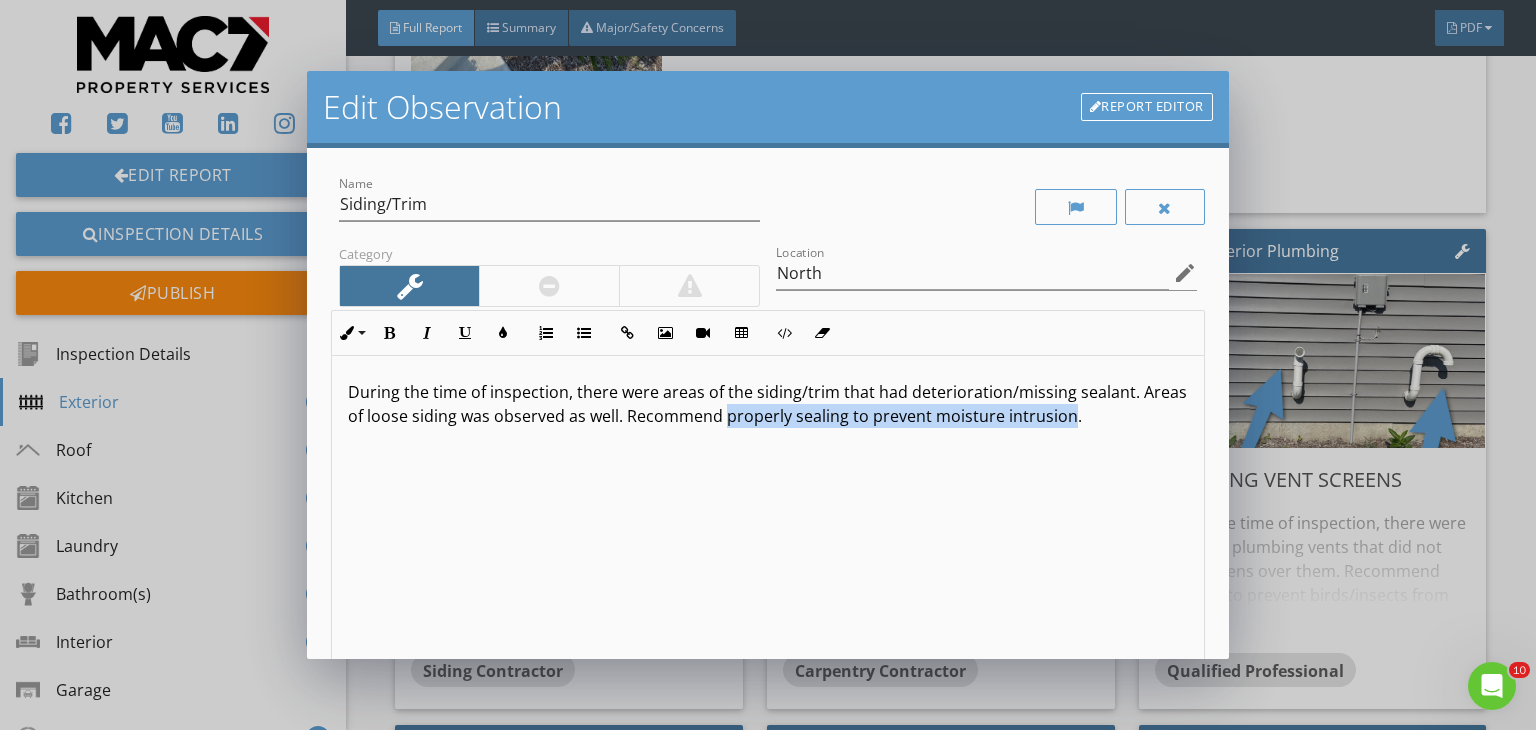 drag, startPoint x: 768, startPoint y: 417, endPoint x: 1113, endPoint y: 416, distance: 345.00143 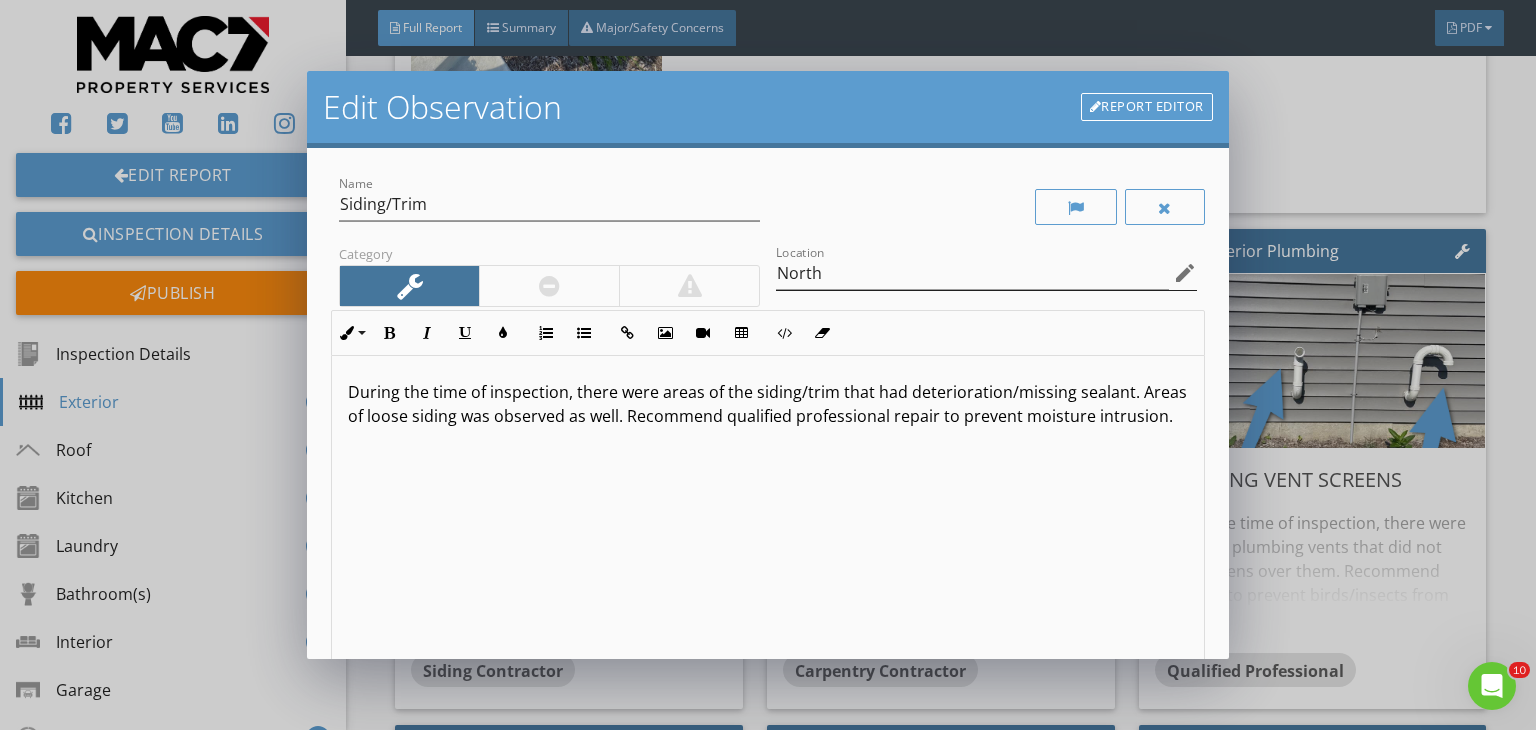 click on "edit" at bounding box center (1185, 273) 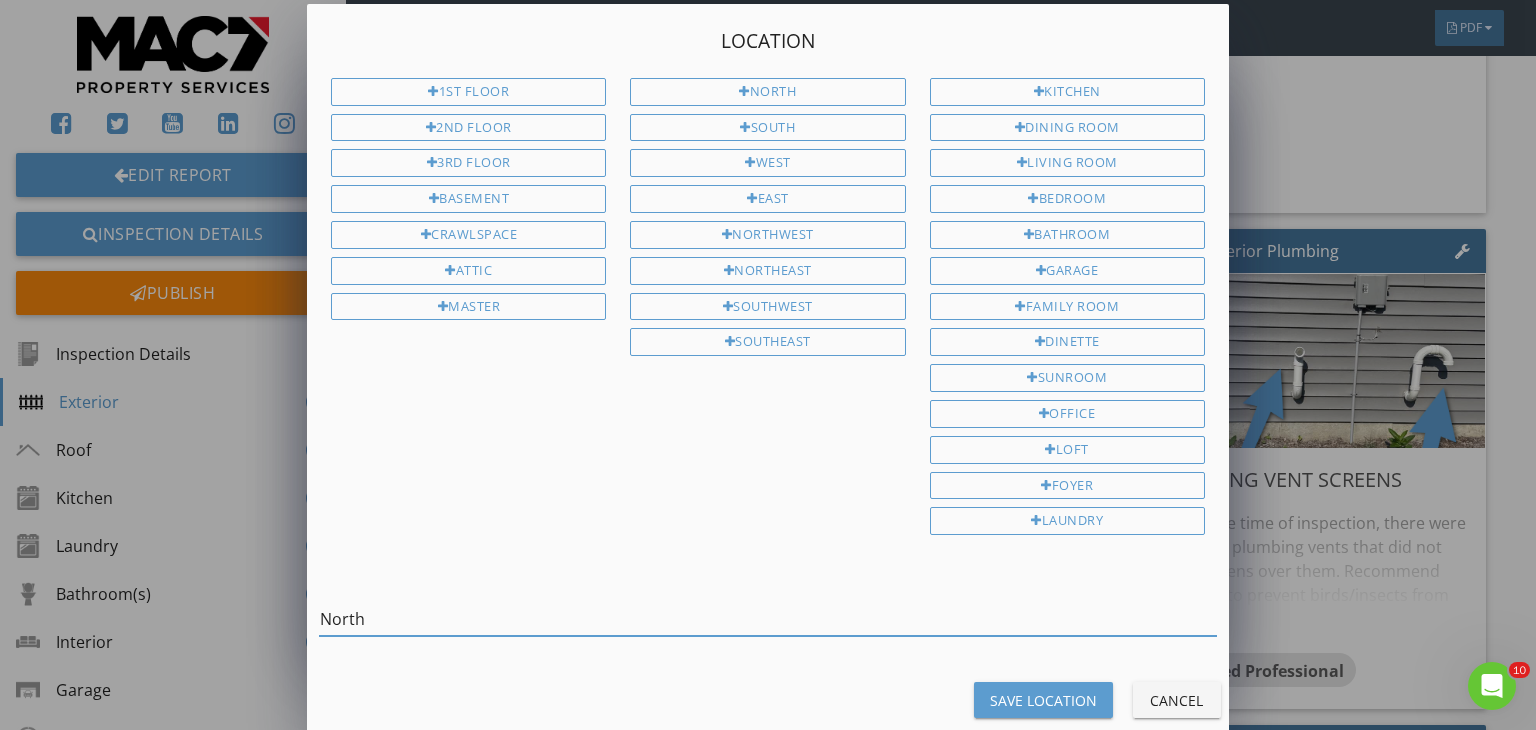 drag, startPoint x: 364, startPoint y: 616, endPoint x: 262, endPoint y: 620, distance: 102.0784 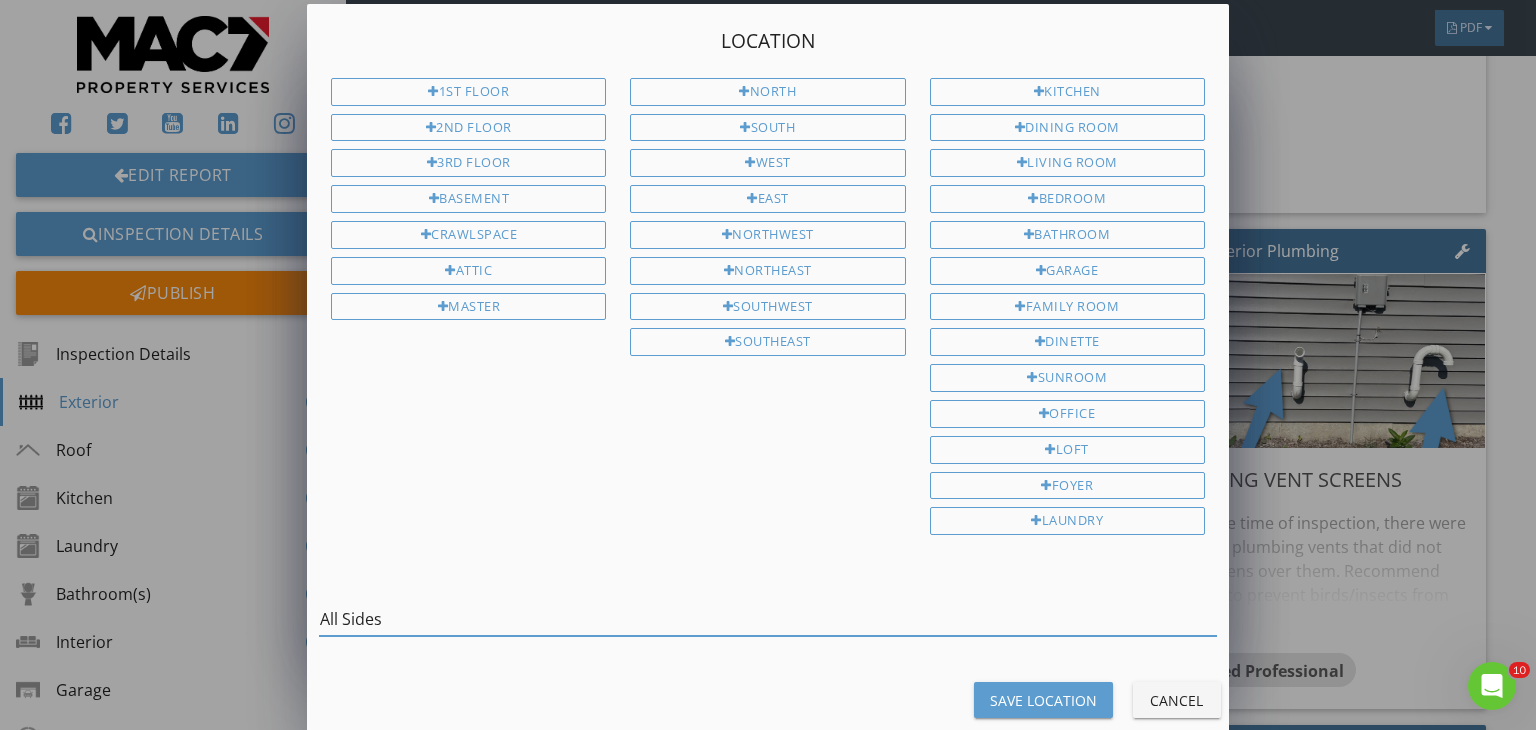 type on "All Sides" 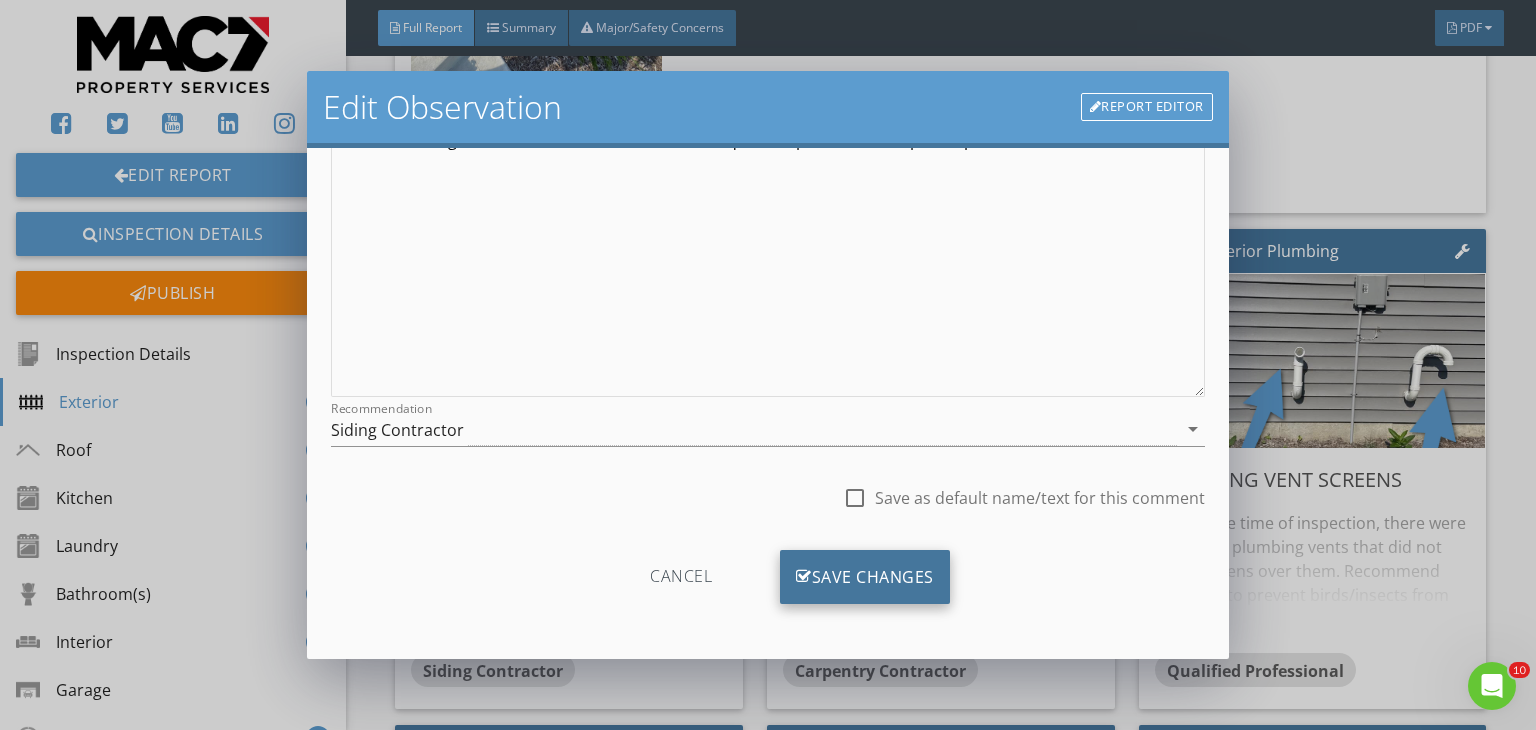 click on "Save Changes" at bounding box center [865, 577] 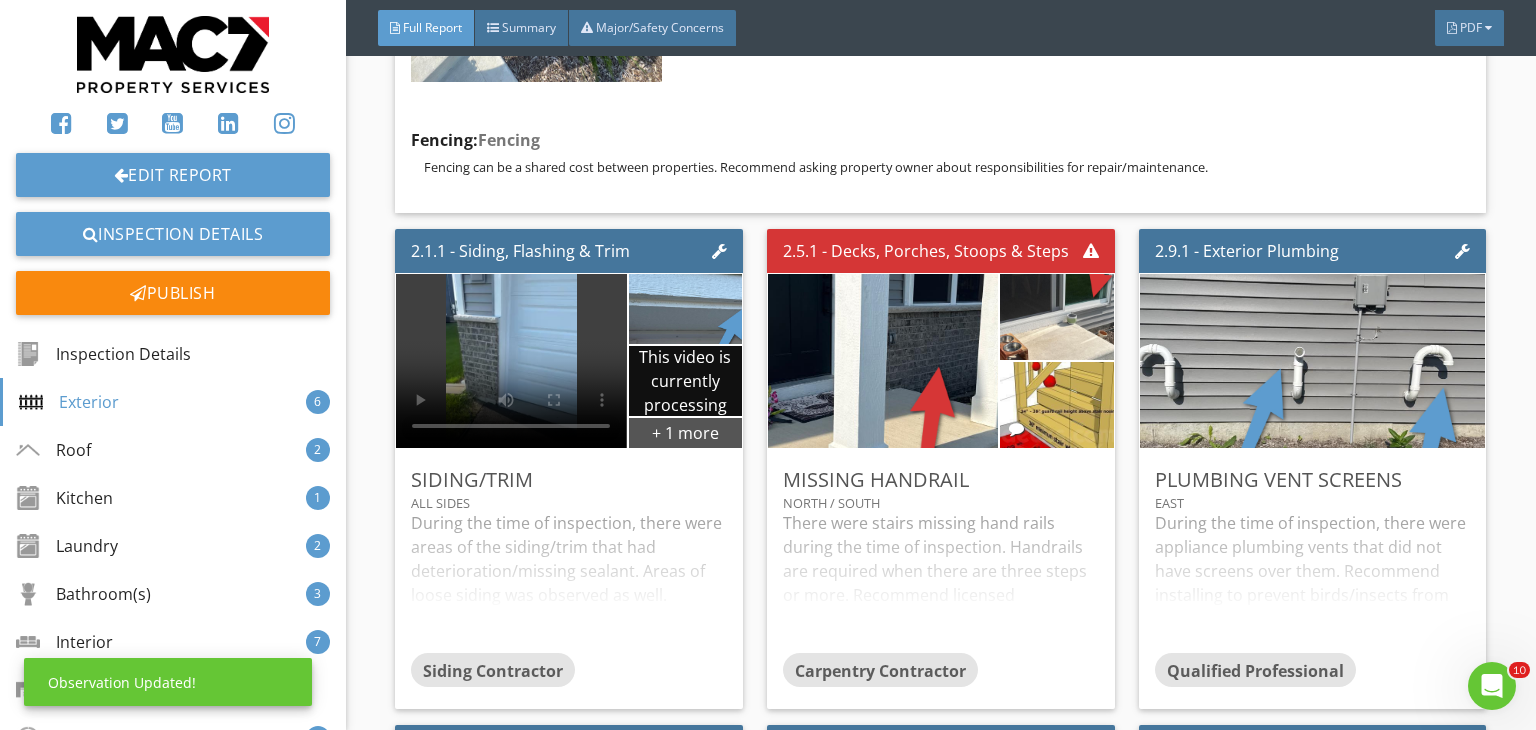 scroll, scrollTop: 39, scrollLeft: 0, axis: vertical 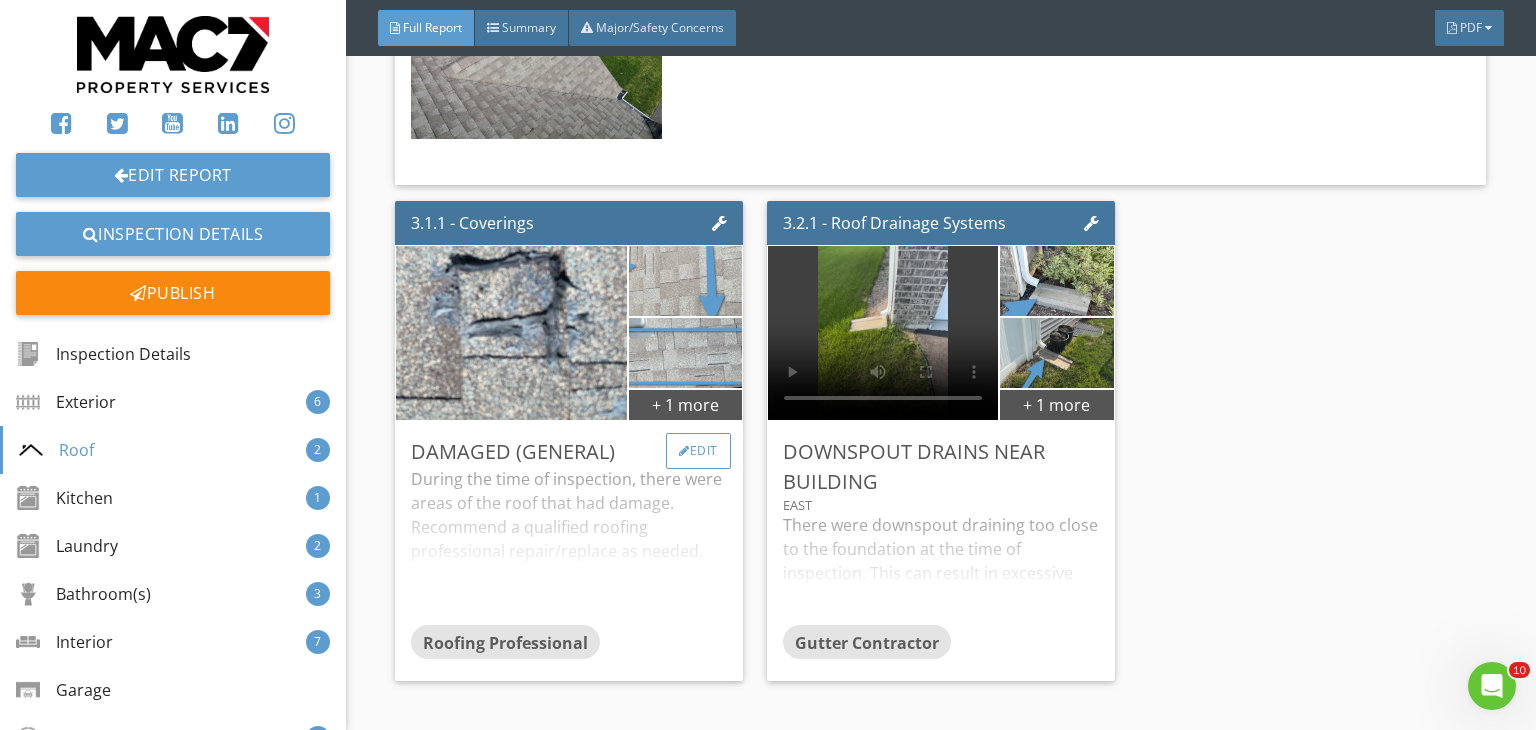 click on "Edit" at bounding box center [698, 451] 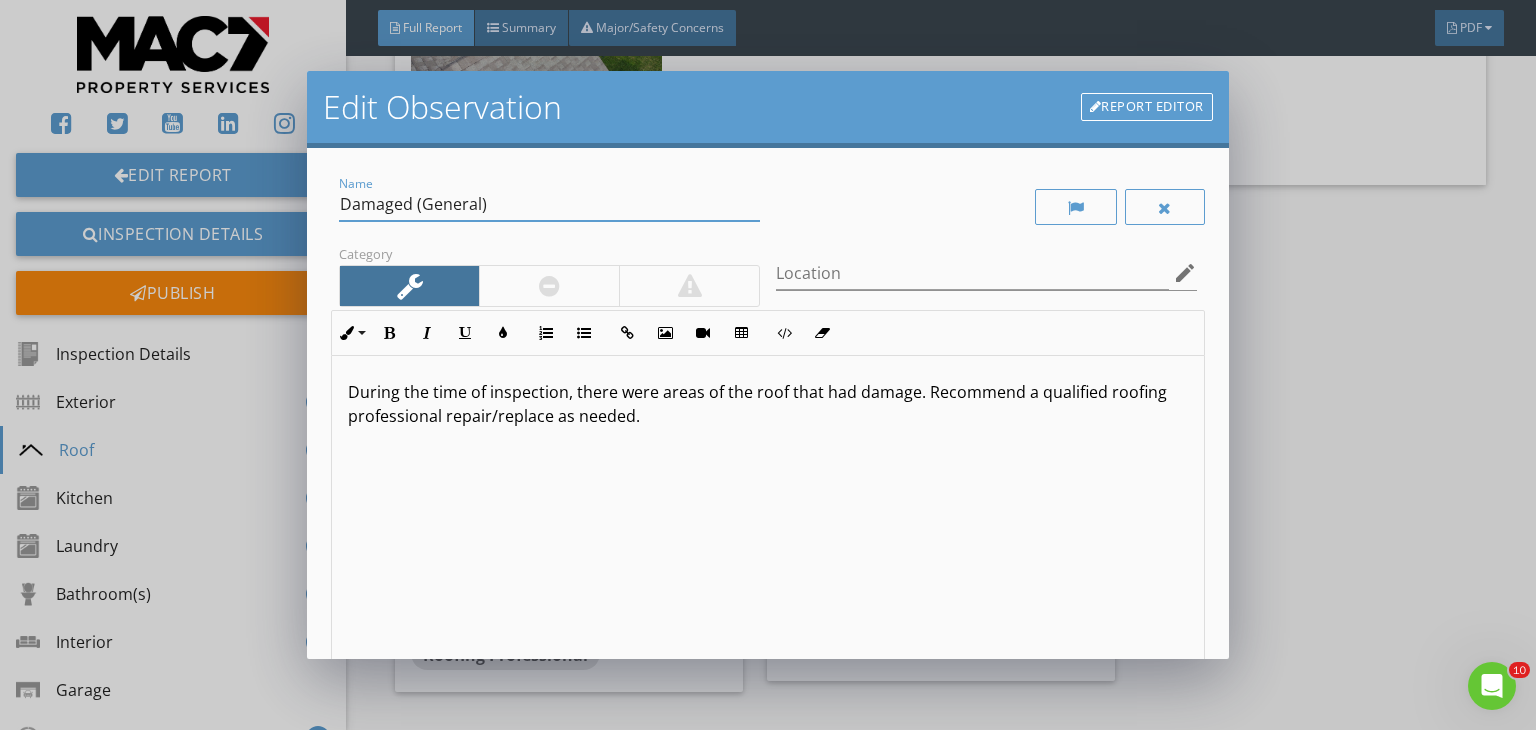 drag, startPoint x: 492, startPoint y: 207, endPoint x: 303, endPoint y: 220, distance: 189.44656 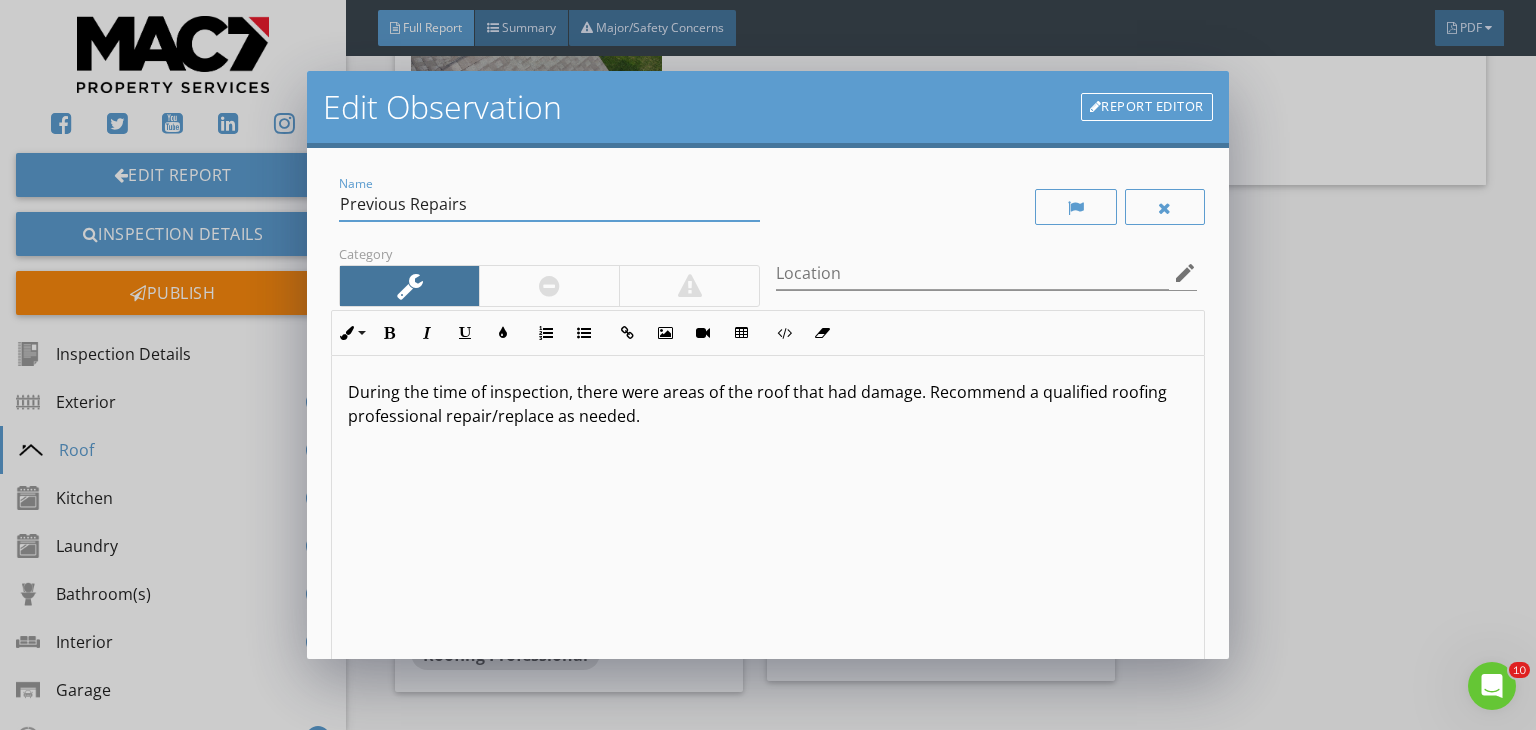 type on "Previous Repairs" 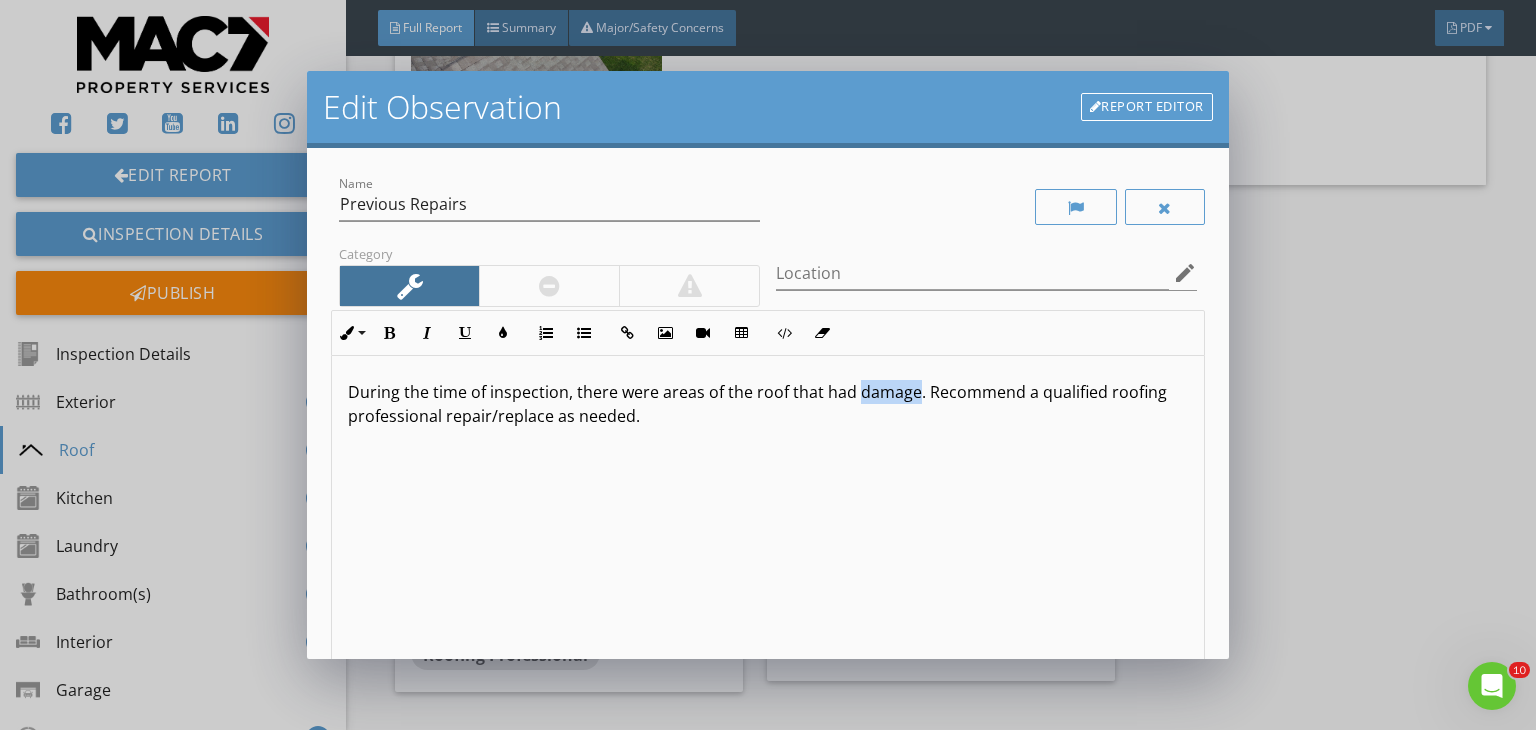 drag, startPoint x: 856, startPoint y: 398, endPoint x: 912, endPoint y: 396, distance: 56.0357 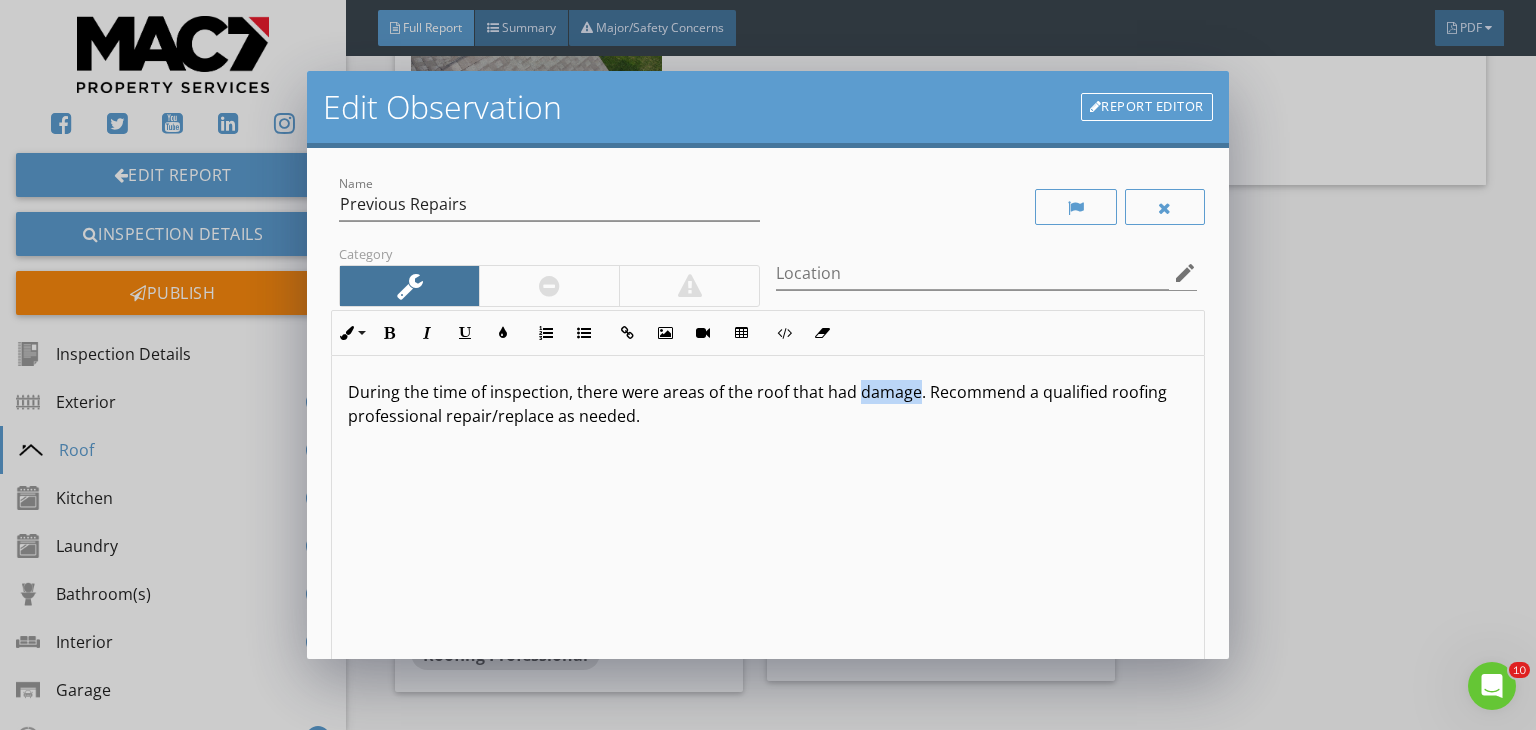 type 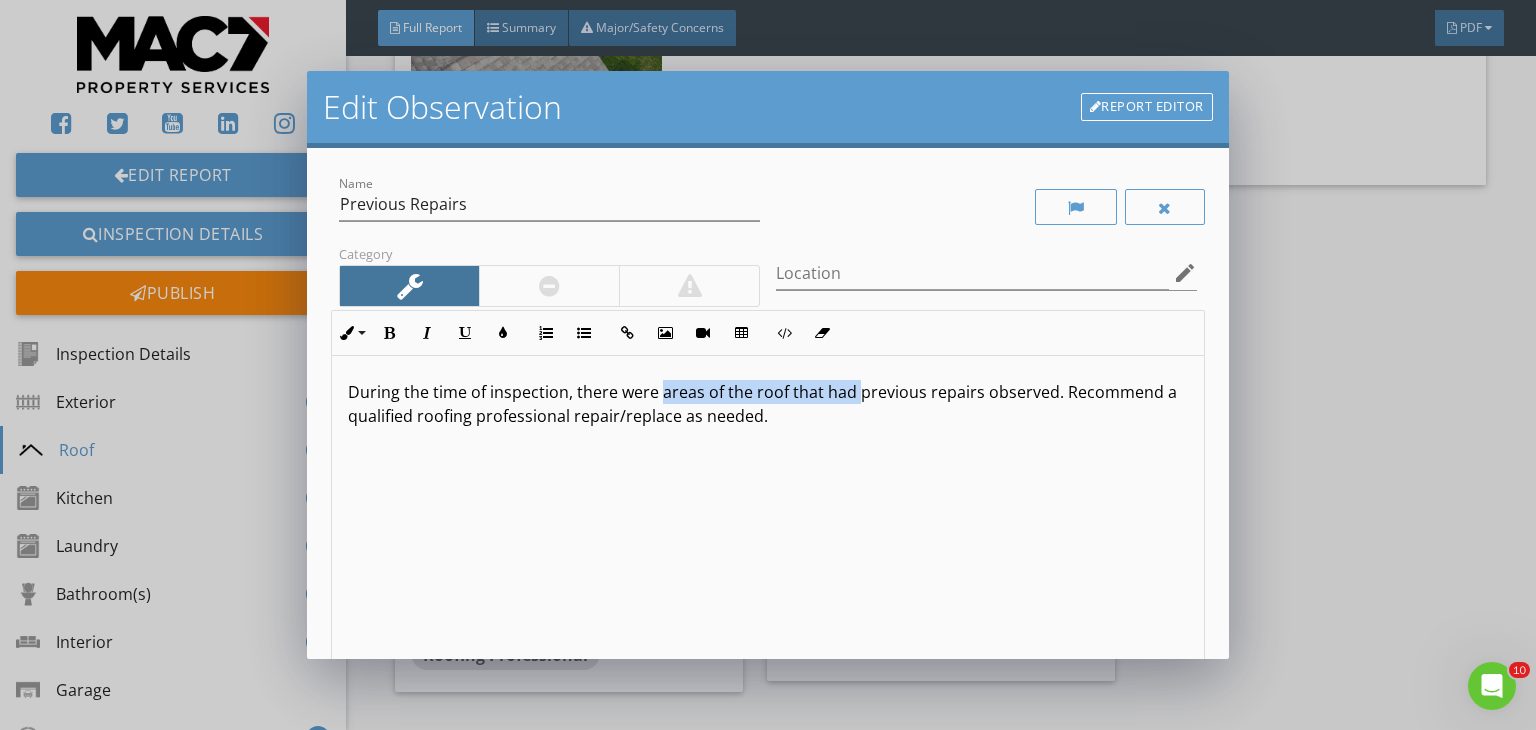 drag, startPoint x: 853, startPoint y: 391, endPoint x: 660, endPoint y: 389, distance: 193.01036 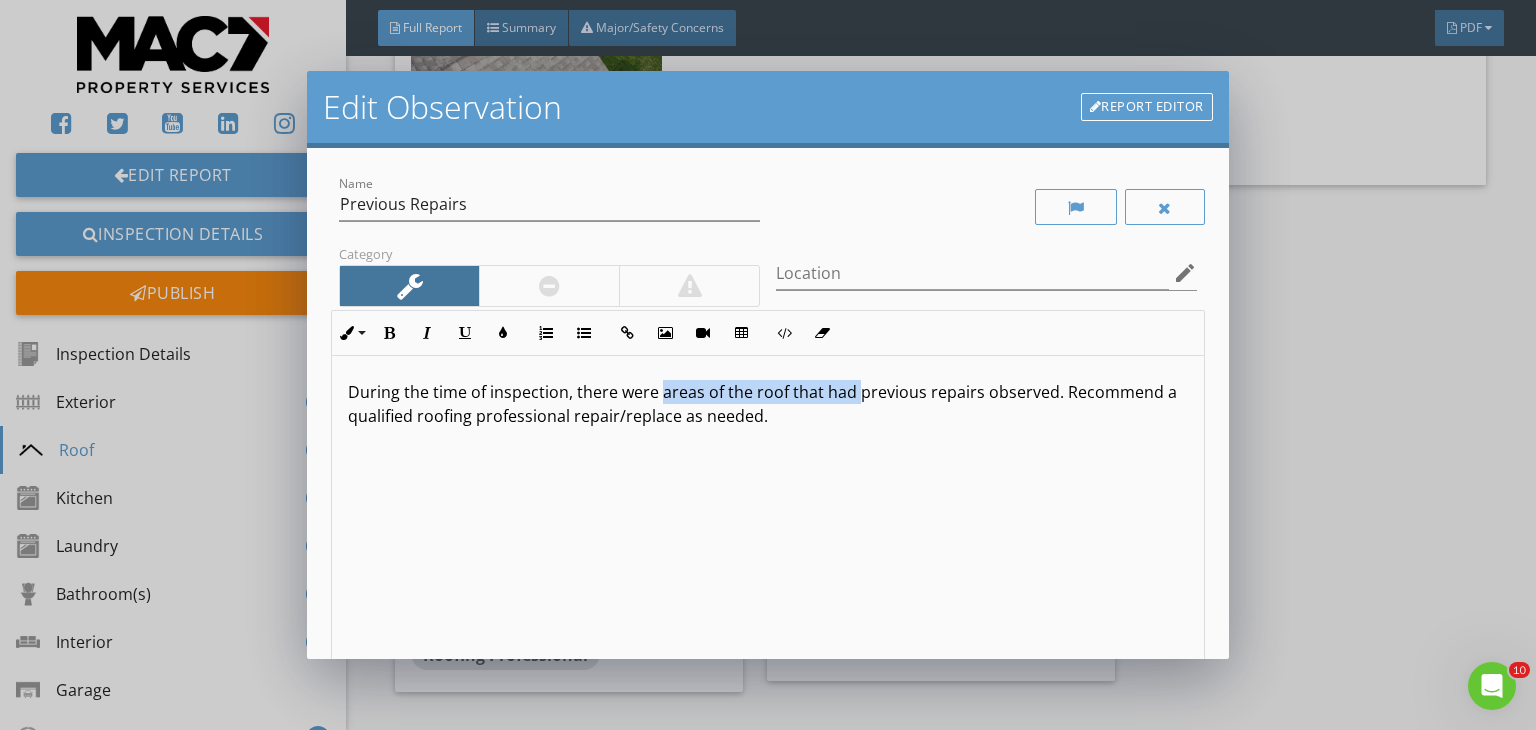 click on "During the time of inspection, there were areas of the roof that had previous repairs observed. Recommend a qualified roofing professional repair/replace as needed." at bounding box center [768, 404] 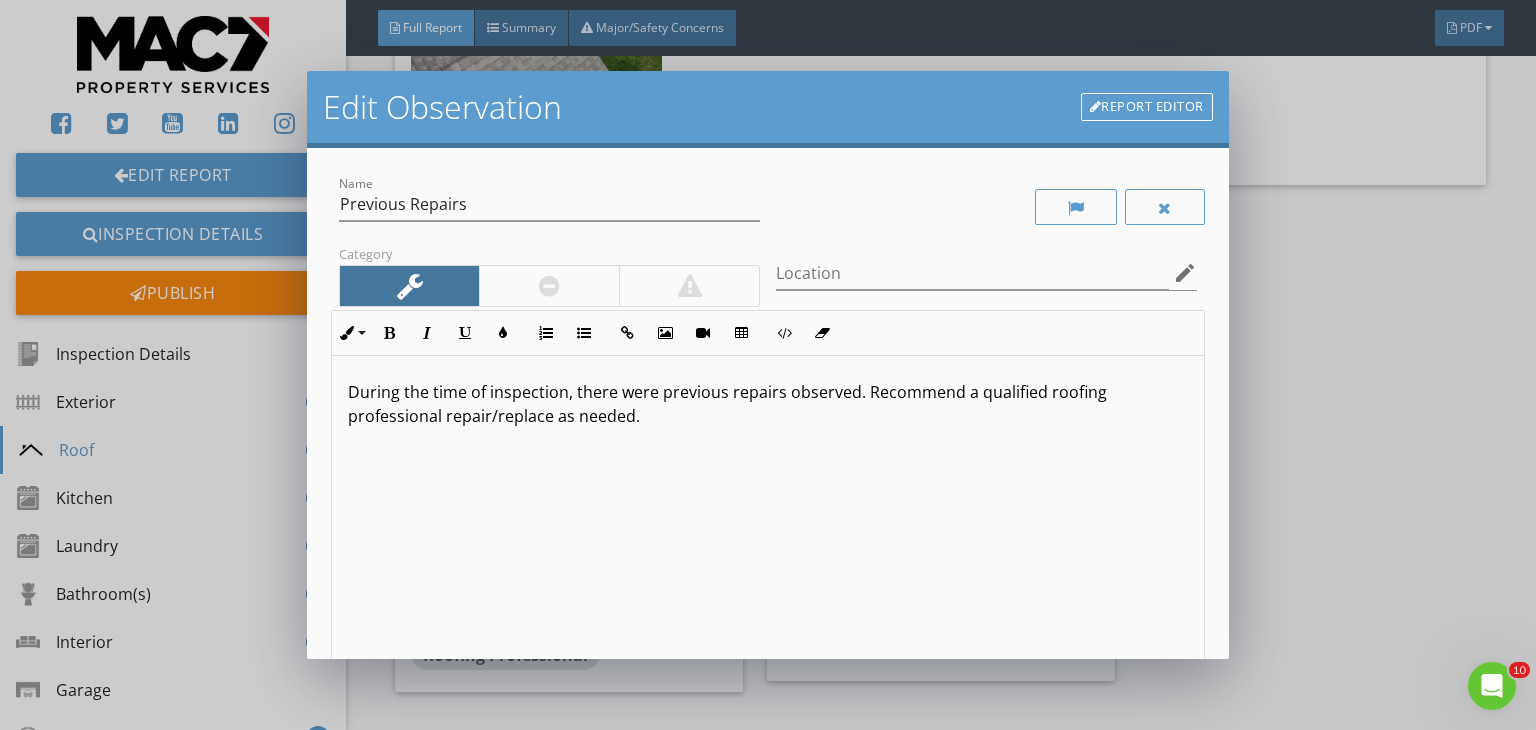 click on "During the time of inspection, there were previous repairs observed. Recommend a qualified roofing professional repair/replace as needed." at bounding box center (768, 404) 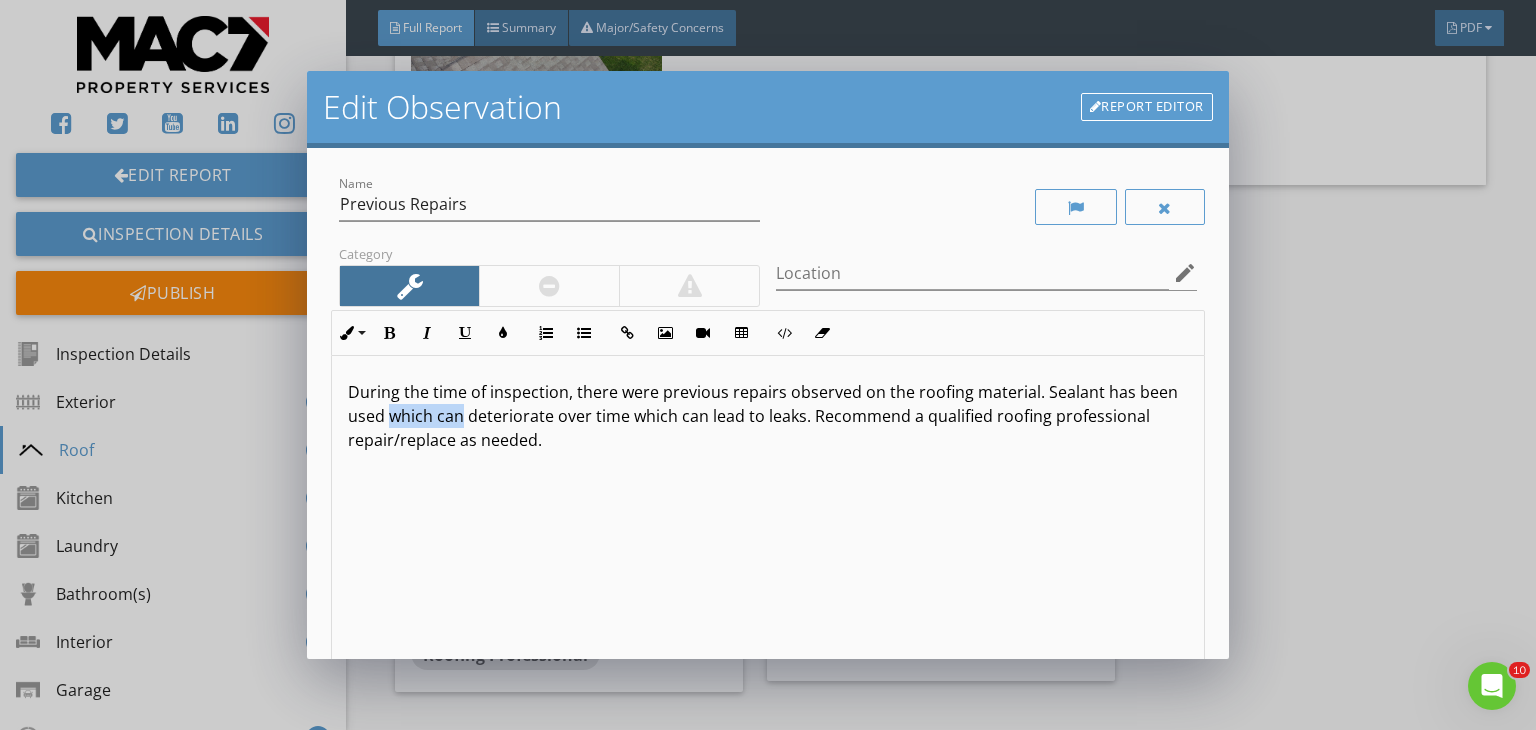 drag, startPoint x: 436, startPoint y: 417, endPoint x: 506, endPoint y: 426, distance: 70.5762 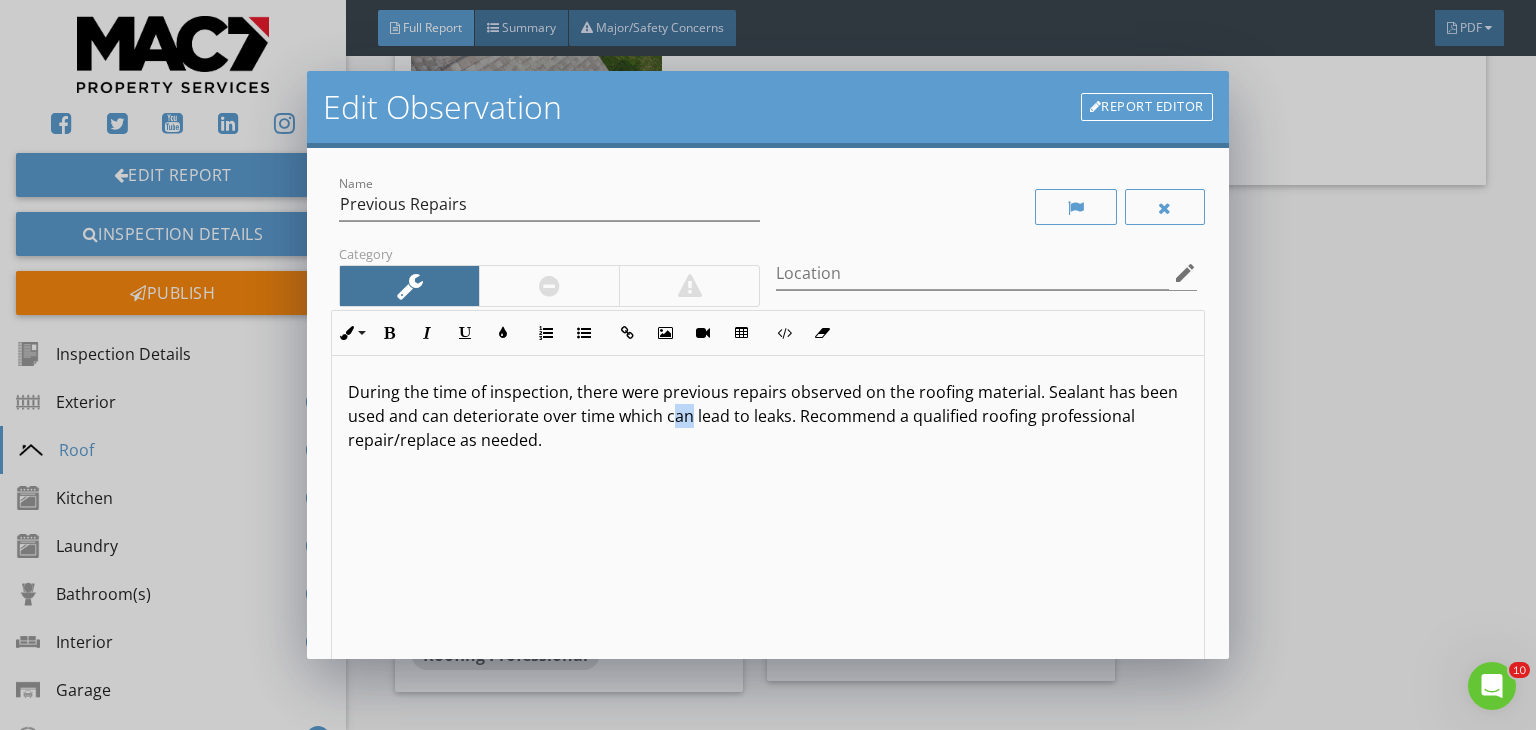 drag, startPoint x: 708, startPoint y: 418, endPoint x: 725, endPoint y: 419, distance: 17.029387 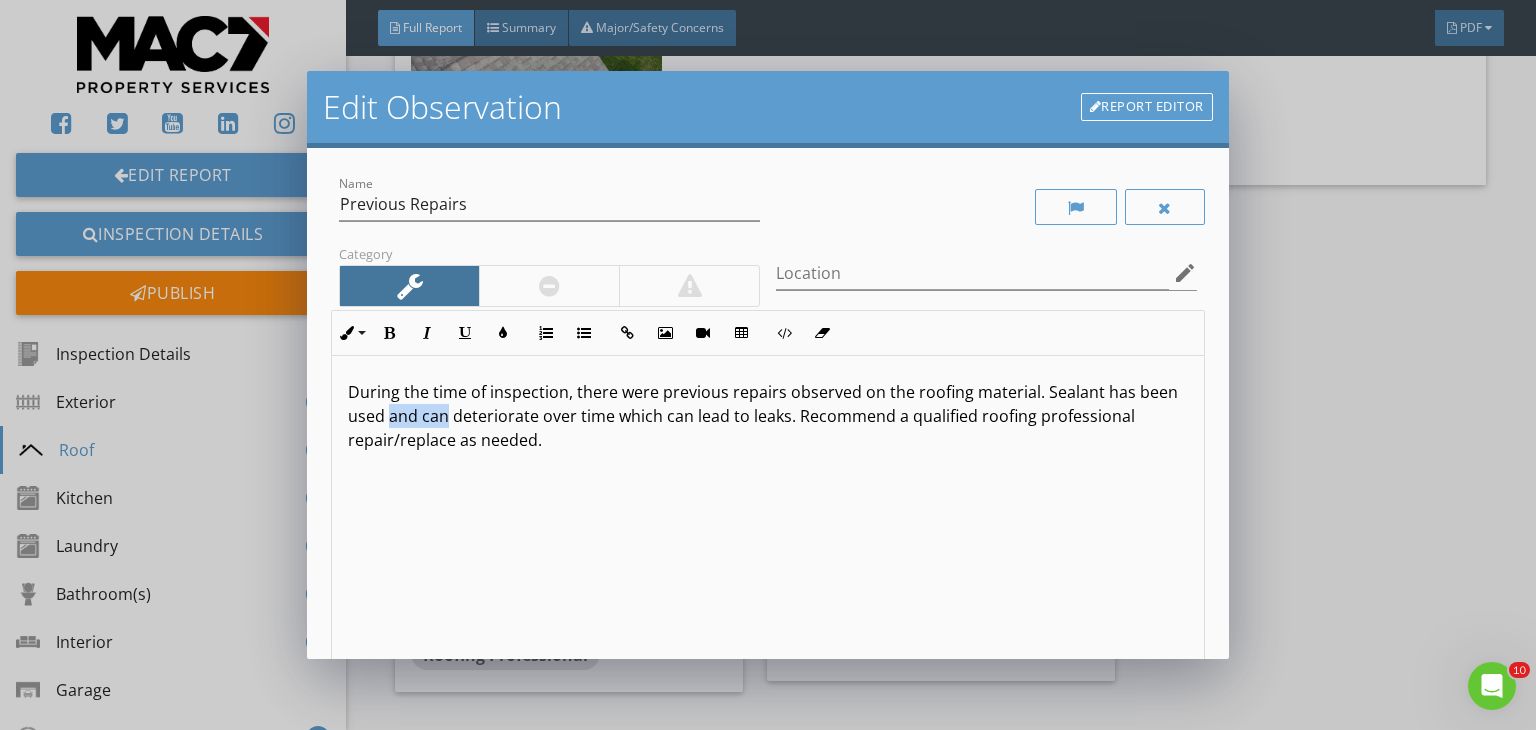drag, startPoint x: 431, startPoint y: 420, endPoint x: 488, endPoint y: 422, distance: 57.035076 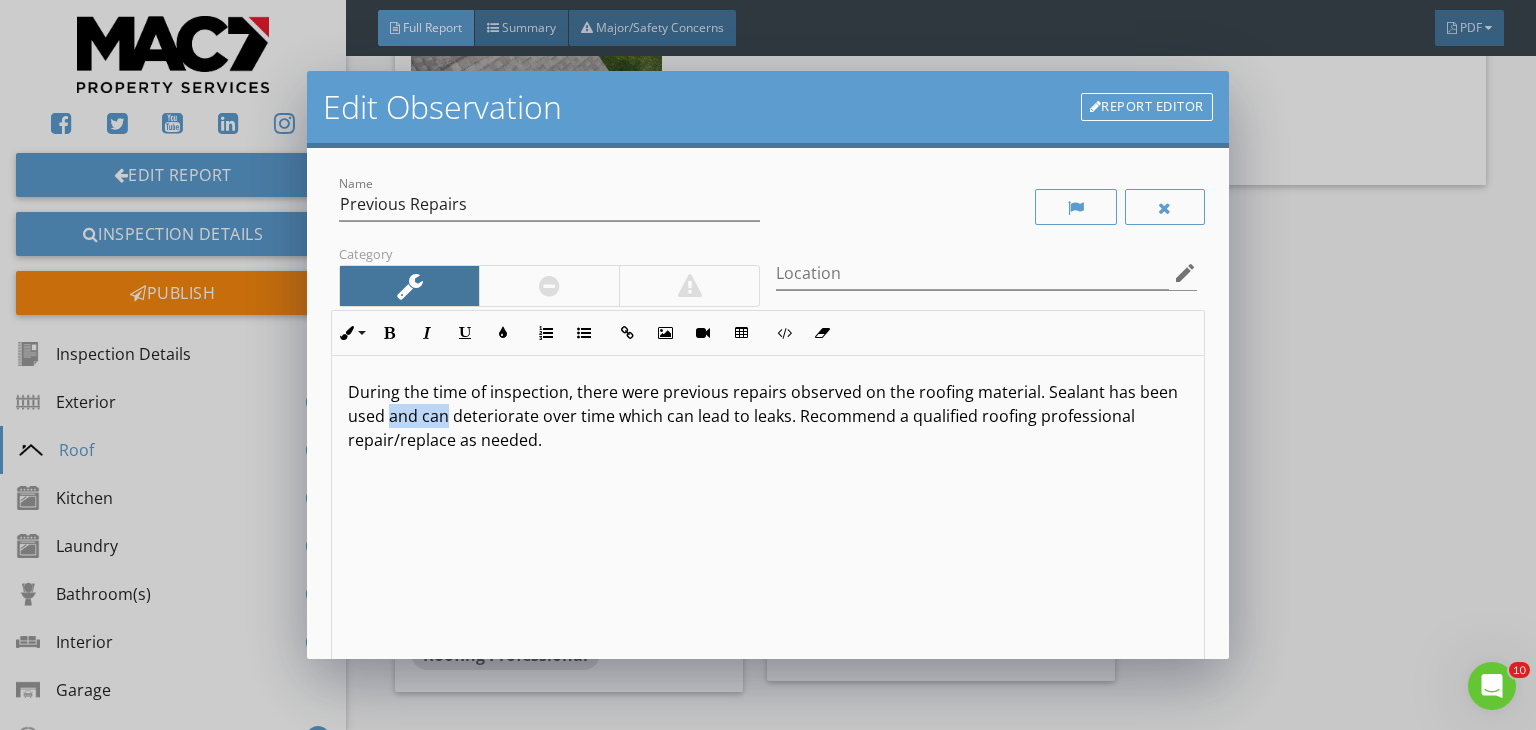 click on "During the time of inspection, there were previous repairs observed on the roofing material. Sealant has been used and can deteriorate over time which can lead to leaks. Recommend a qualified roofing professional repair/replace as needed." at bounding box center [768, 416] 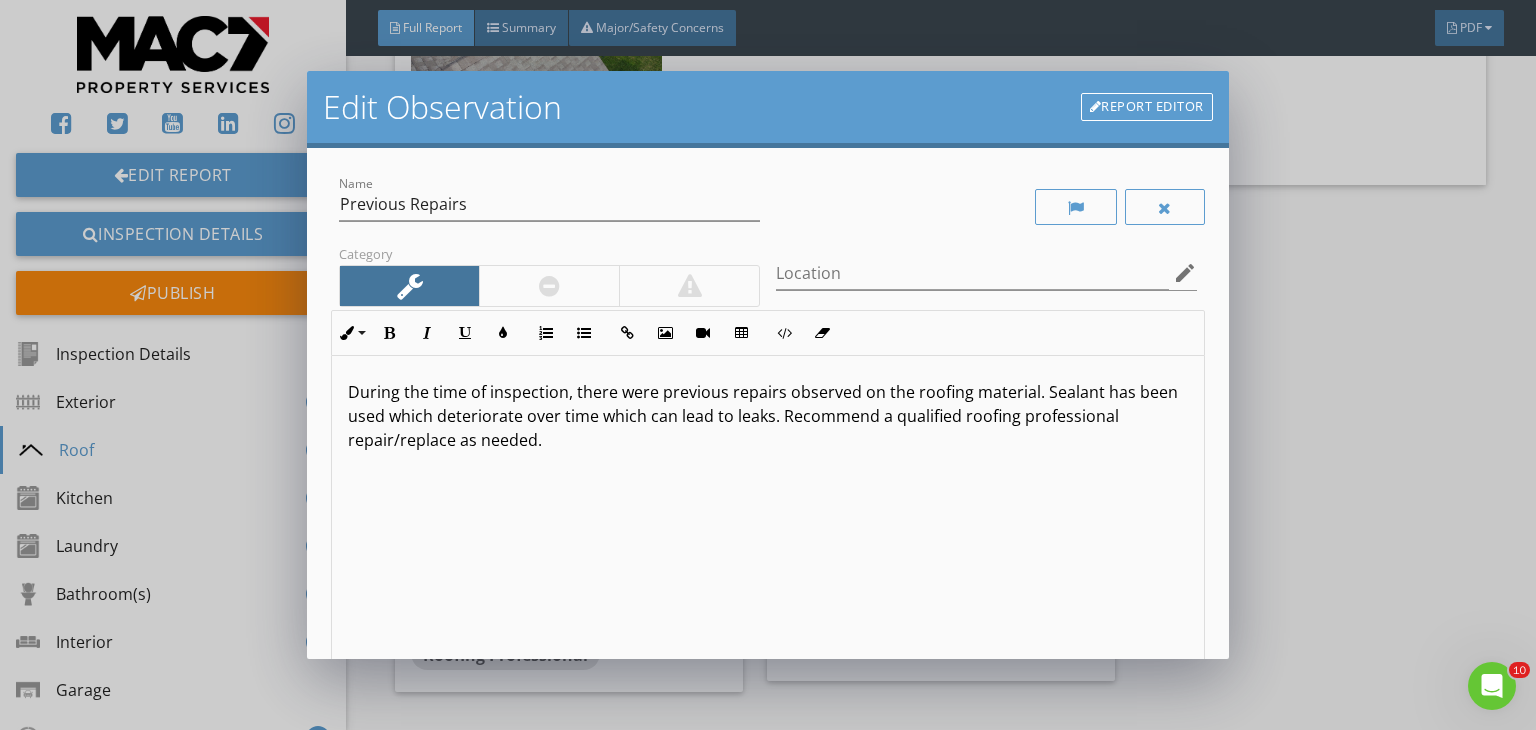 click on "During the time of inspection, there were previous repairs observed on the roofing material. Sealant has been used which deteriorate over time which can lead to leaks. Recommend a qualified roofing professional repair/replace as needed." at bounding box center [768, 416] 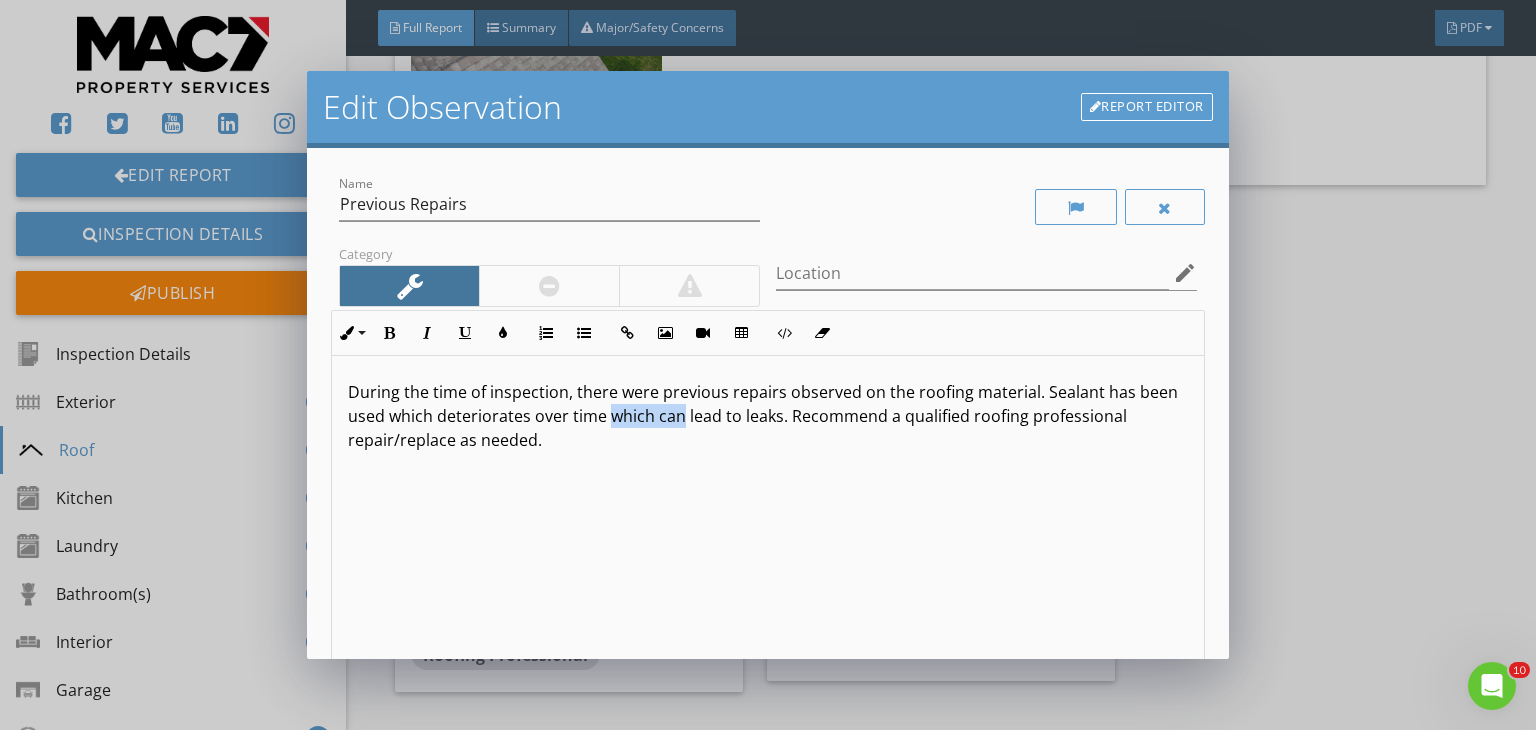 drag, startPoint x: 653, startPoint y: 416, endPoint x: 722, endPoint y: 417, distance: 69.00725 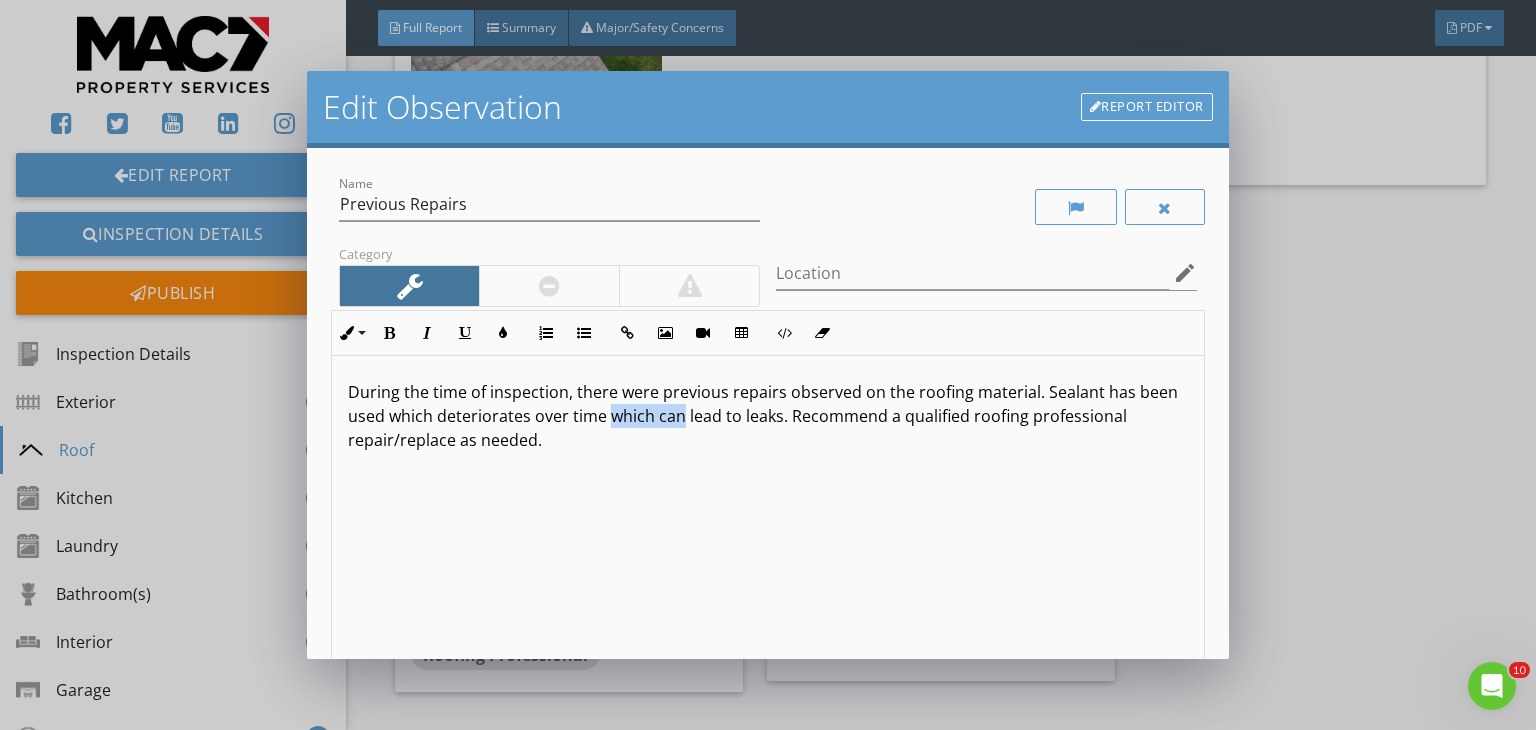 click on "During the time of inspection, there were previous repairs observed on the roofing material. Sealant has been used which deteriorates over time which can lead to leaks. Recommend a qualified roofing professional repair/replace as needed." at bounding box center [768, 416] 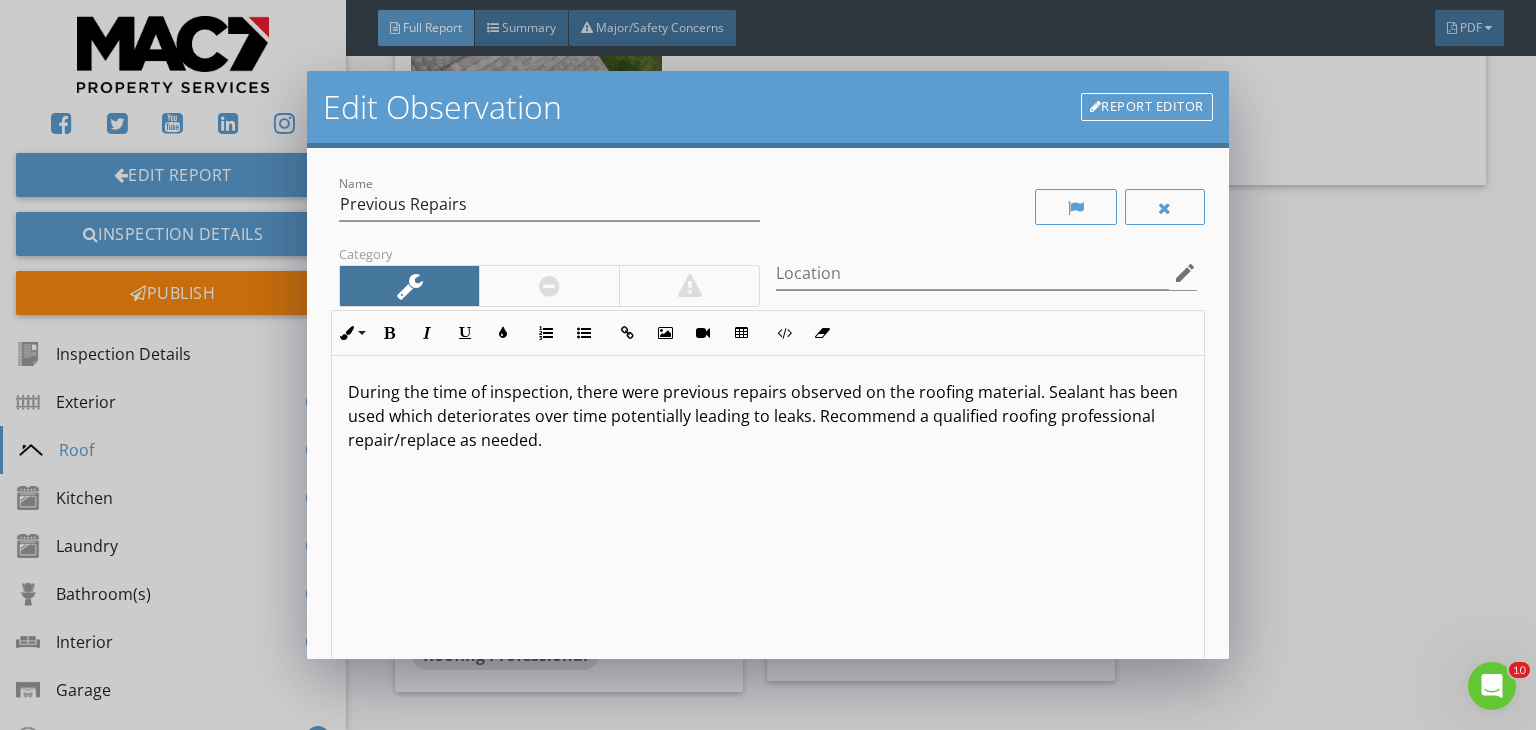 scroll, scrollTop: 0, scrollLeft: 0, axis: both 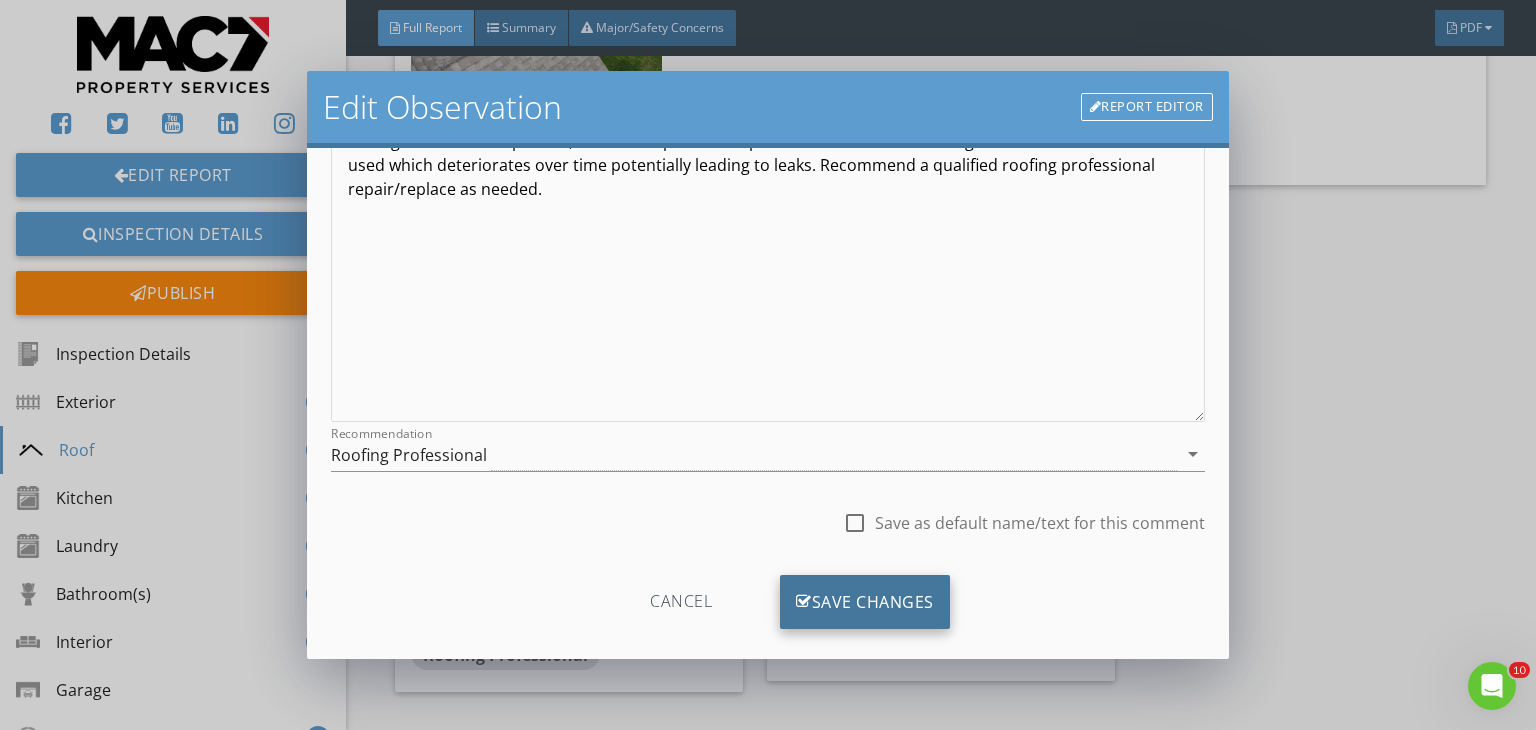 click on "Save Changes" at bounding box center (865, 602) 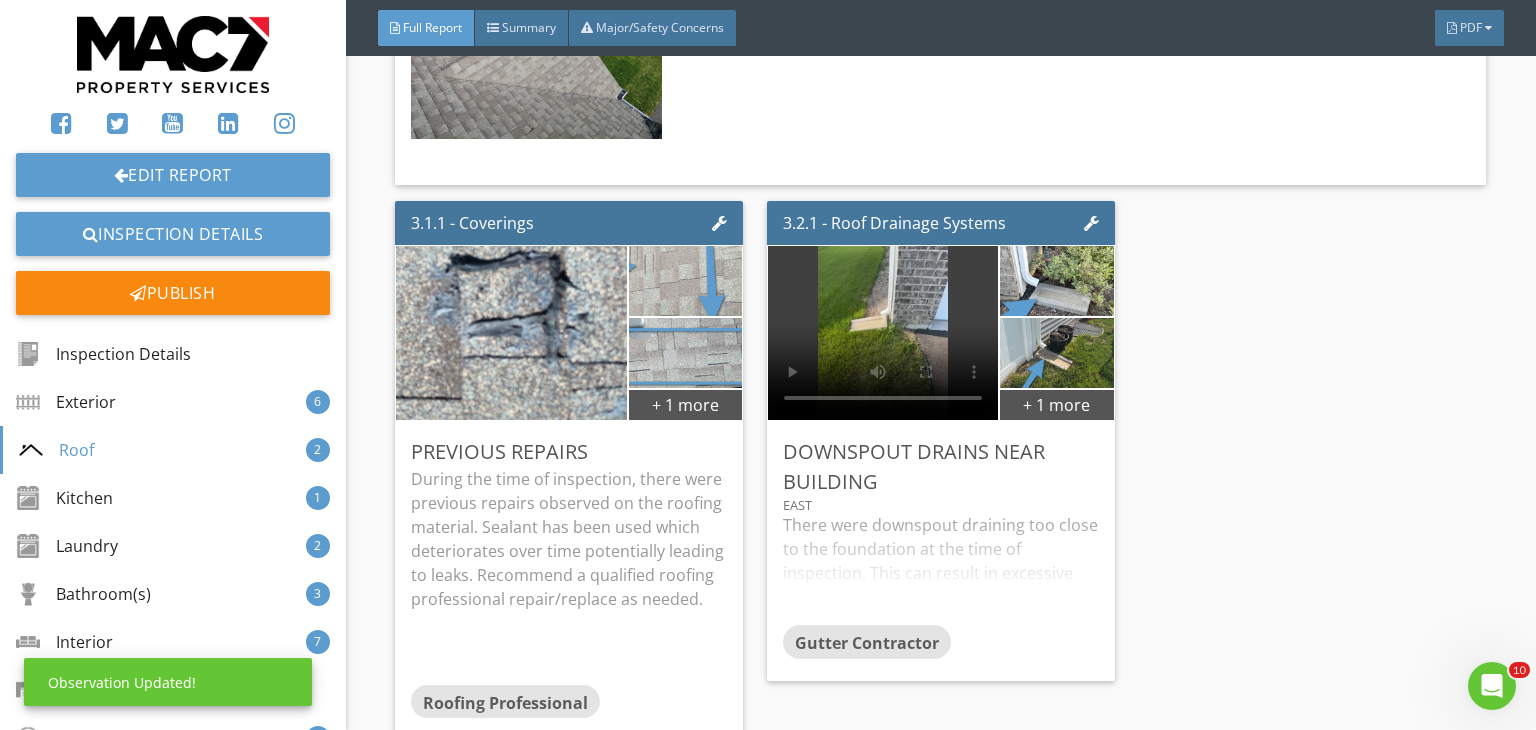 scroll, scrollTop: 39, scrollLeft: 0, axis: vertical 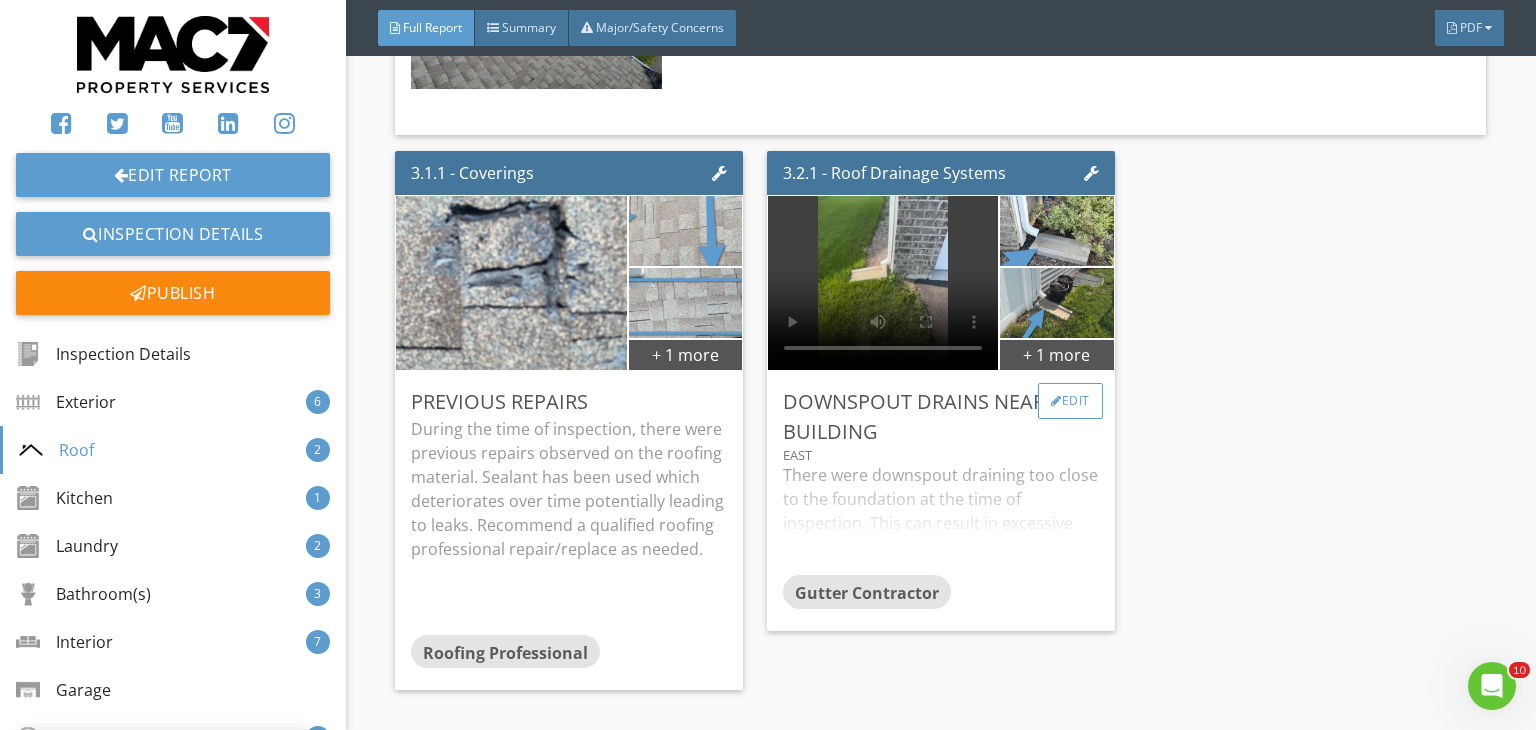 click on "Edit" at bounding box center (1070, 401) 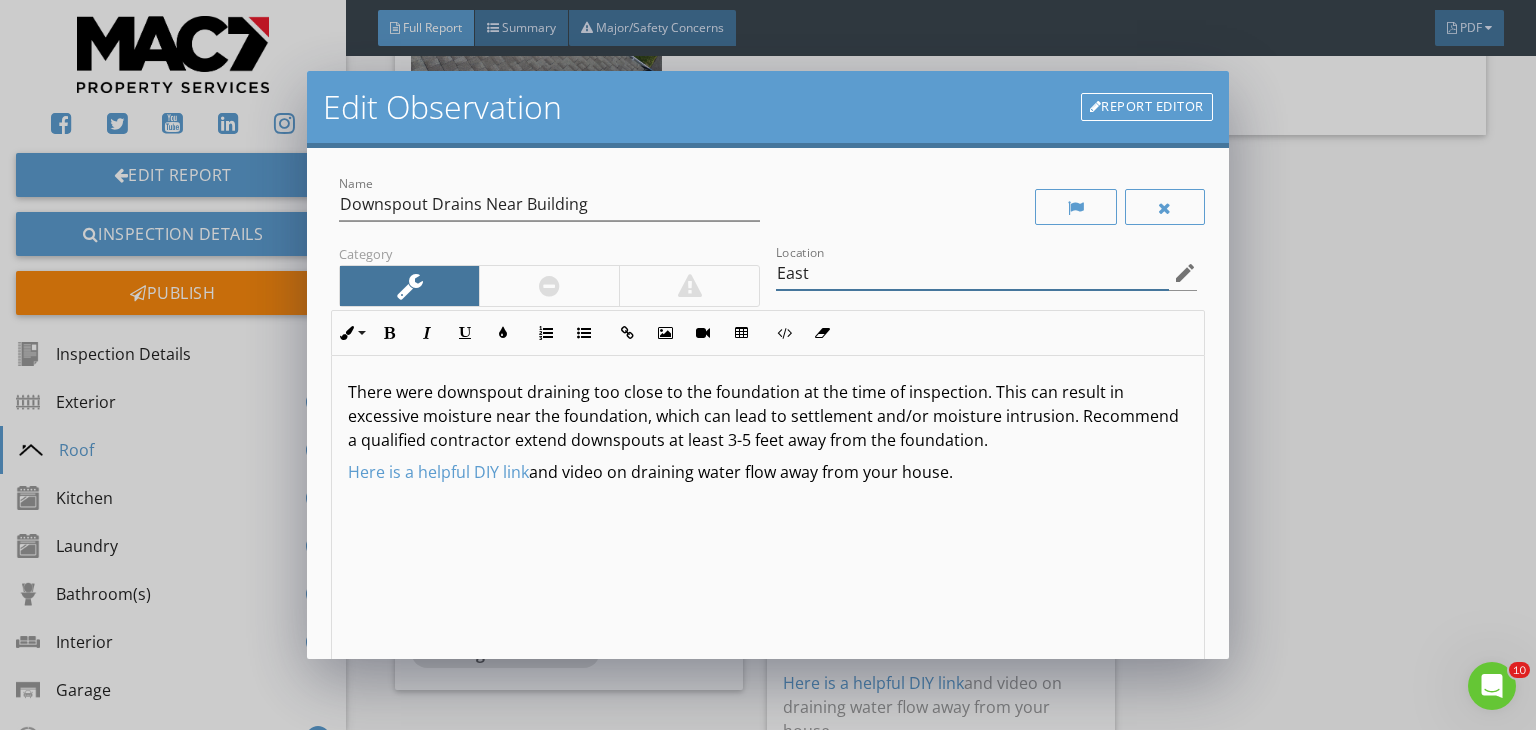 drag, startPoint x: 745, startPoint y: 269, endPoint x: 720, endPoint y: 269, distance: 25 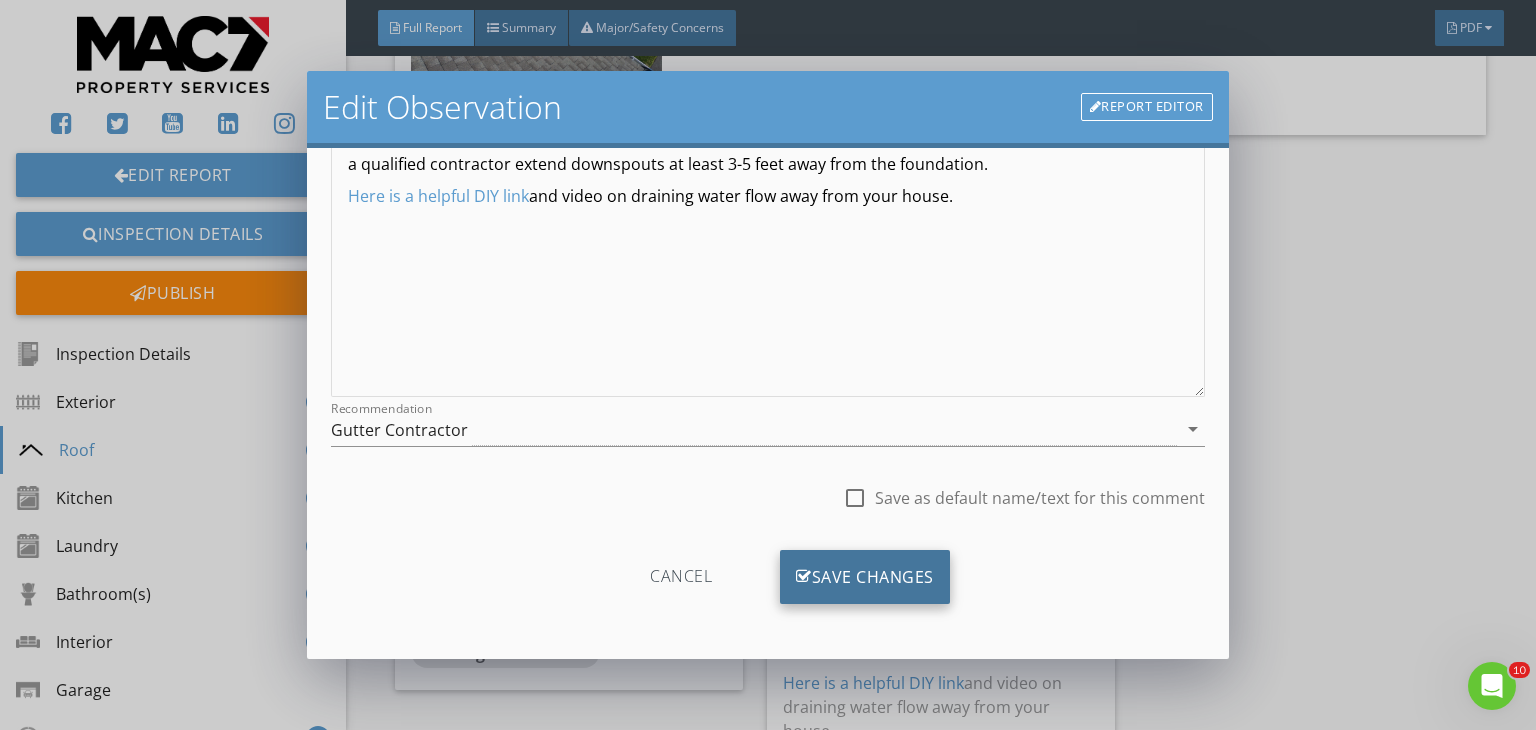 type on "All Sides" 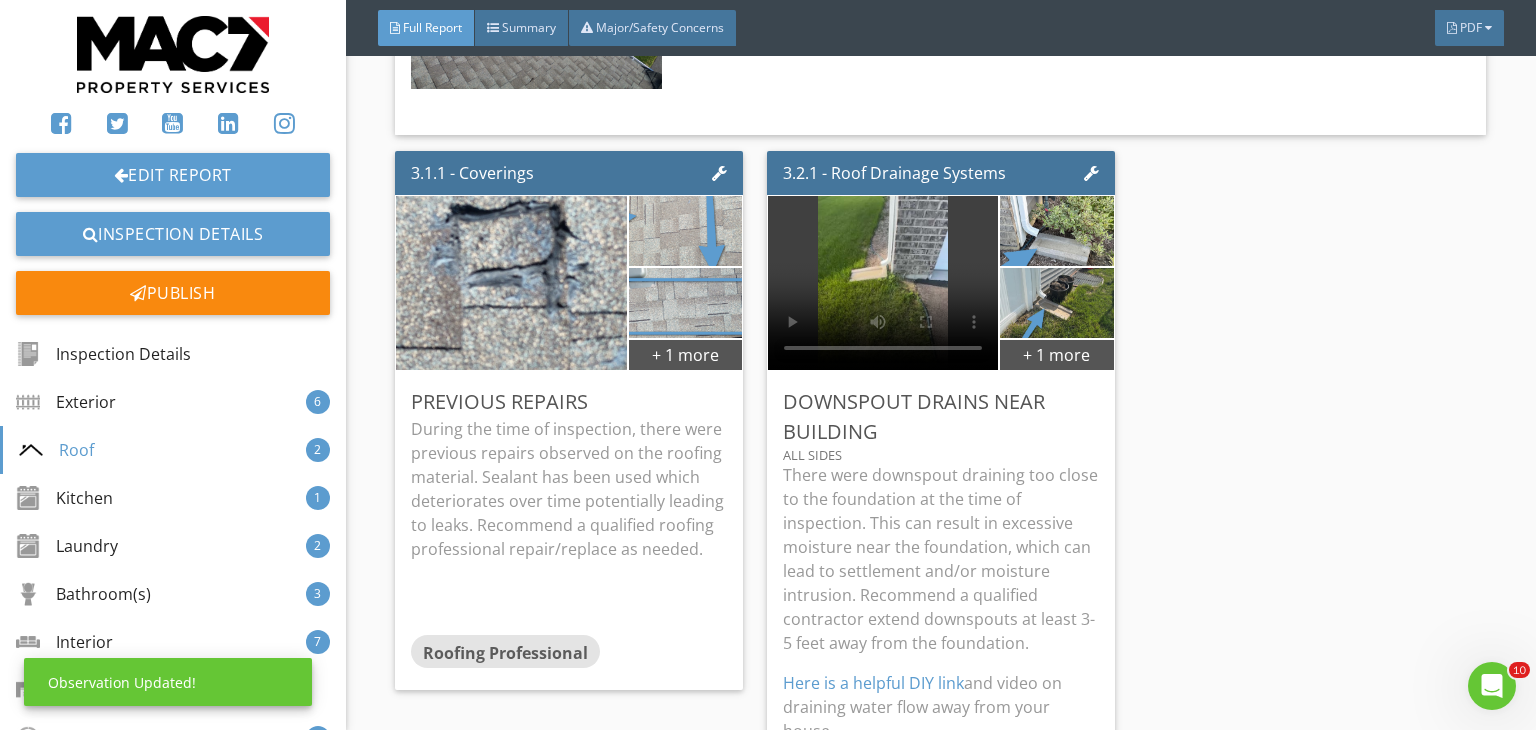 scroll, scrollTop: 39, scrollLeft: 0, axis: vertical 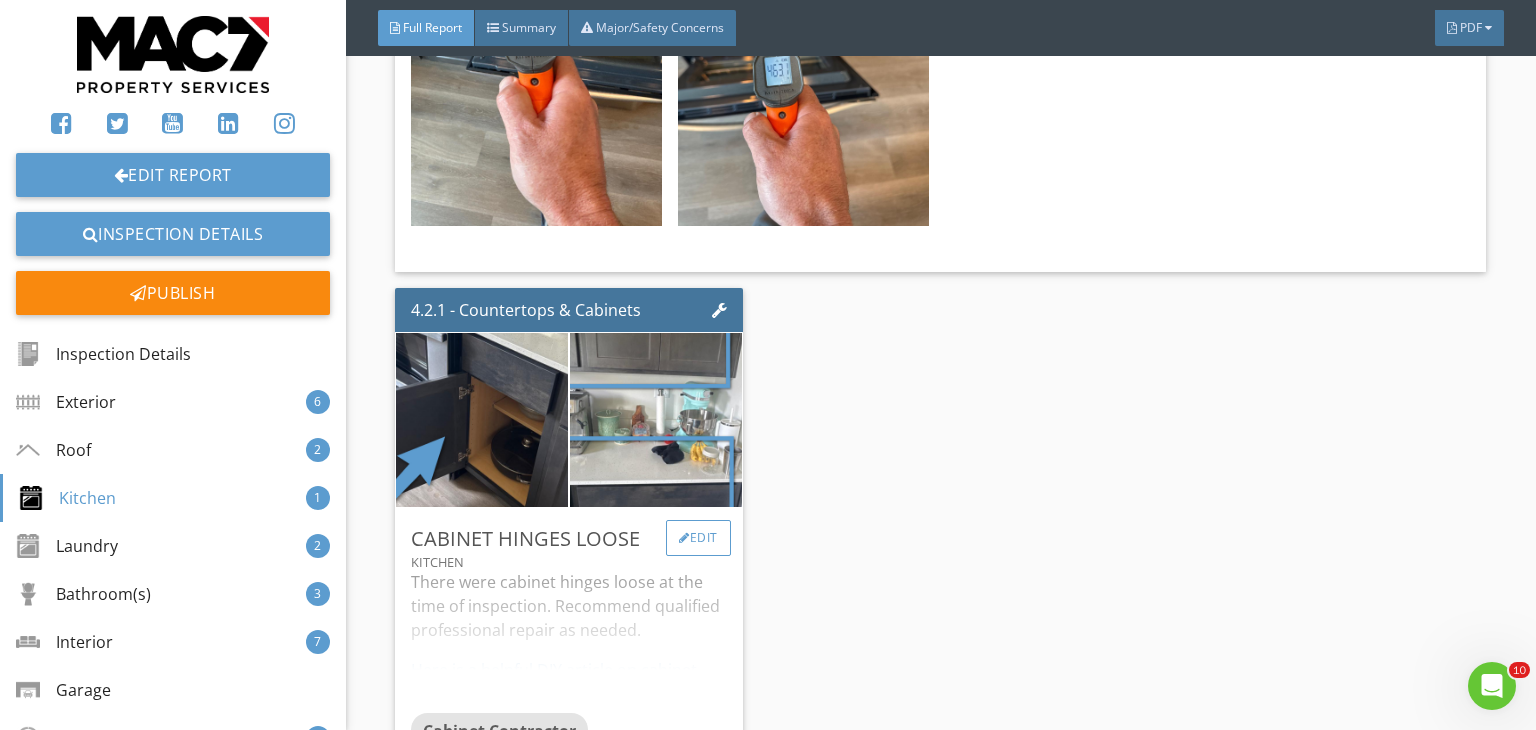 click on "Edit" at bounding box center [698, 538] 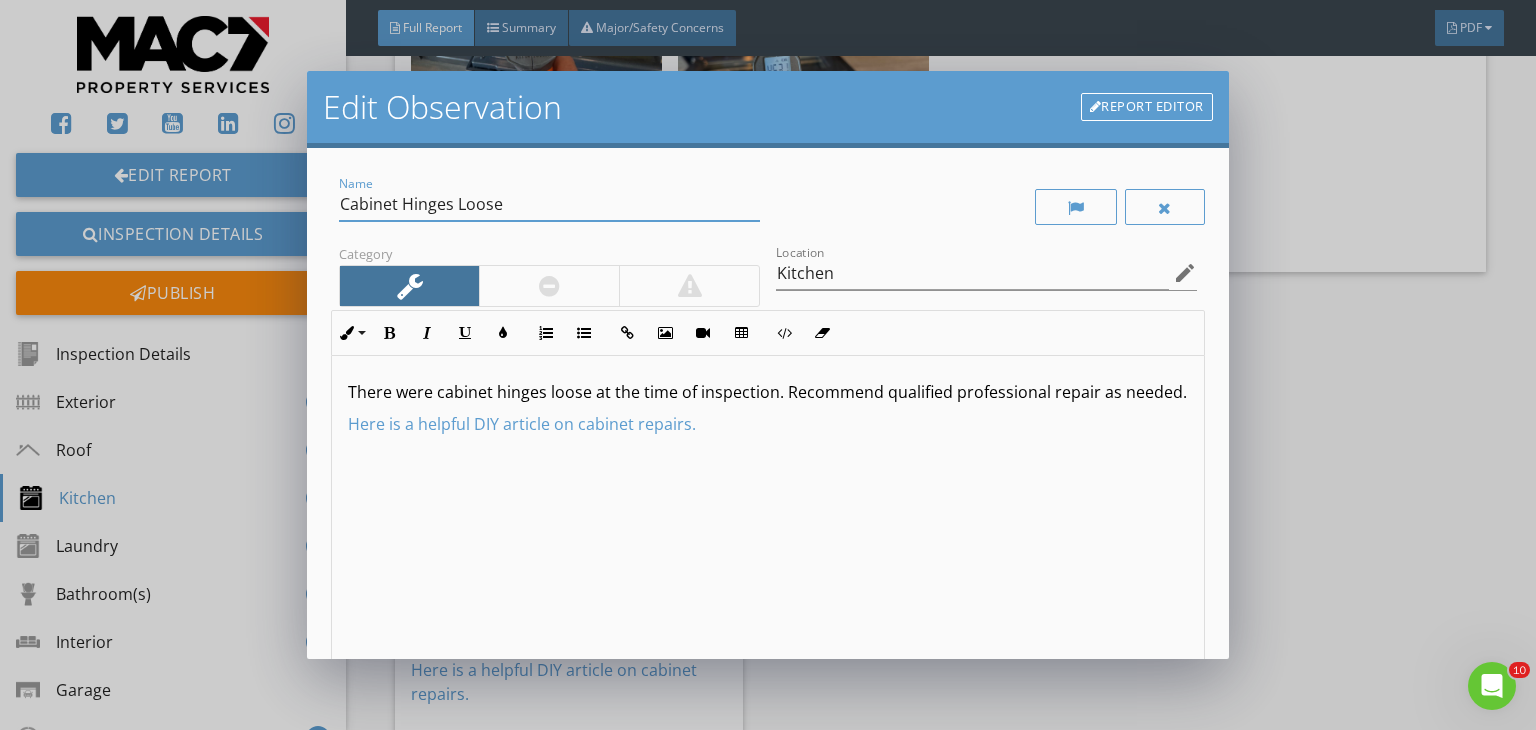 drag, startPoint x: 486, startPoint y: 209, endPoint x: 397, endPoint y: 209, distance: 89 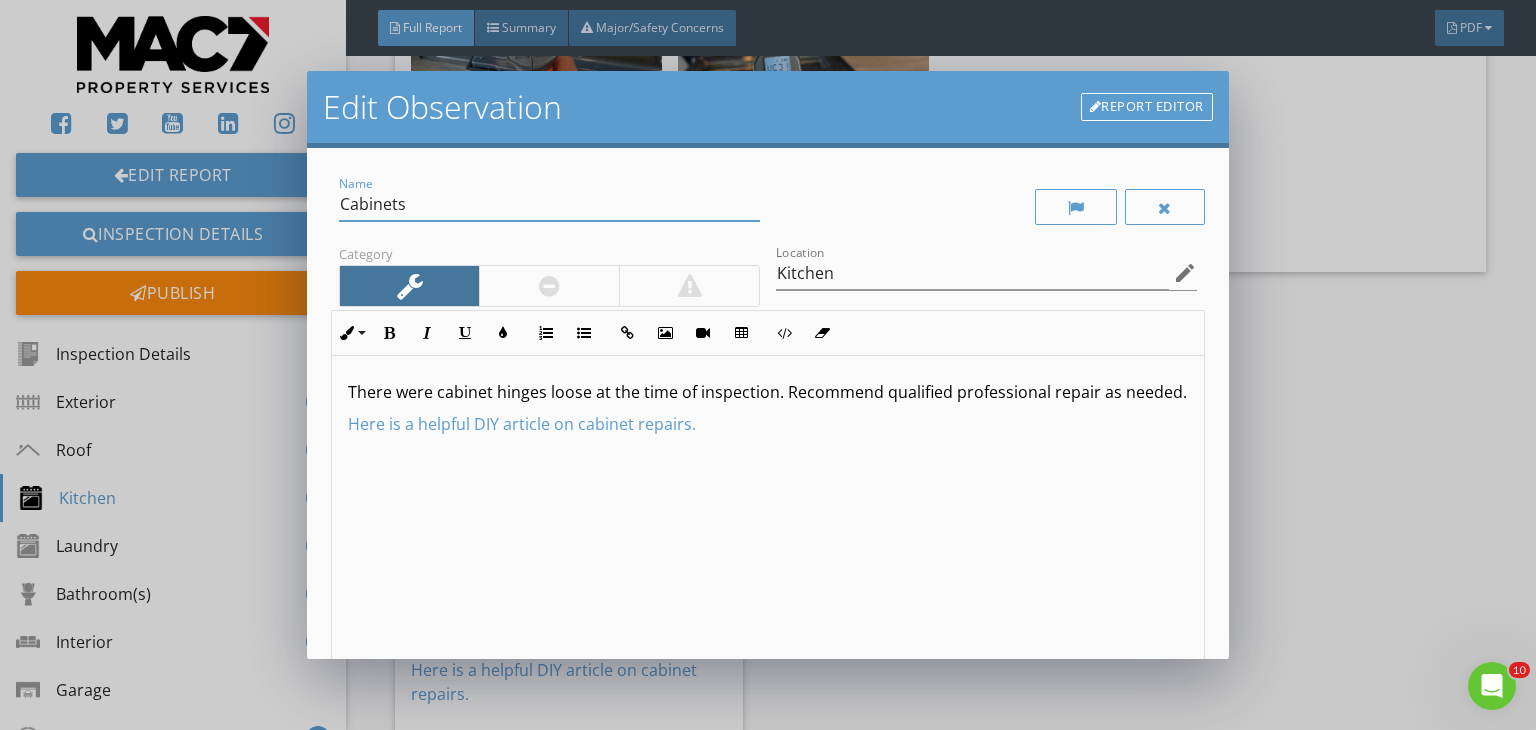 type on "Cabinets" 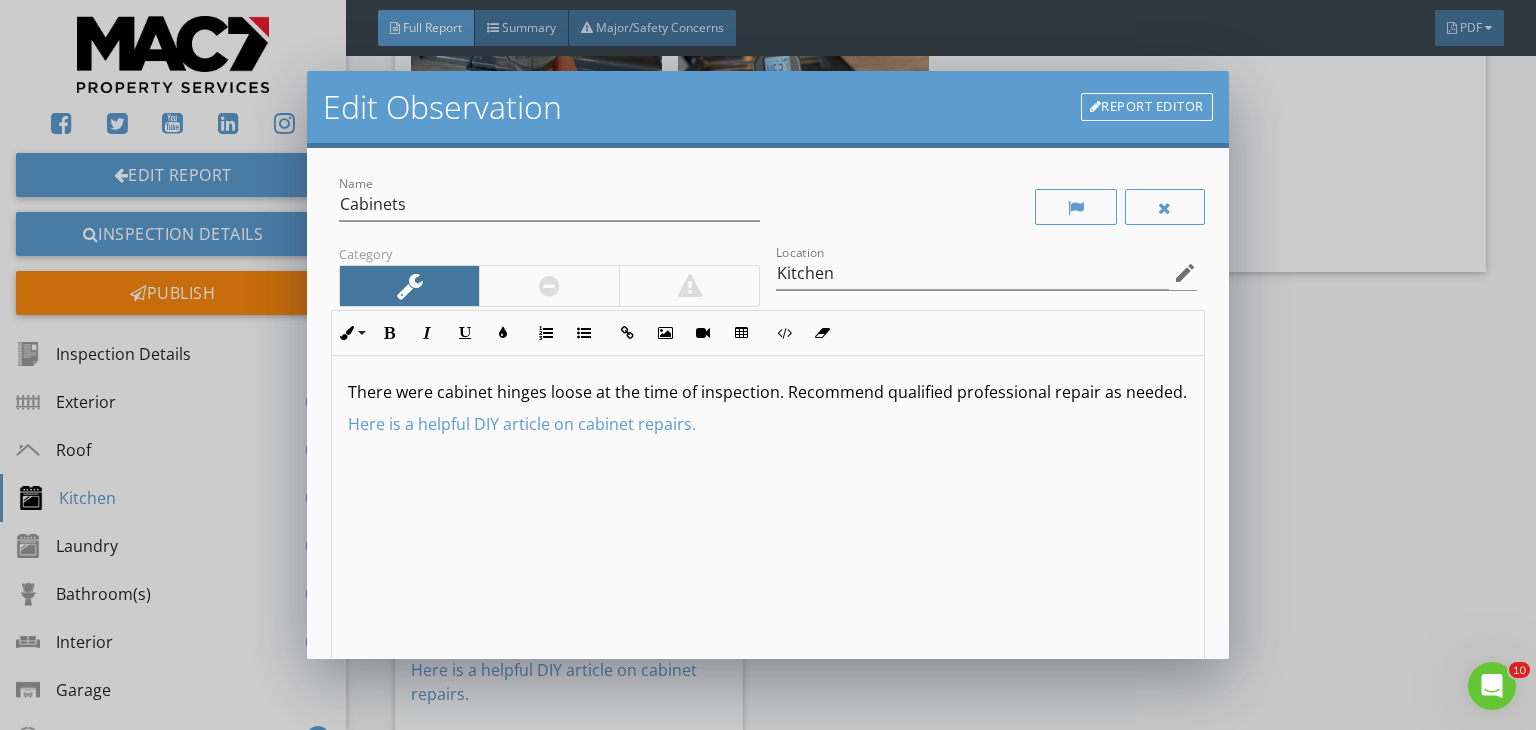 click on "There were cabinet hinges loose at the time of inspection. Recommend qualified professional repair as needed." at bounding box center (768, 392) 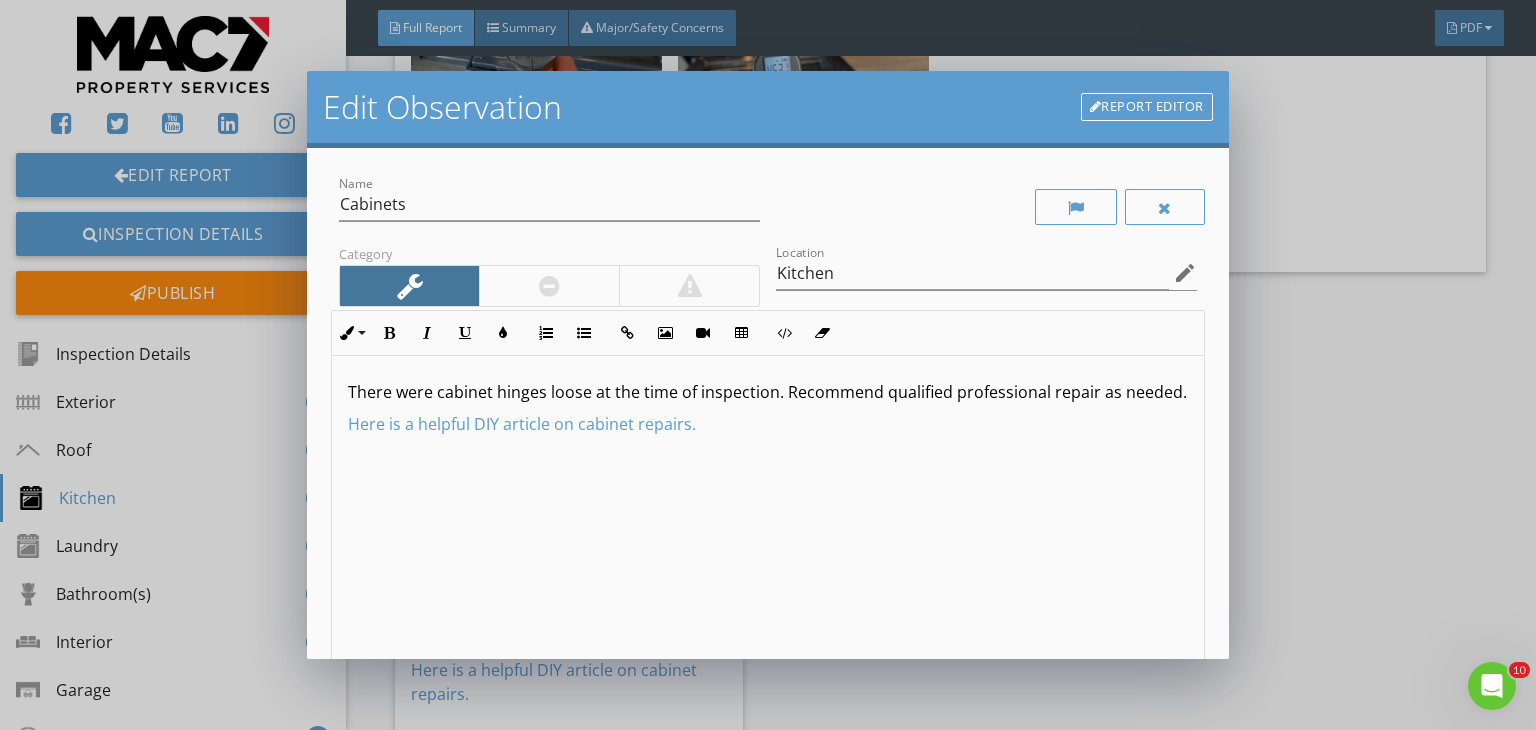 type 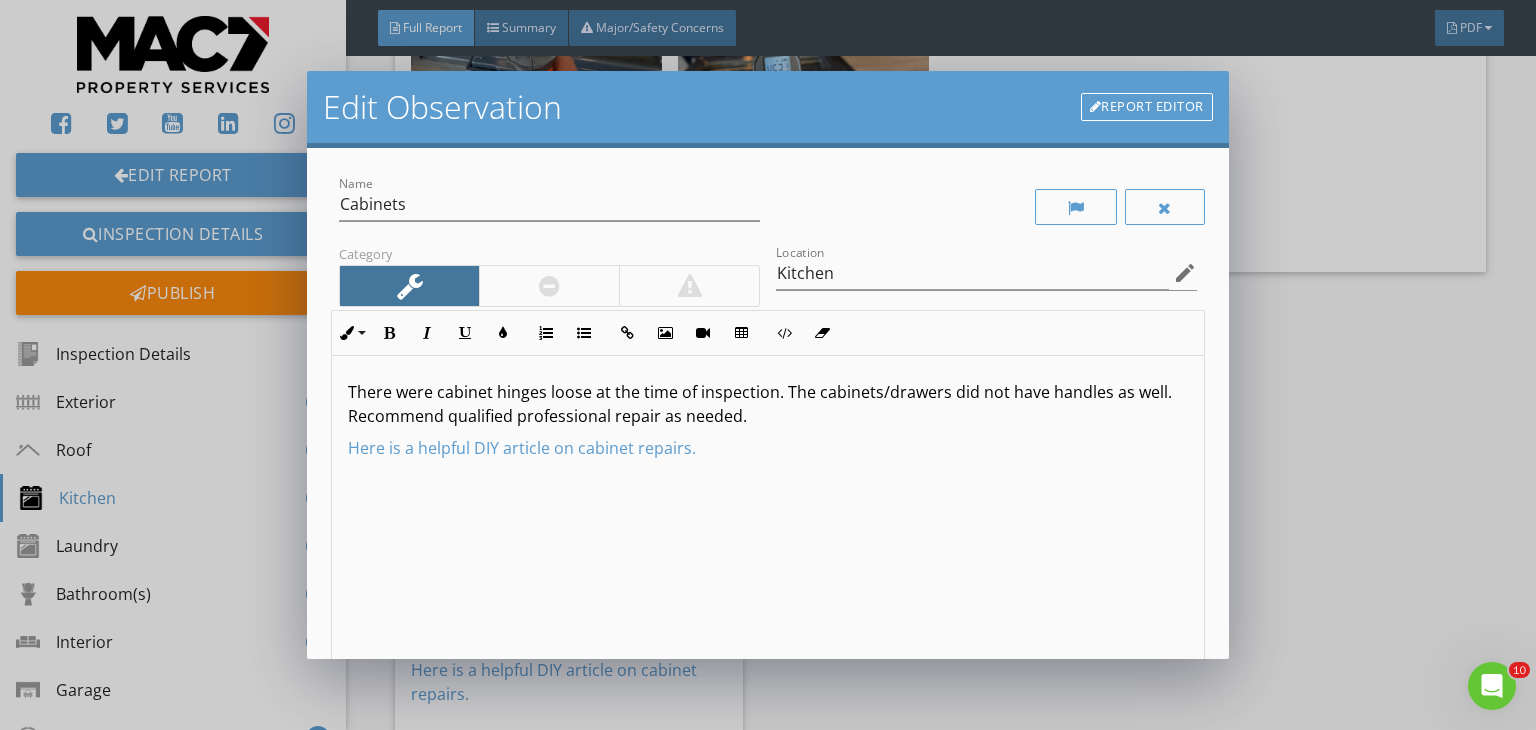 scroll, scrollTop: 276, scrollLeft: 0, axis: vertical 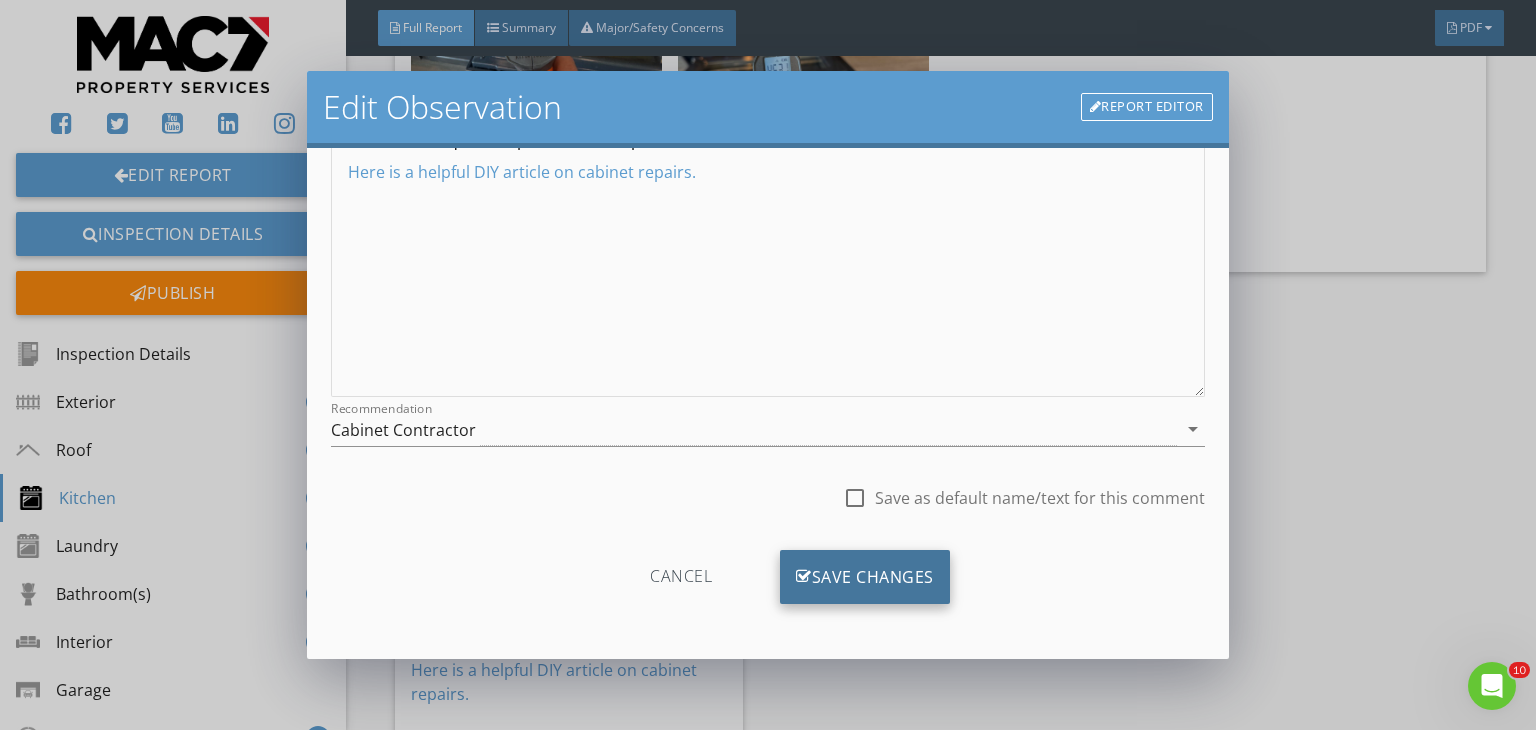drag, startPoint x: 847, startPoint y: 573, endPoint x: 869, endPoint y: 565, distance: 23.409399 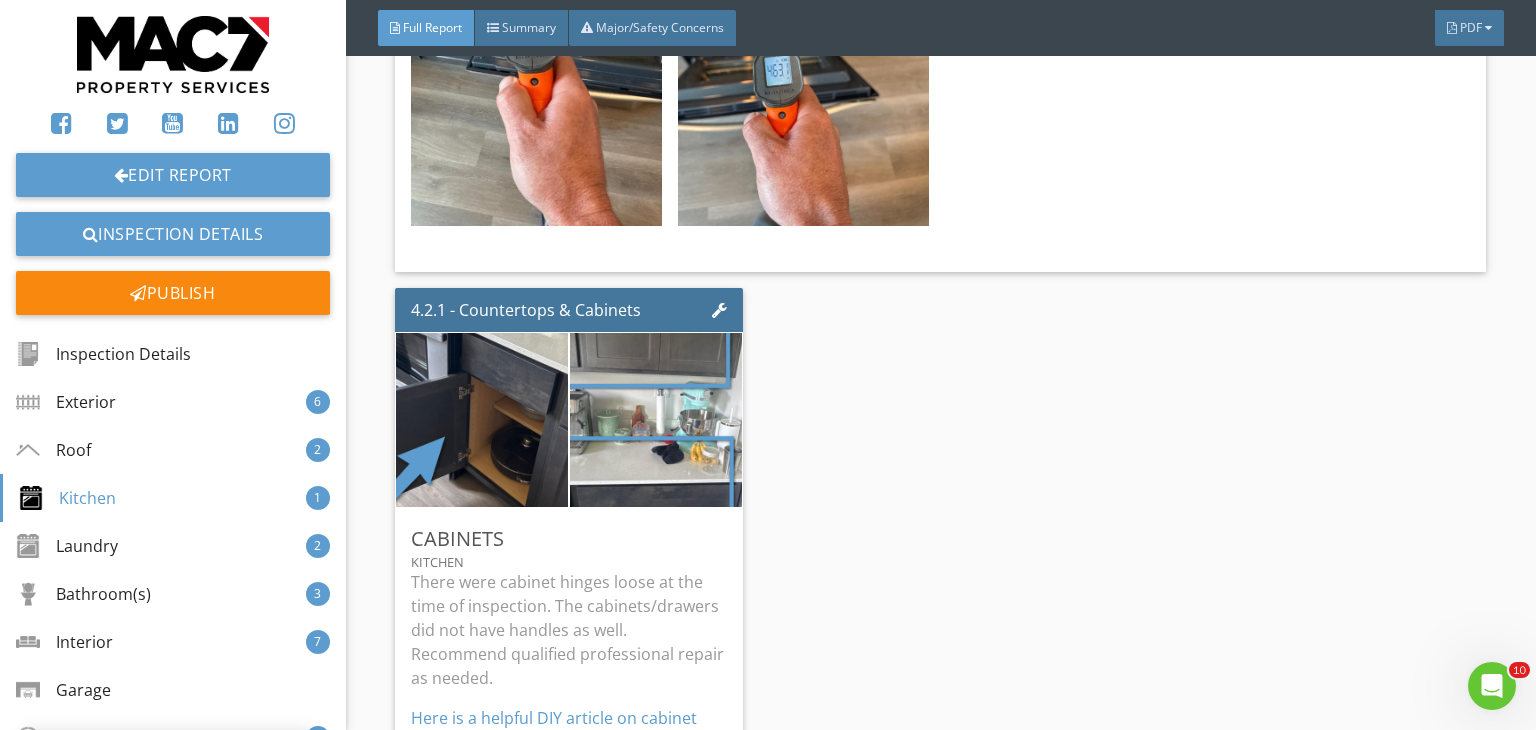 scroll, scrollTop: 39, scrollLeft: 0, axis: vertical 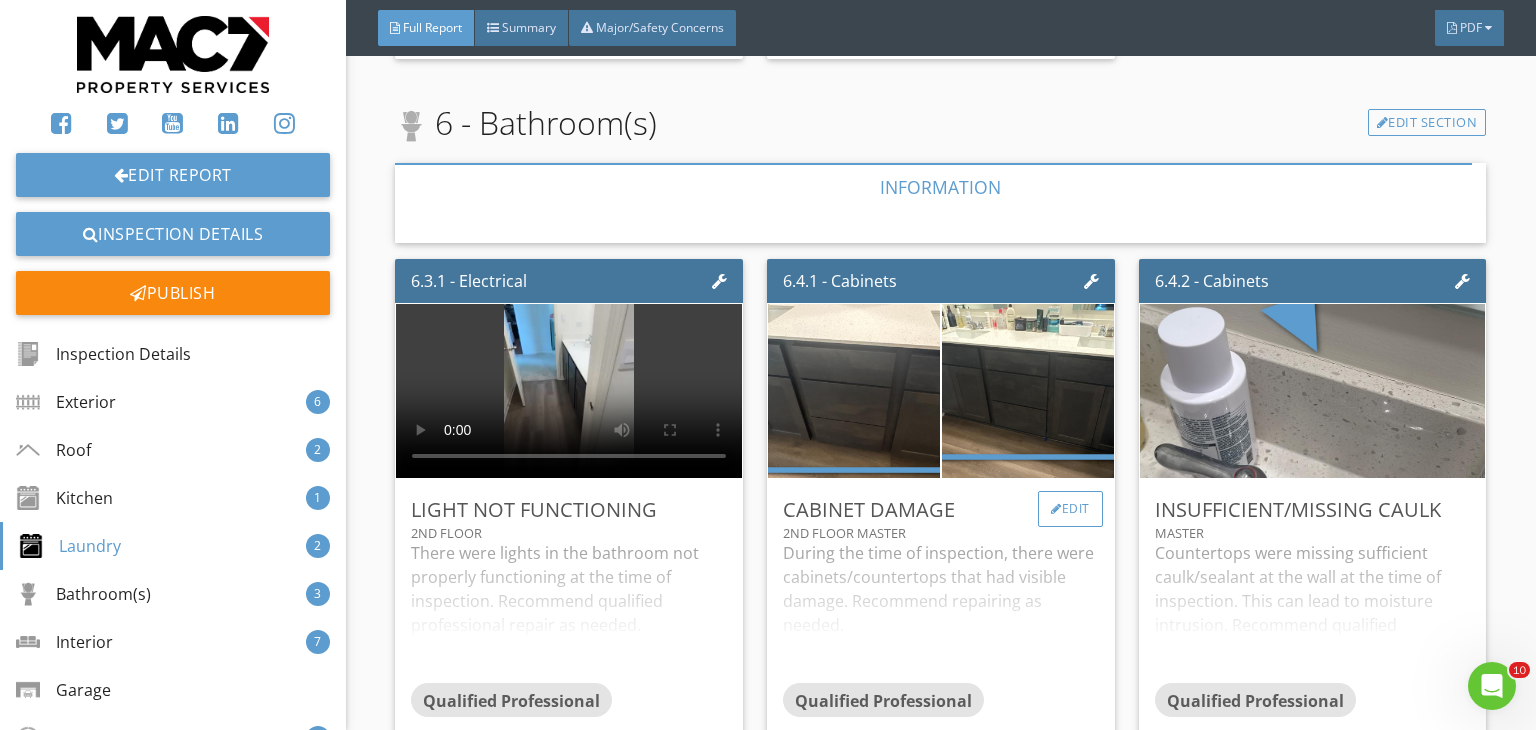 click on "Edit" at bounding box center (1070, 509) 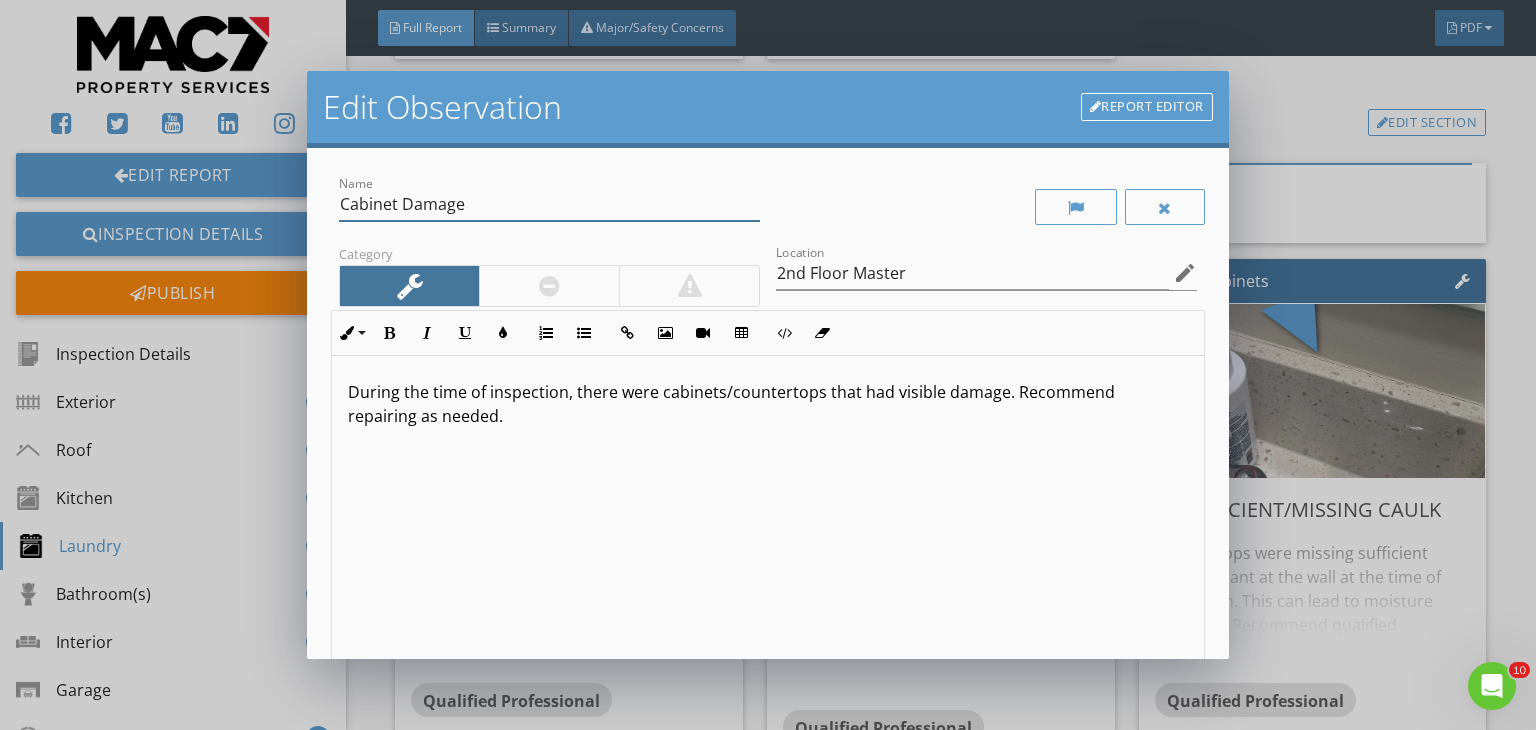 click on "Cabinet Damage" at bounding box center (549, 204) 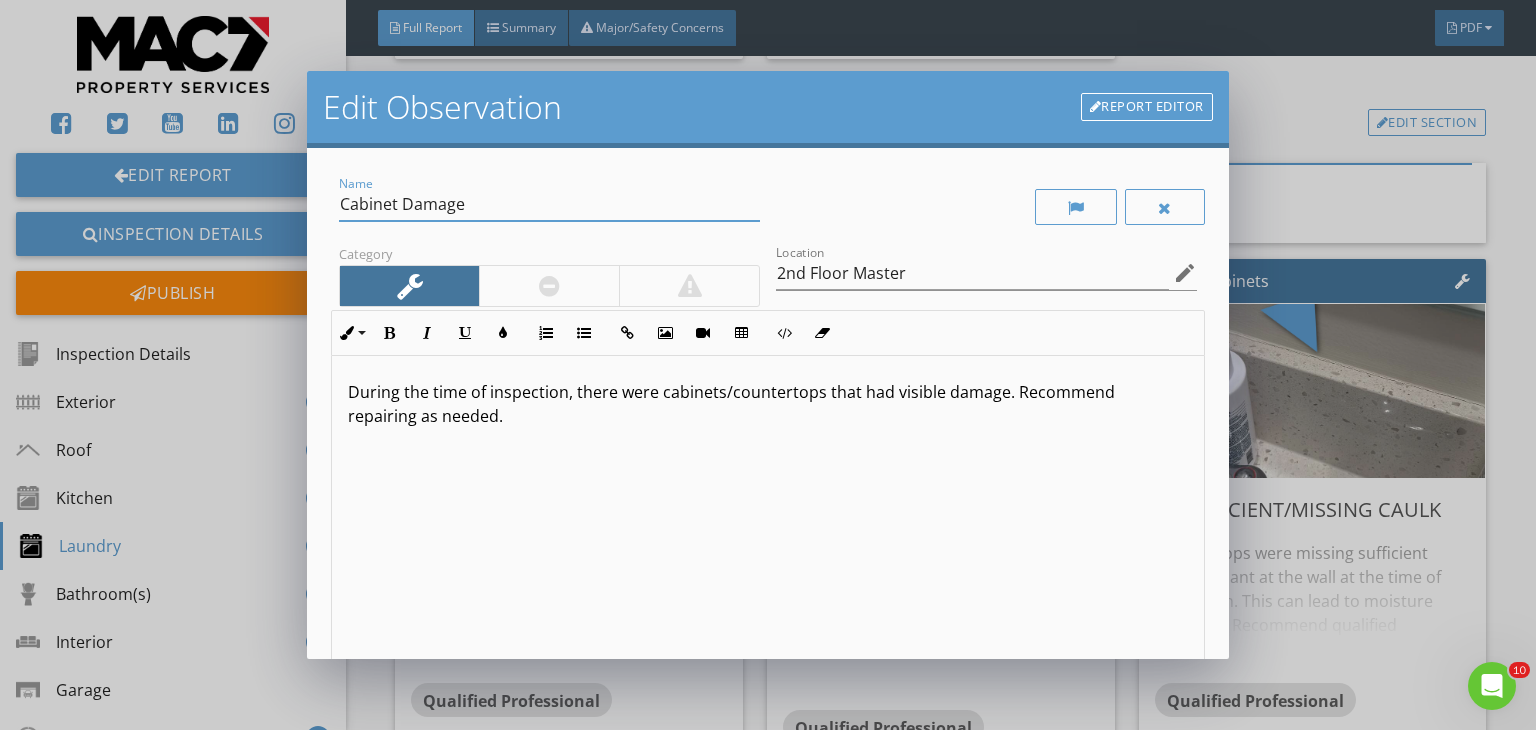 click on "Cabinet Damage" at bounding box center (549, 204) 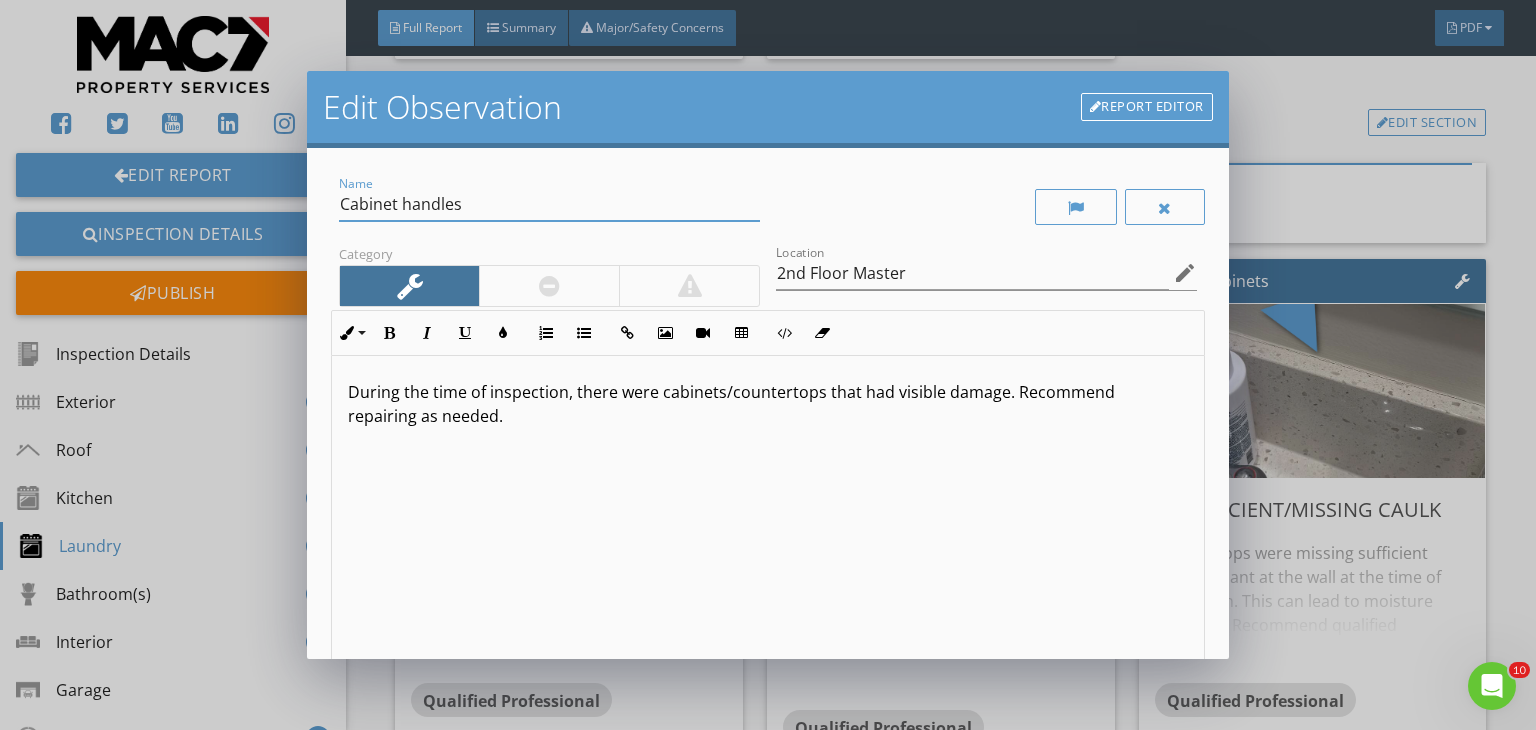 type on "Cabinet handles" 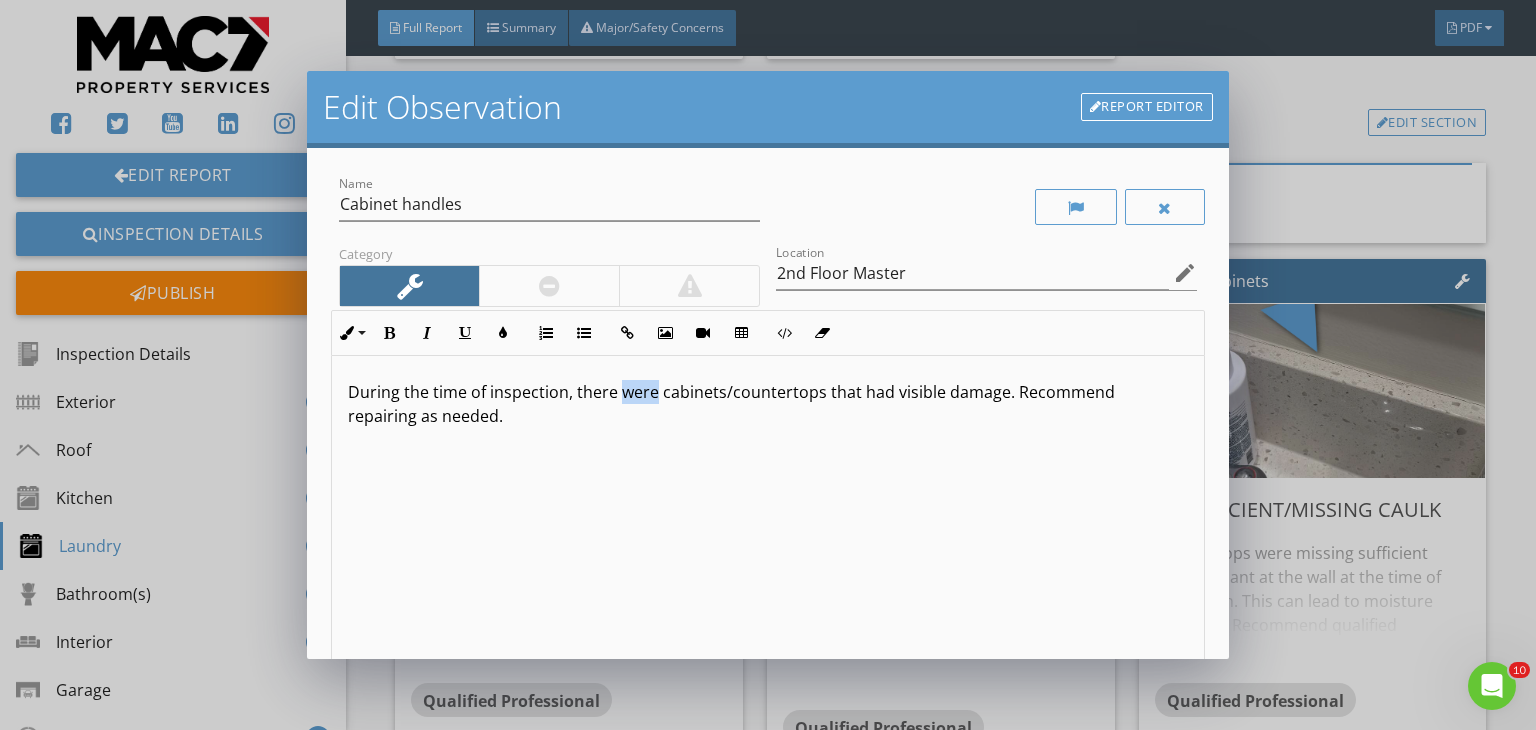 drag, startPoint x: 622, startPoint y: 401, endPoint x: 654, endPoint y: 400, distance: 32.01562 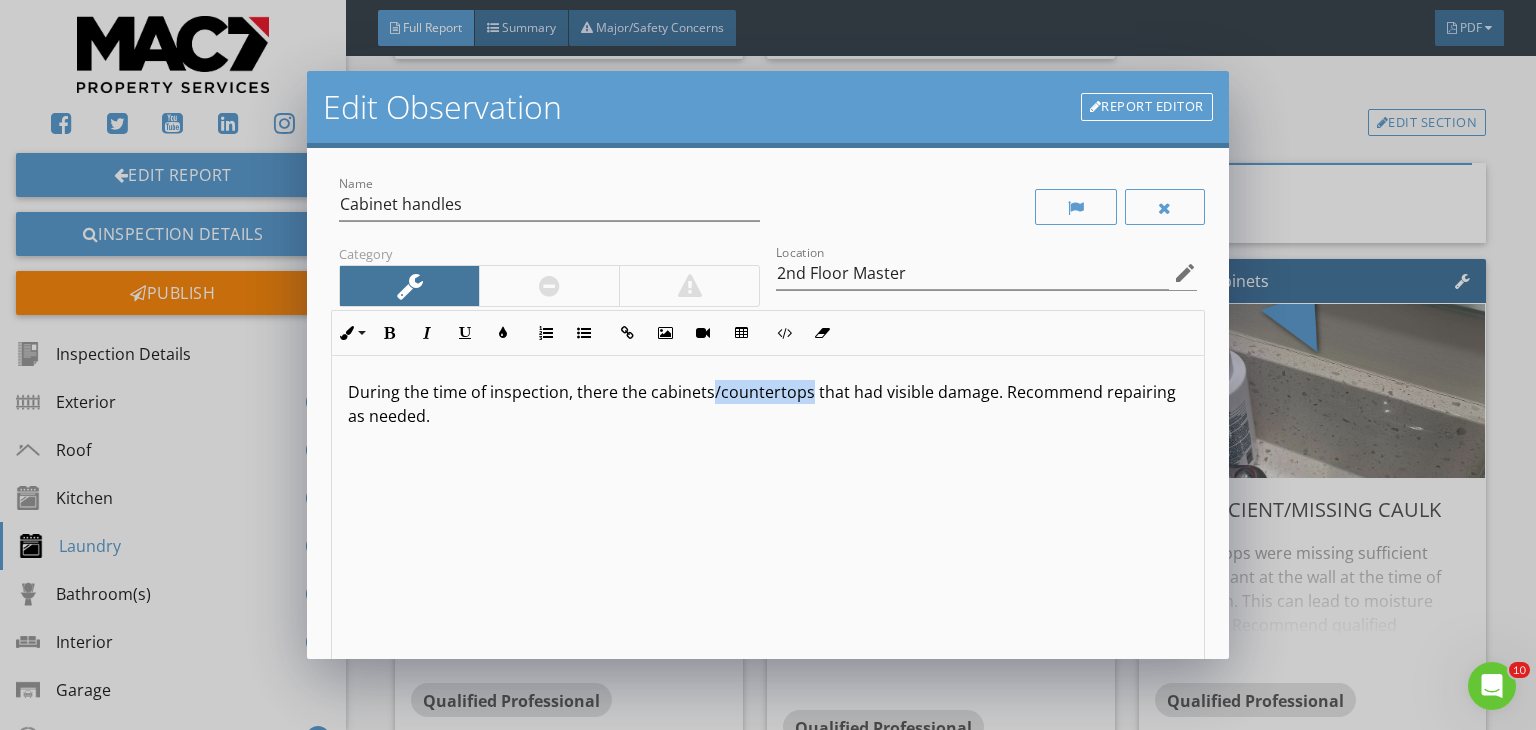 drag, startPoint x: 708, startPoint y: 392, endPoint x: 803, endPoint y: 401, distance: 95.42536 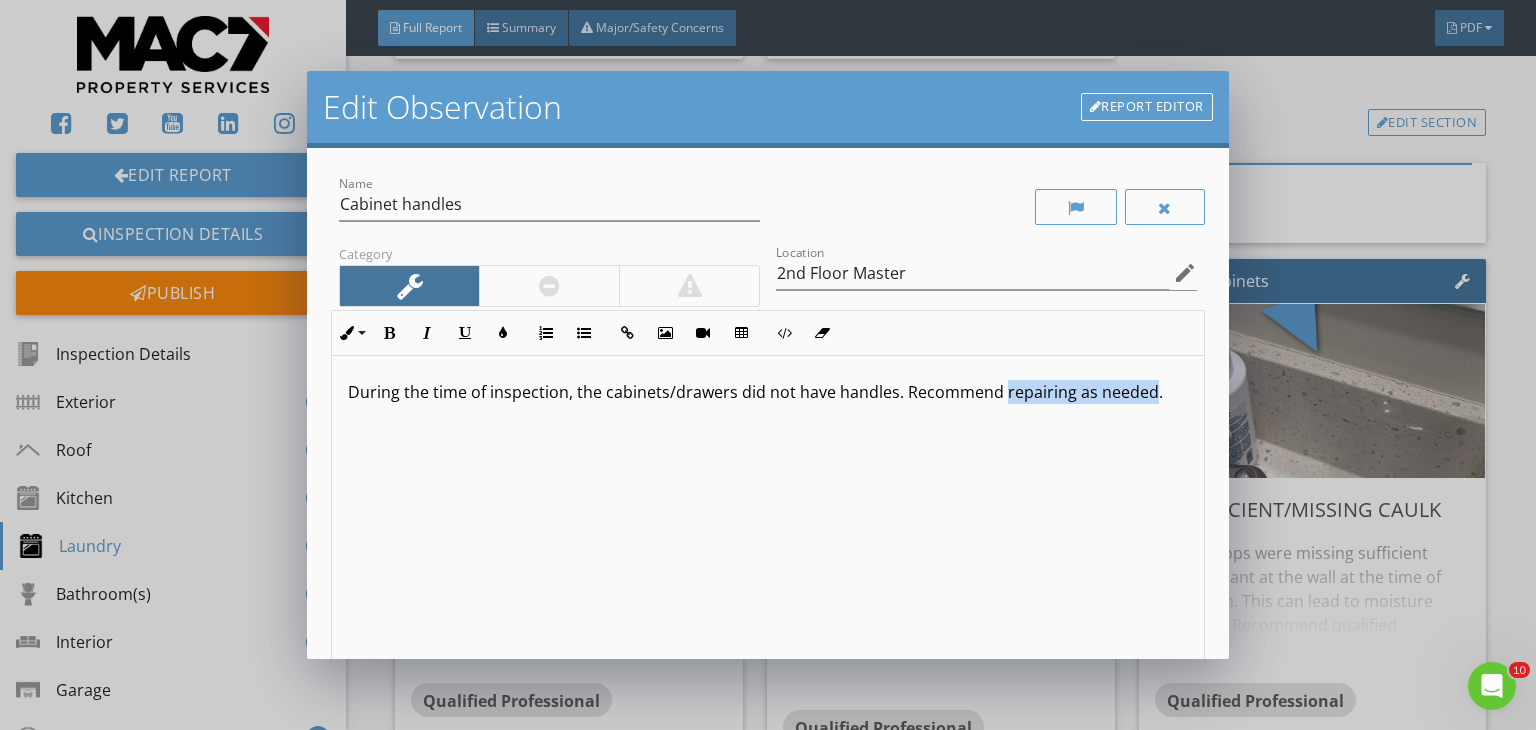 drag, startPoint x: 998, startPoint y: 399, endPoint x: 1145, endPoint y: 400, distance: 147.0034 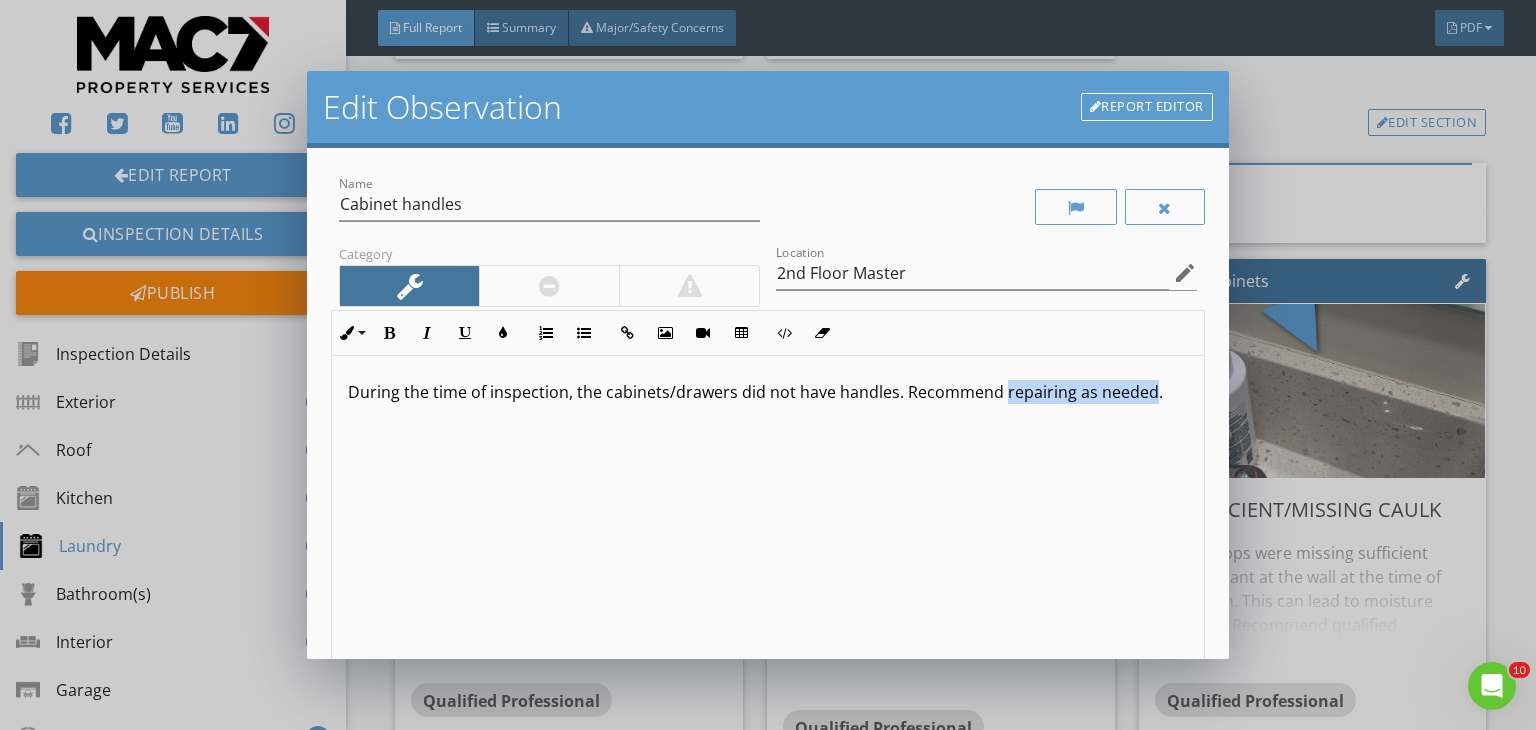 click on "During the time of inspection, the cabinets/drawers did not have handles. Recommend repairing as needed." at bounding box center [768, 392] 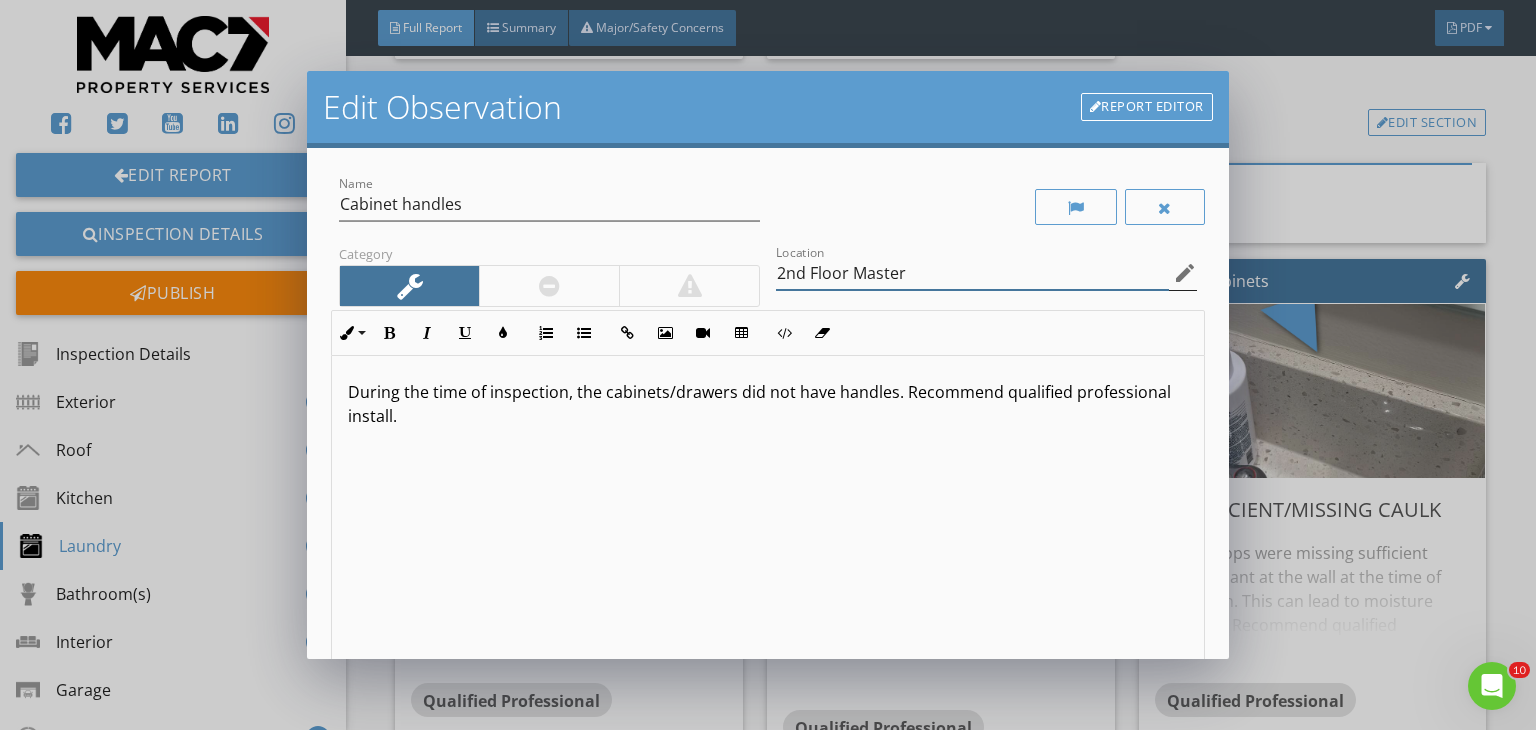 click on "2nd Floor Master" at bounding box center (972, 273) 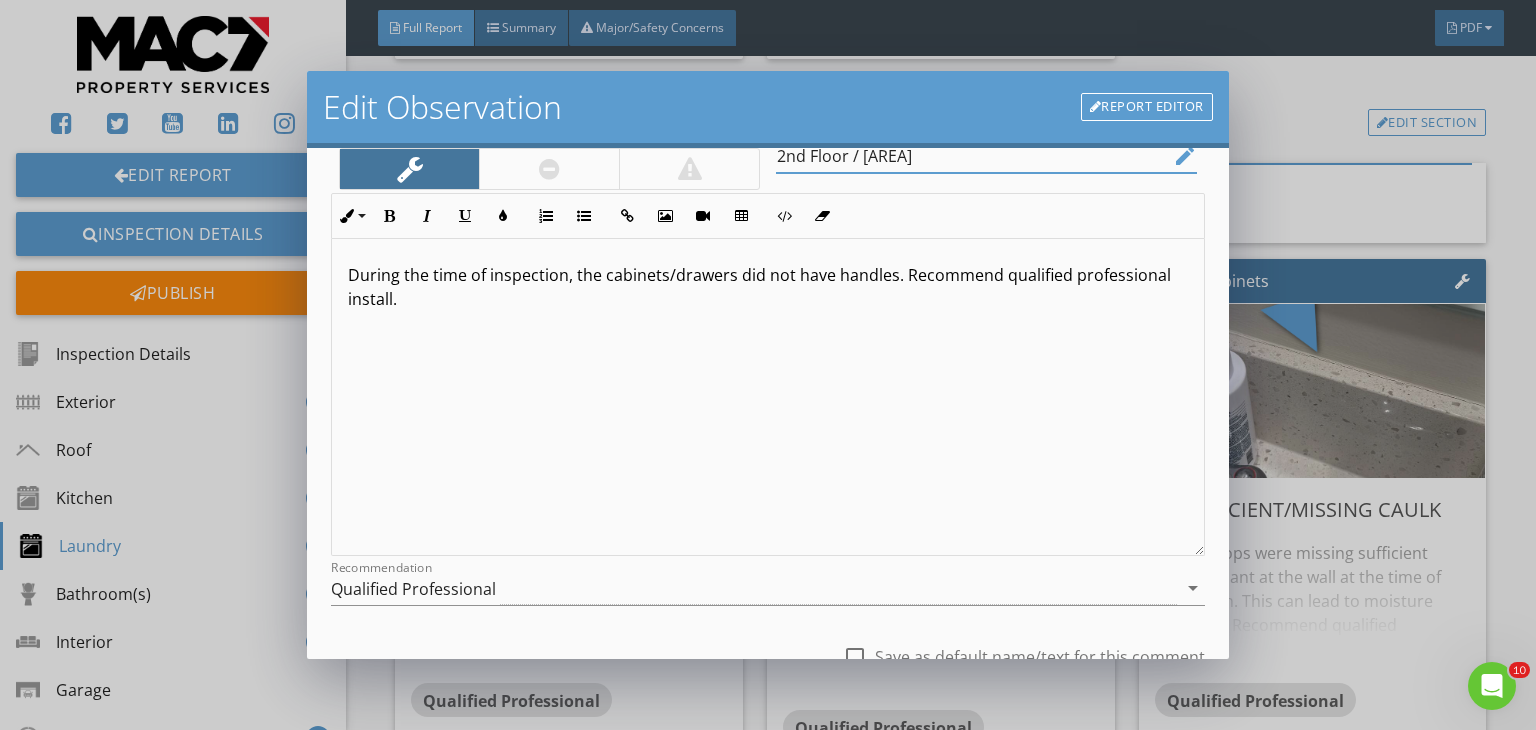 scroll, scrollTop: 276, scrollLeft: 0, axis: vertical 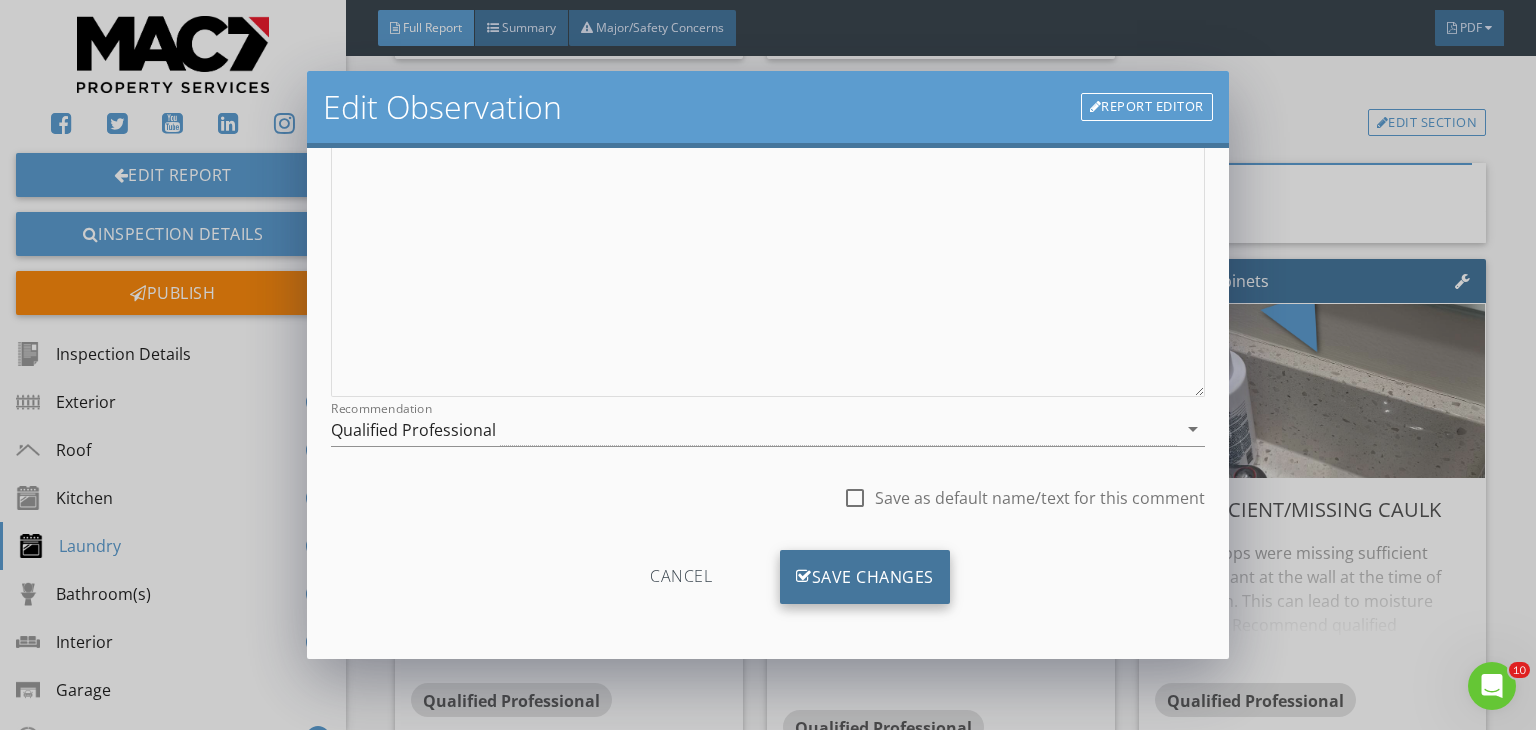 type on "2nd Floor / [AREA]" 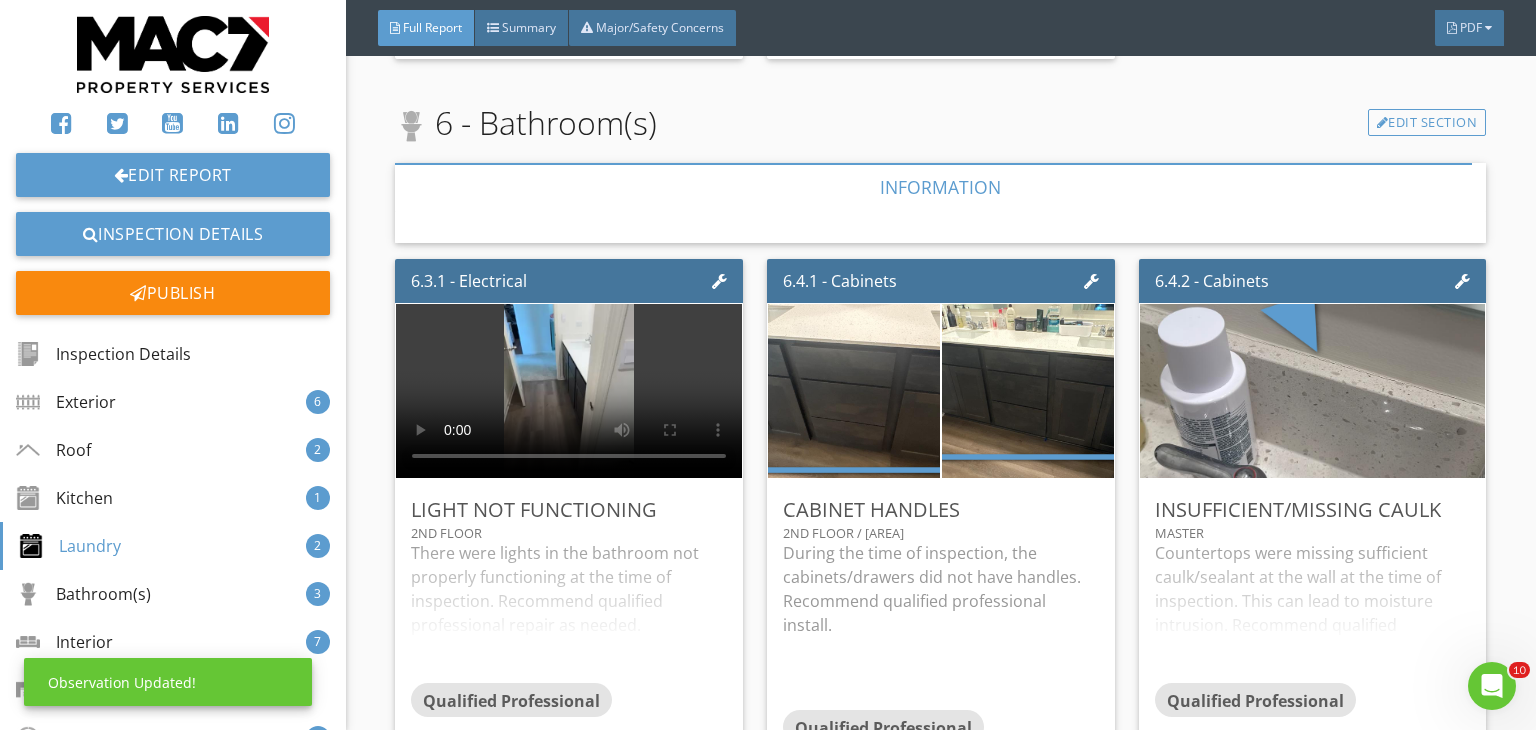 scroll, scrollTop: 39, scrollLeft: 0, axis: vertical 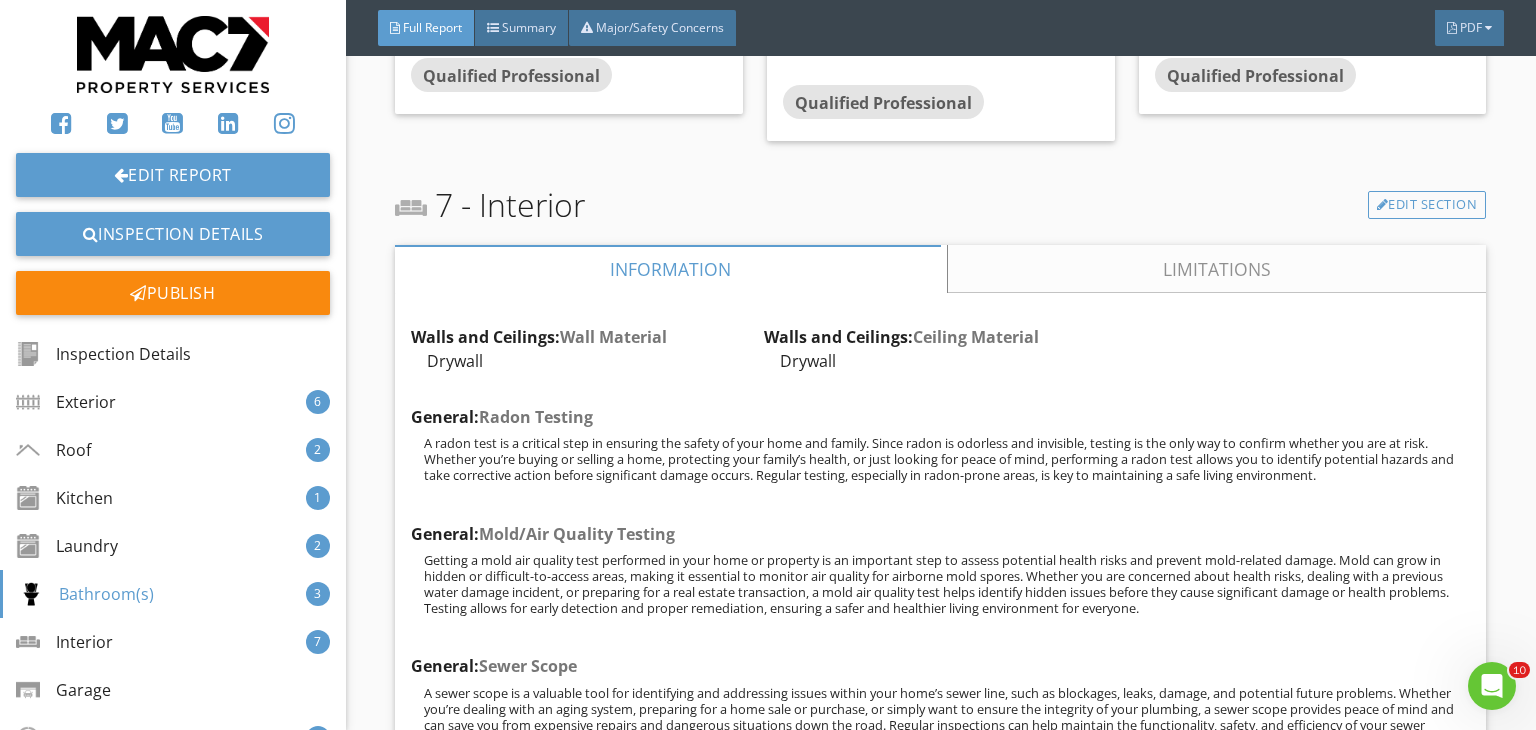 click on "Limitations" at bounding box center (1217, 269) 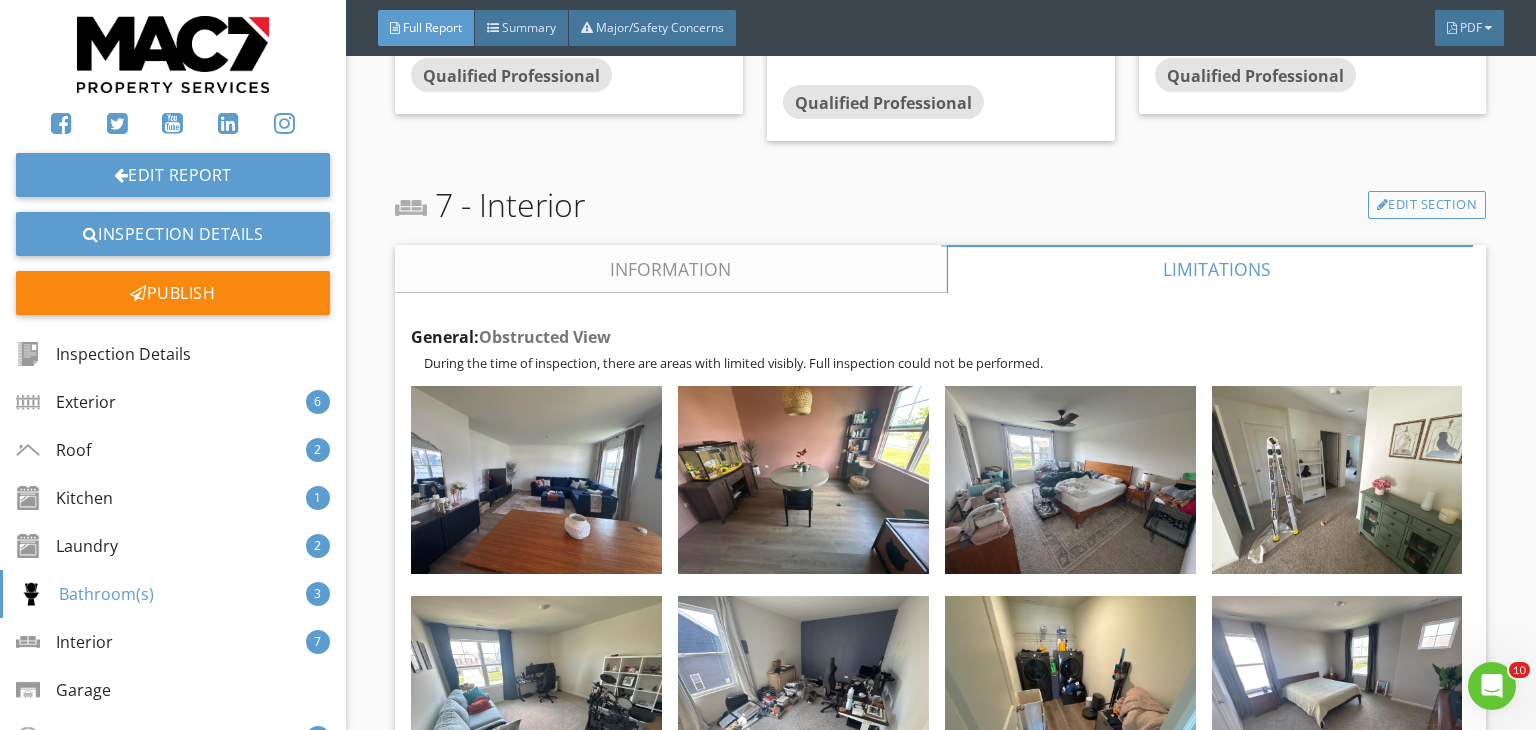 click on "Information" at bounding box center [671, 269] 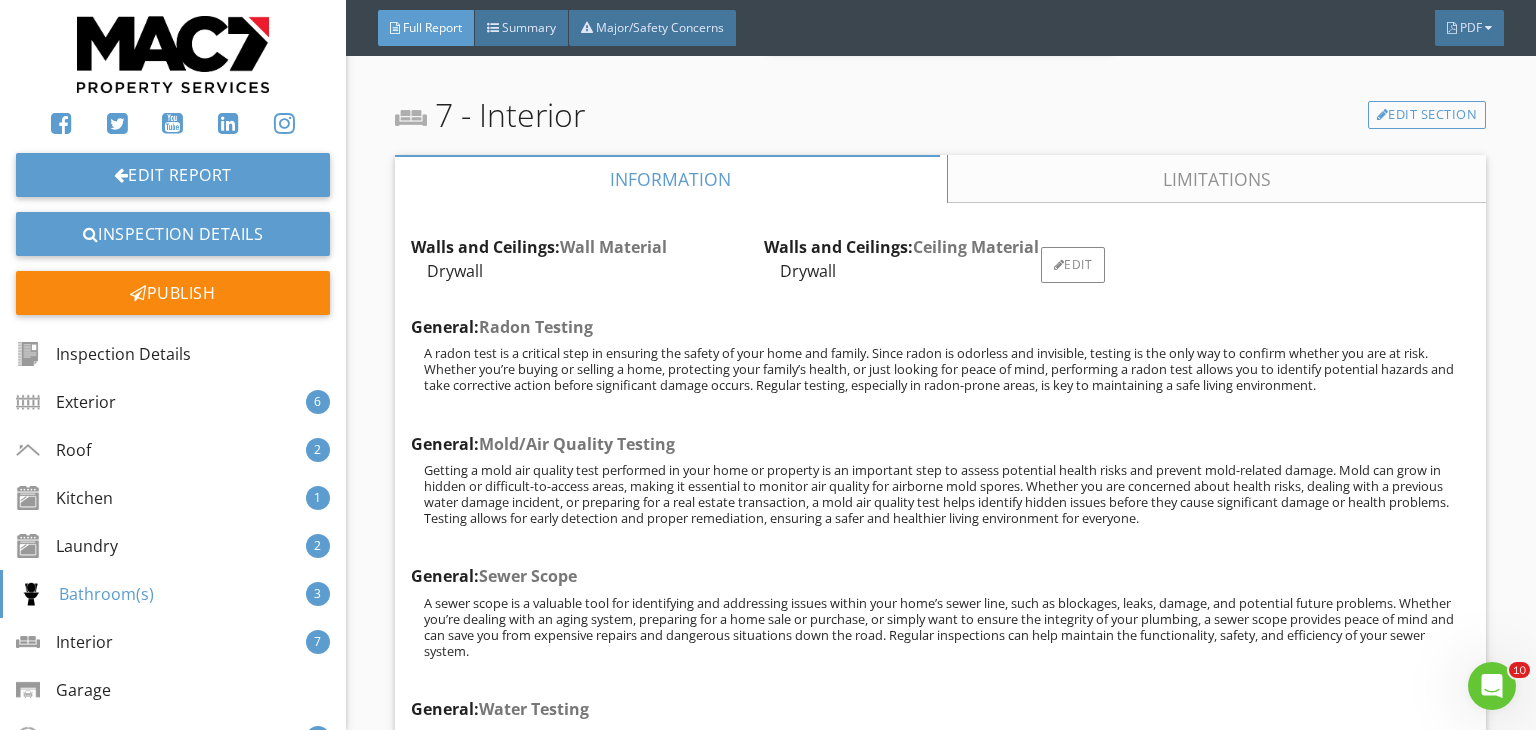 scroll, scrollTop: 8975, scrollLeft: 0, axis: vertical 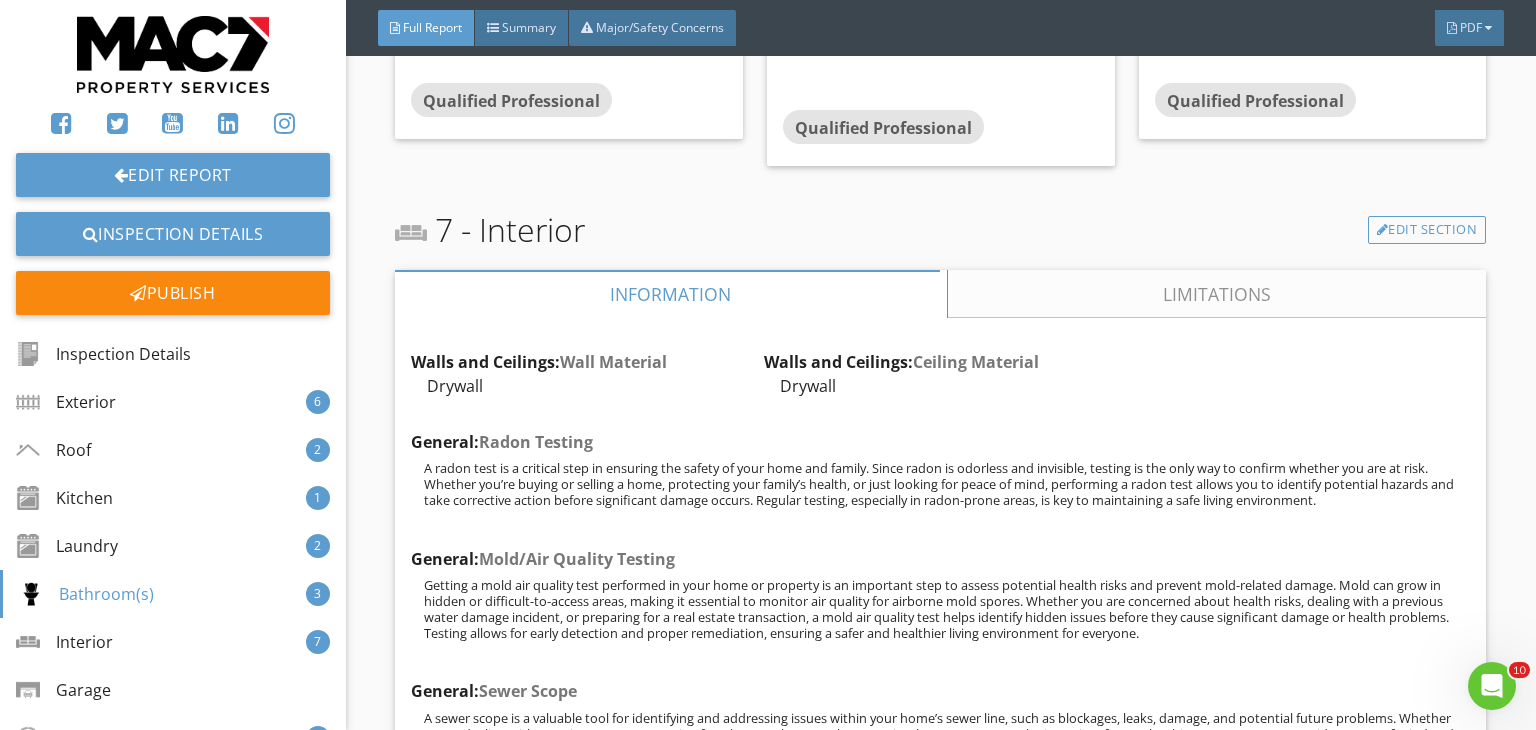 click on "Limitations" at bounding box center [1217, 294] 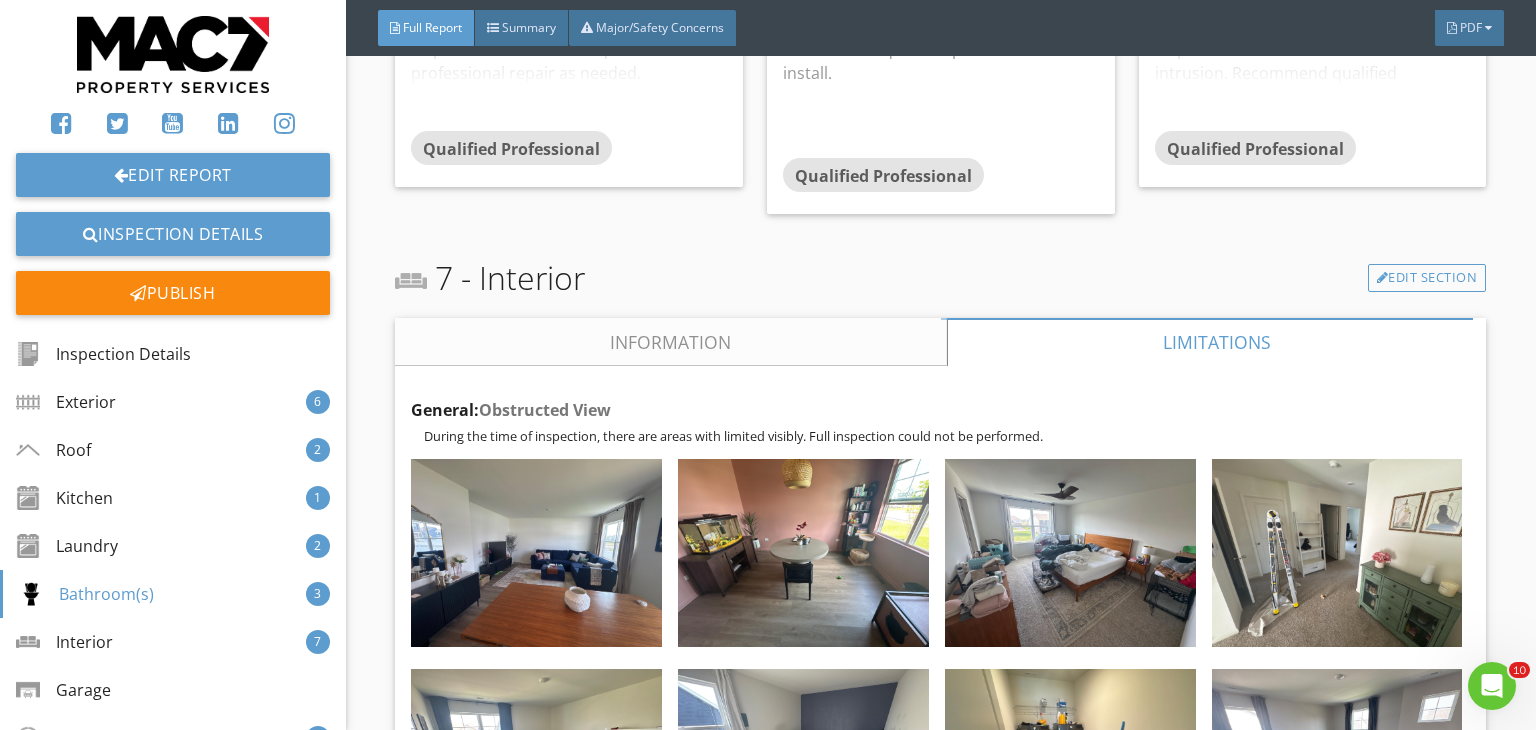 scroll, scrollTop: 8924, scrollLeft: 0, axis: vertical 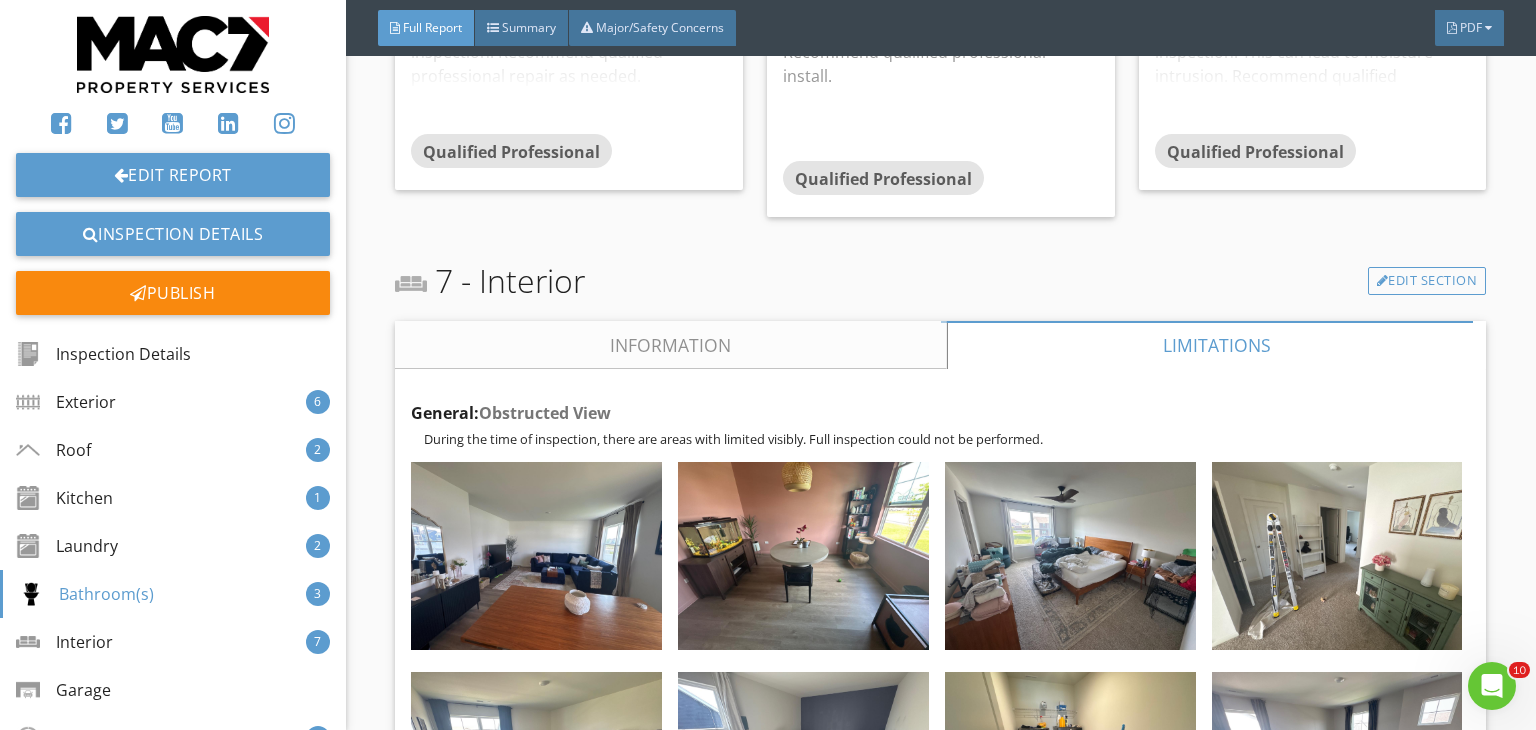 click on "Information" at bounding box center (671, 345) 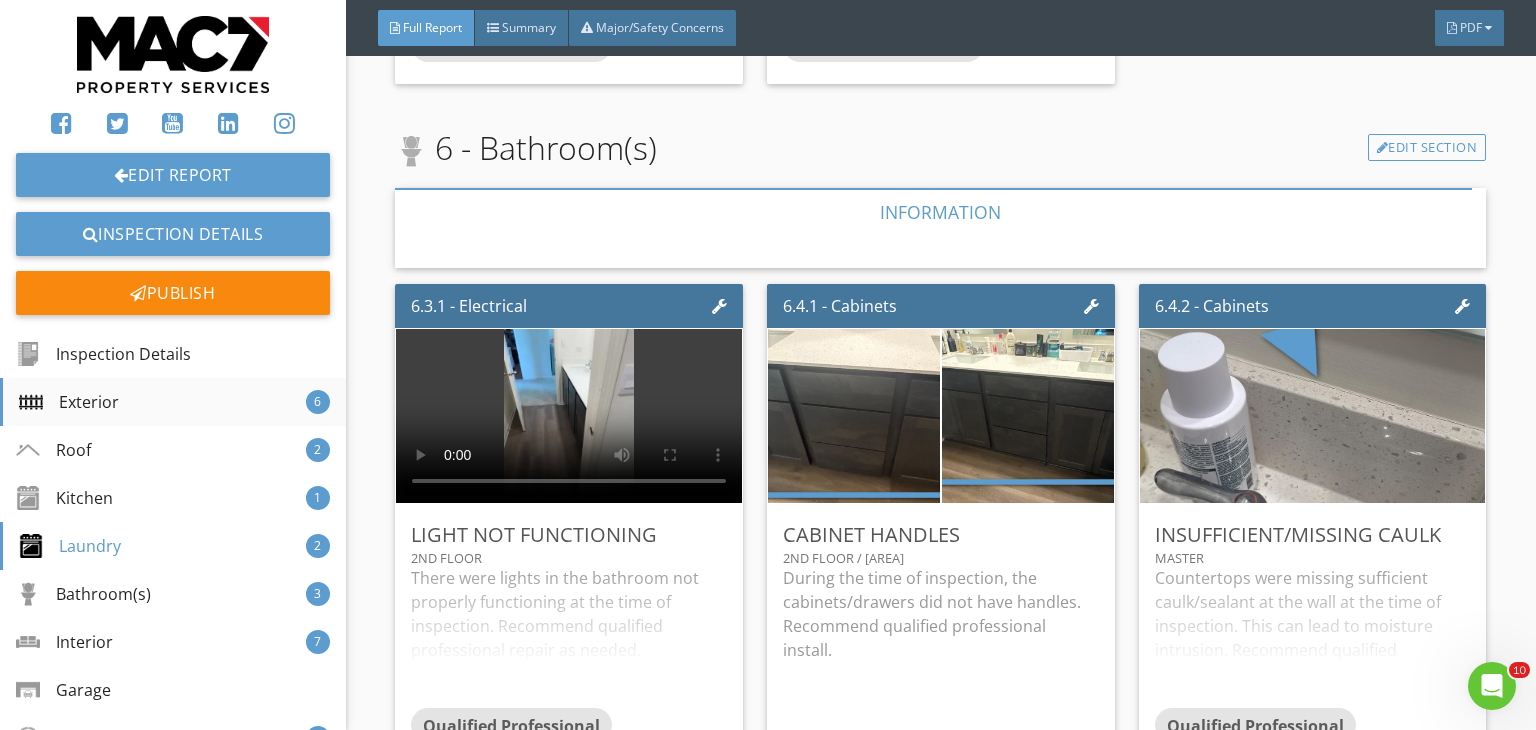 click on "Exterior
6" at bounding box center [173, 402] 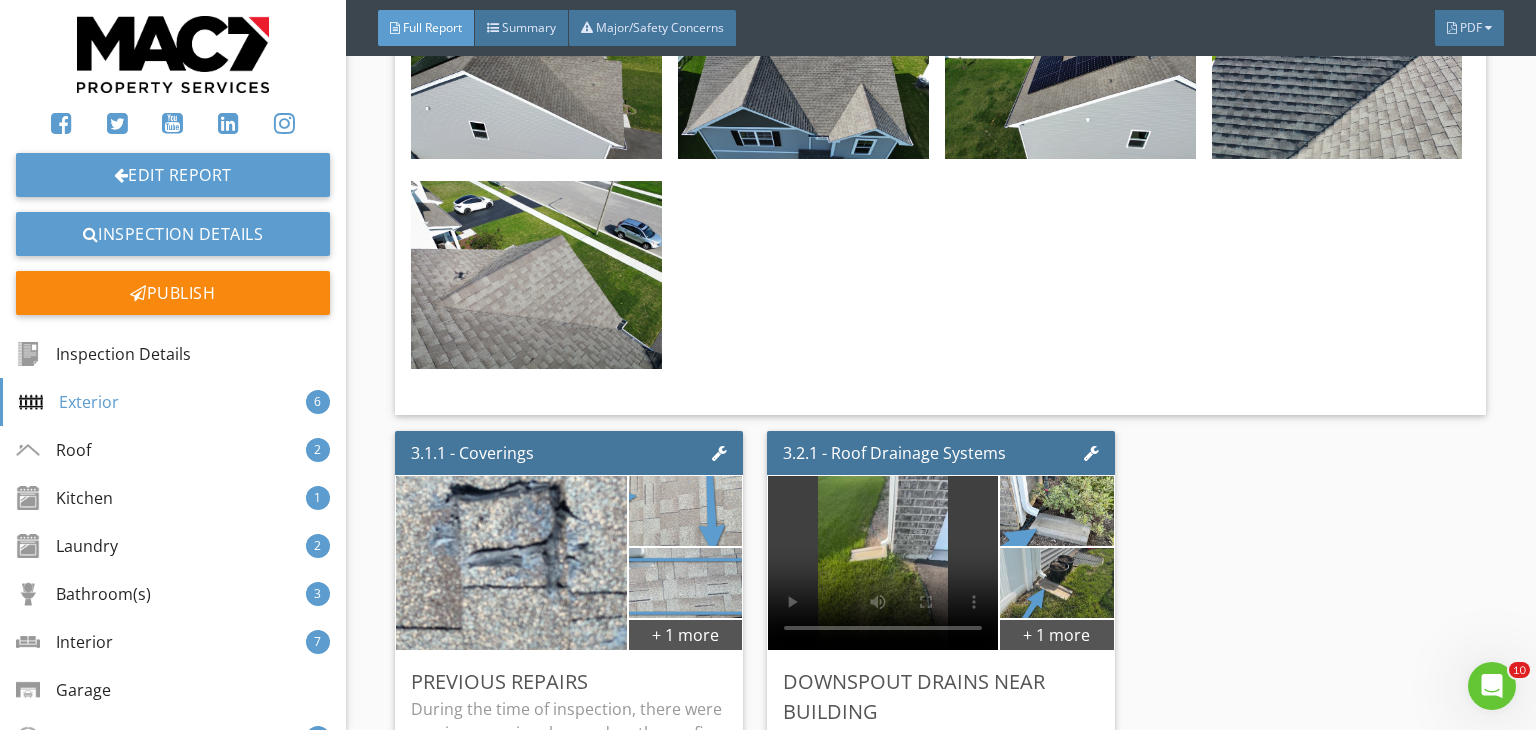 scroll, scrollTop: 1528, scrollLeft: 0, axis: vertical 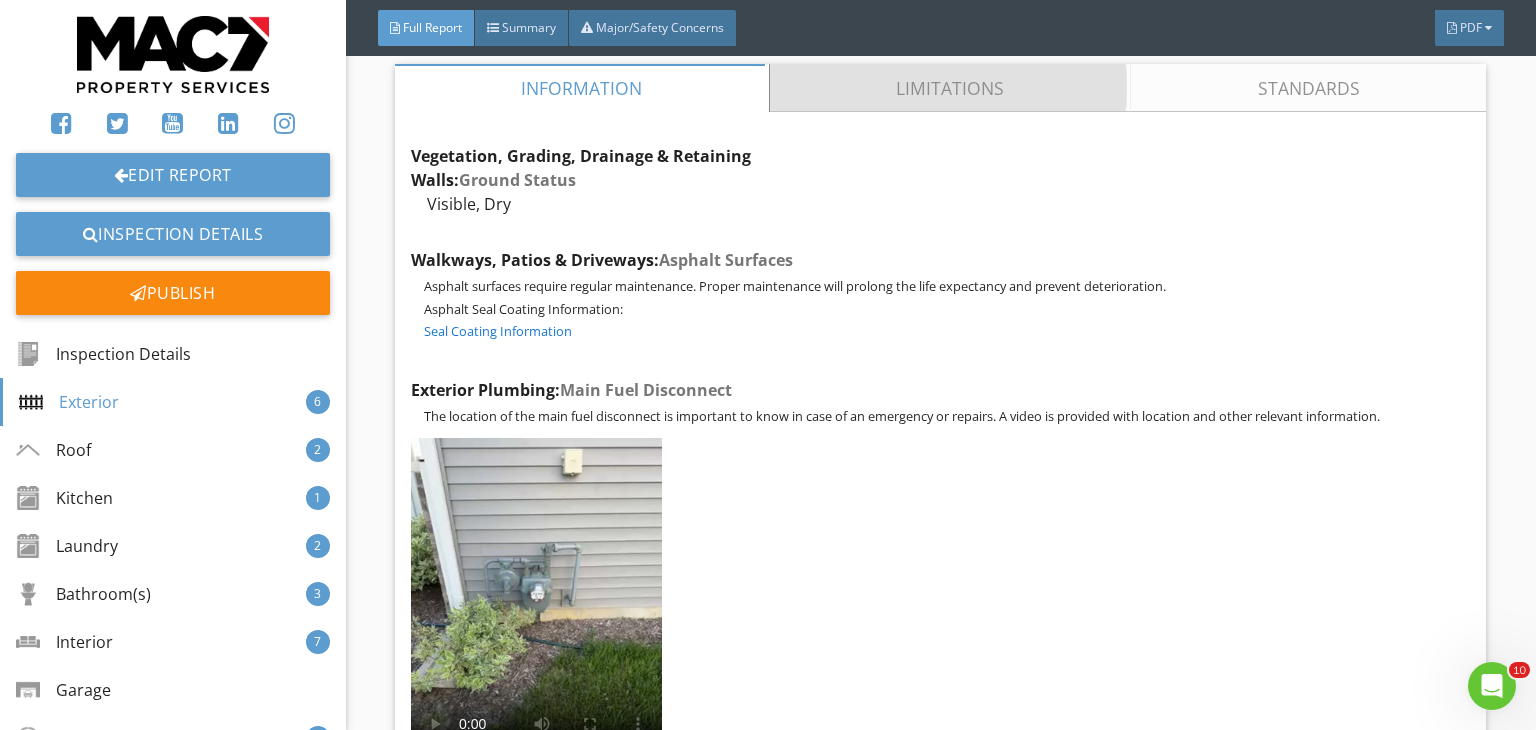 click on "Limitations" at bounding box center [951, 88] 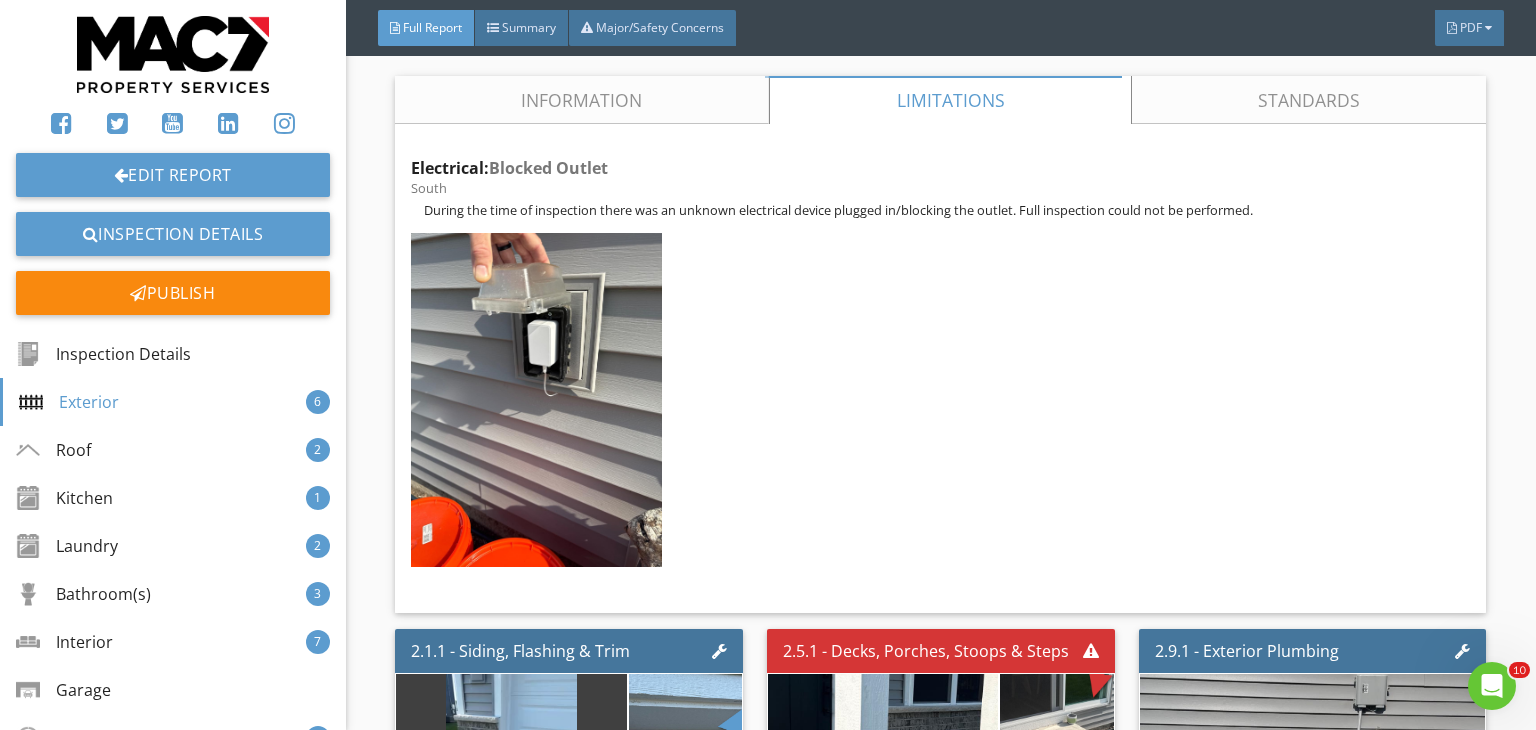 scroll, scrollTop: 1502, scrollLeft: 0, axis: vertical 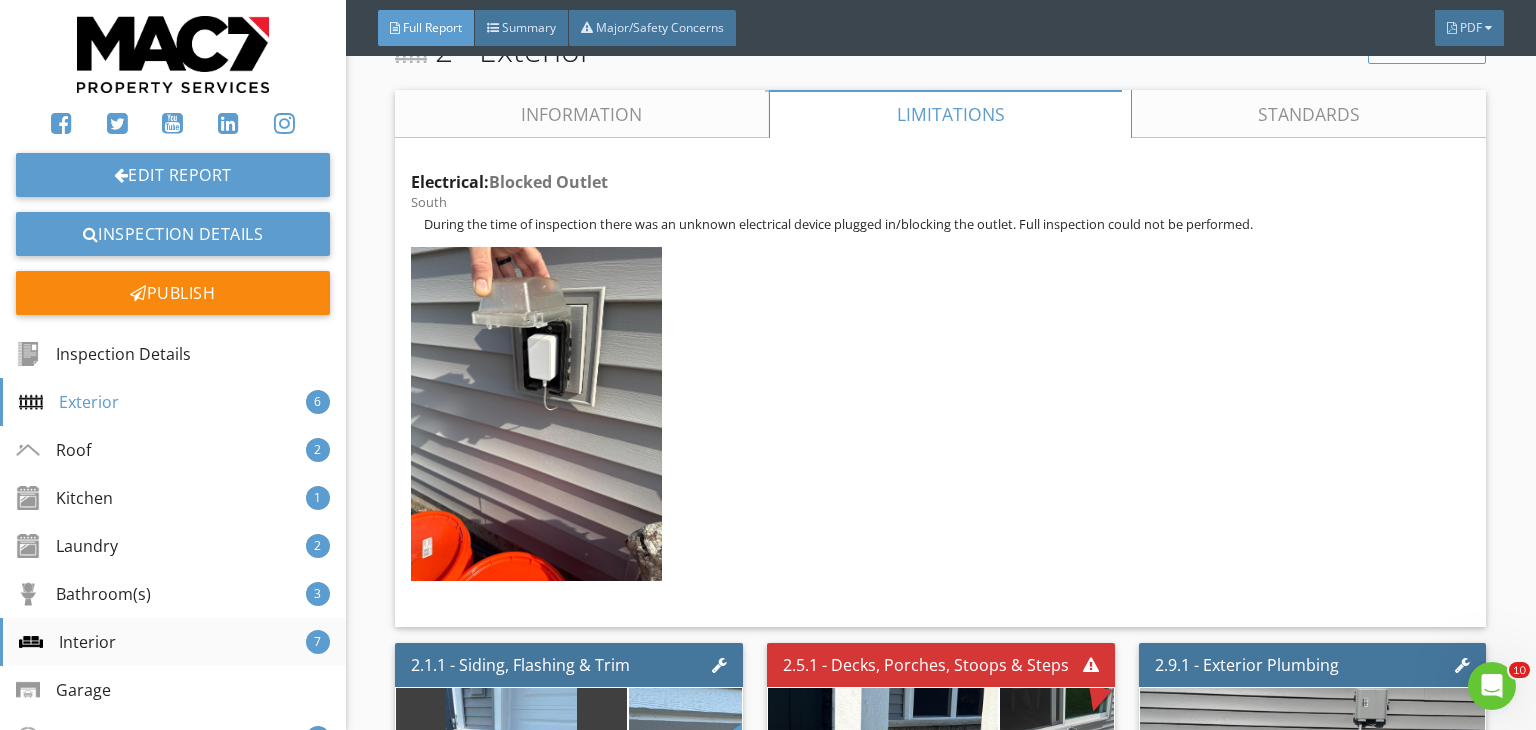 click on "Interior" at bounding box center (67, 642) 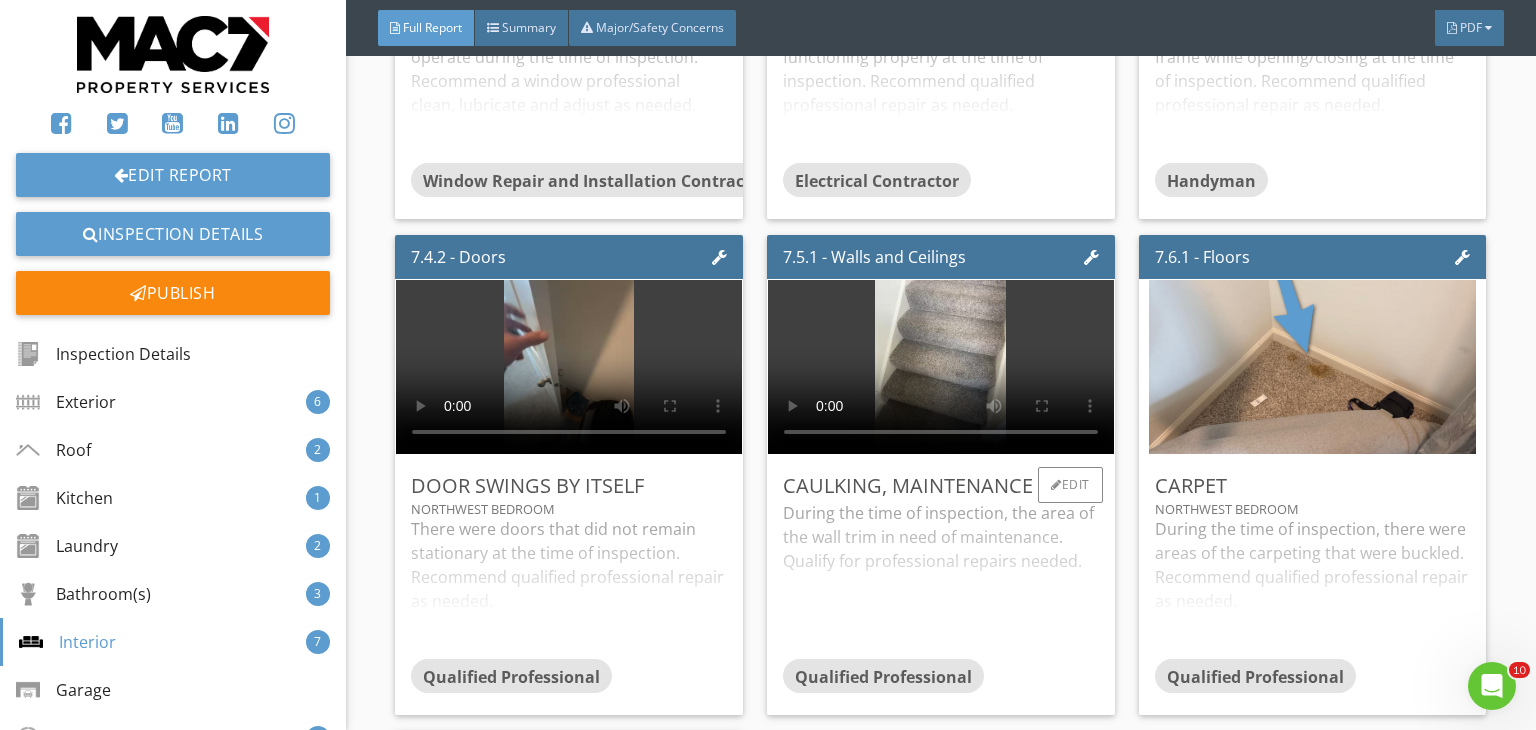 scroll, scrollTop: 9625, scrollLeft: 0, axis: vertical 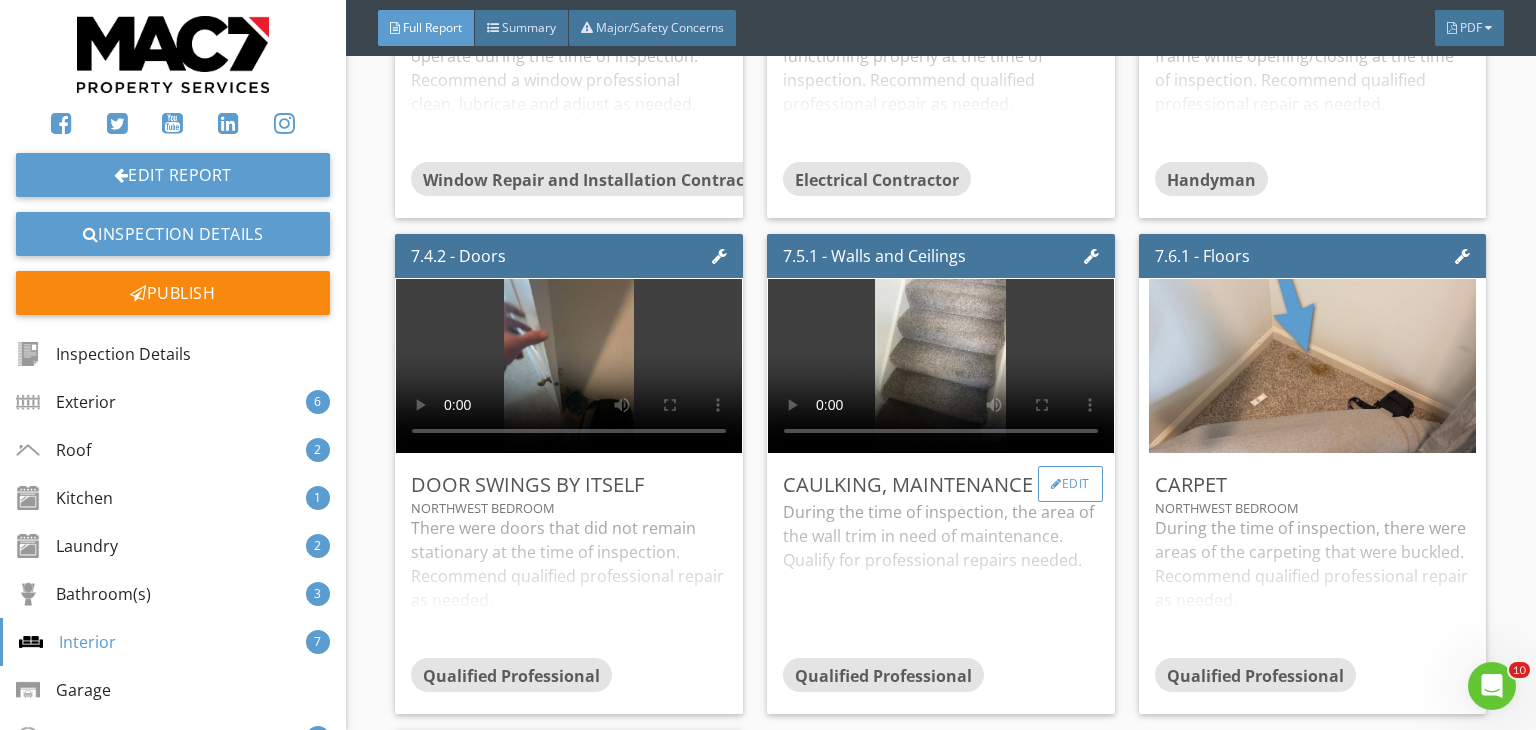 click on "Edit" at bounding box center (1070, 484) 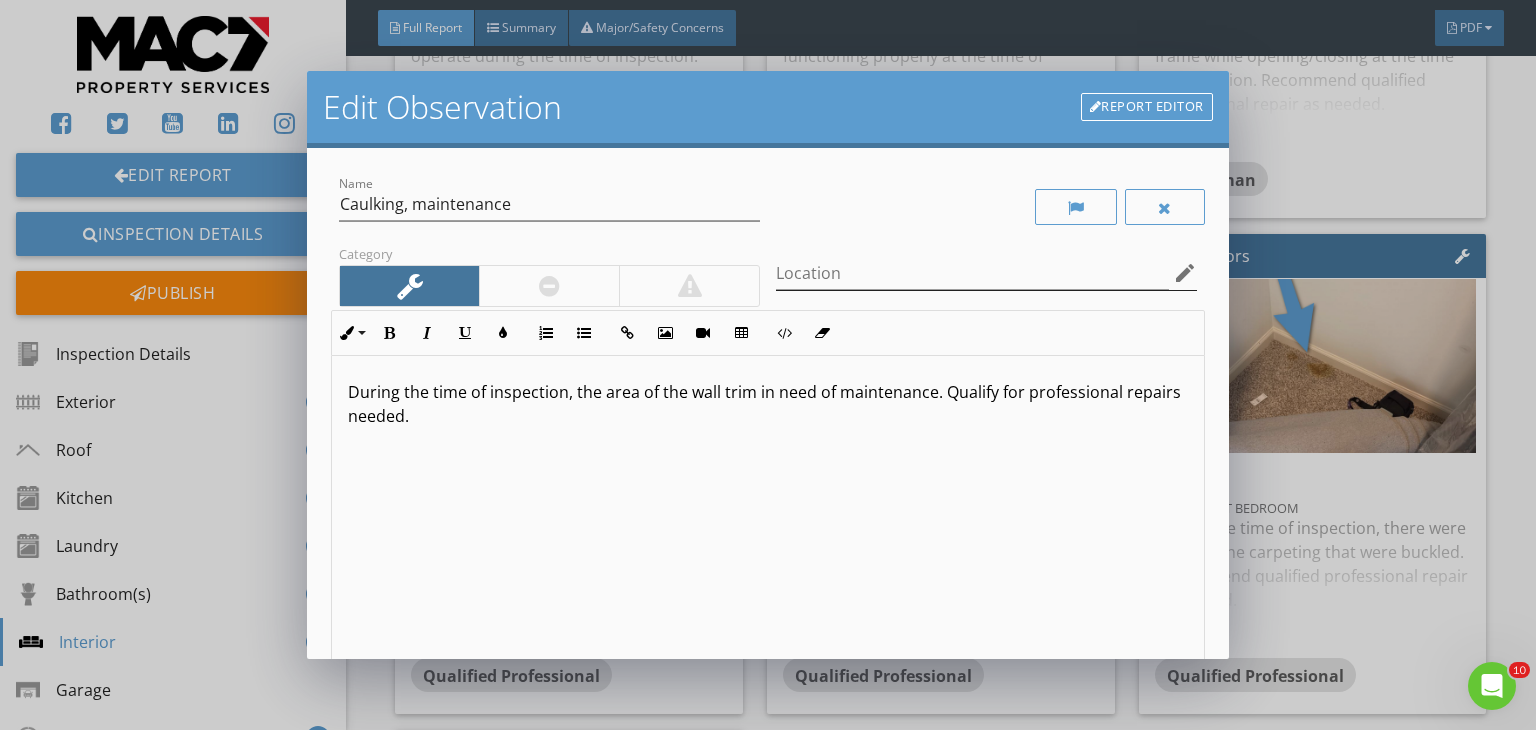 click on "edit" at bounding box center [1185, 273] 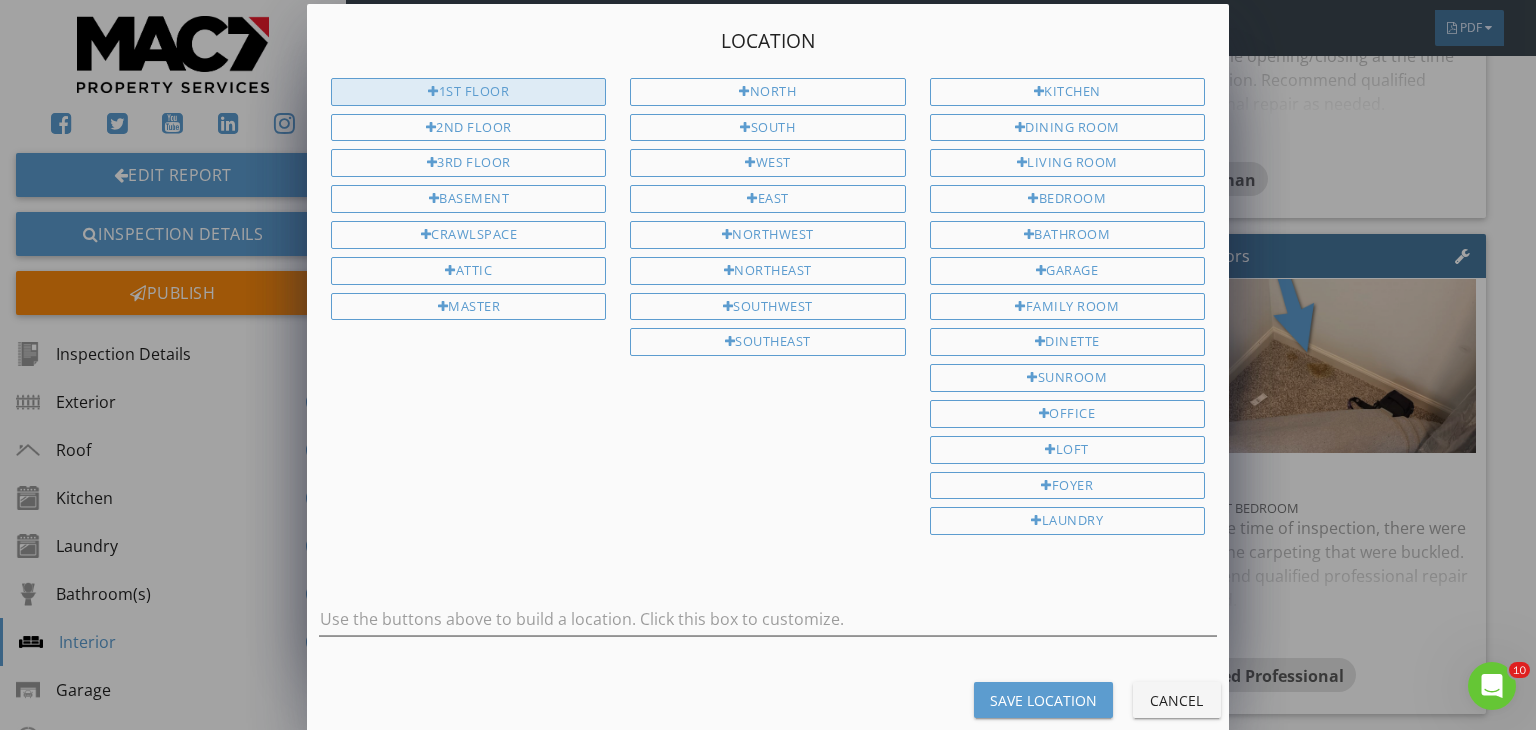 click on "1st Floor" at bounding box center (468, 92) 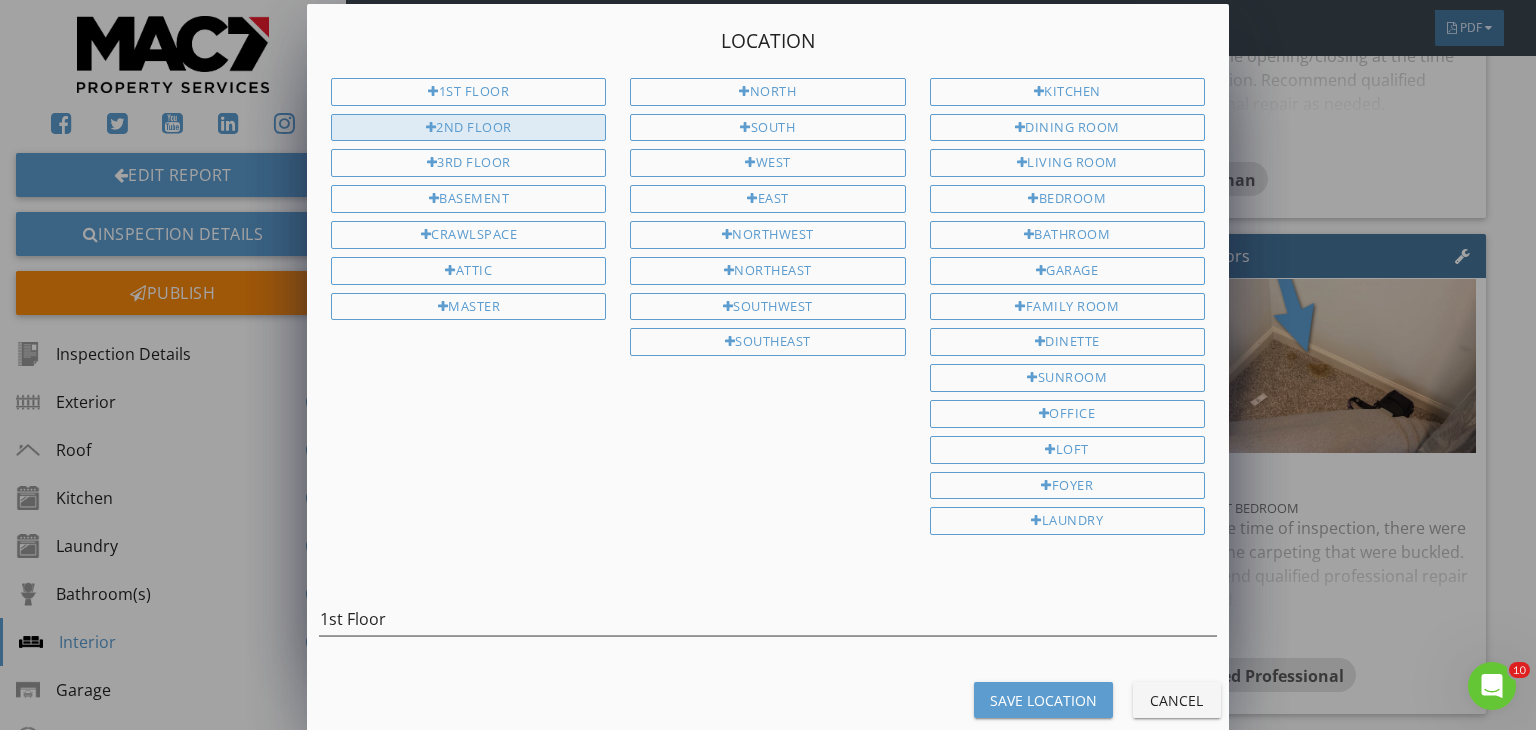 click on "2nd Floor" at bounding box center (468, 128) 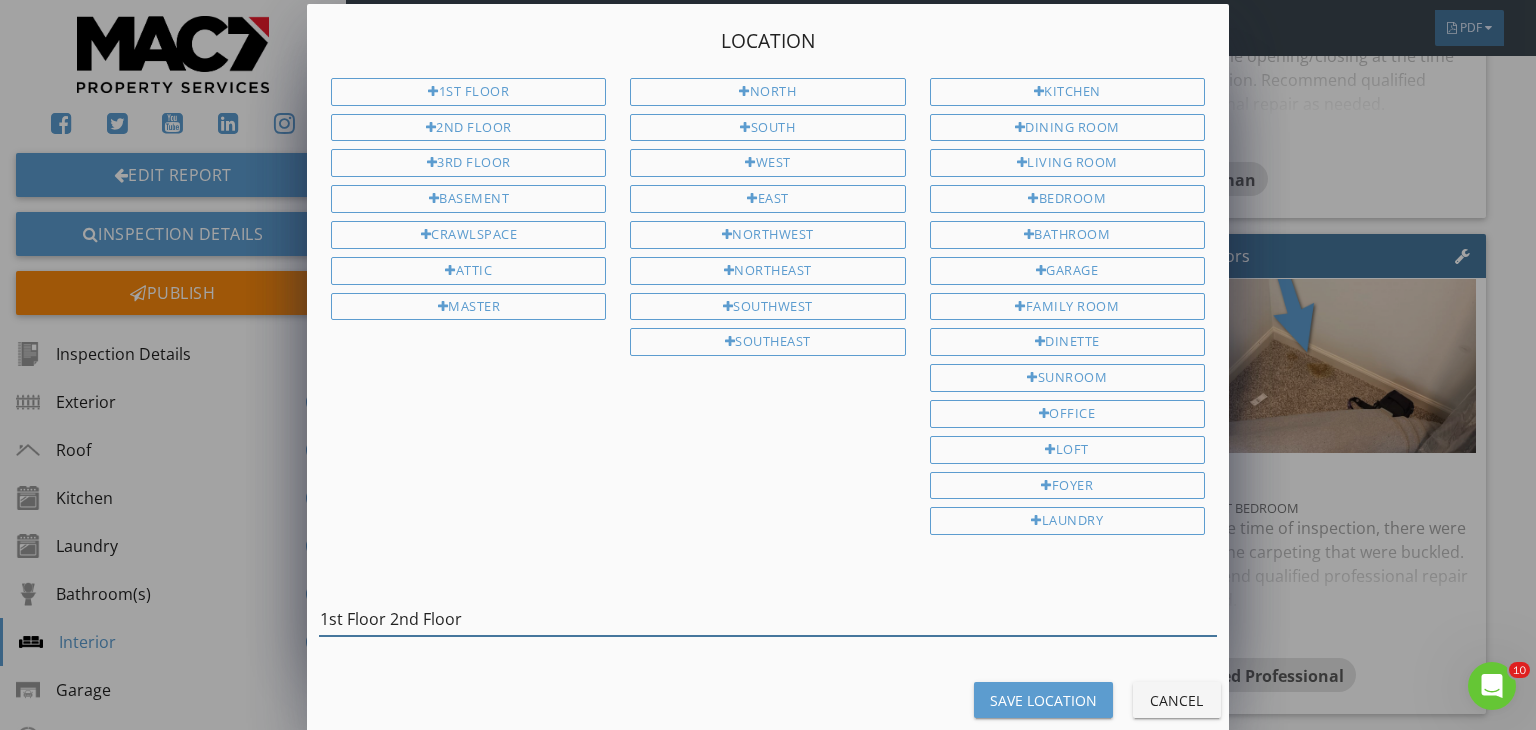 click on "1st Floor 2nd Floor" at bounding box center (768, 619) 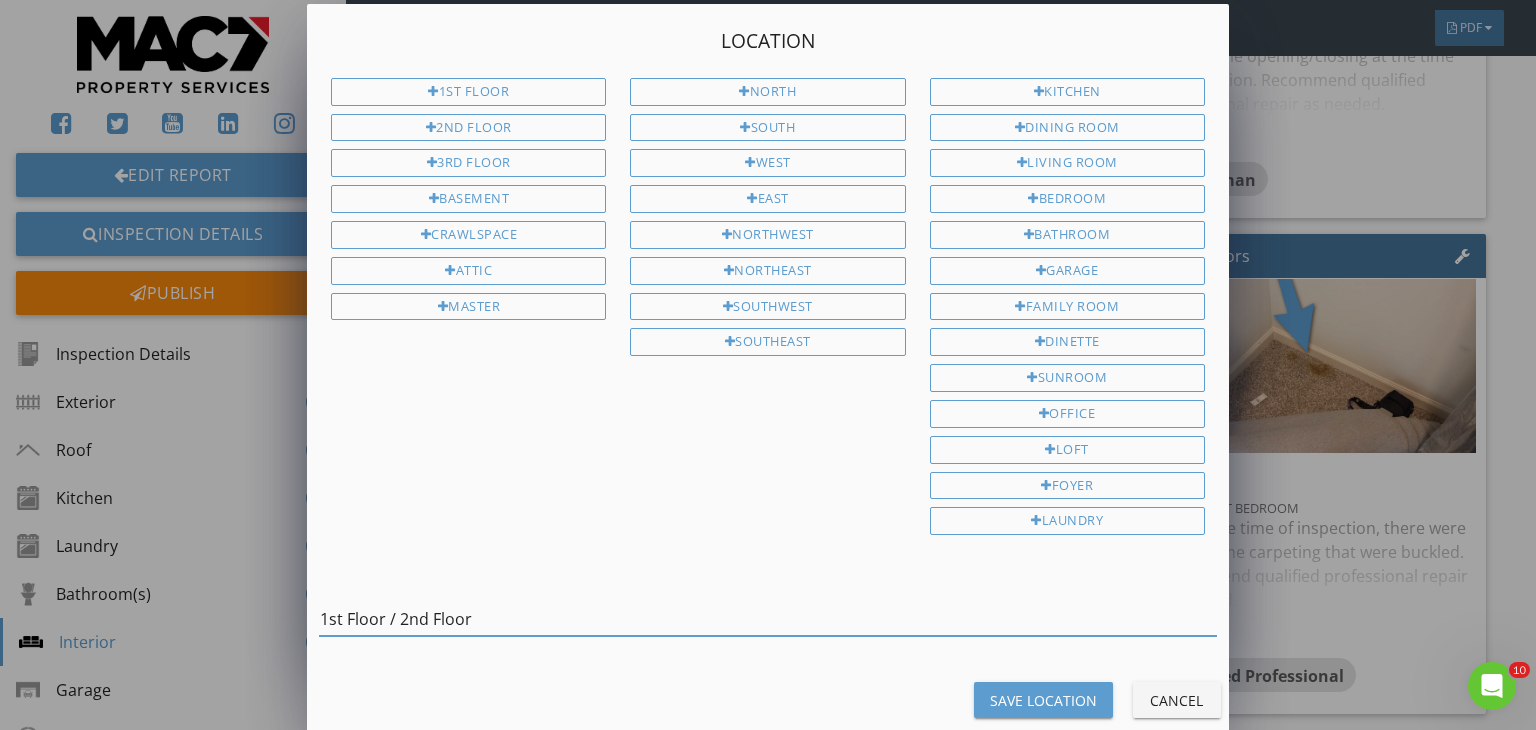 type on "1st Floor / 2nd Floor" 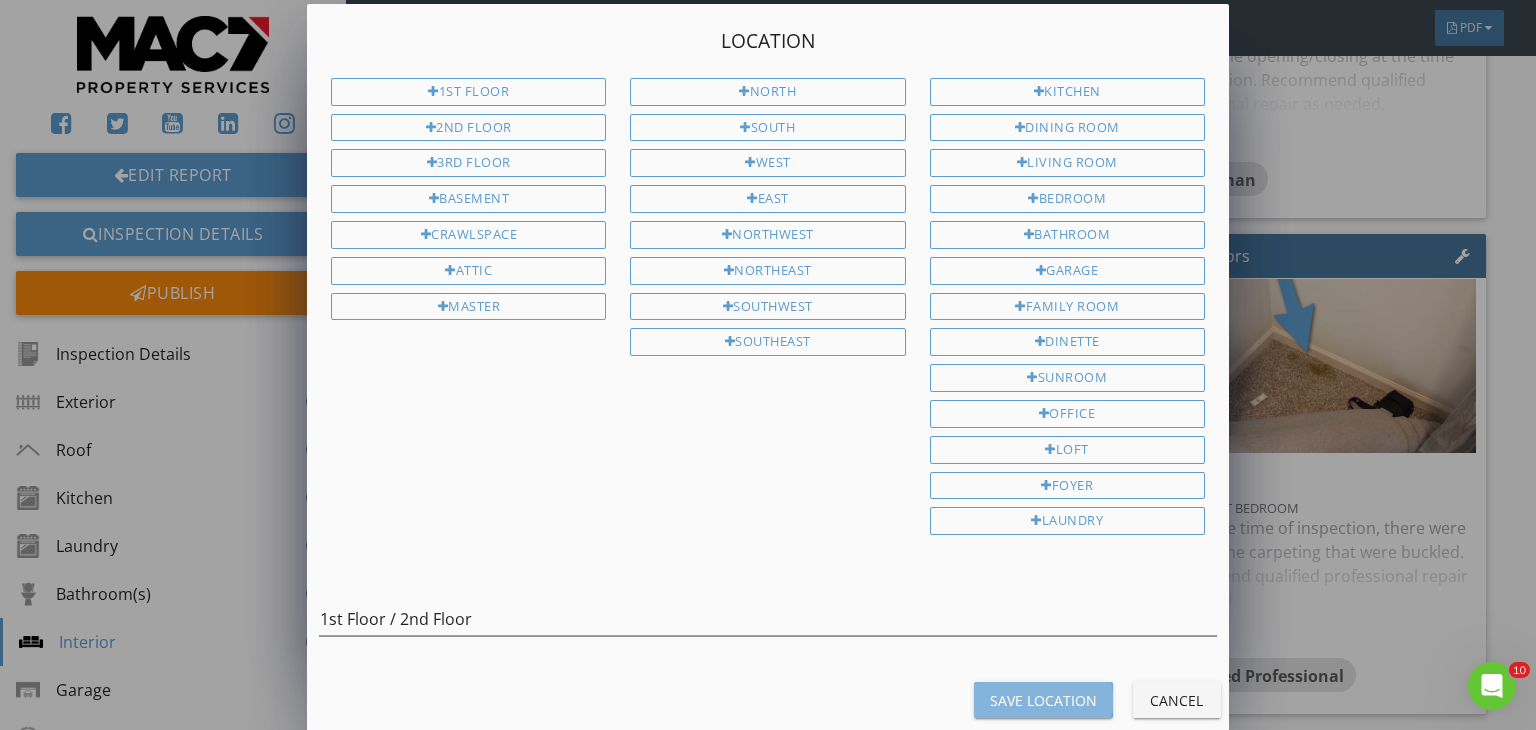click on "Save Location" at bounding box center (1043, 700) 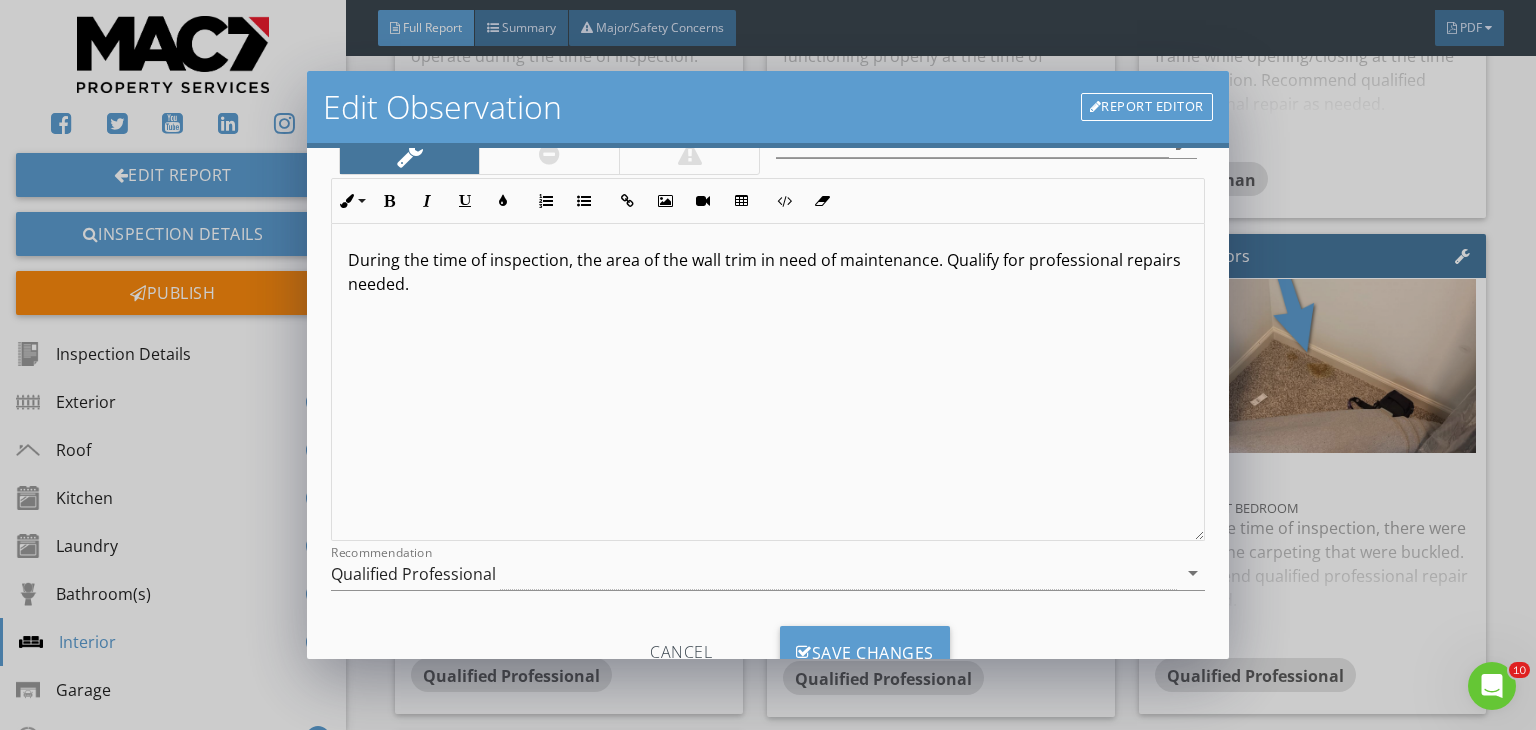 scroll, scrollTop: 208, scrollLeft: 0, axis: vertical 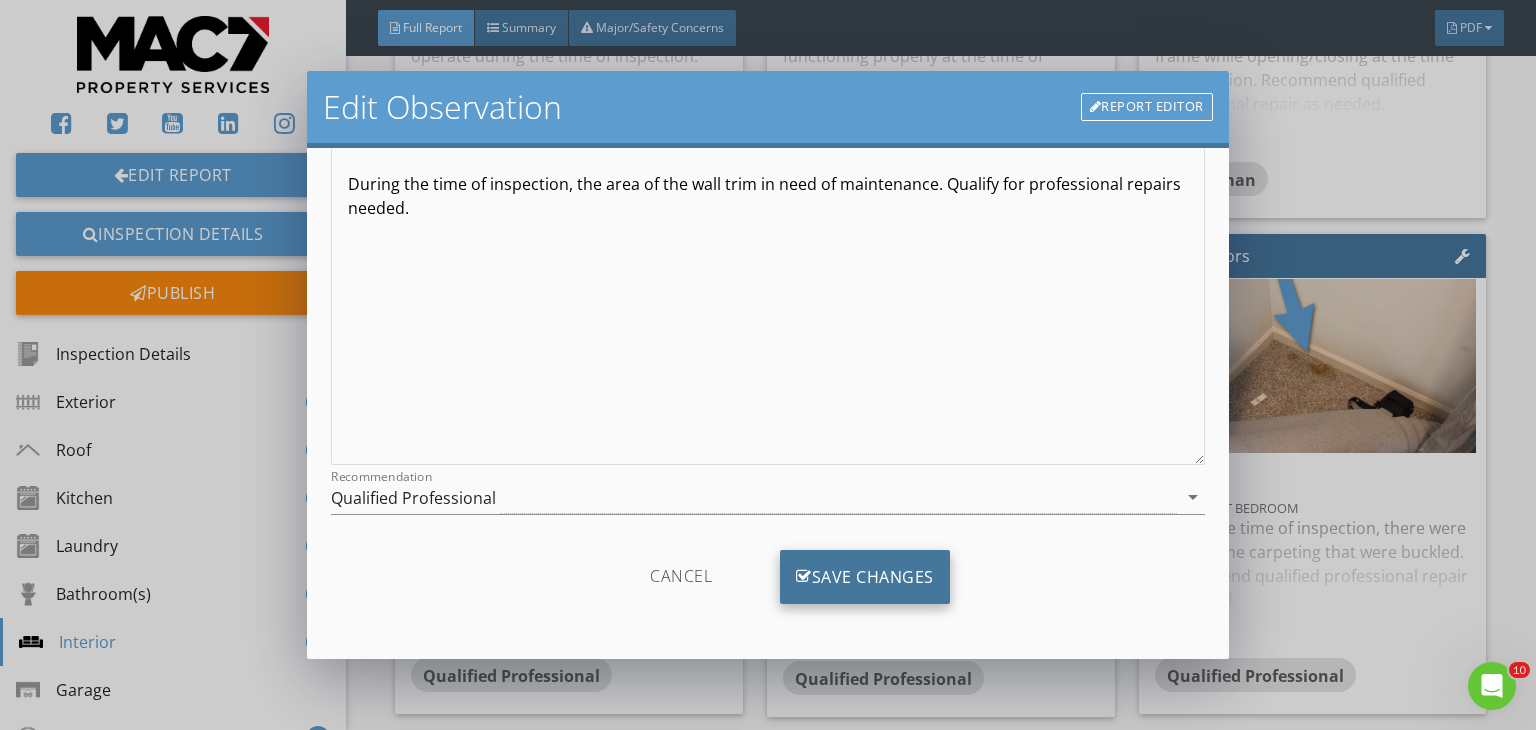 click on "Save Changes" at bounding box center (865, 577) 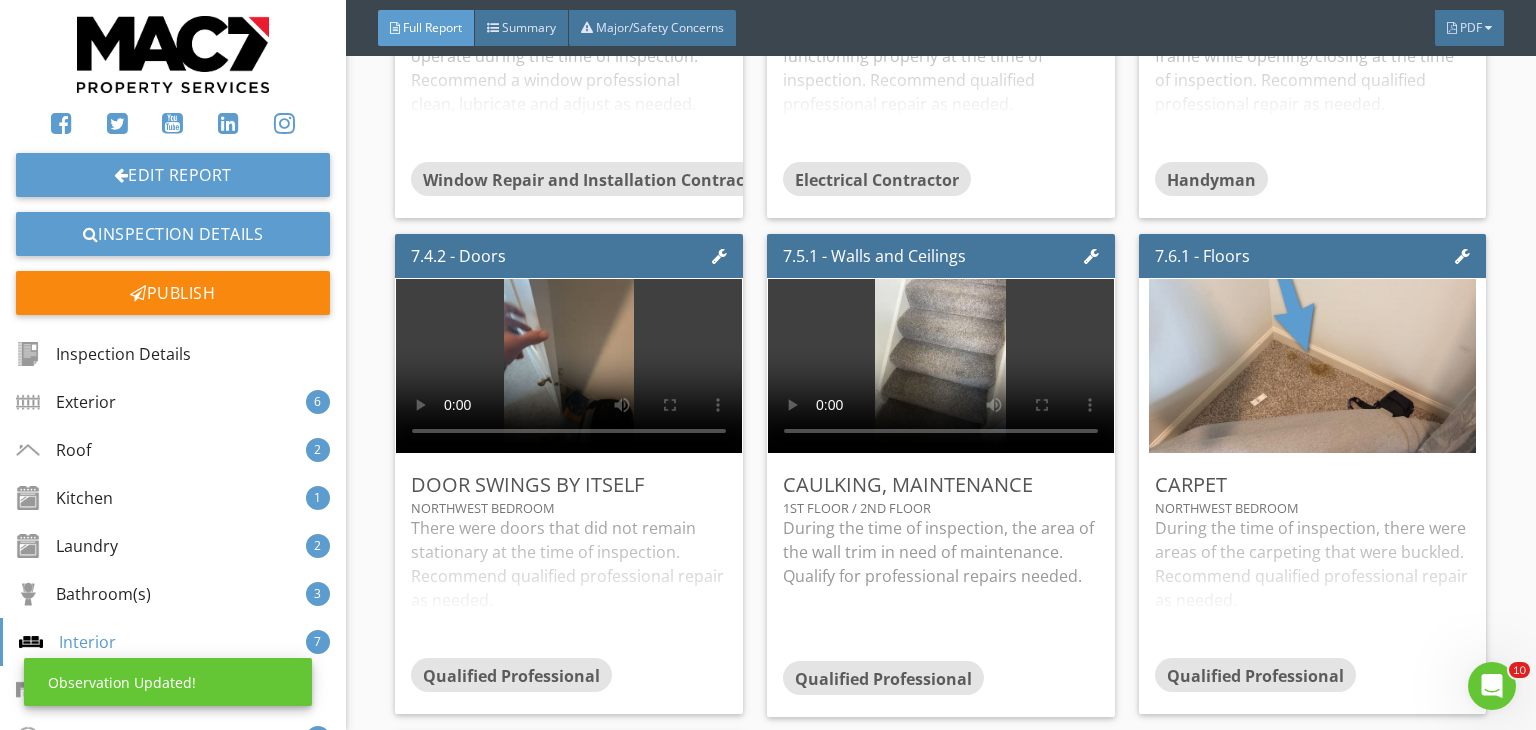 scroll, scrollTop: 0, scrollLeft: 0, axis: both 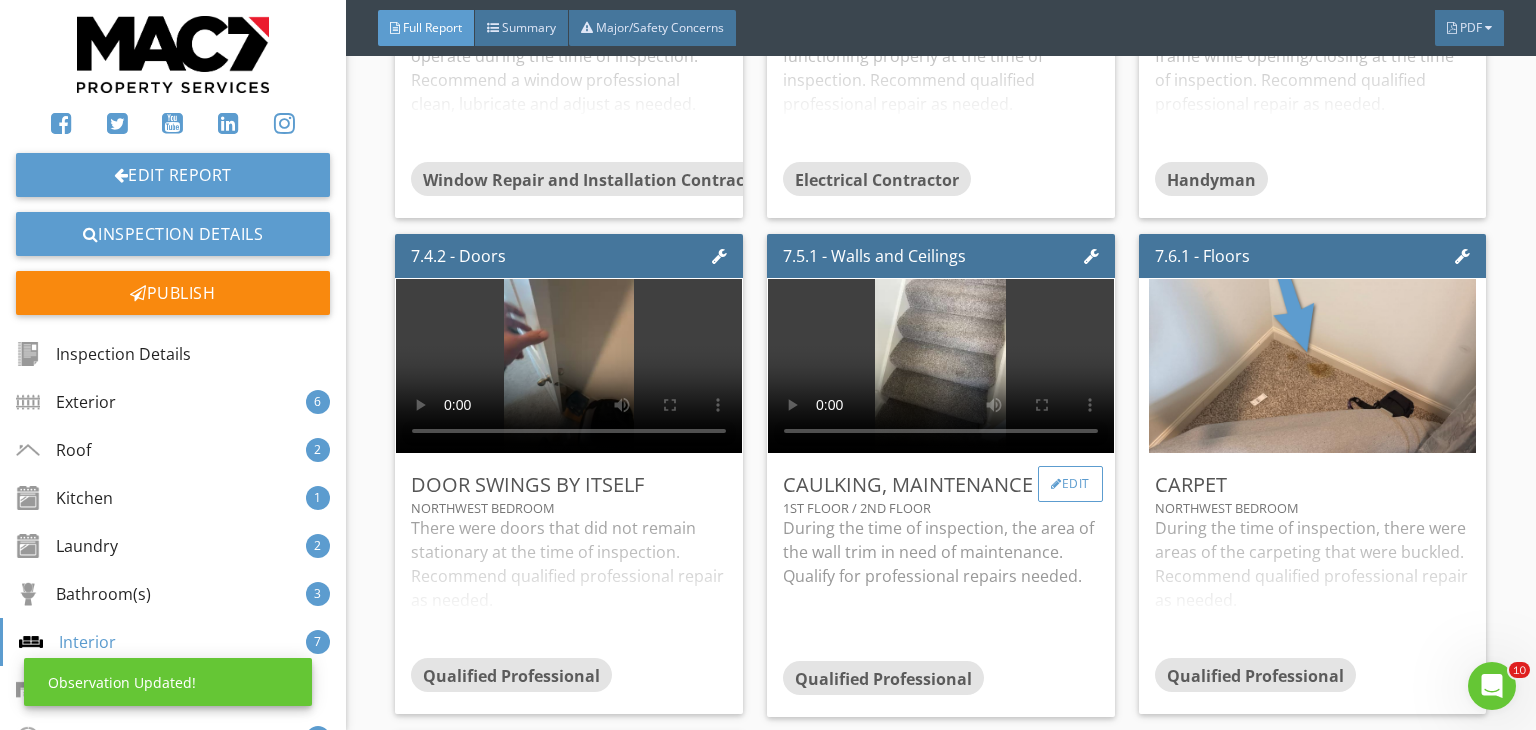 click on "Edit" at bounding box center [1070, 484] 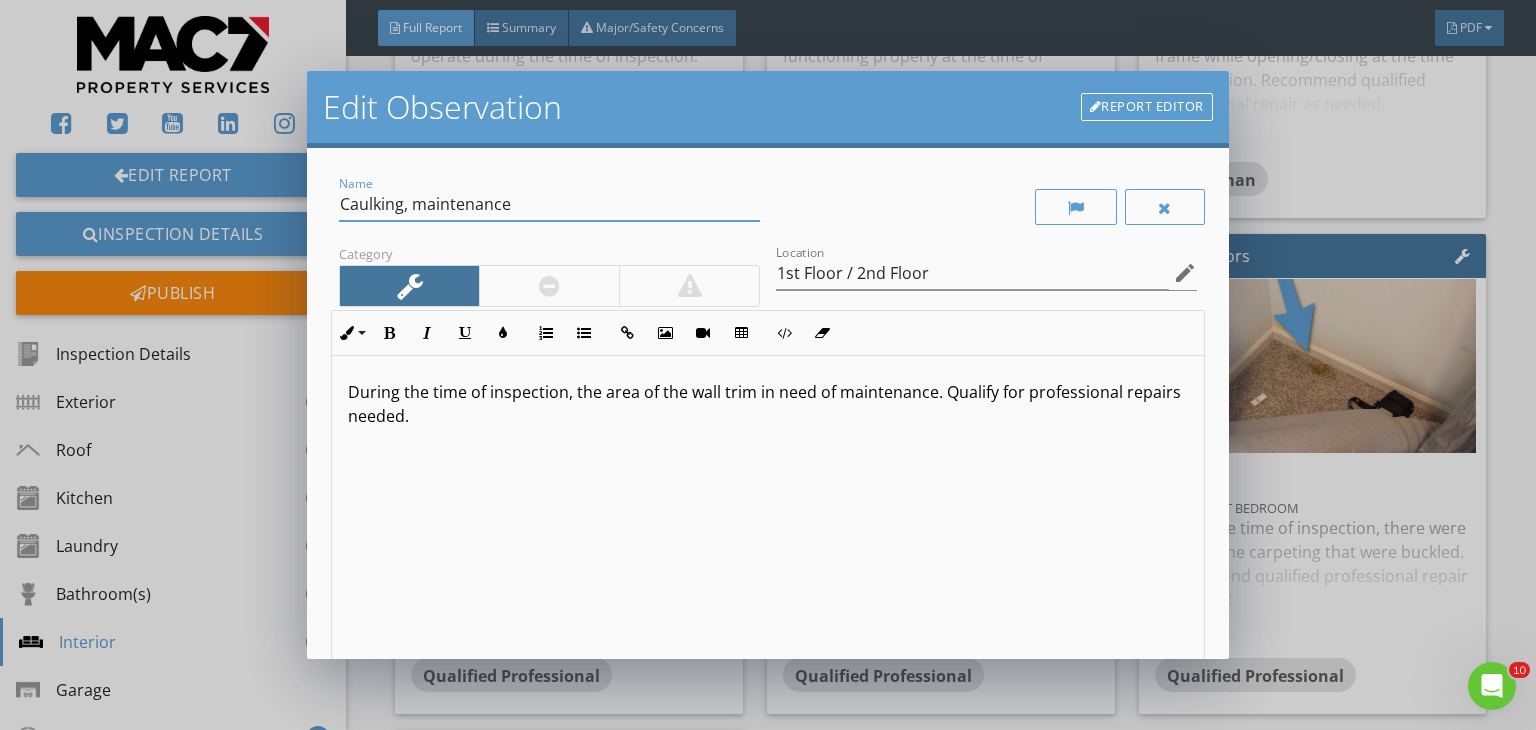 click on "Caulking, maintenance" at bounding box center (549, 204) 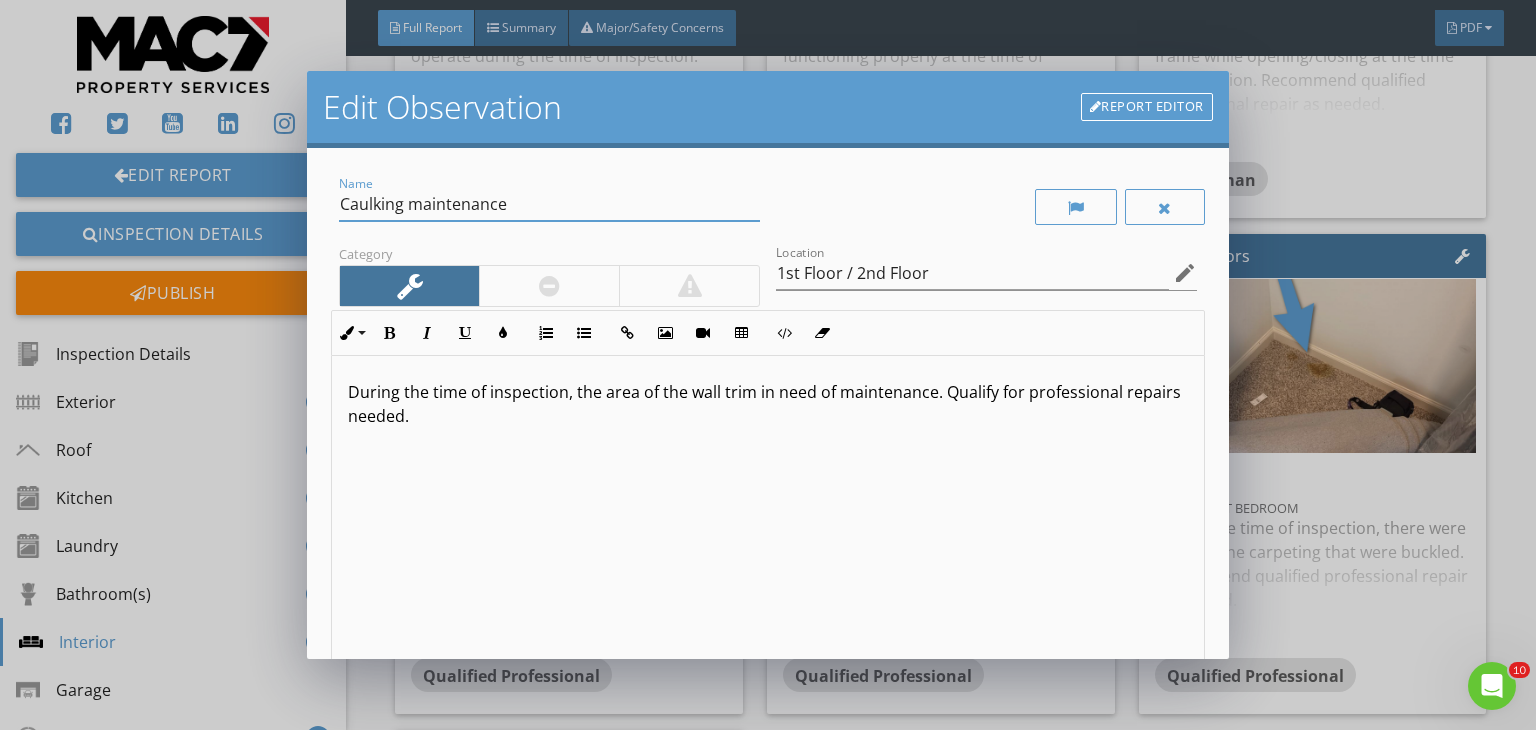 scroll, scrollTop: 0, scrollLeft: 0, axis: both 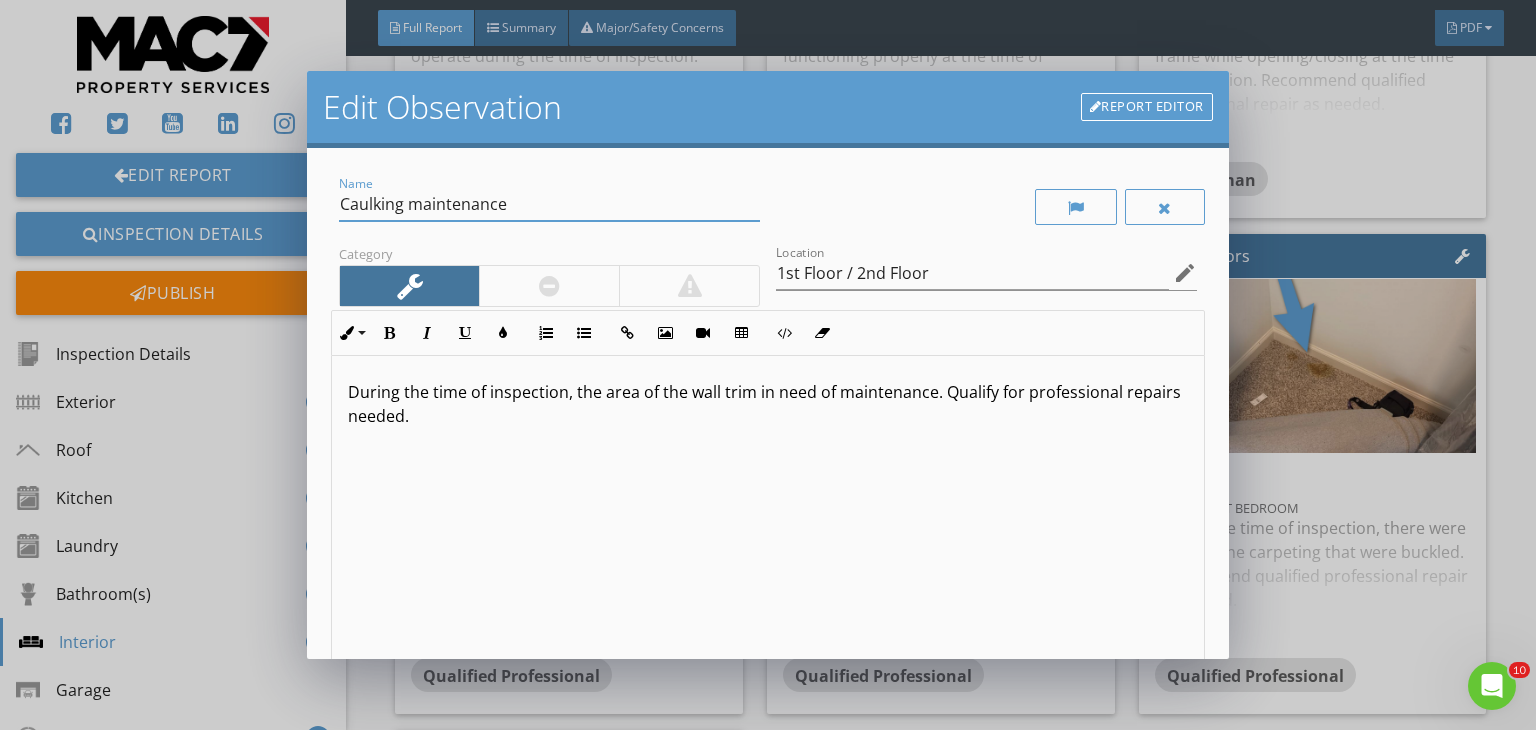 click on "During the time of inspection, the area of the wall trim in need of maintenance. Qualify for professional repairs needed." at bounding box center (768, 404) 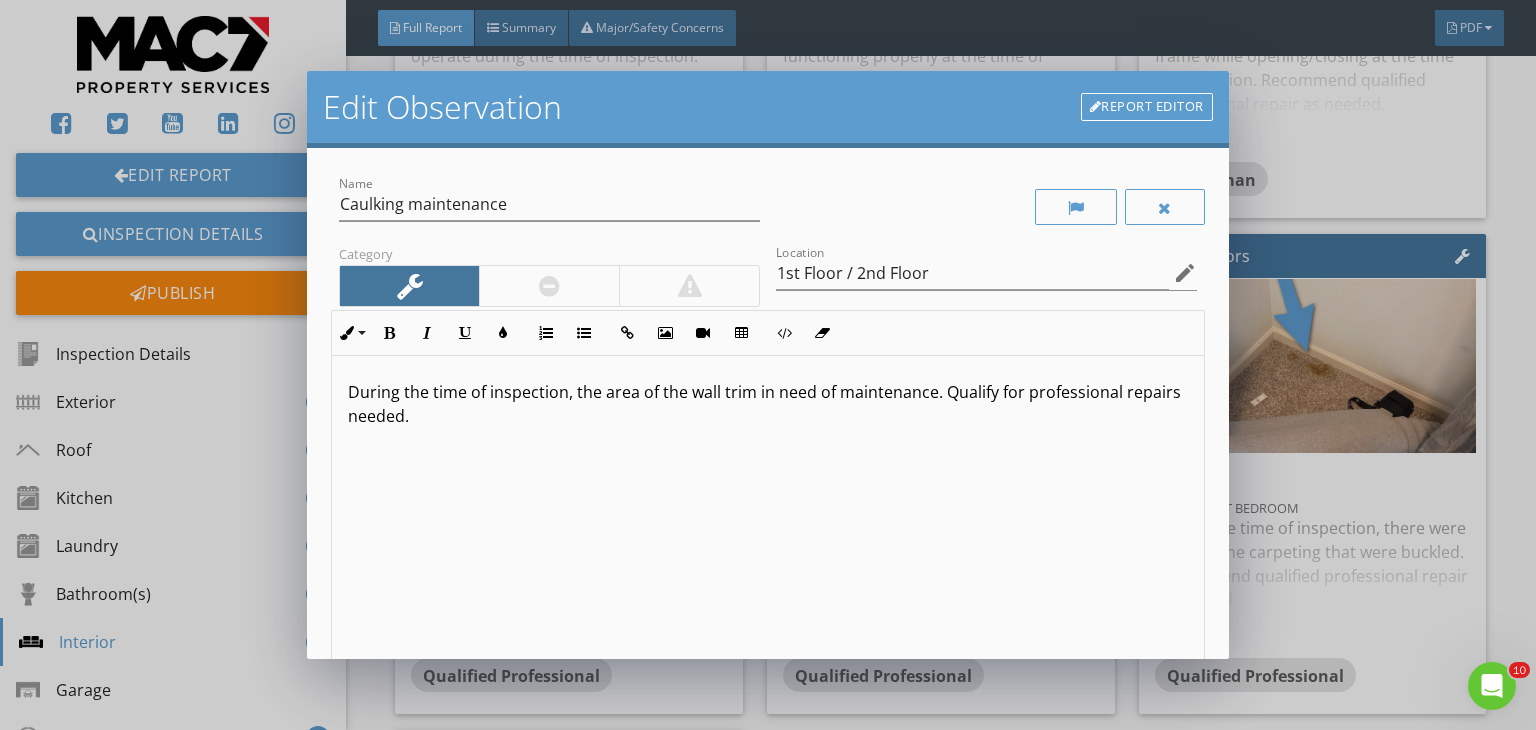 type 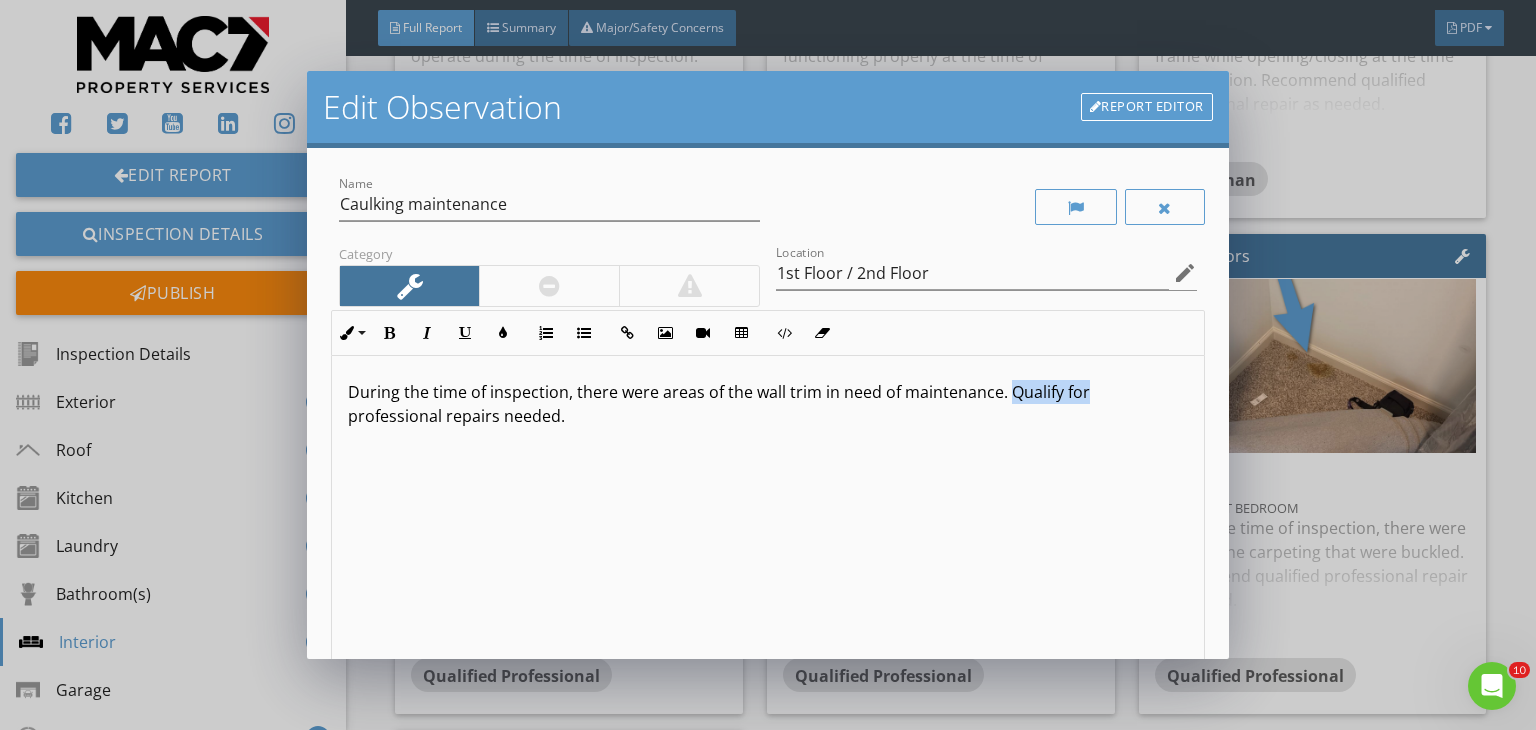 drag, startPoint x: 1017, startPoint y: 390, endPoint x: 1081, endPoint y: 393, distance: 64.070274 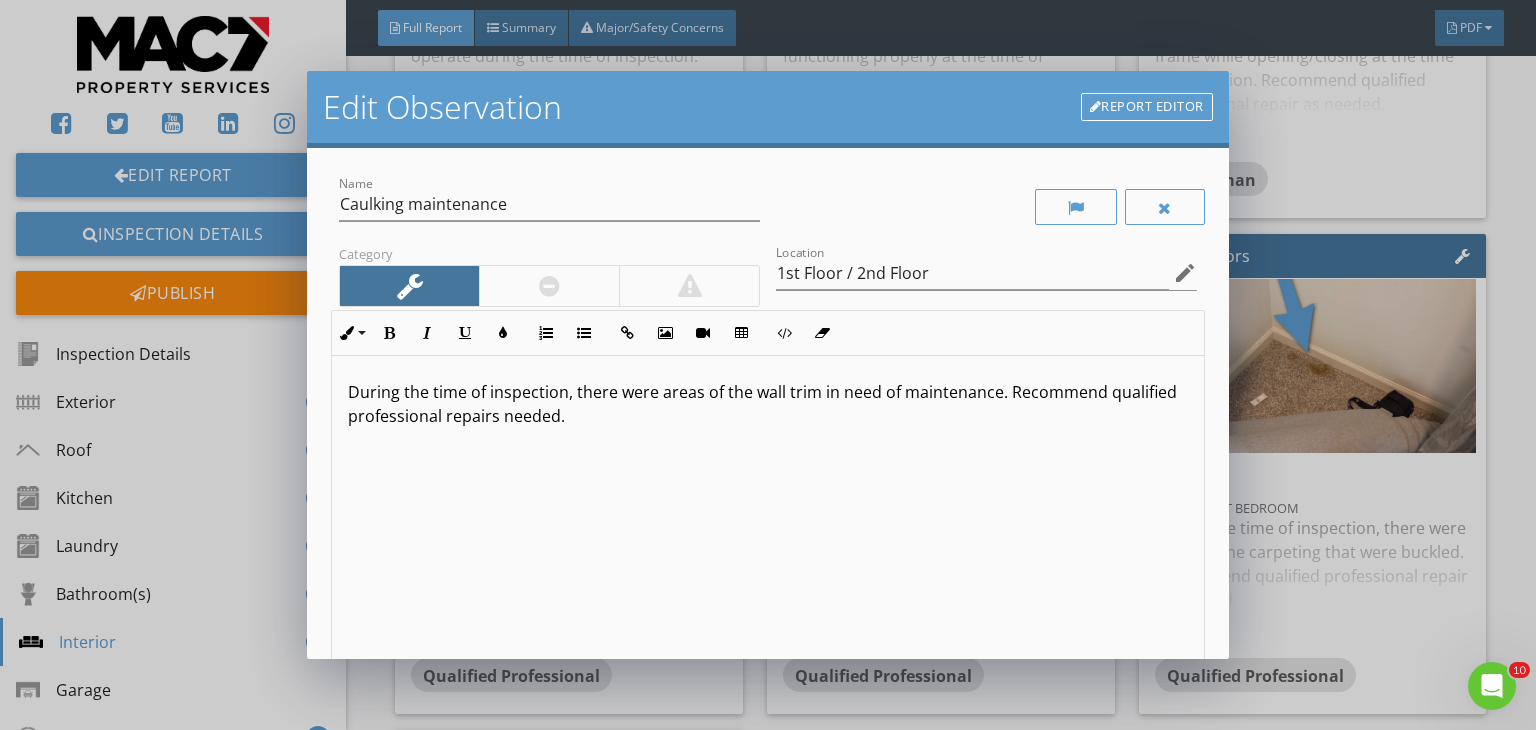 click on "During the time of inspection, there were areas of the wall trim in need of maintenance. Recommend qualified professional repairs needed." at bounding box center (768, 404) 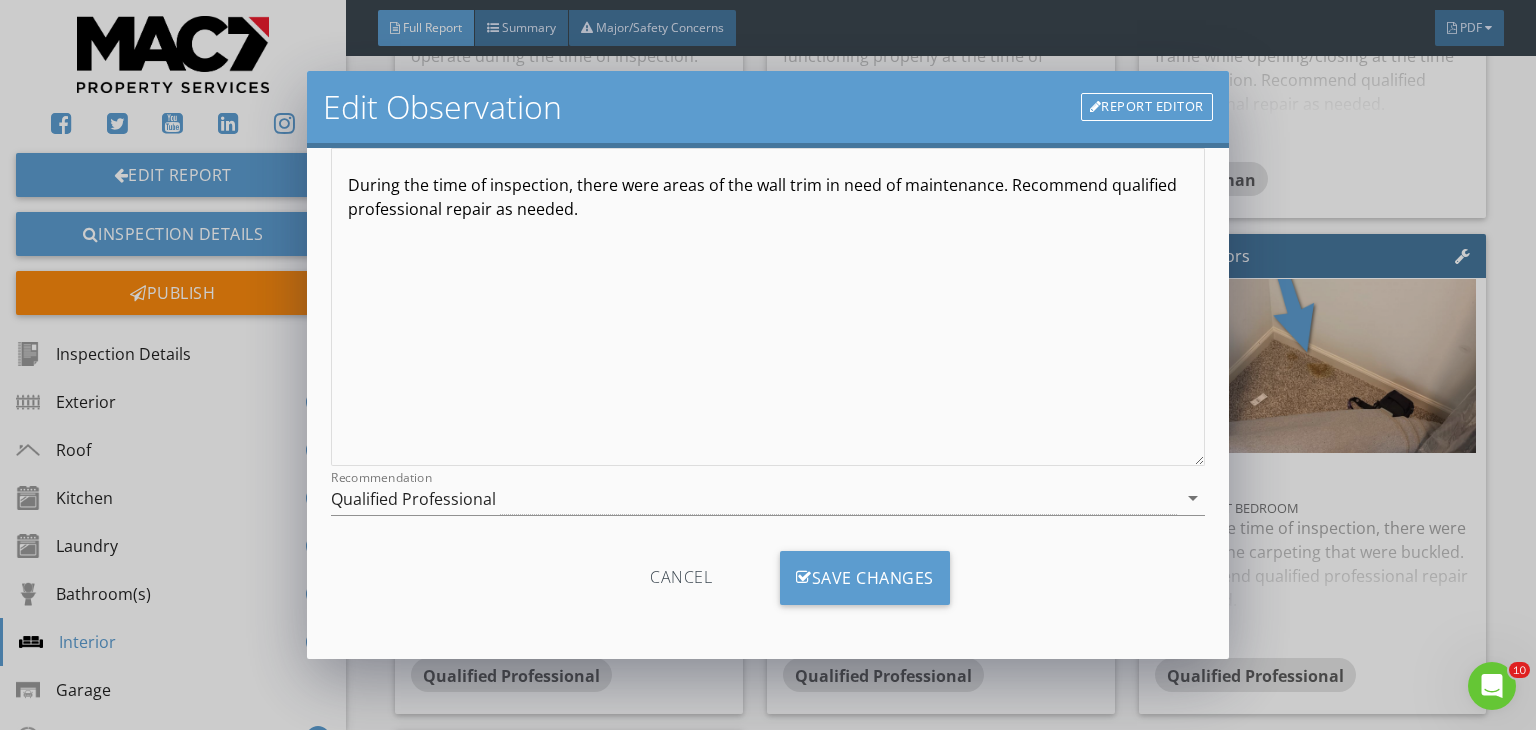 scroll, scrollTop: 208, scrollLeft: 0, axis: vertical 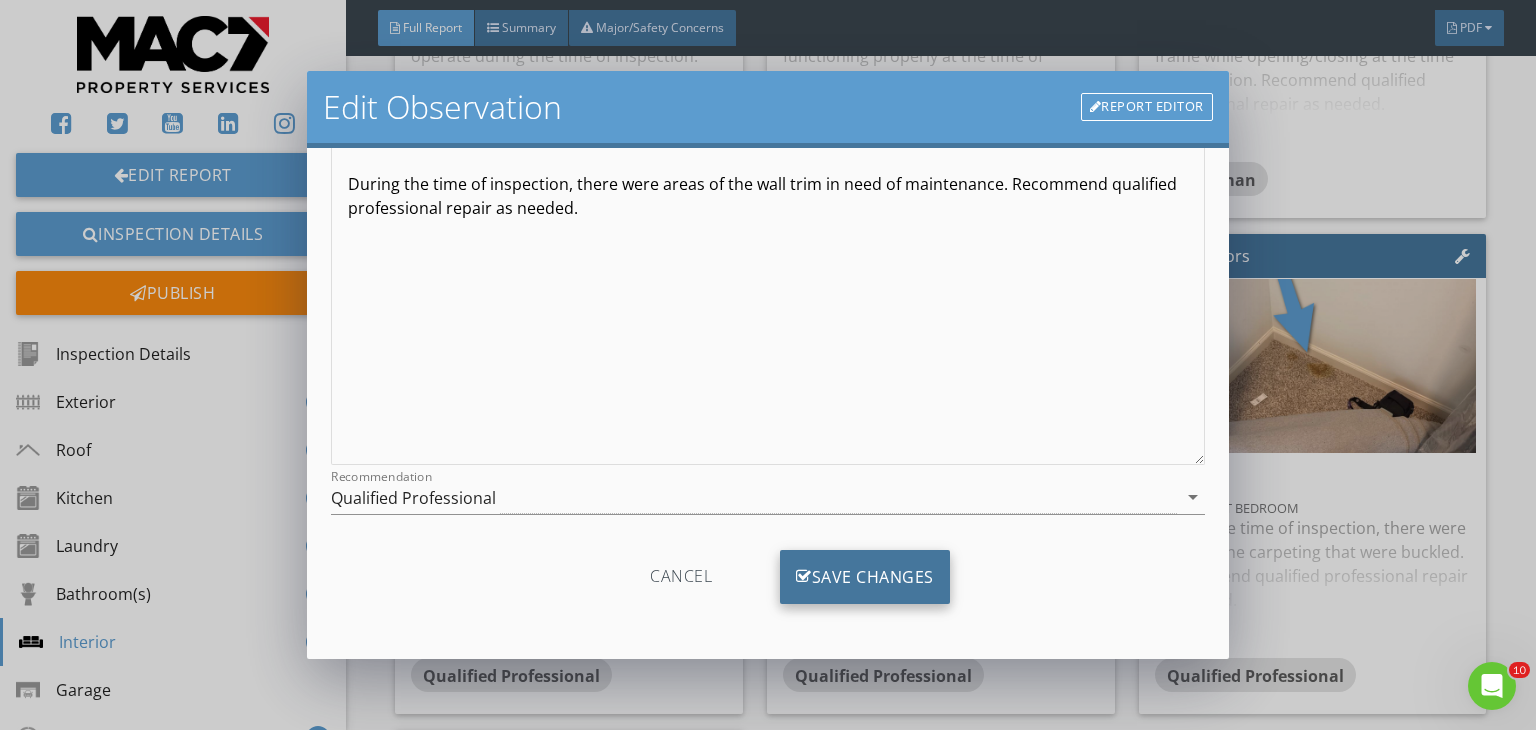 click on "Save Changes" at bounding box center [865, 577] 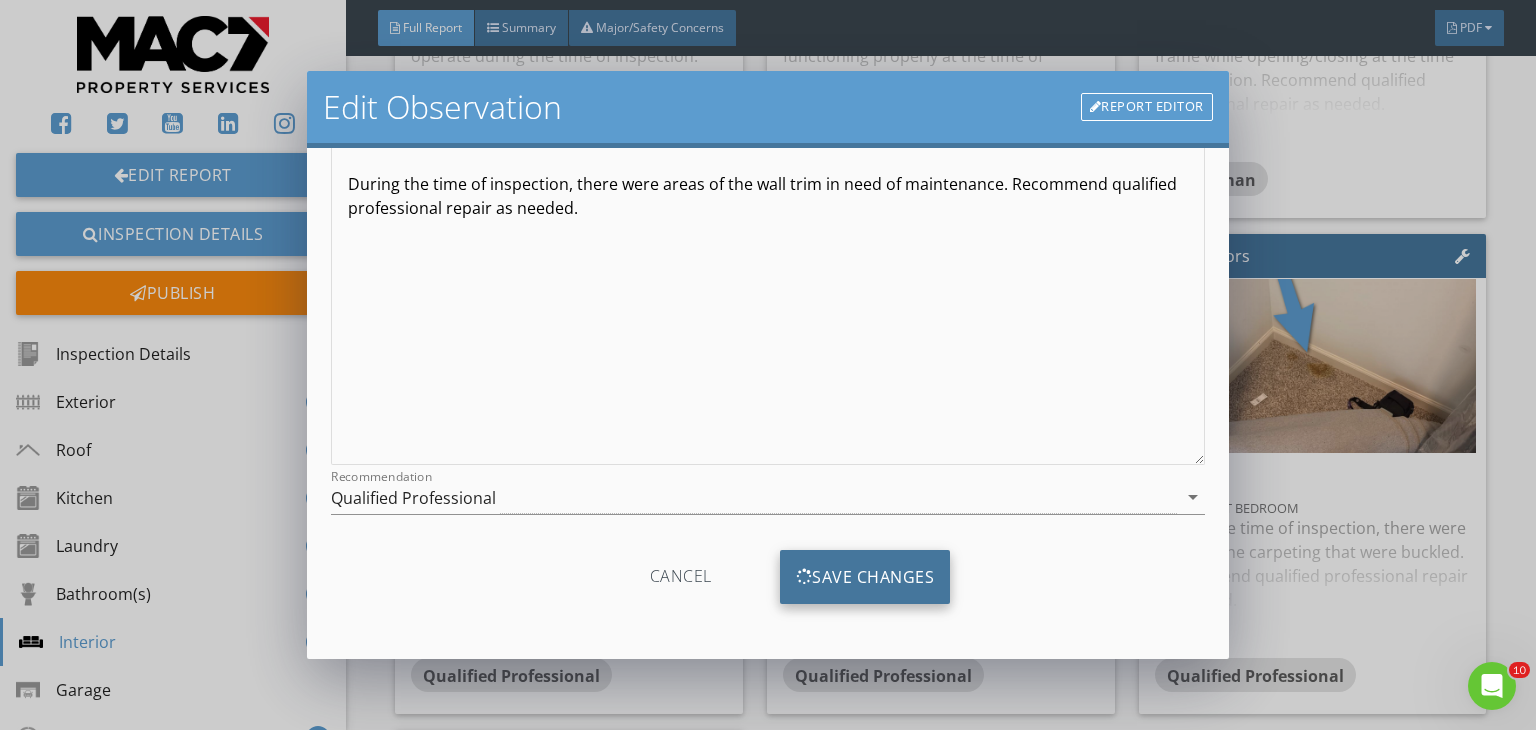 scroll, scrollTop: 0, scrollLeft: 0, axis: both 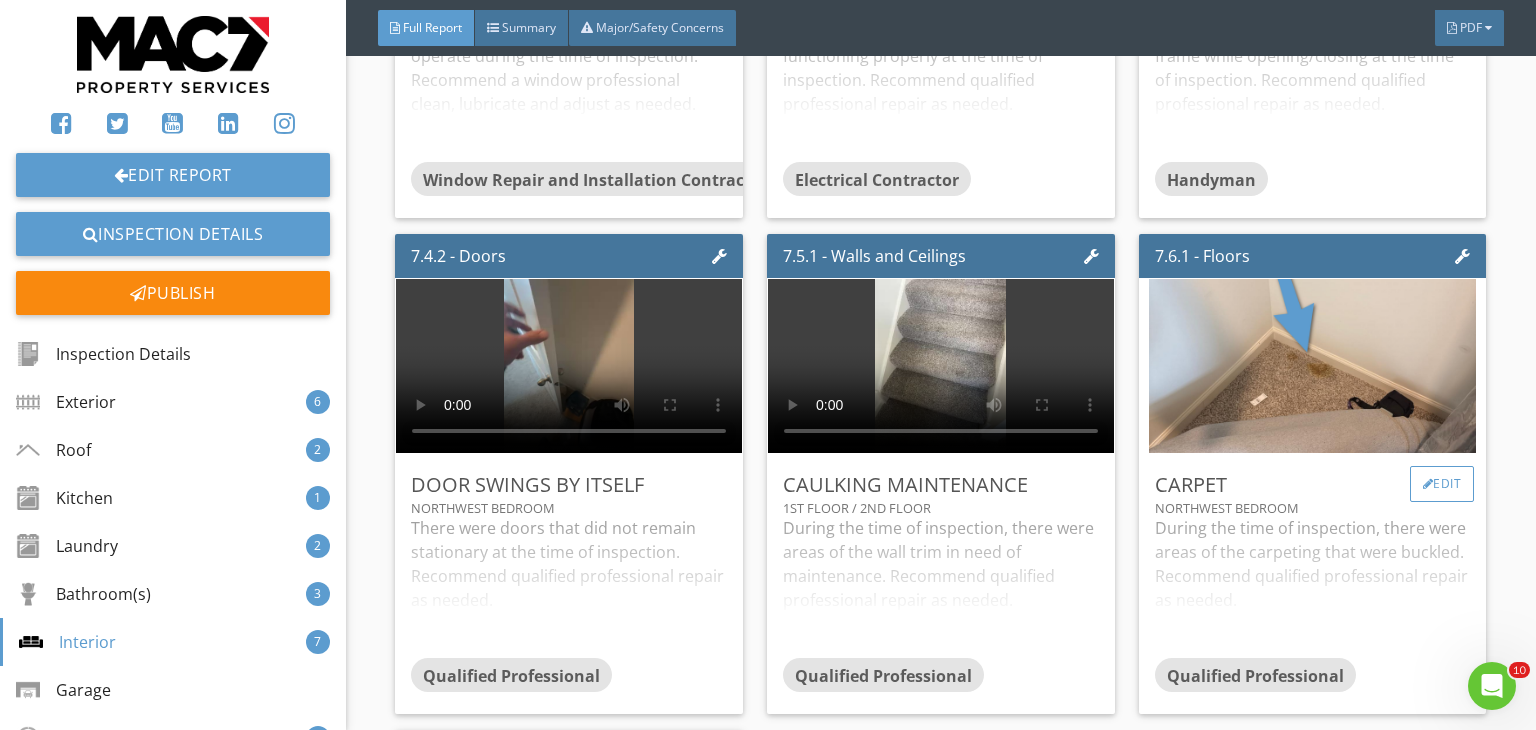 click on "Edit" at bounding box center [1442, 484] 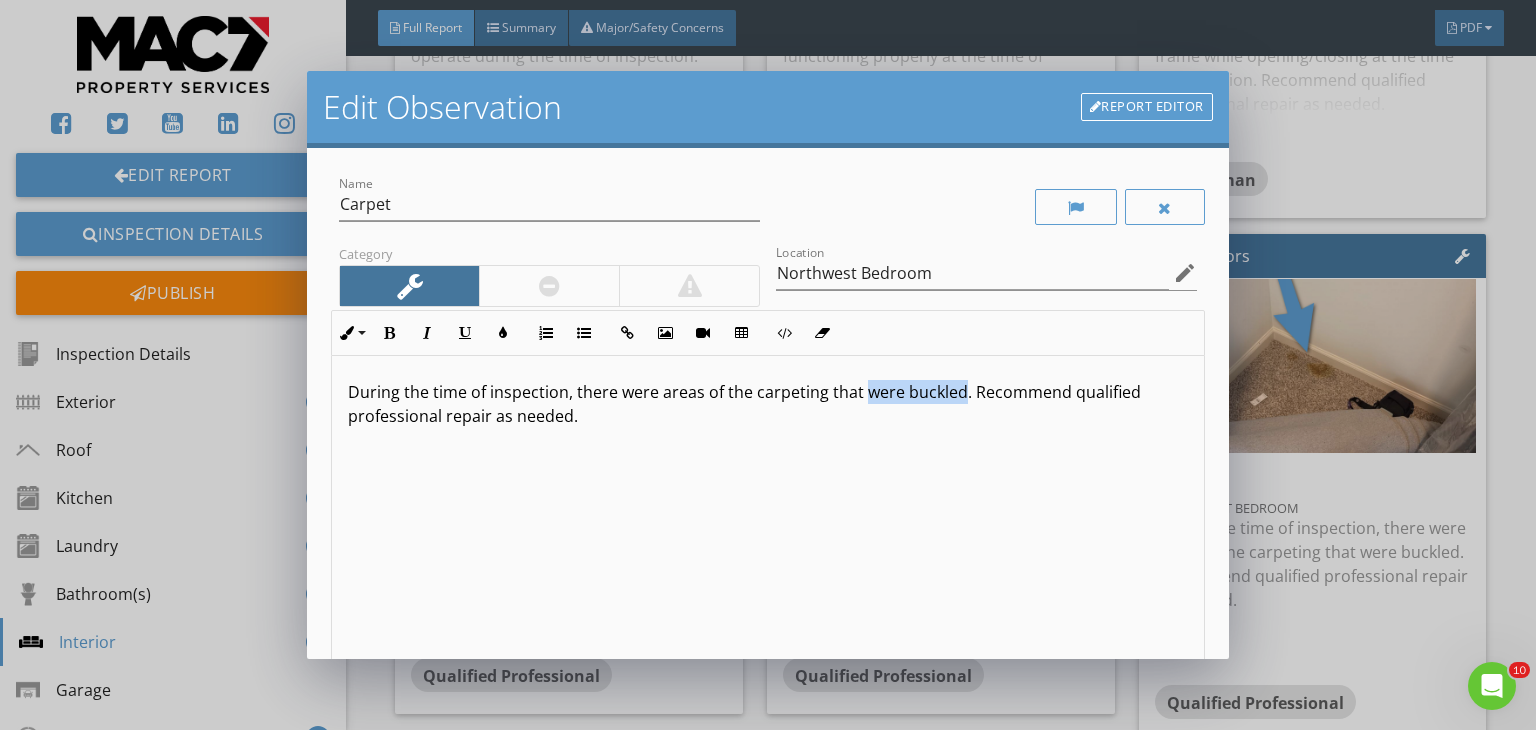 drag, startPoint x: 862, startPoint y: 392, endPoint x: 961, endPoint y: 397, distance: 99.12618 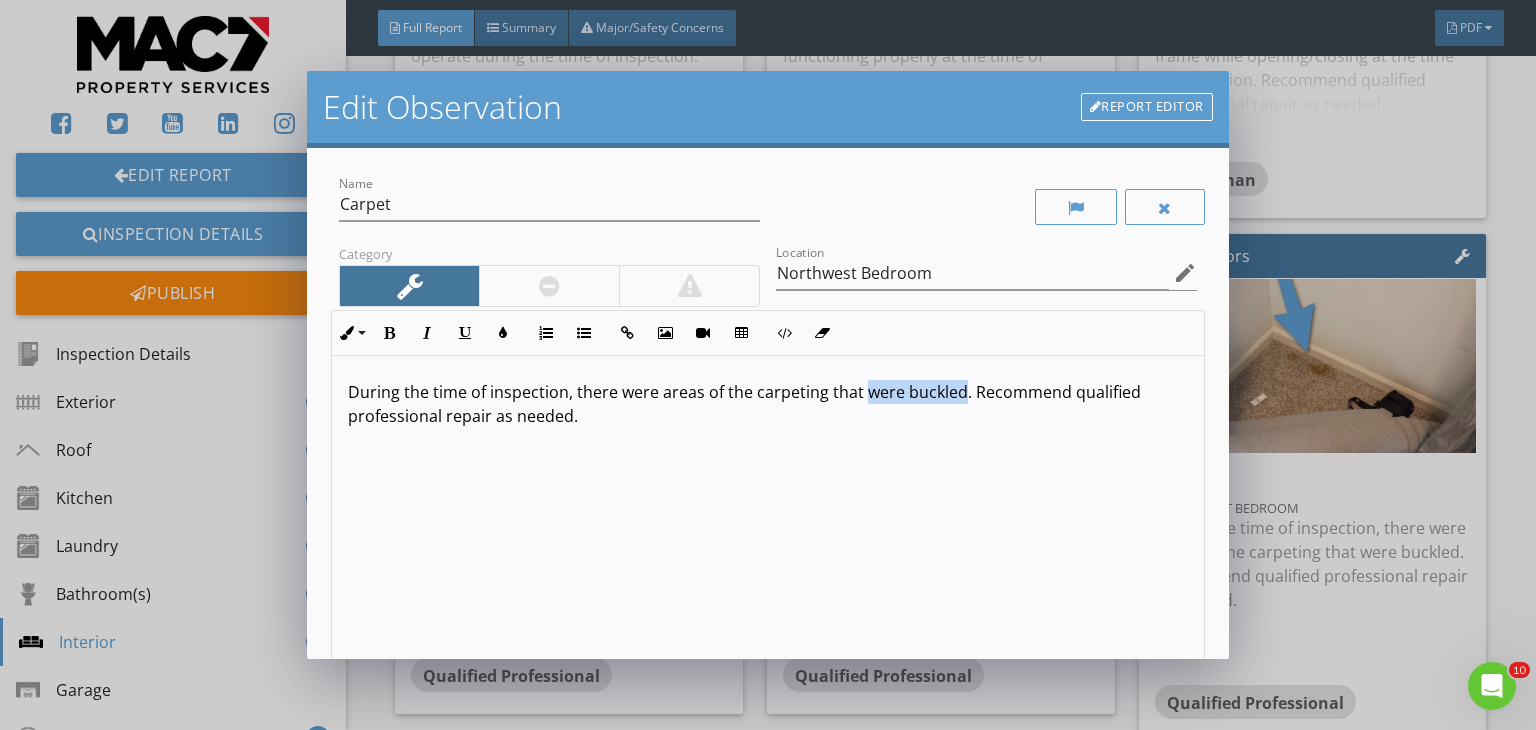 click on "During the time of inspection, there were areas of the carpeting that were buckled. Recommend qualified professional repair as needed." at bounding box center [768, 404] 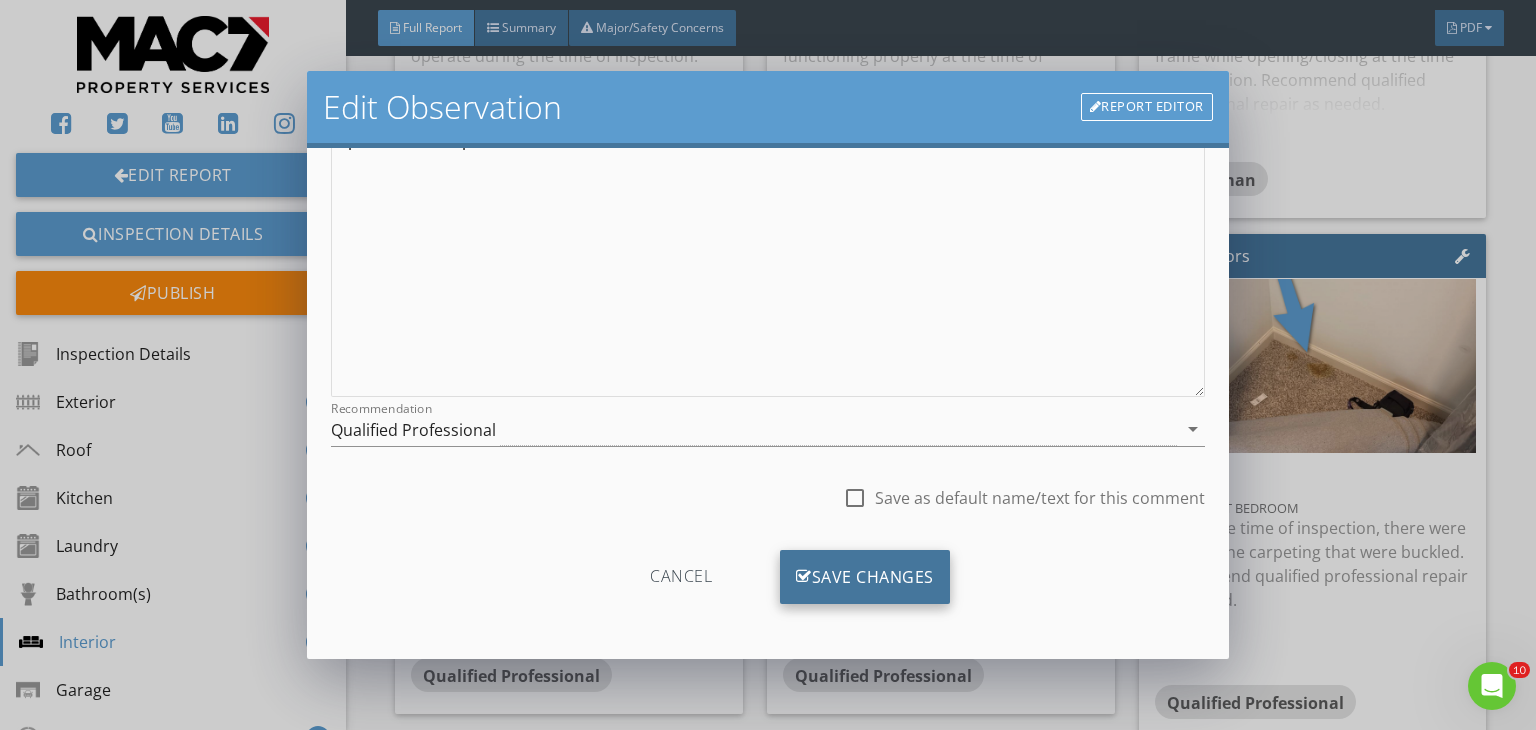 click on "Save Changes" at bounding box center (865, 577) 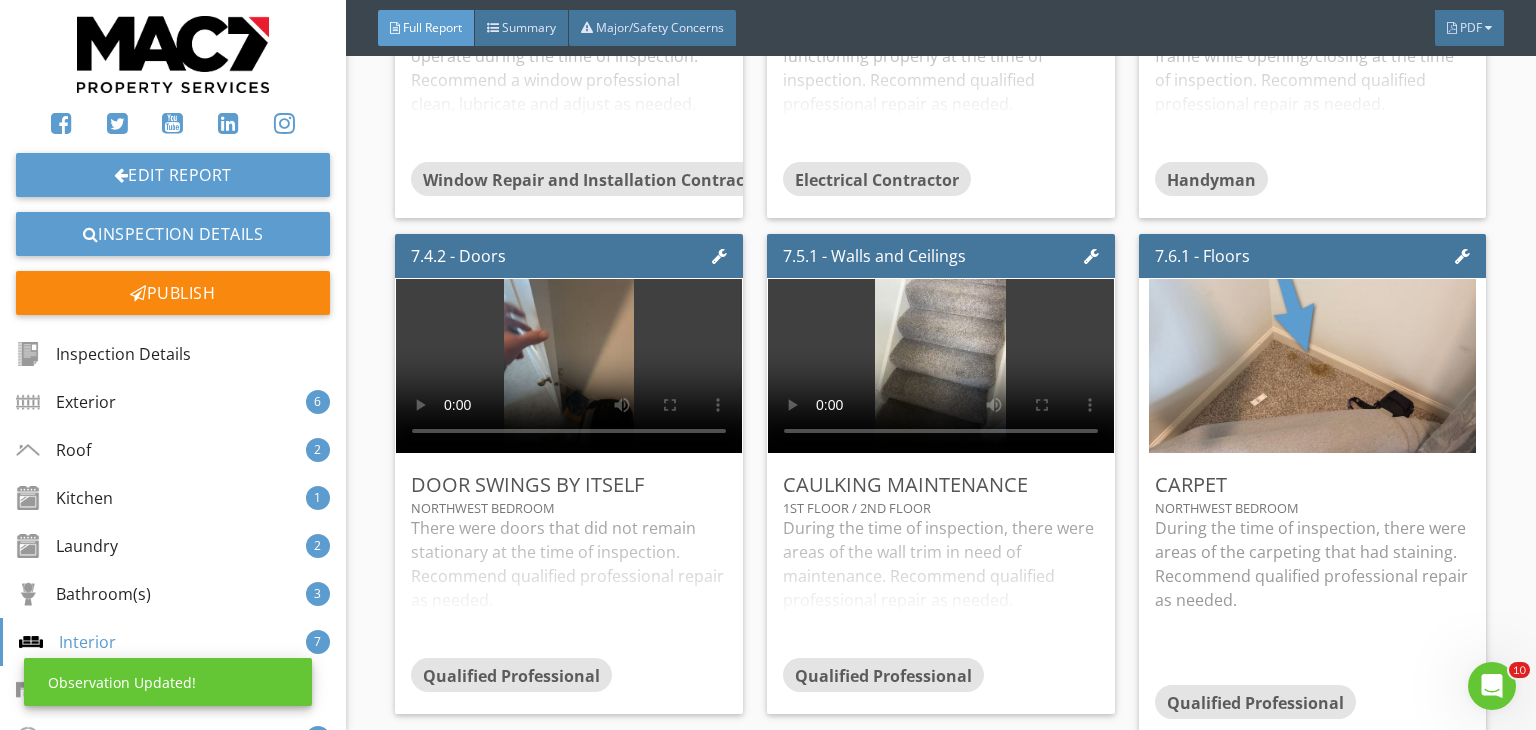scroll, scrollTop: 39, scrollLeft: 0, axis: vertical 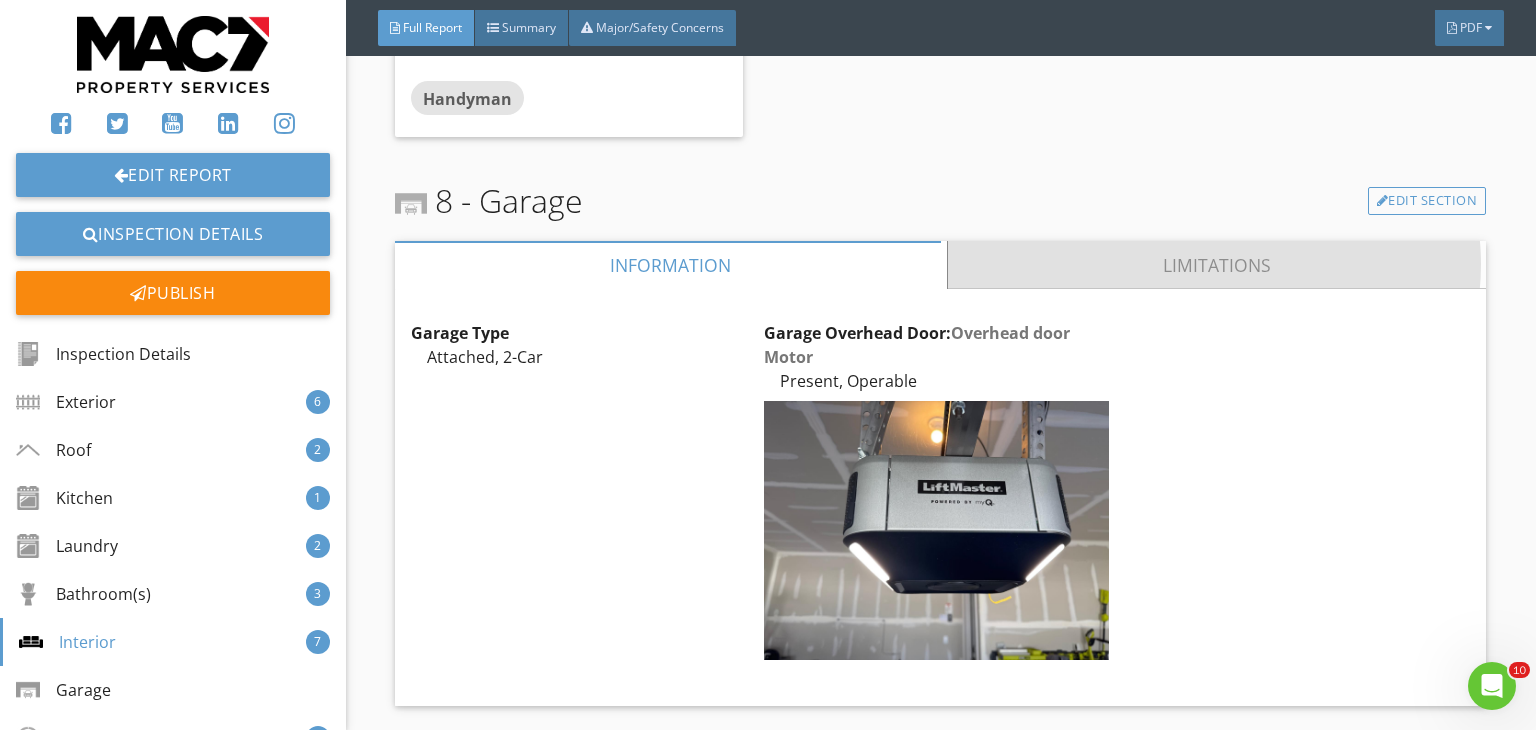 click on "Limitations" at bounding box center (1217, 265) 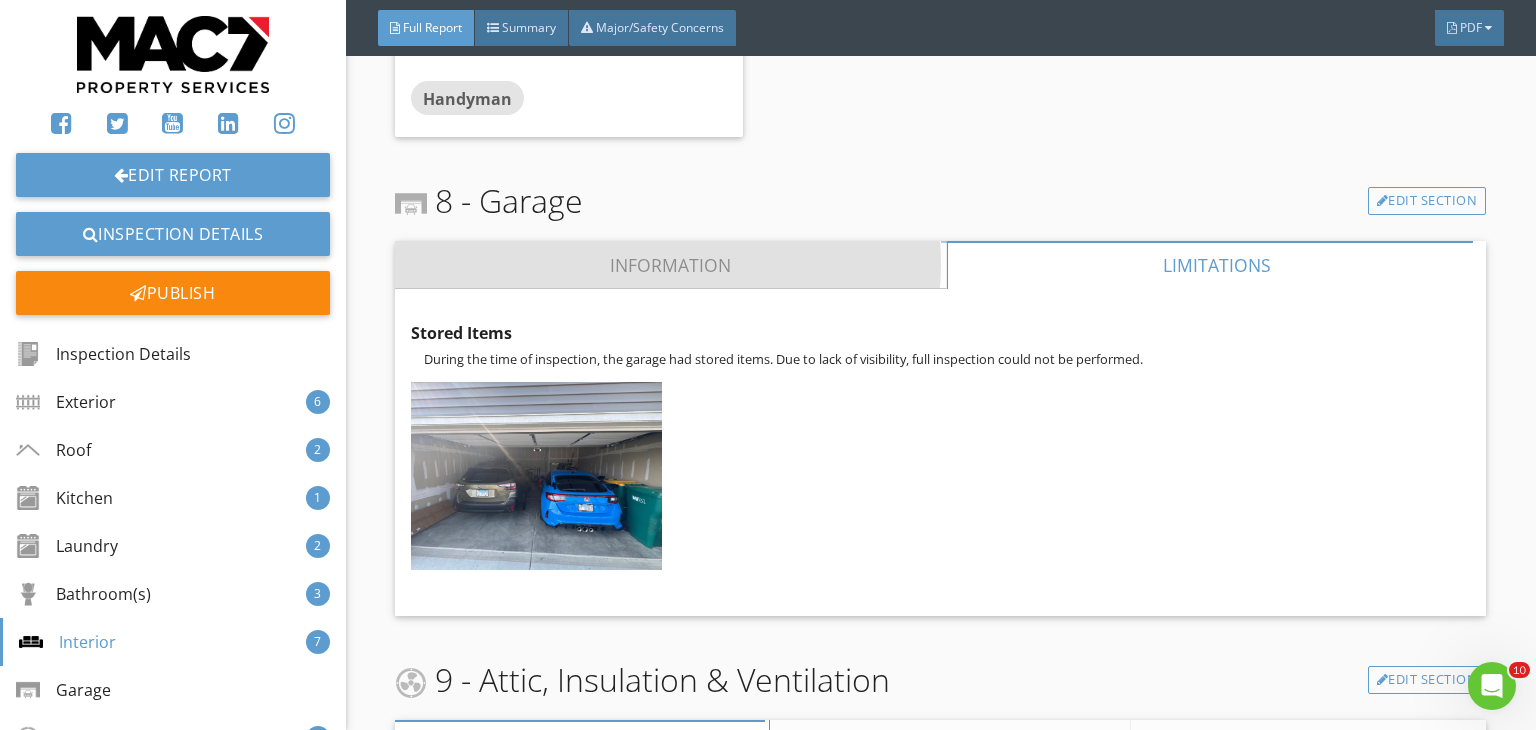 click on "Information" at bounding box center [671, 265] 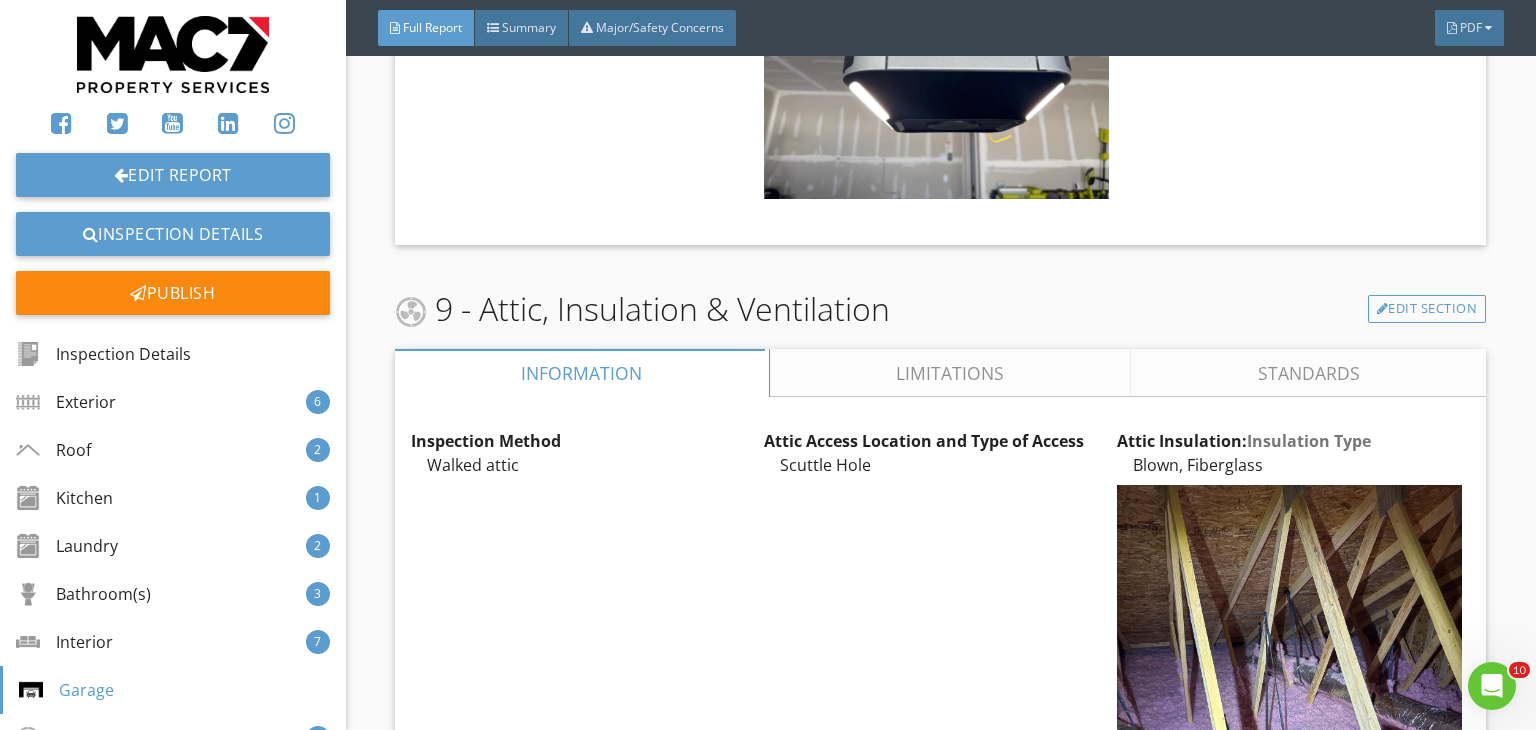 scroll, scrollTop: 11200, scrollLeft: 0, axis: vertical 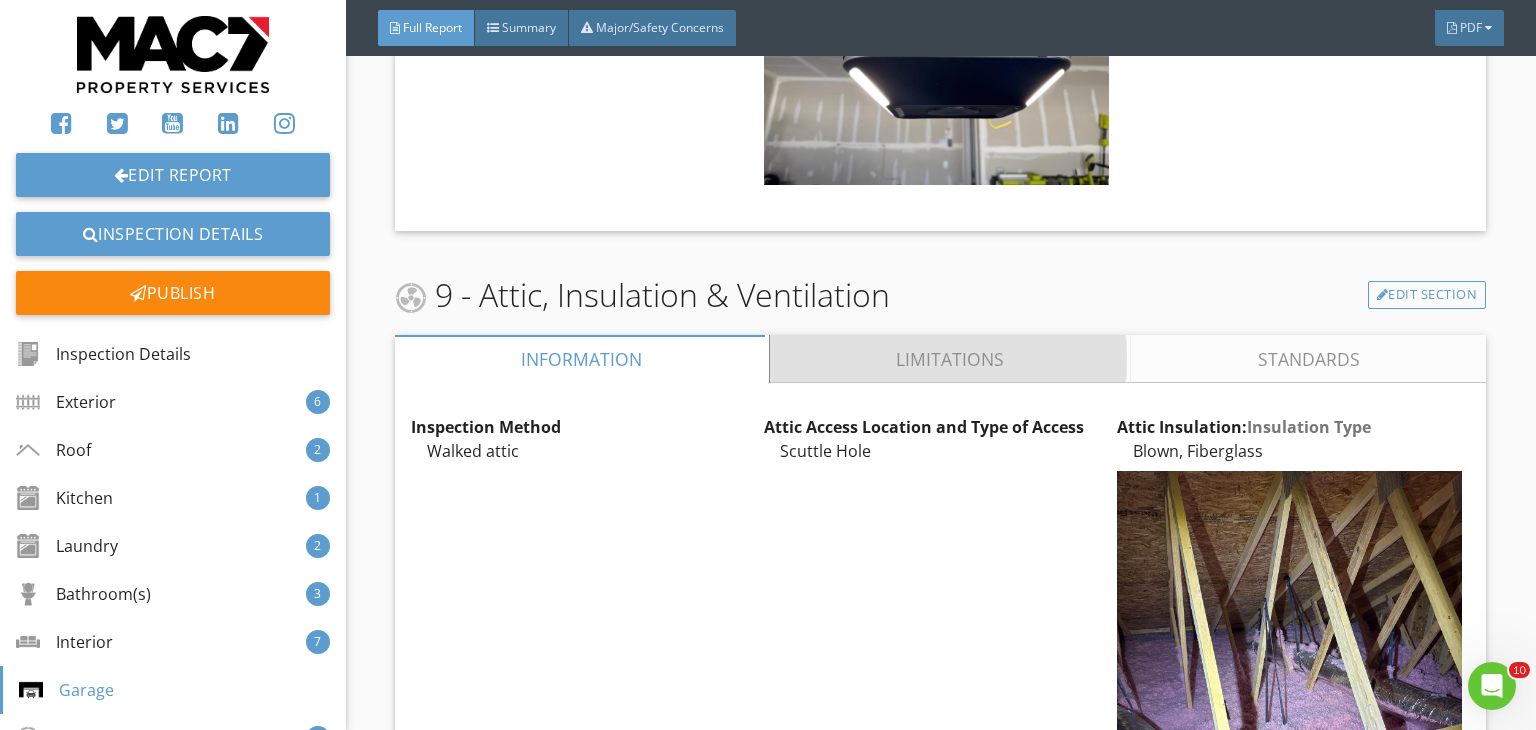 click on "Limitations" at bounding box center [951, 359] 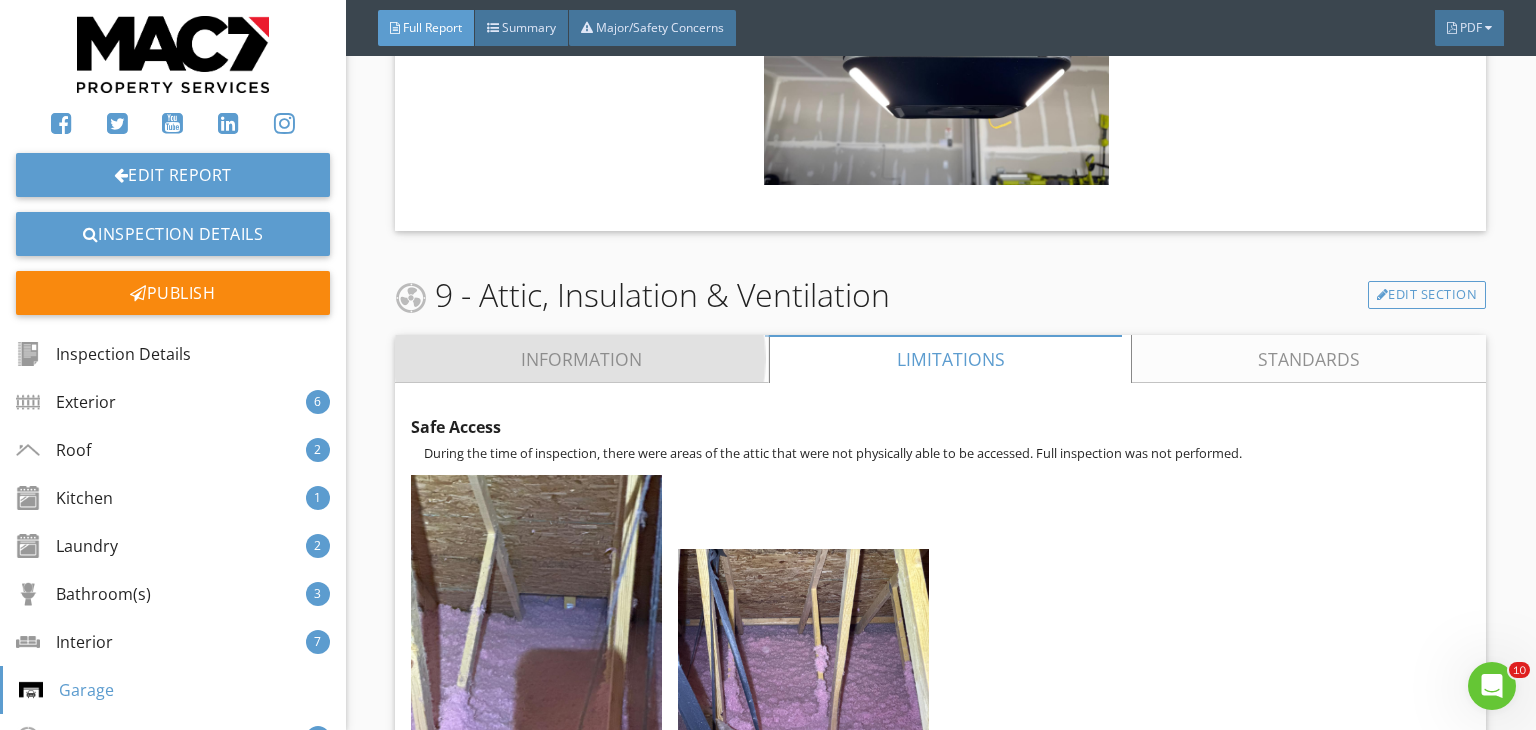 click on "Information" at bounding box center (582, 359) 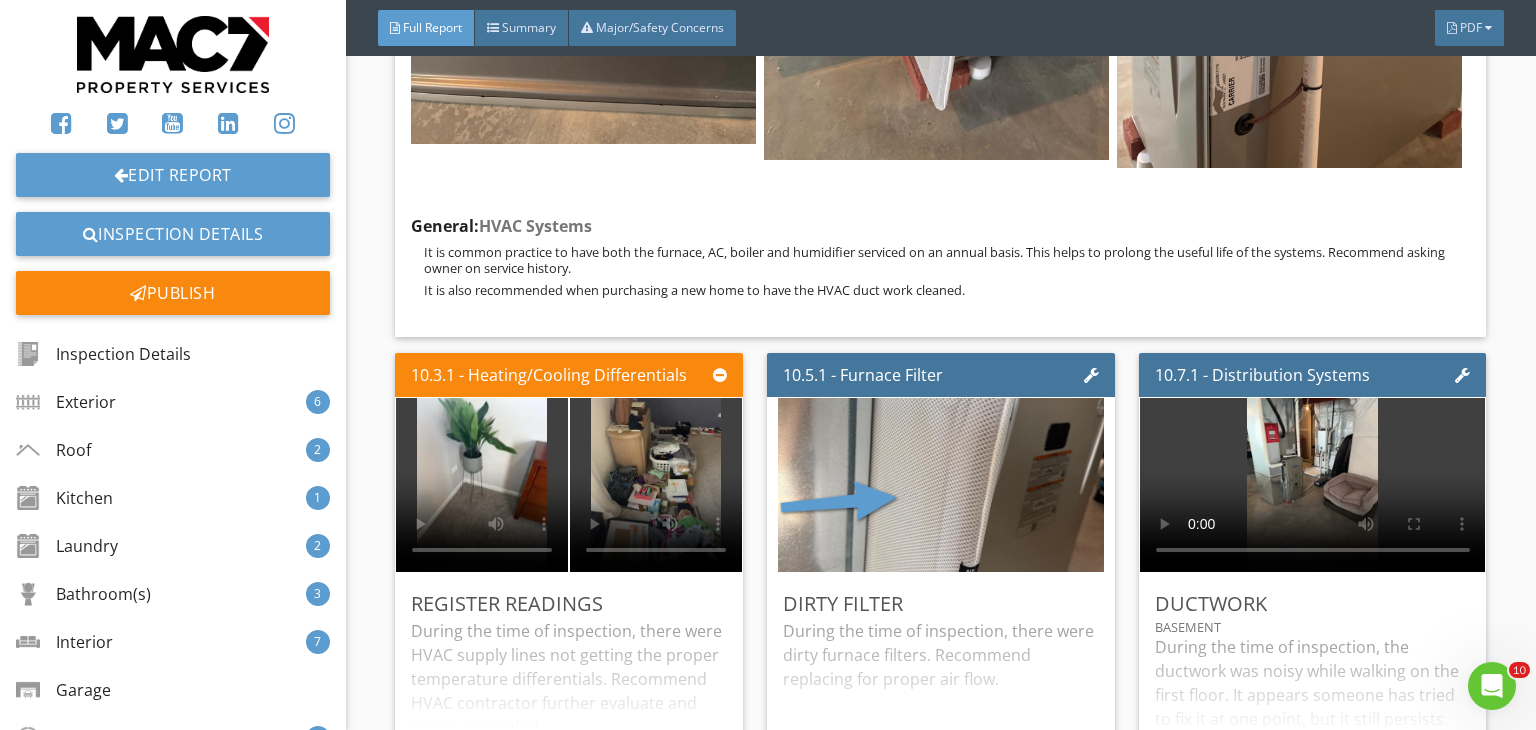 scroll, scrollTop: 15875, scrollLeft: 0, axis: vertical 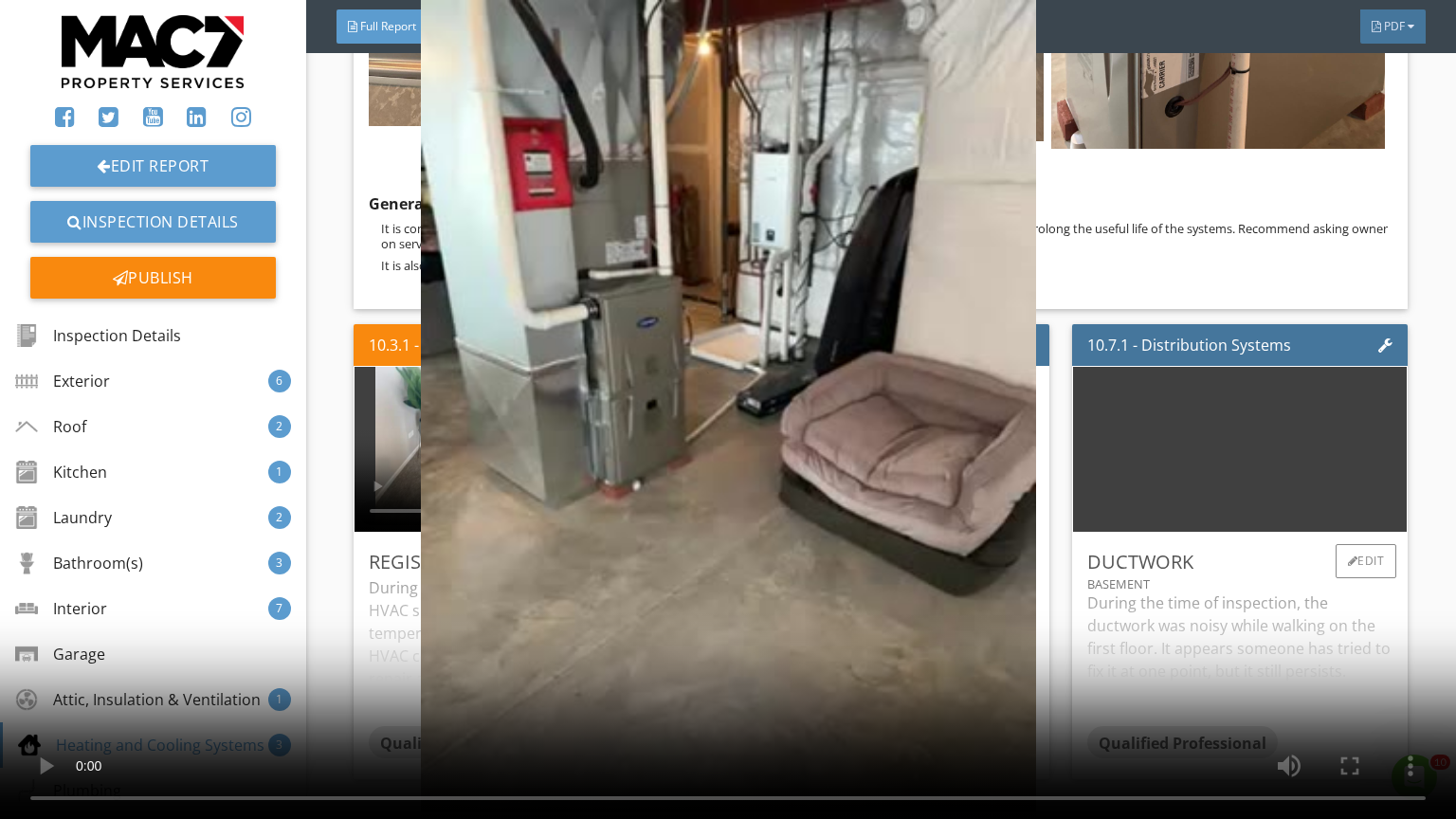 click at bounding box center (728, 410) 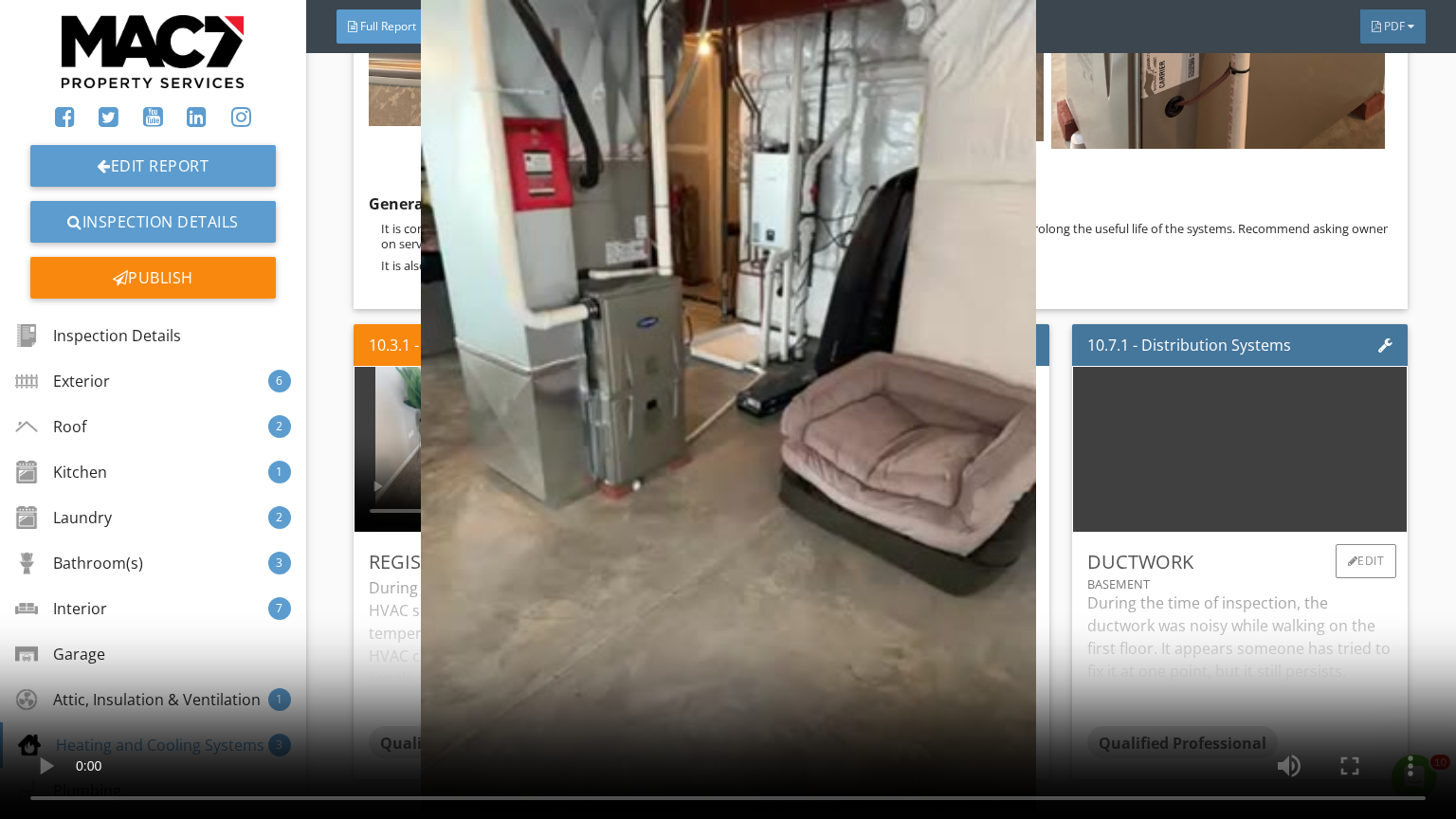 type 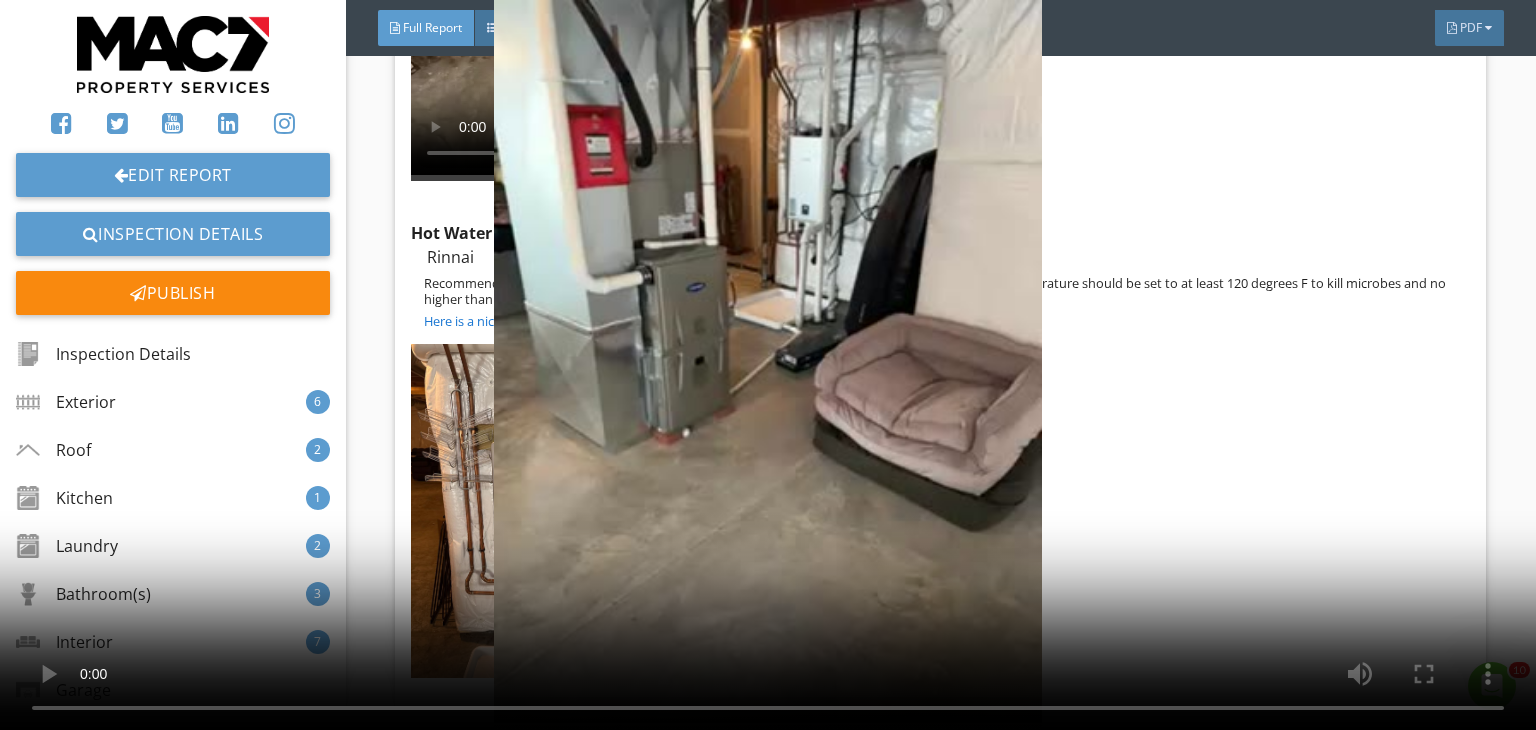 scroll, scrollTop: 18550, scrollLeft: 0, axis: vertical 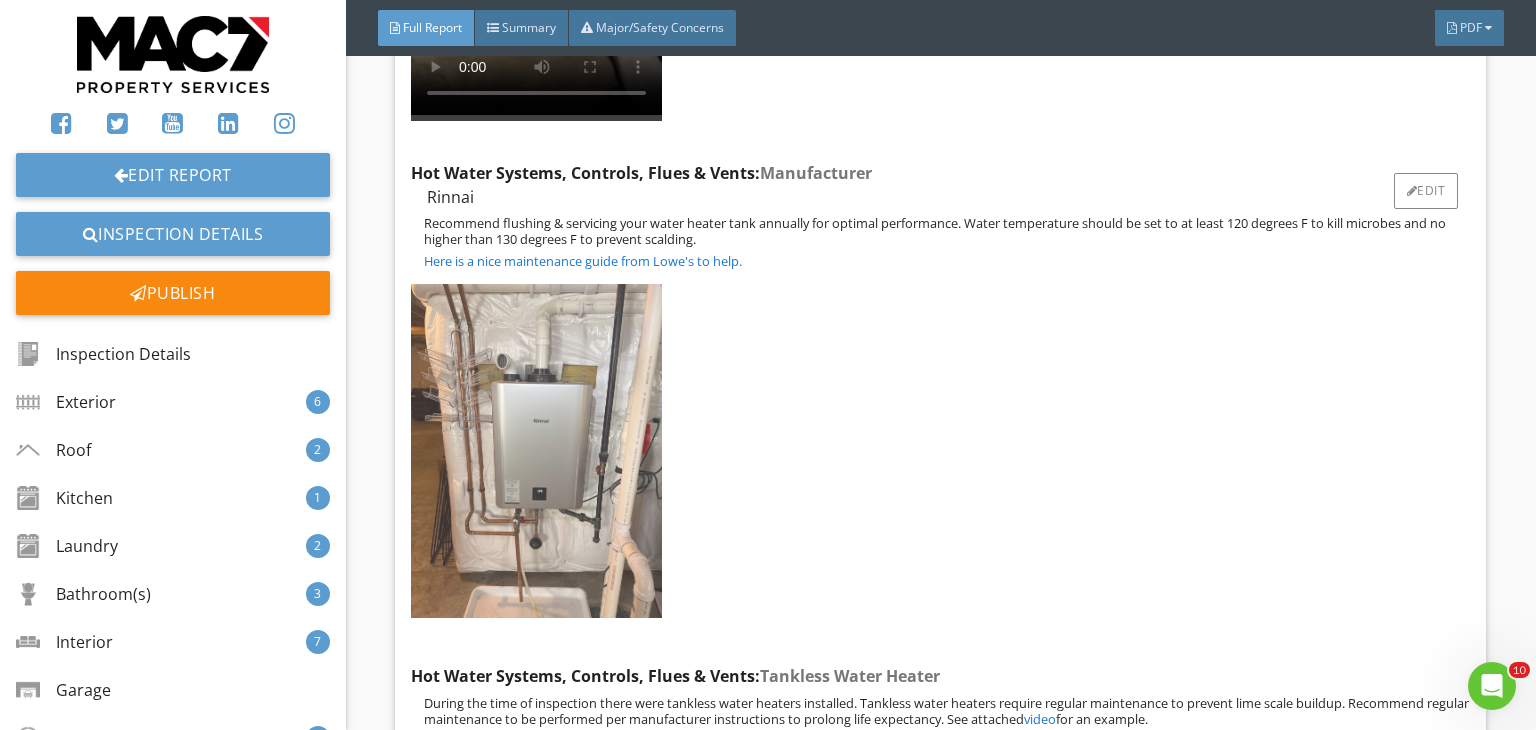 click at bounding box center (536, 451) 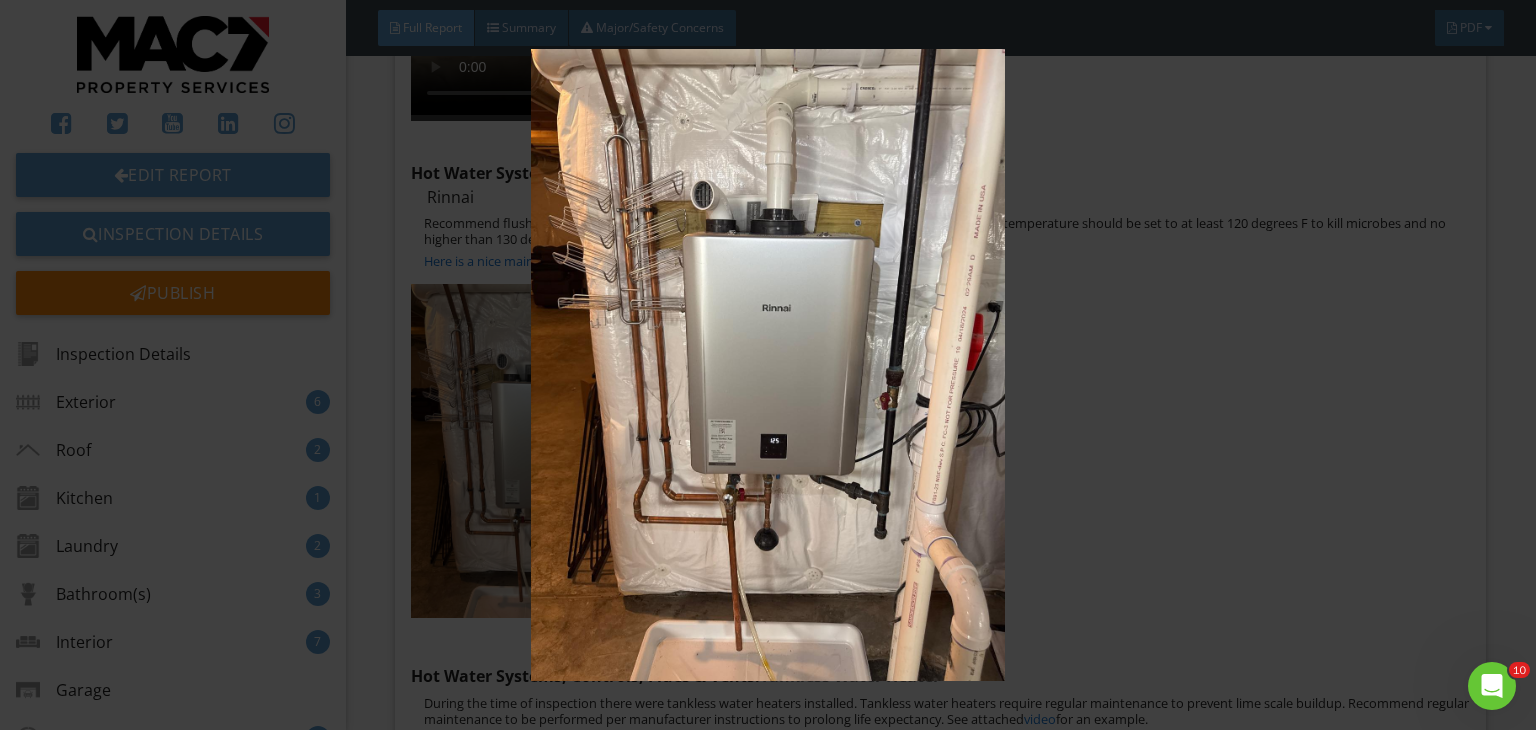 click at bounding box center [768, 365] 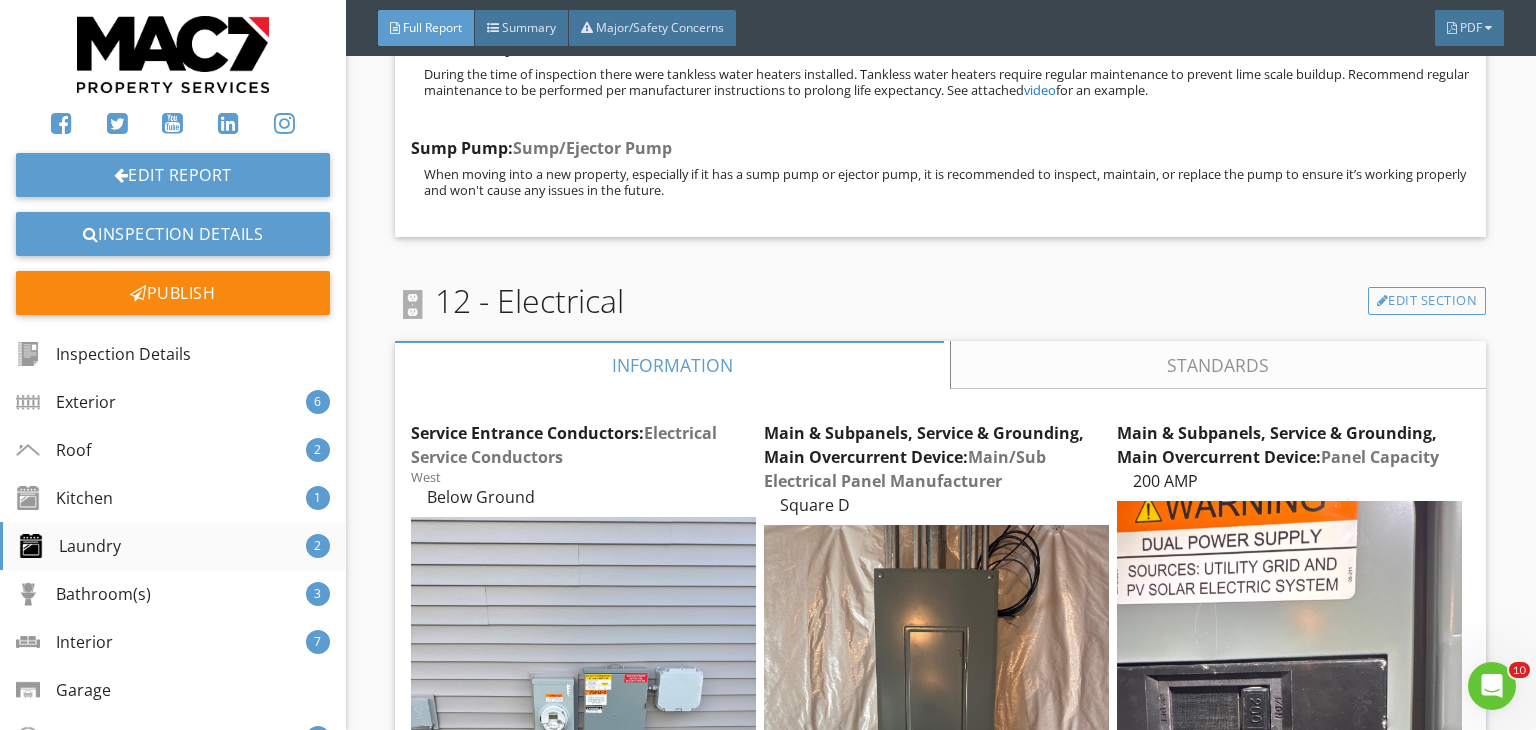 scroll, scrollTop: 19100, scrollLeft: 0, axis: vertical 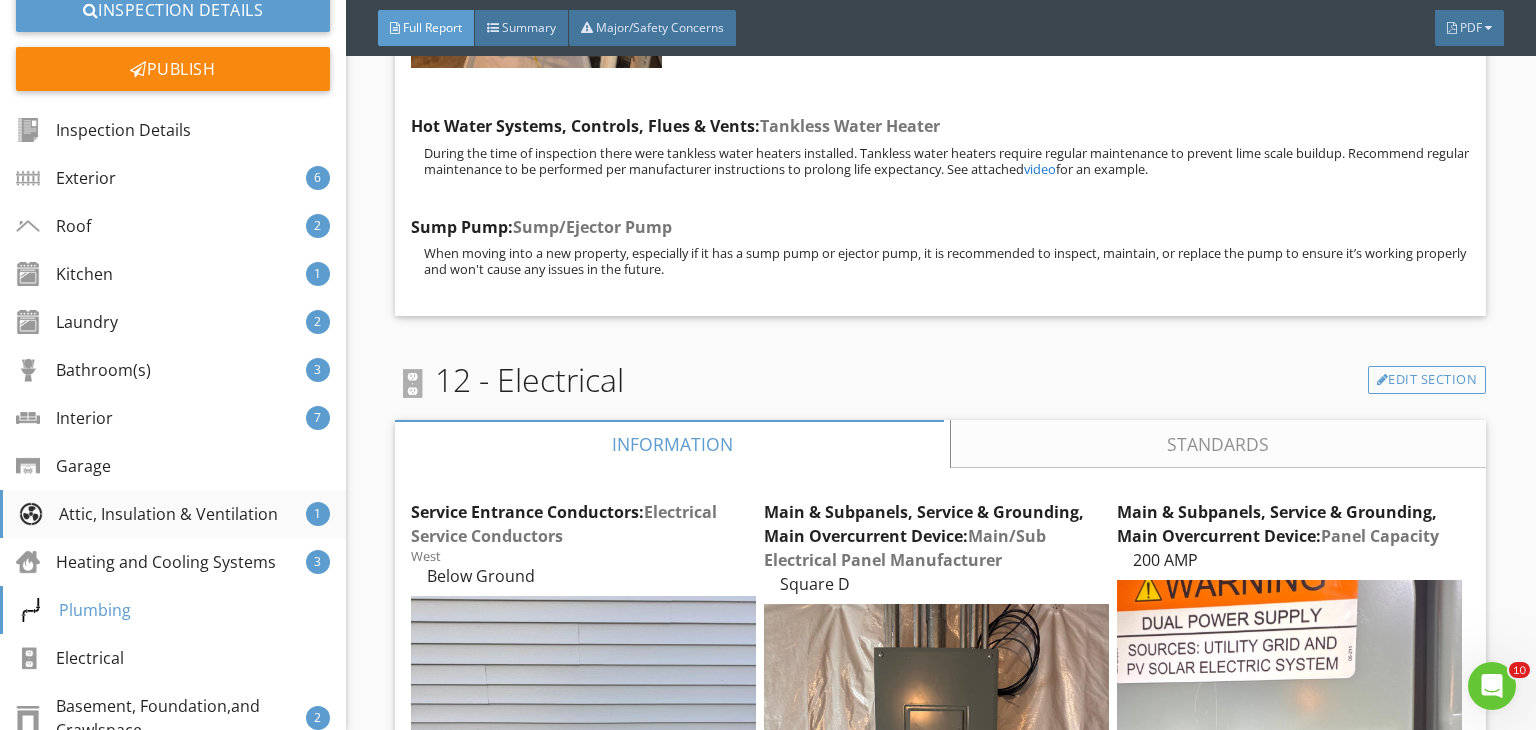 click on "Attic, Insulation & Ventilation" at bounding box center (148, 514) 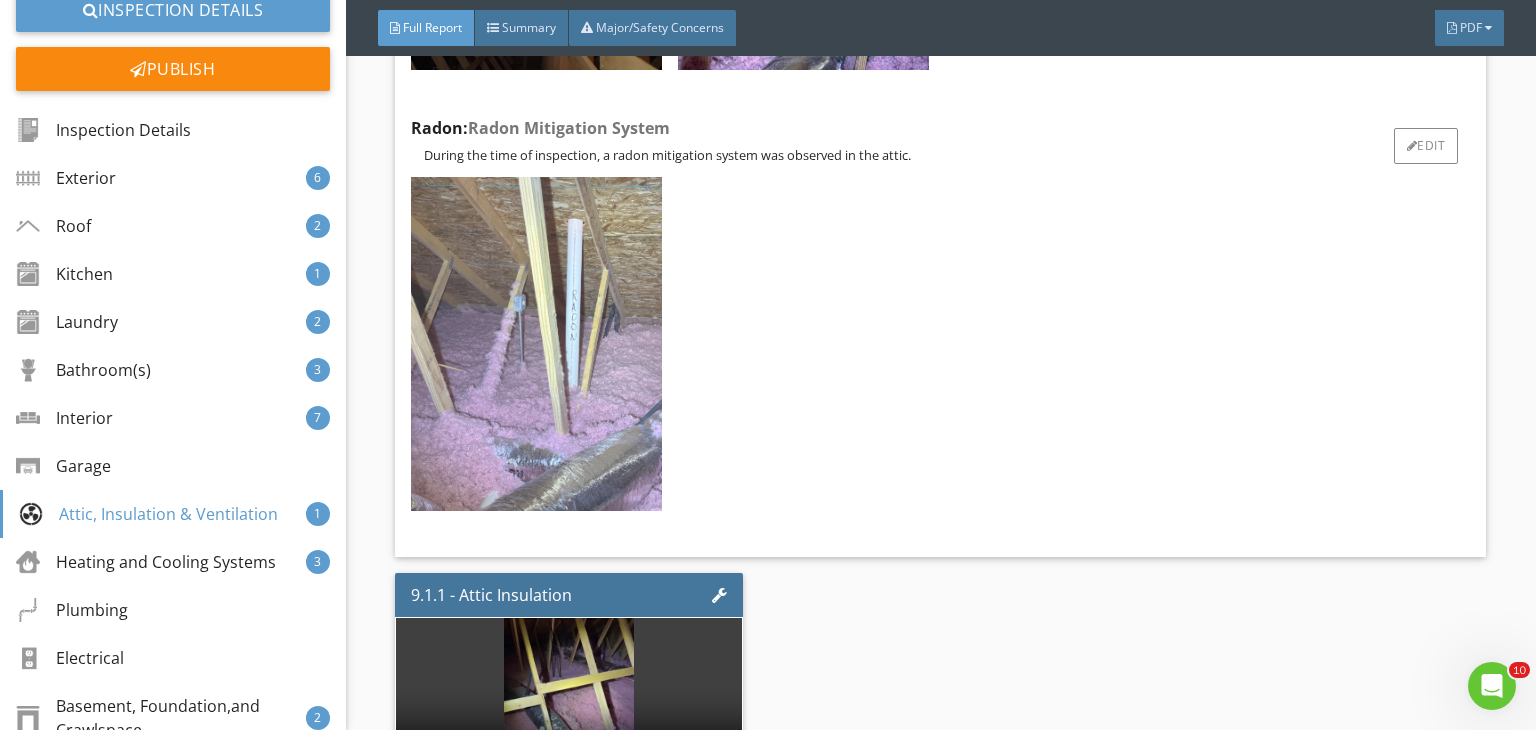scroll, scrollTop: 13021, scrollLeft: 0, axis: vertical 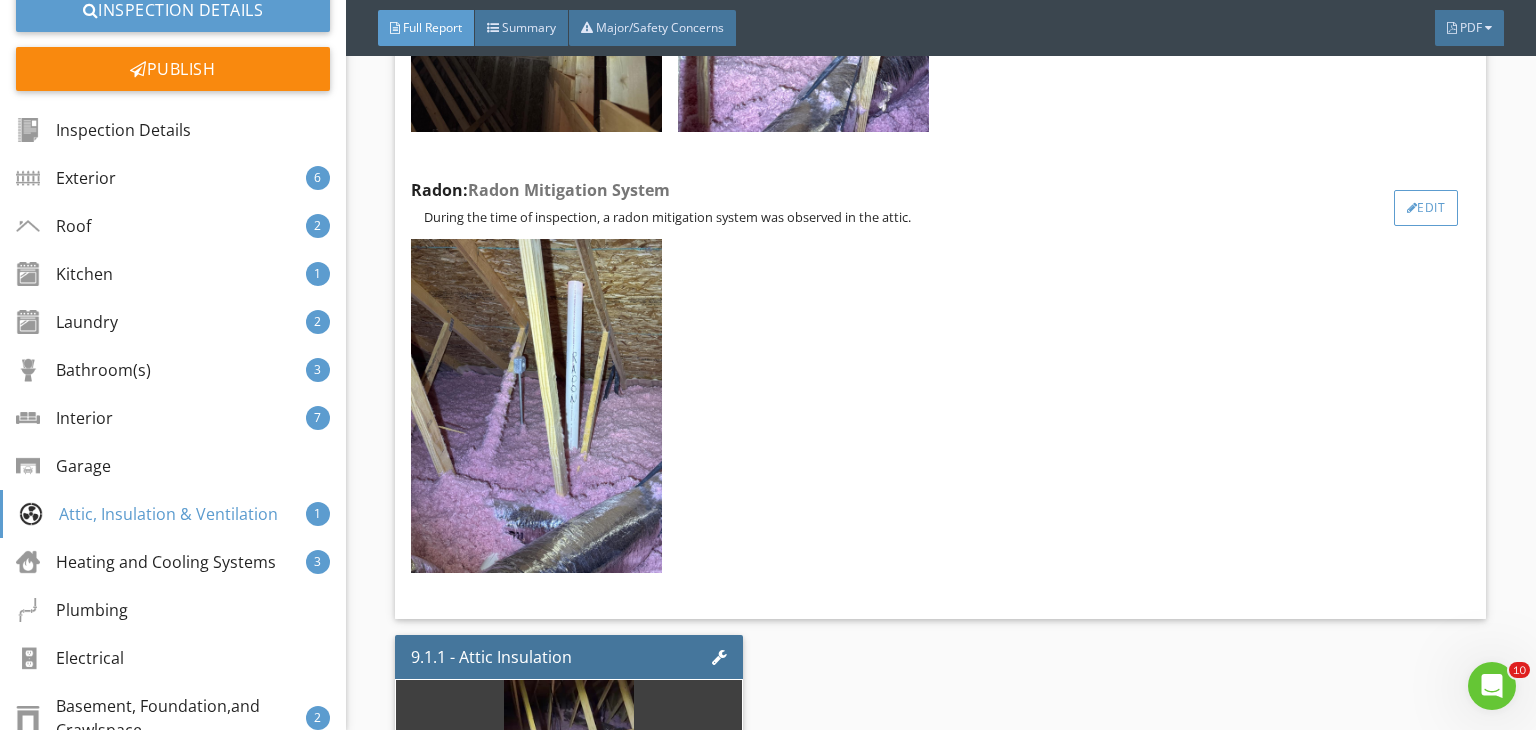 click on "Edit" at bounding box center (1426, 208) 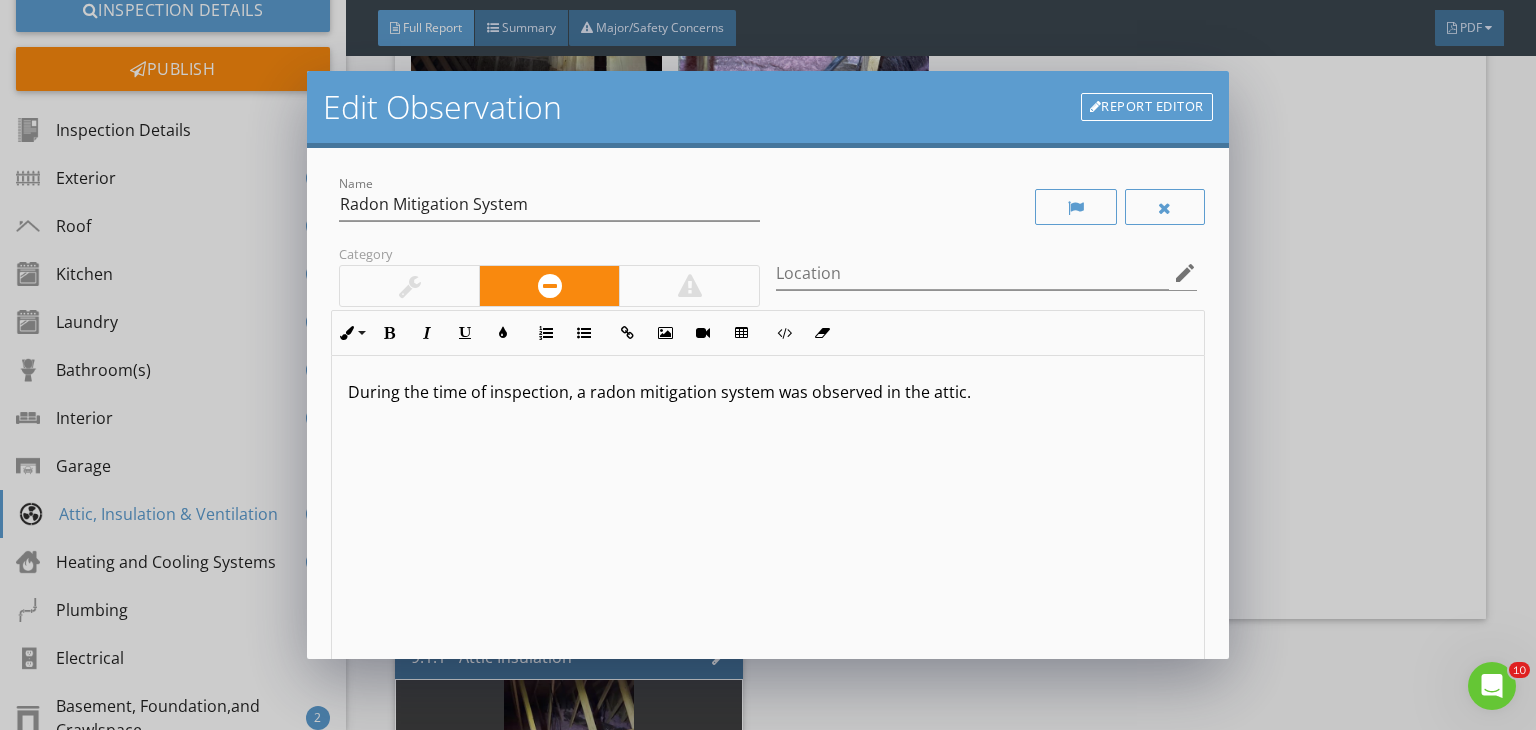 click on "During the time of inspection, a radon mitigation system was observed in the attic." at bounding box center (768, 392) 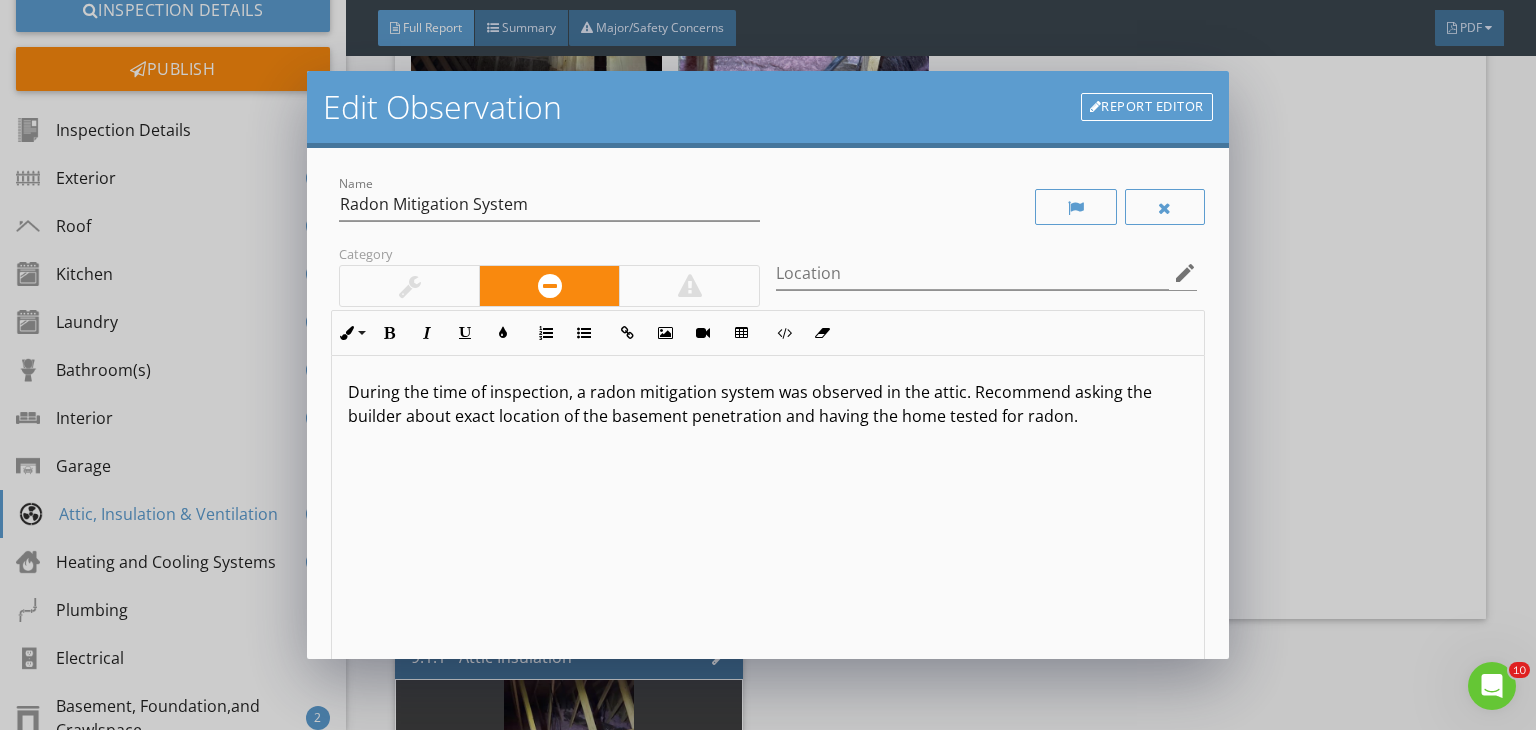 click on "During the time of inspection, a radon mitigation system was observed in the attic. Recommend asking the builder about exact location of the basement penetration and having the home tested for radon." at bounding box center [768, 404] 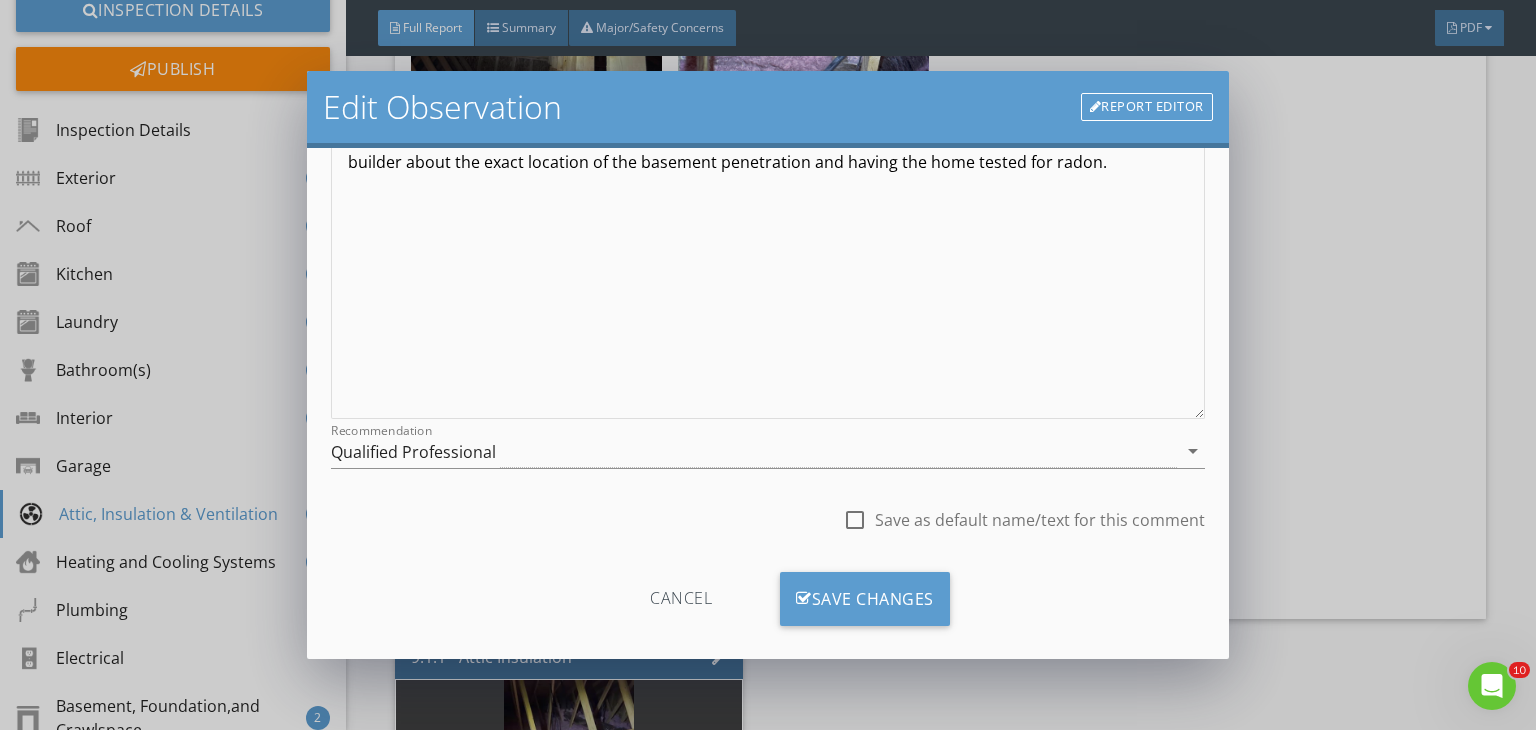 scroll, scrollTop: 260, scrollLeft: 0, axis: vertical 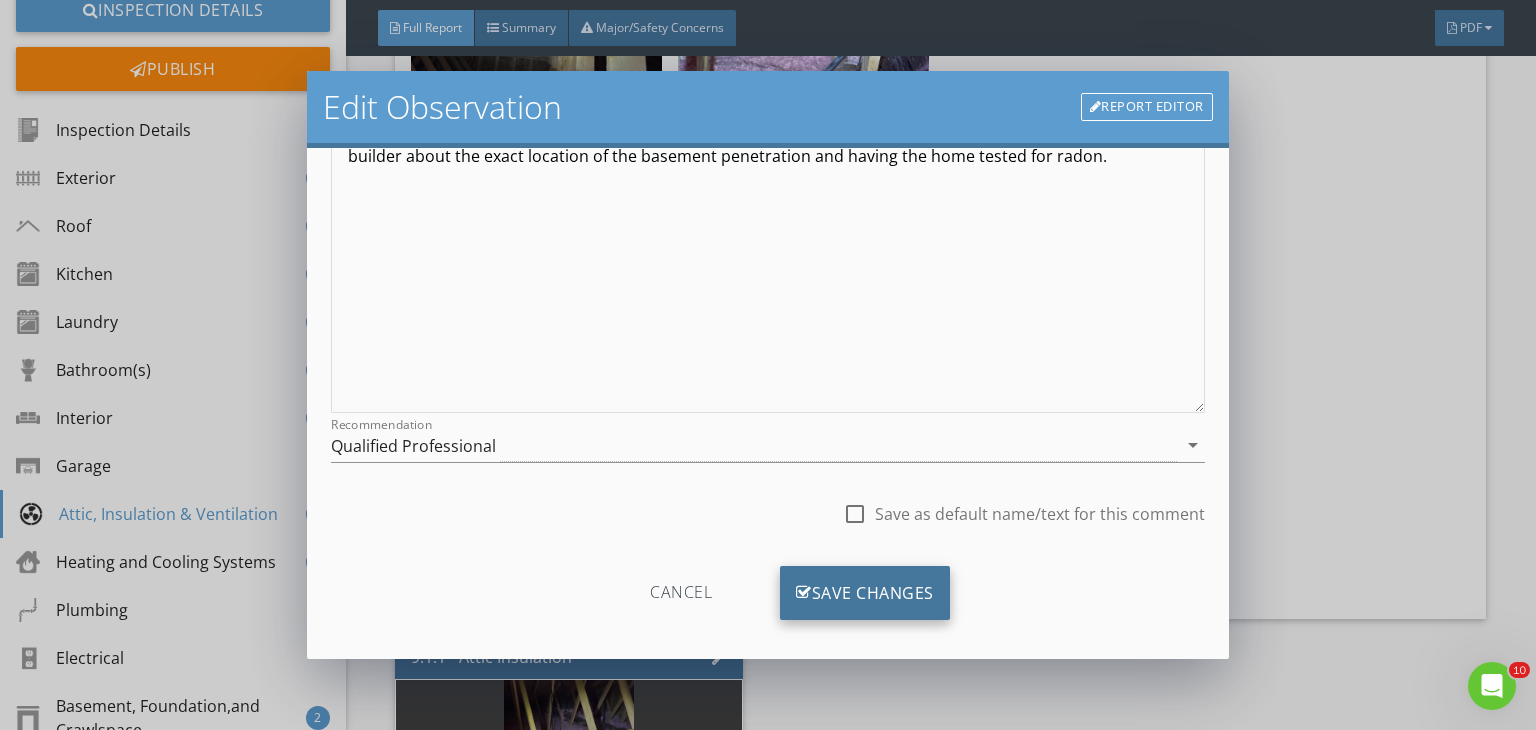 click on "Save Changes" at bounding box center (865, 593) 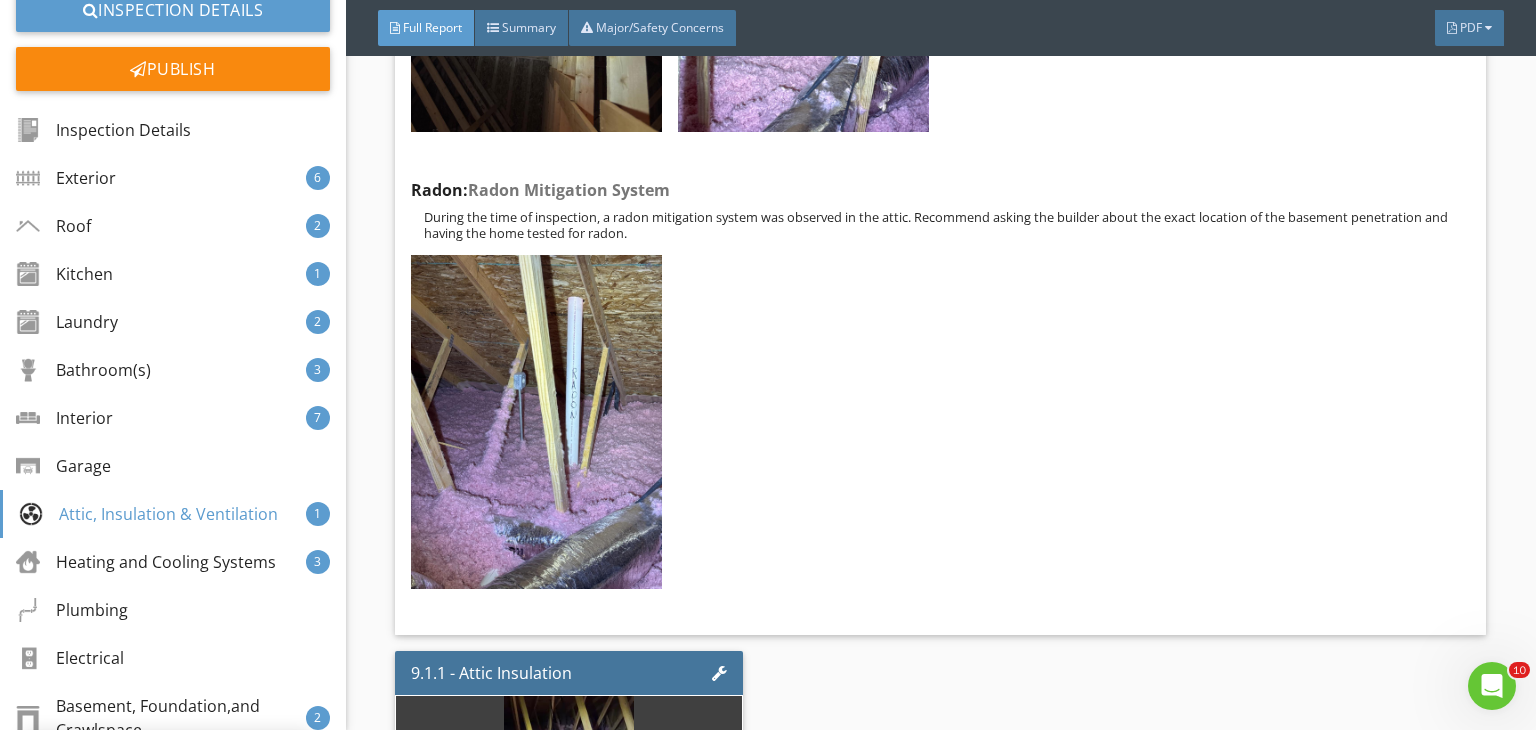 scroll, scrollTop: 39, scrollLeft: 0, axis: vertical 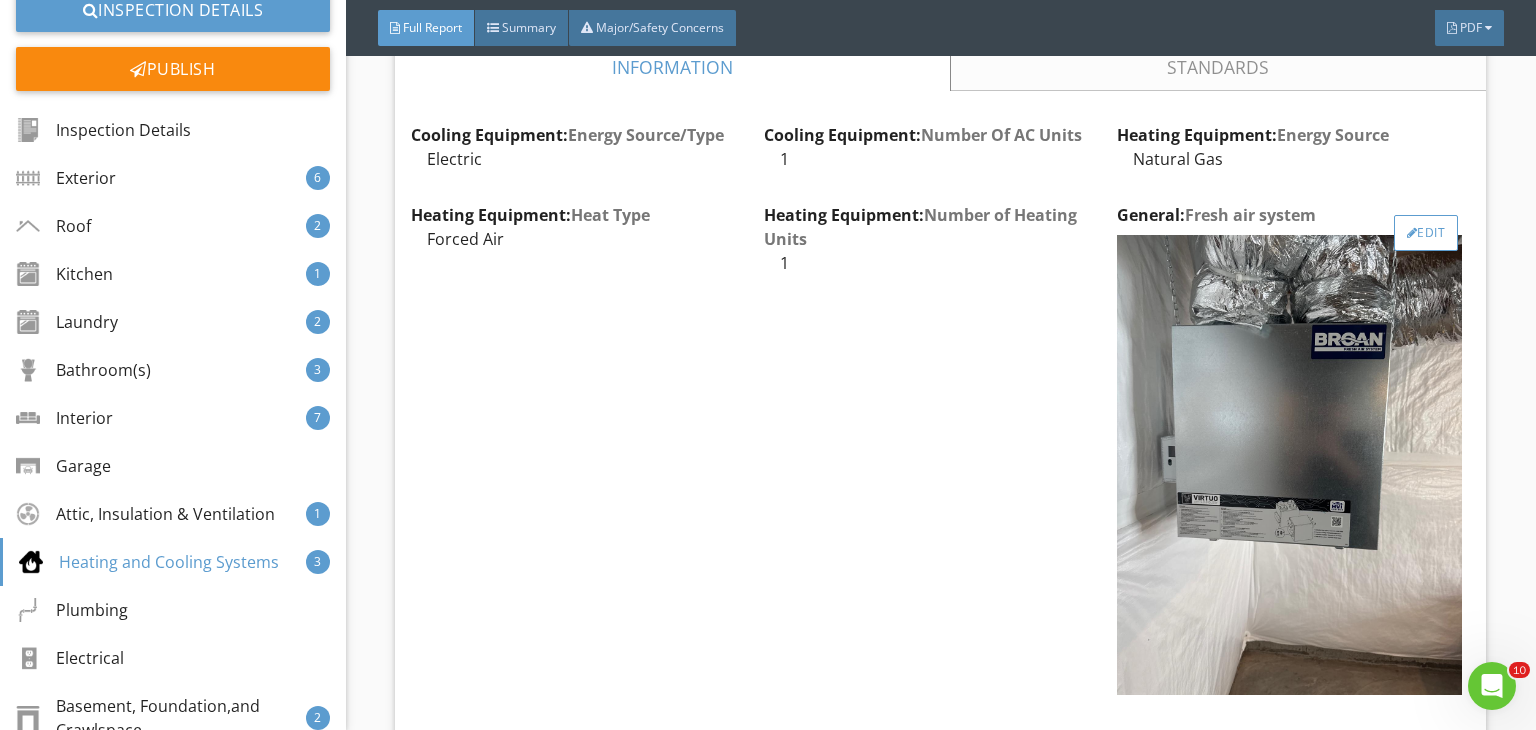 click on "Edit" at bounding box center (1426, 233) 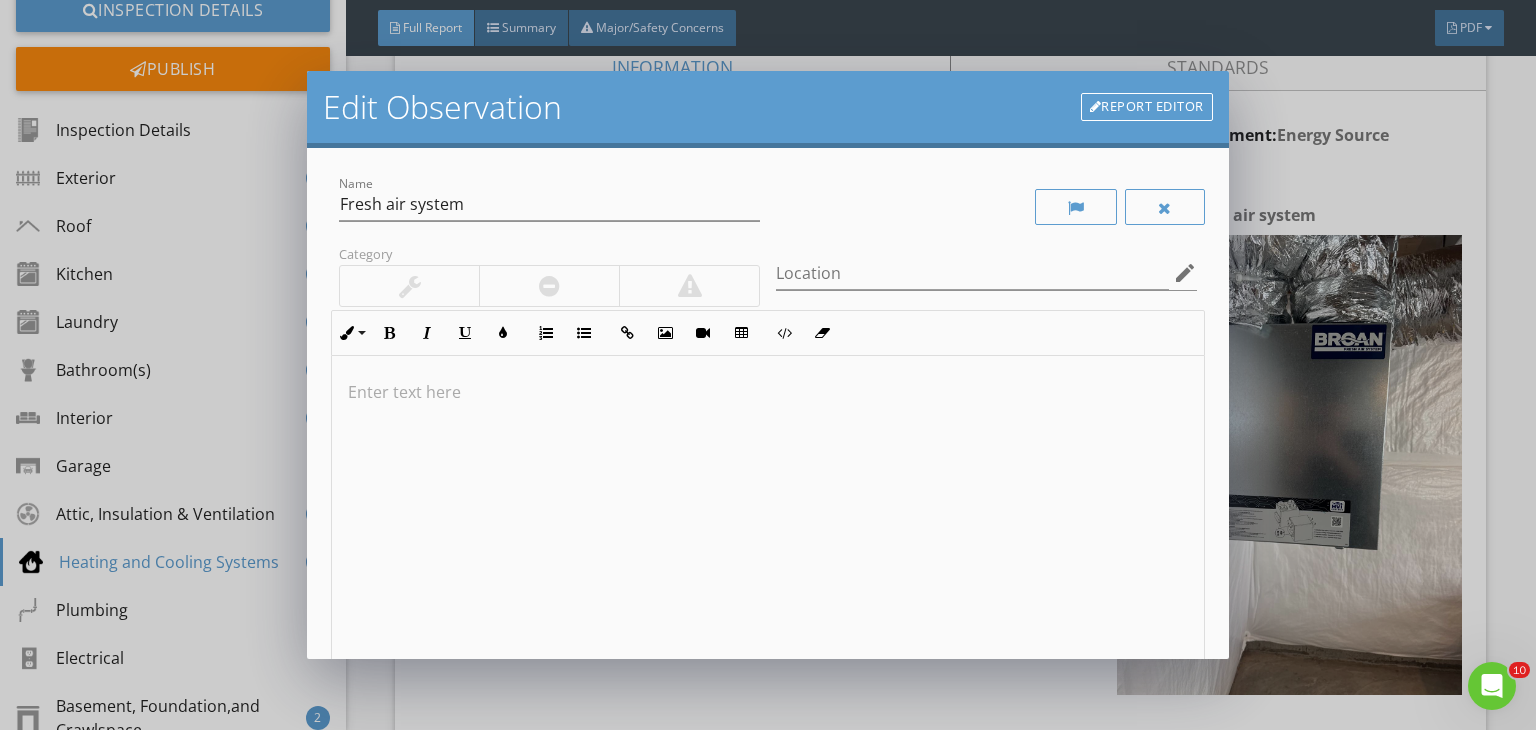 click at bounding box center (768, 514) 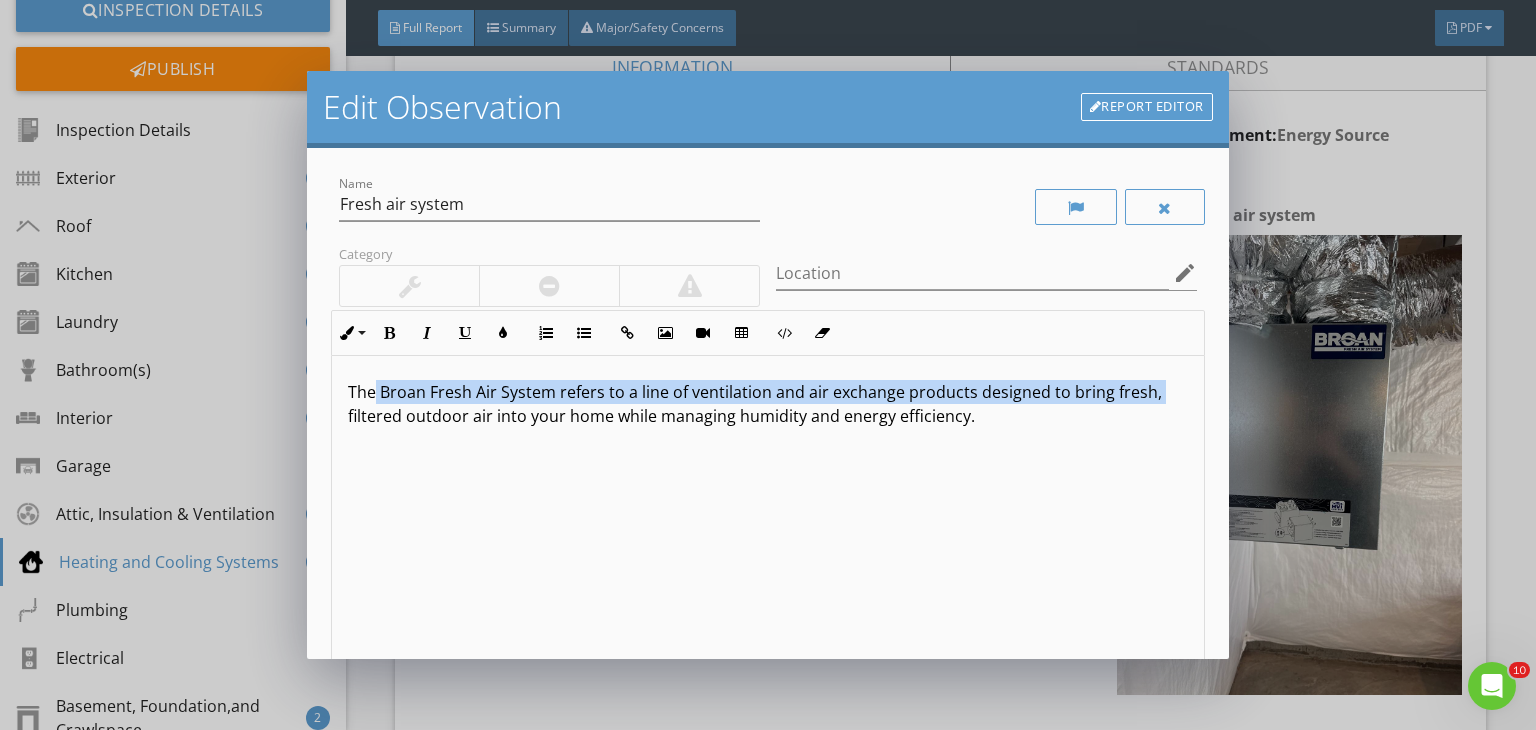 drag, startPoint x: 376, startPoint y: 398, endPoint x: 348, endPoint y: 405, distance: 28.86174 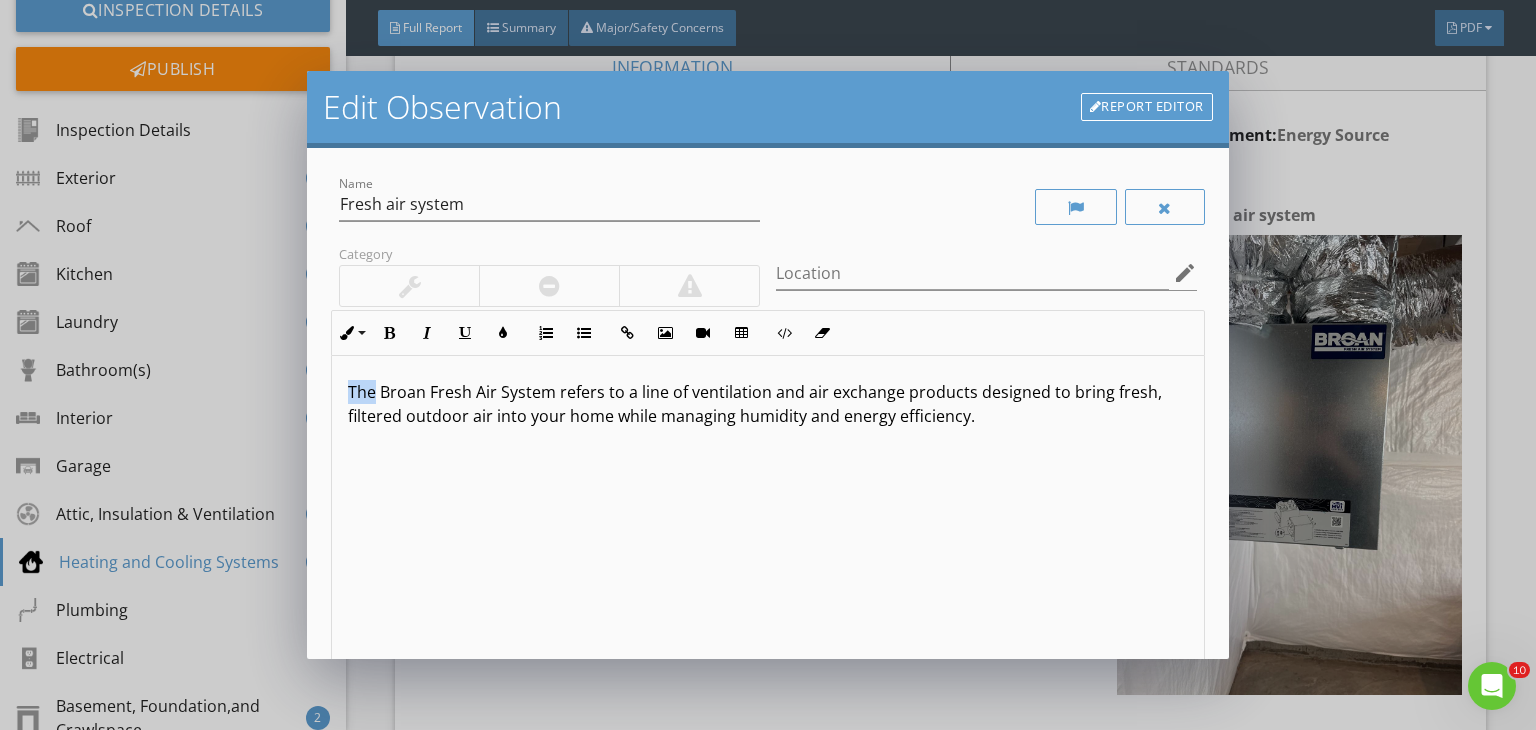 drag, startPoint x: 372, startPoint y: 394, endPoint x: 344, endPoint y: 399, distance: 28.442924 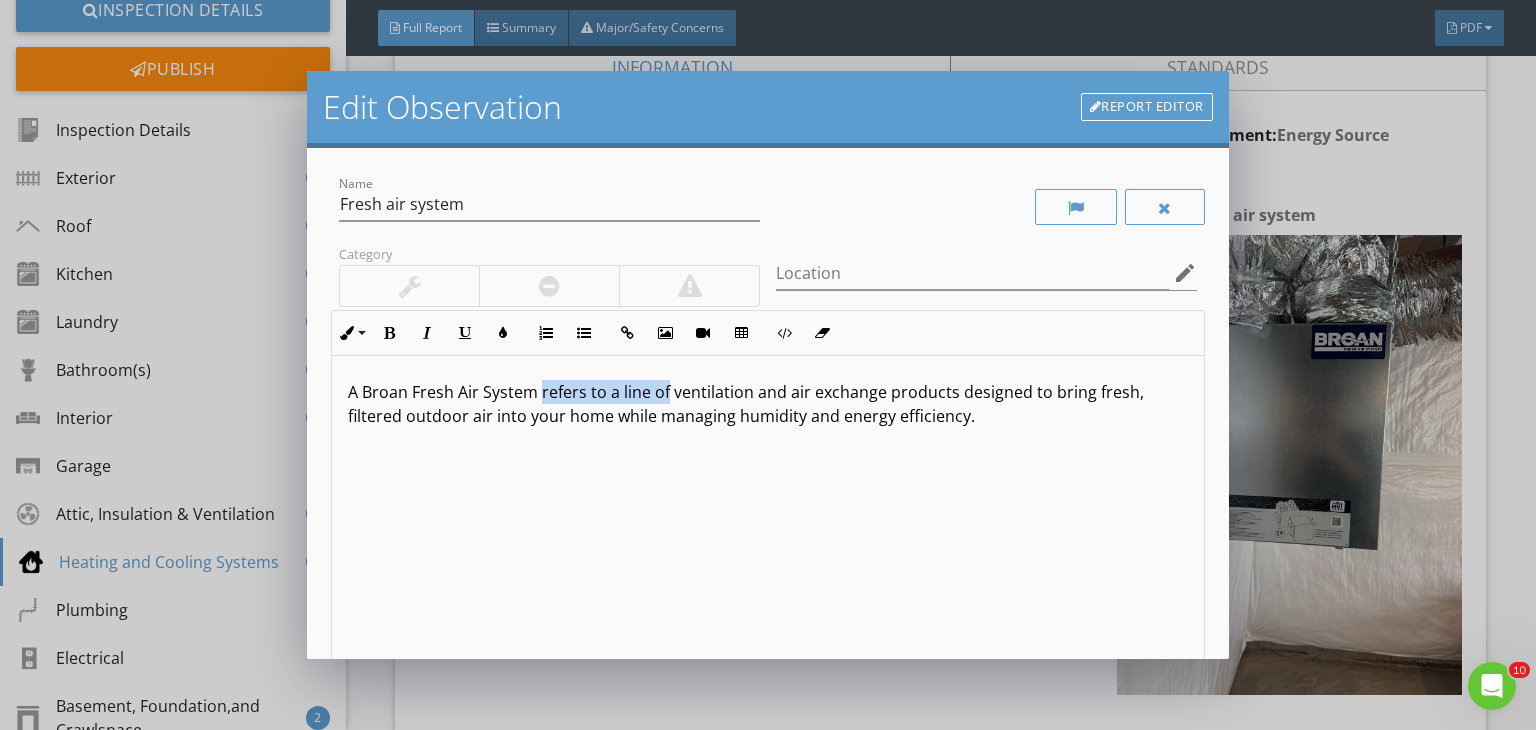 drag, startPoint x: 538, startPoint y: 394, endPoint x: 665, endPoint y: 390, distance: 127.06297 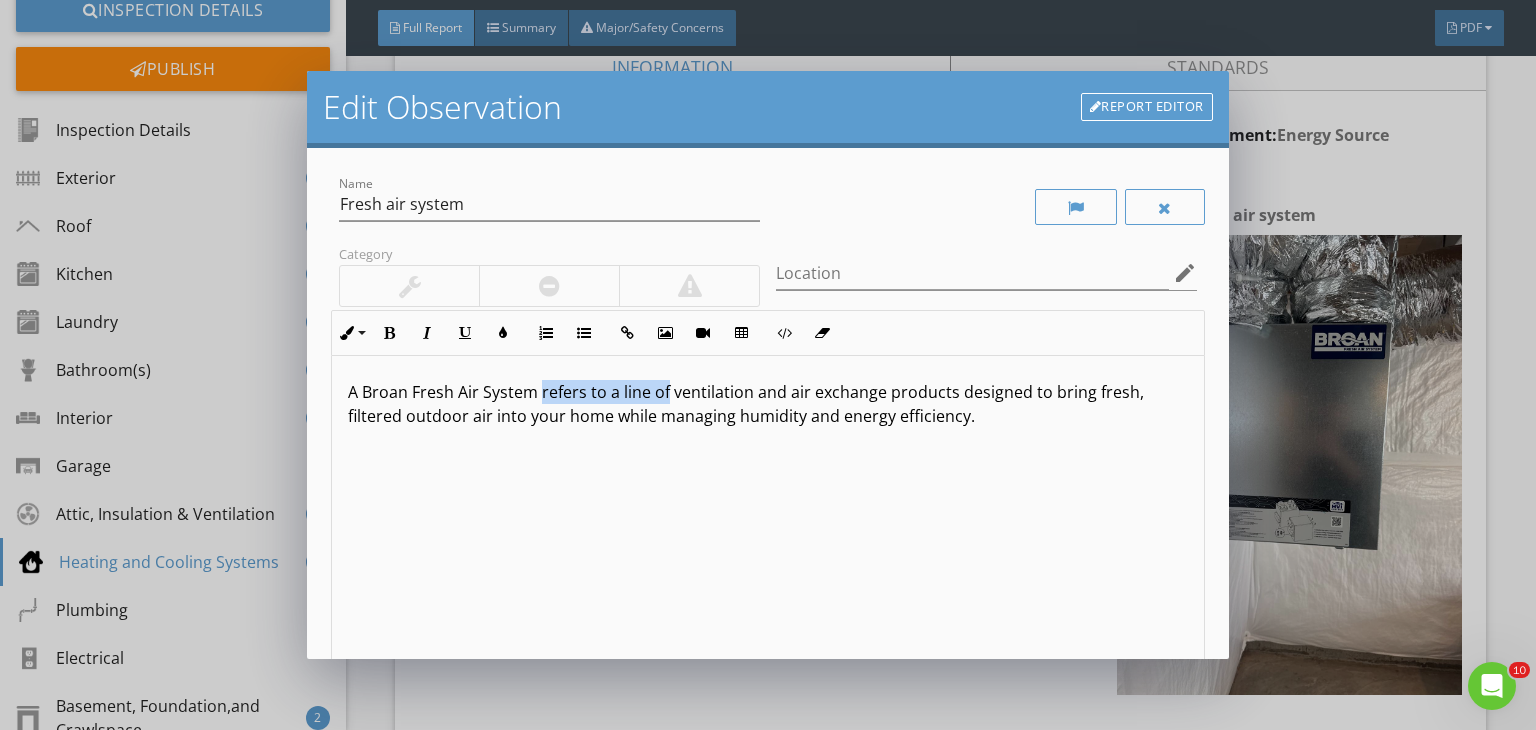 click on "A Broan Fresh Air System refers to a line of ventilation and air exchange products designed to bring fresh, filtered outdoor air into your home while managing humidity and energy efficiency." at bounding box center [768, 404] 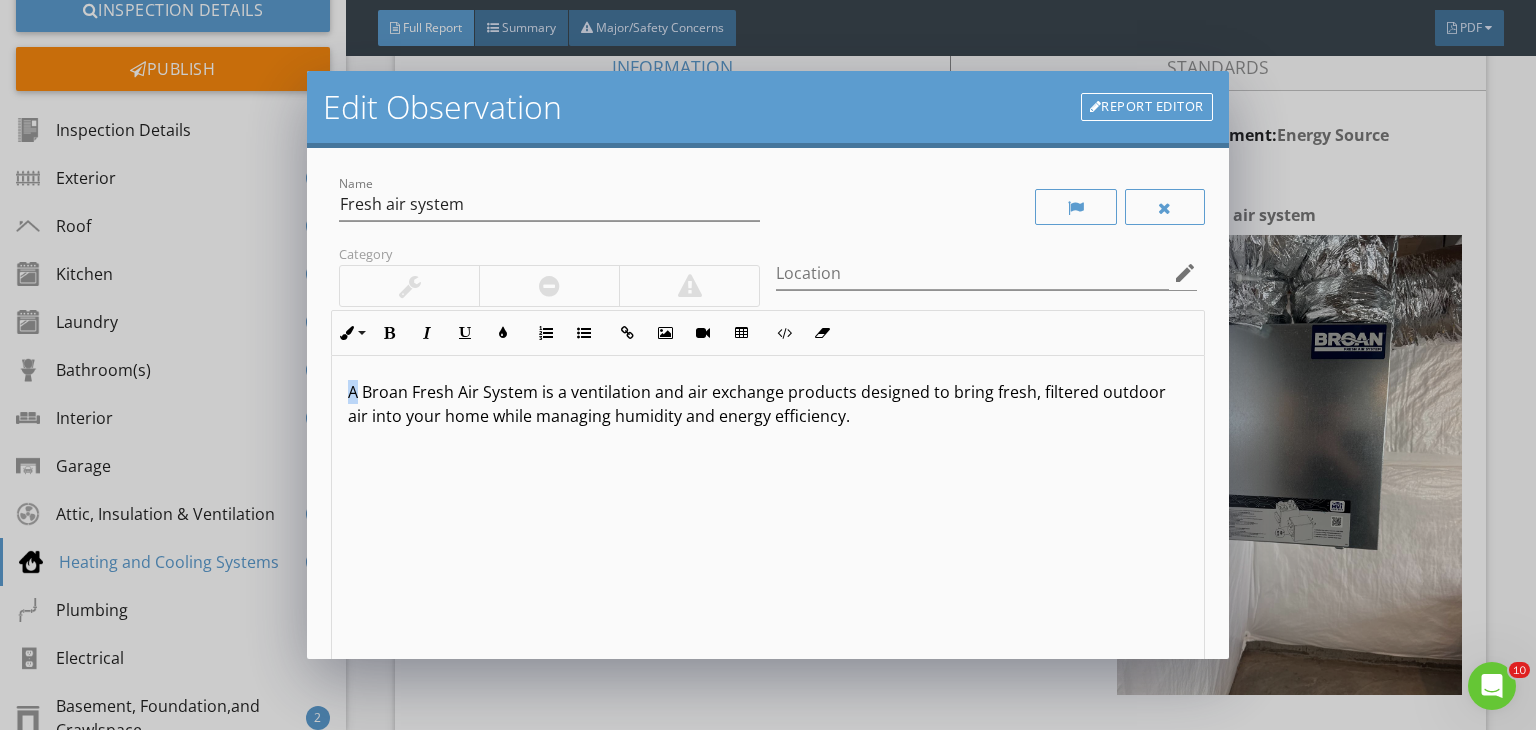 drag, startPoint x: 360, startPoint y: 395, endPoint x: 350, endPoint y: 398, distance: 10.440307 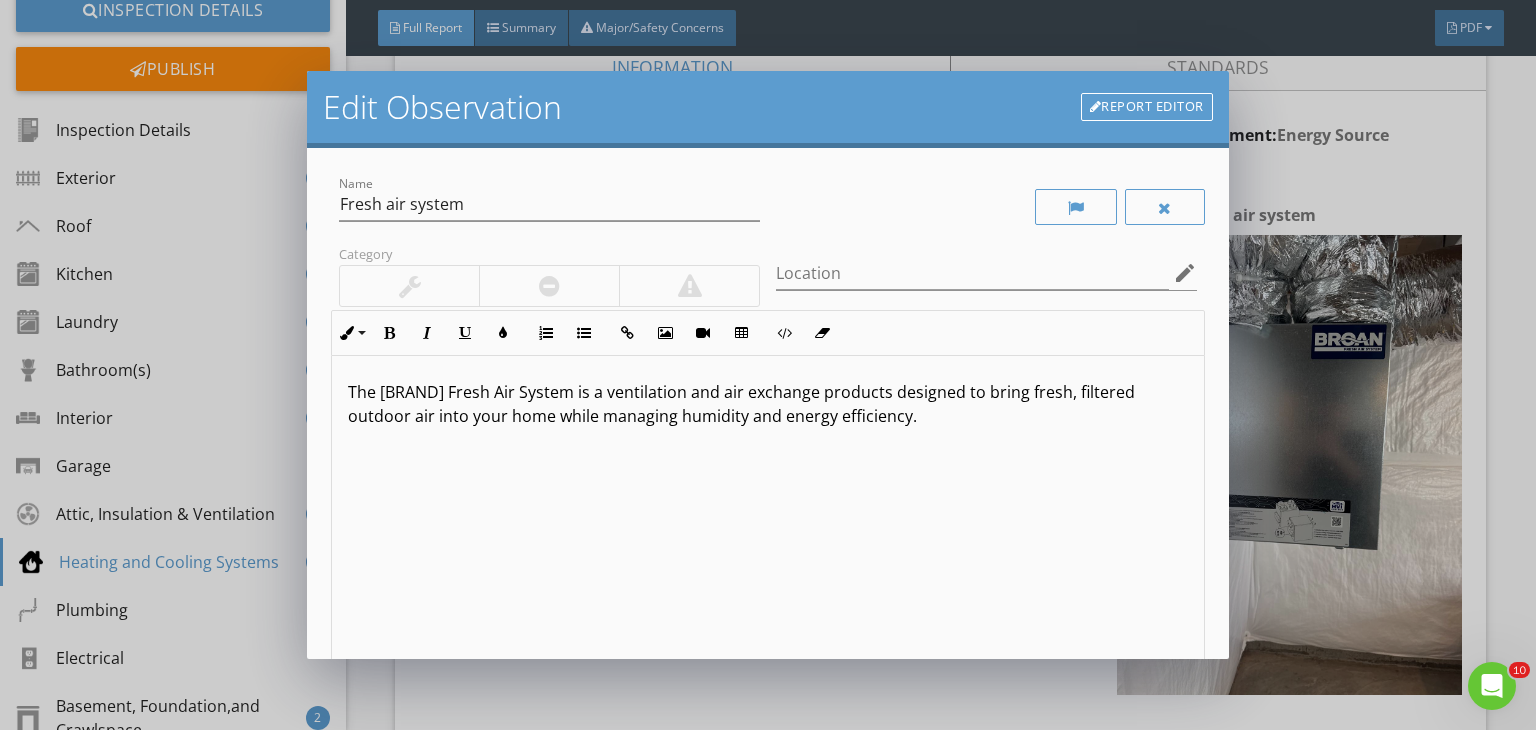 click on "The [BRAND] Fresh Air System is a ventilation and air exchange products designed to bring fresh, filtered outdoor air into your home while managing humidity and energy efficiency." at bounding box center [768, 404] 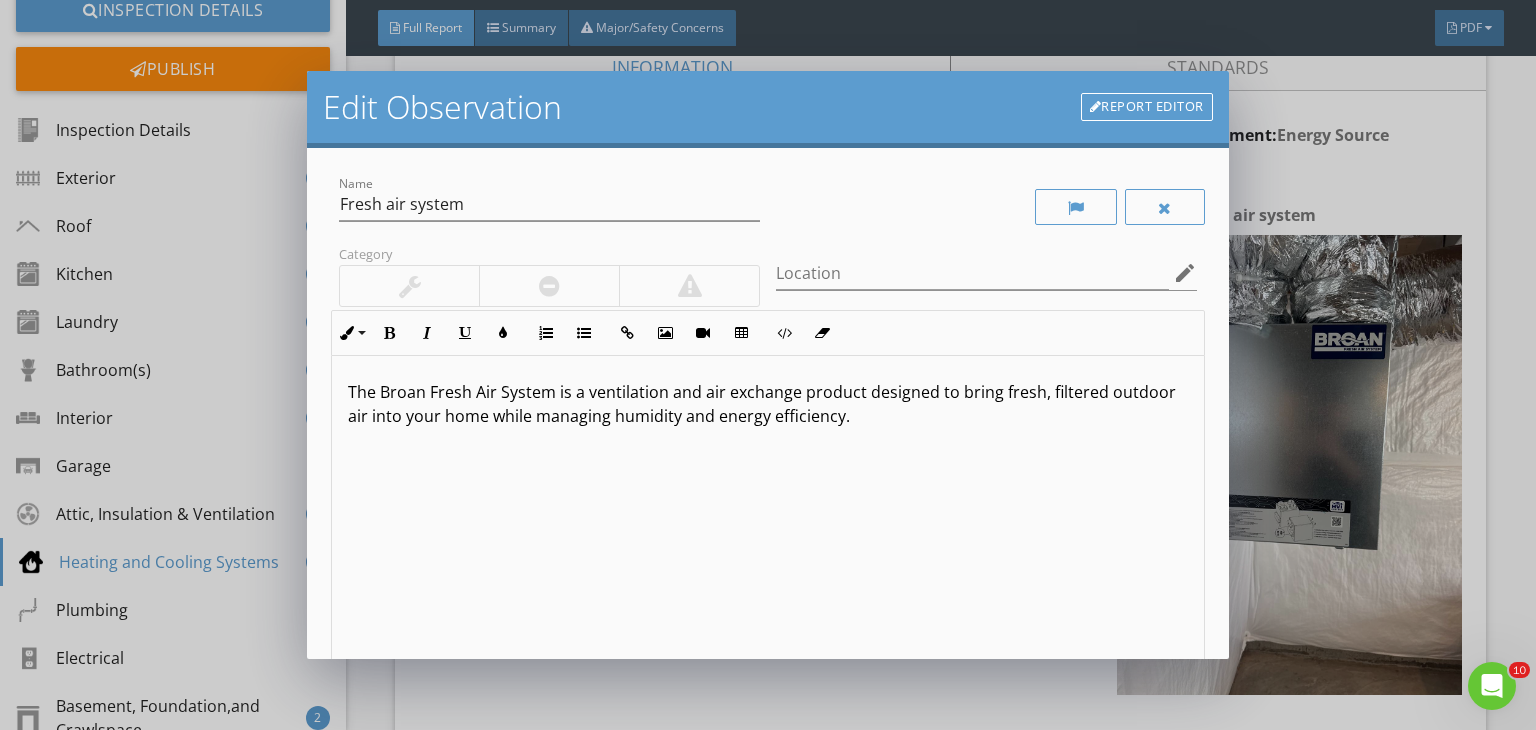 click on "The Broan Fresh Air System is a ventilation and air exchange product designed to bring fresh, filtered outdoor air into your home while managing humidity and energy efficiency." at bounding box center (768, 514) 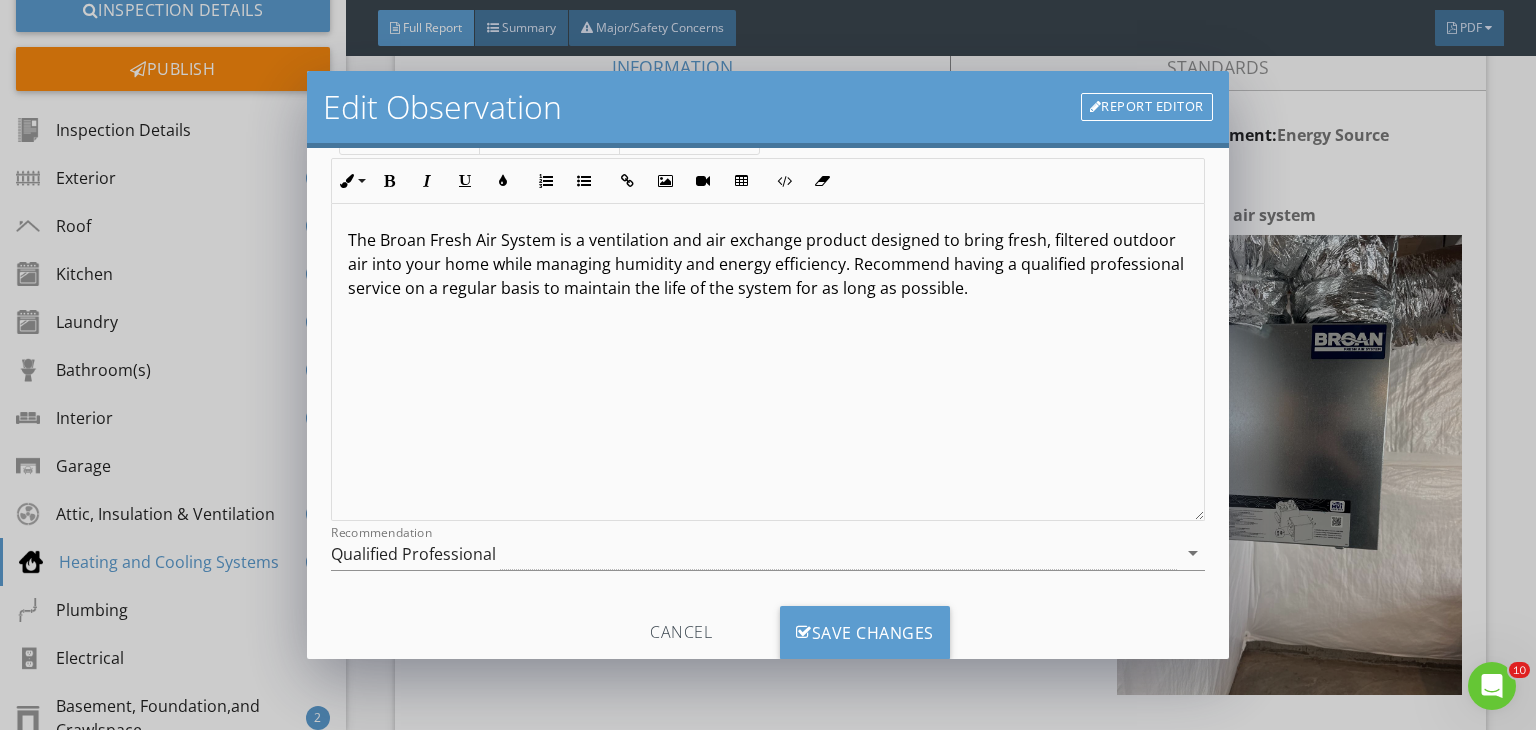scroll, scrollTop: 208, scrollLeft: 0, axis: vertical 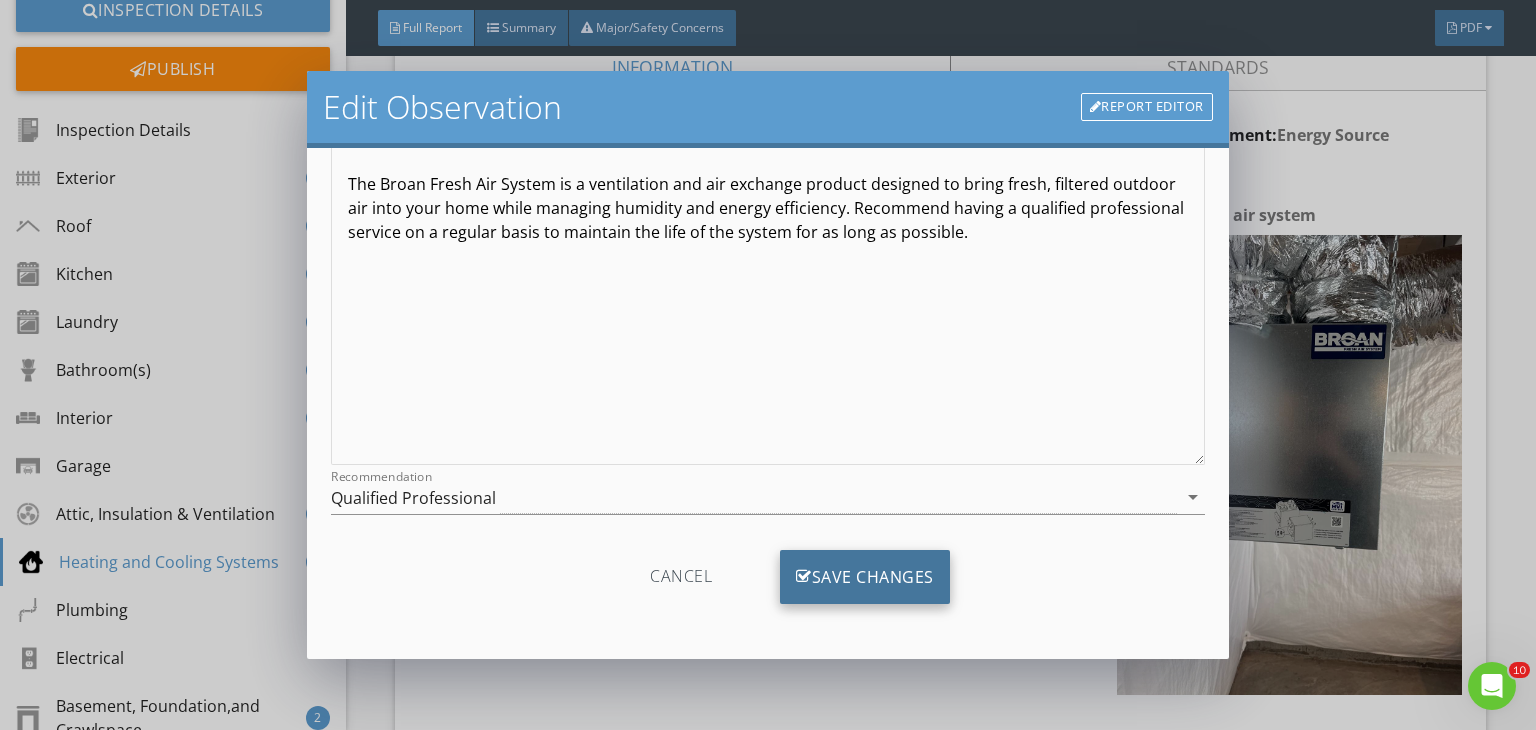 click on "Save Changes" at bounding box center (865, 577) 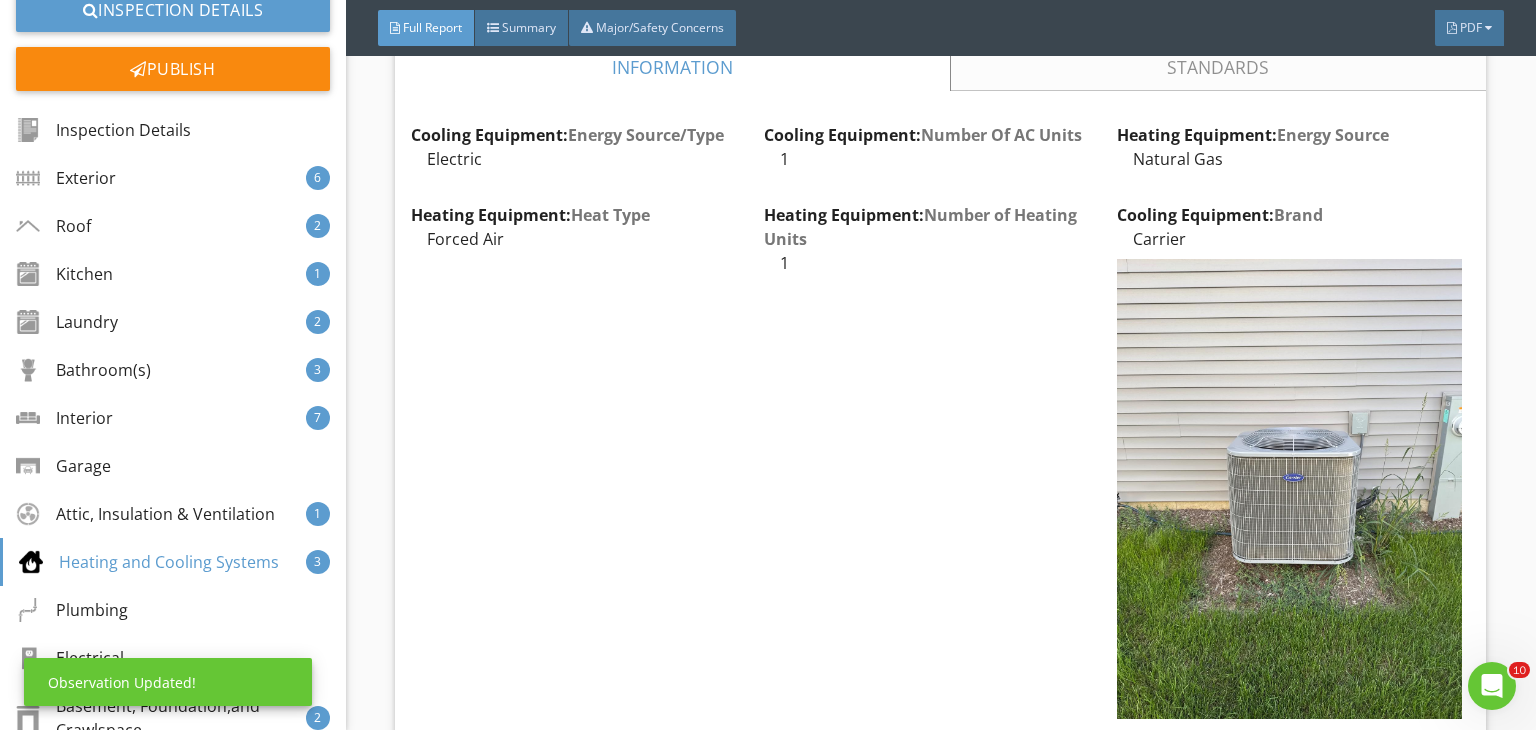 scroll, scrollTop: 0, scrollLeft: 0, axis: both 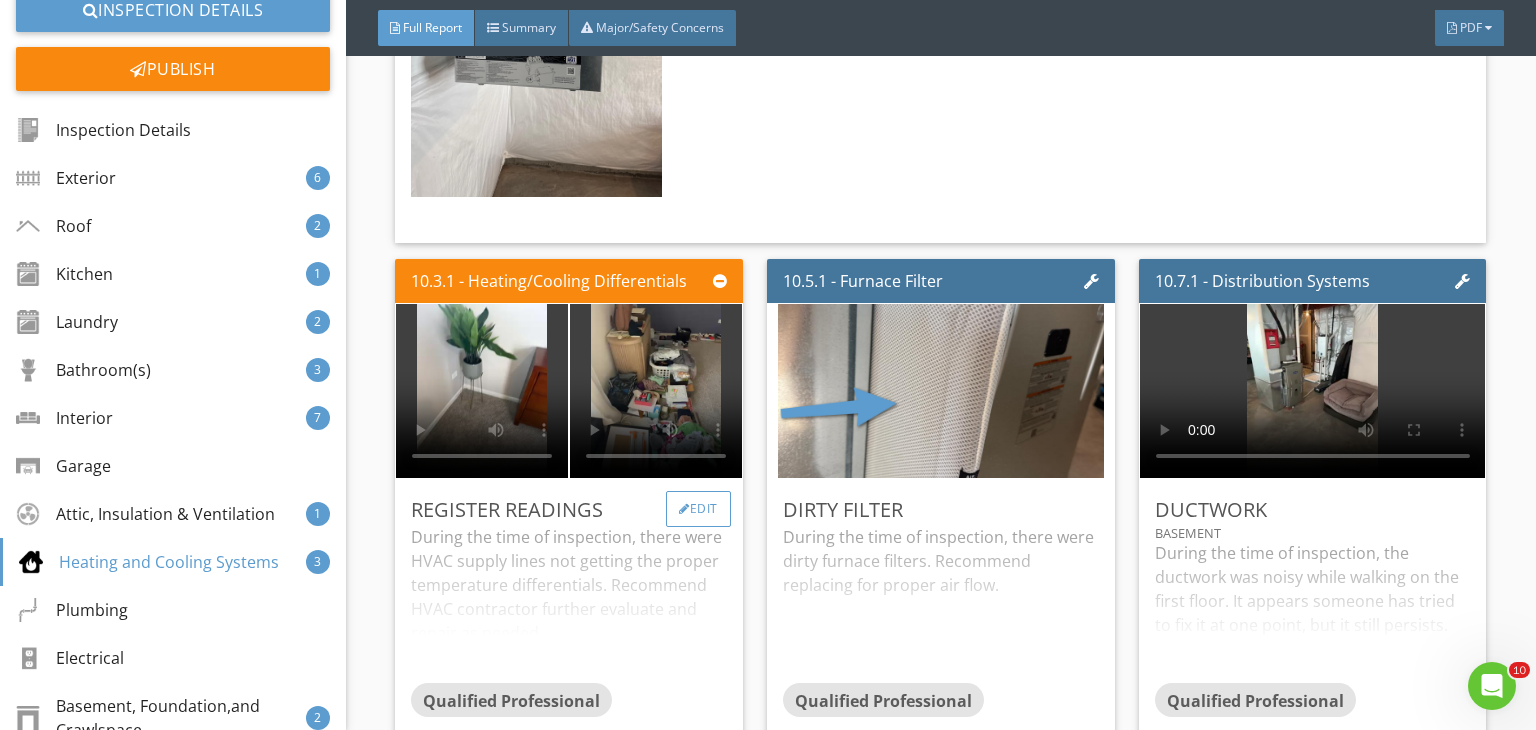 click on "Edit" at bounding box center (698, 509) 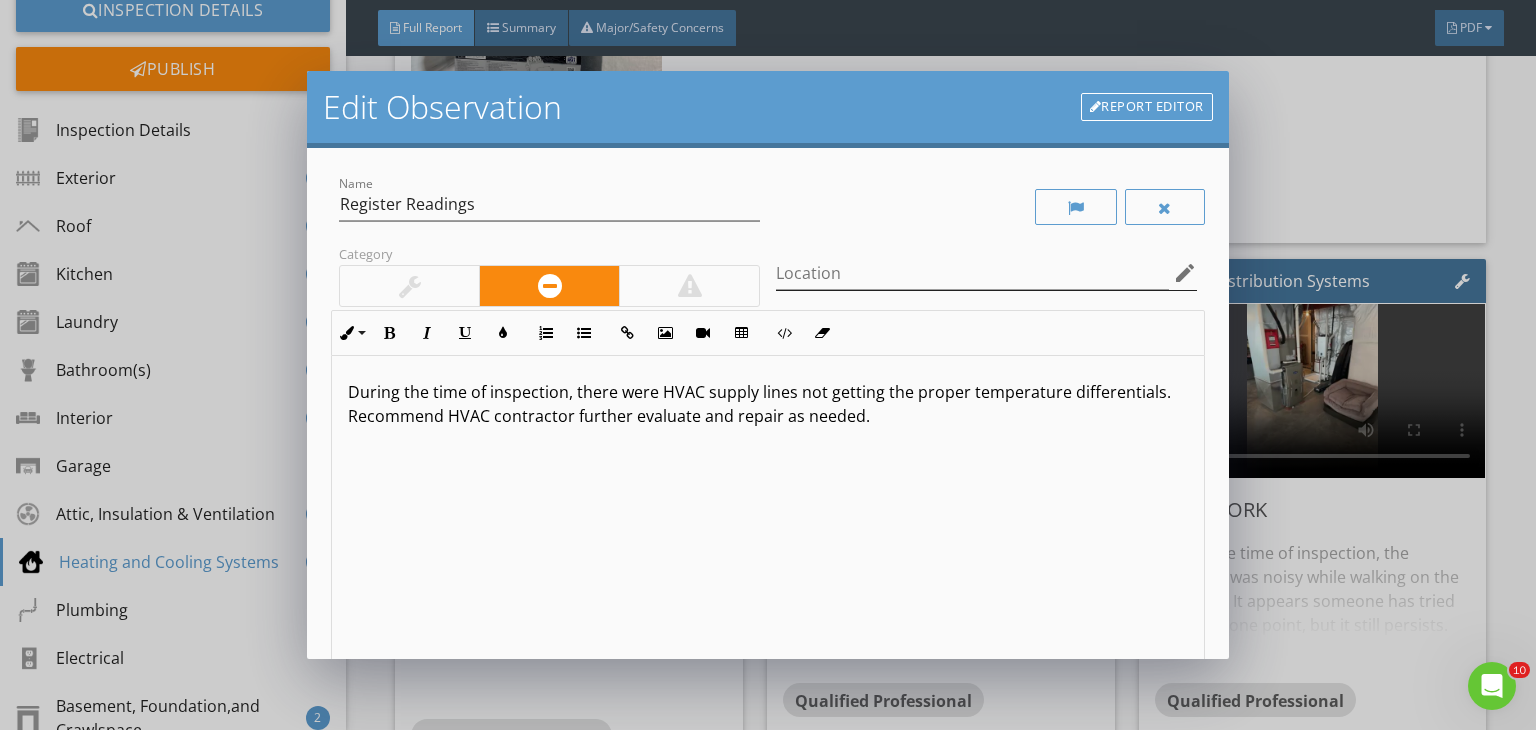 click on "edit" at bounding box center (1185, 273) 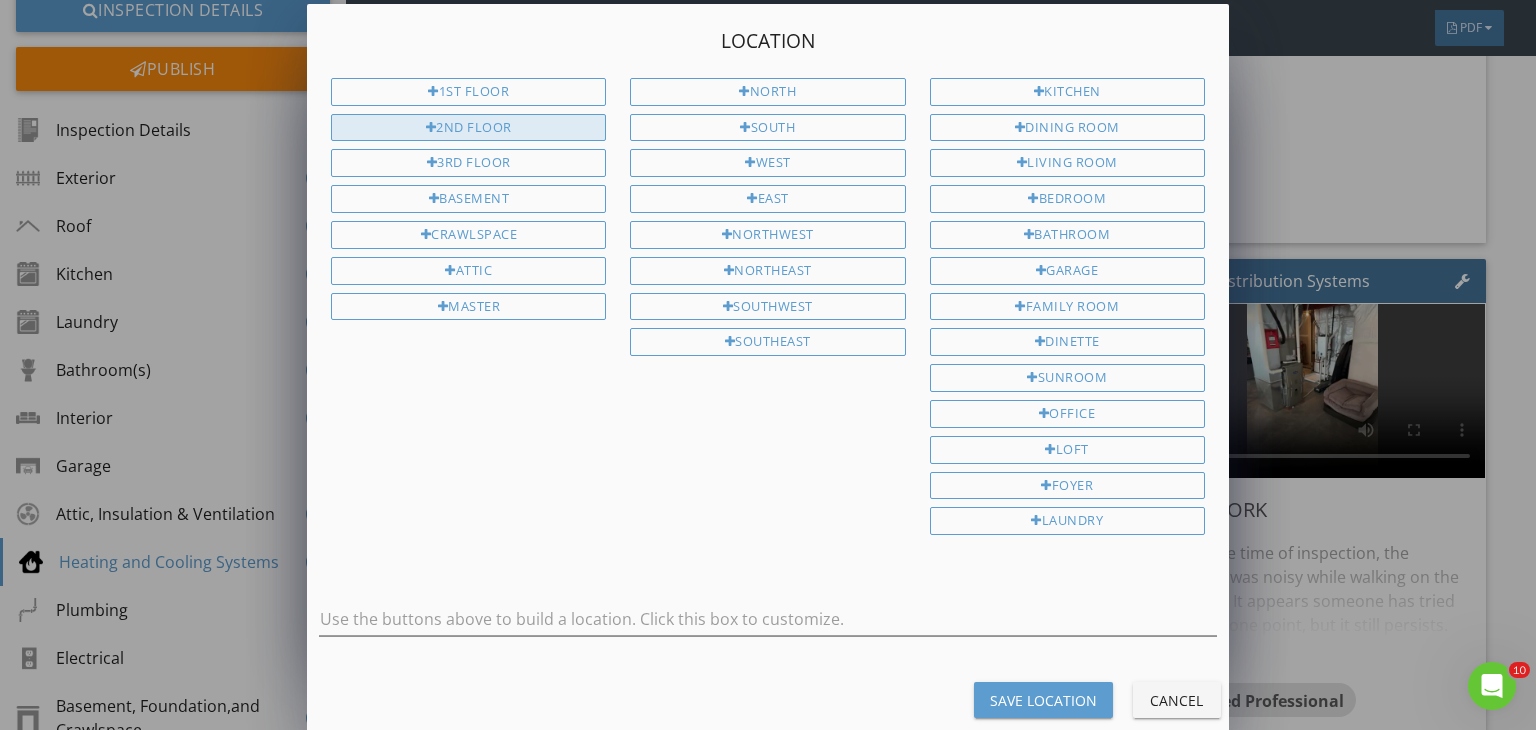 click on "2nd Floor" at bounding box center [468, 128] 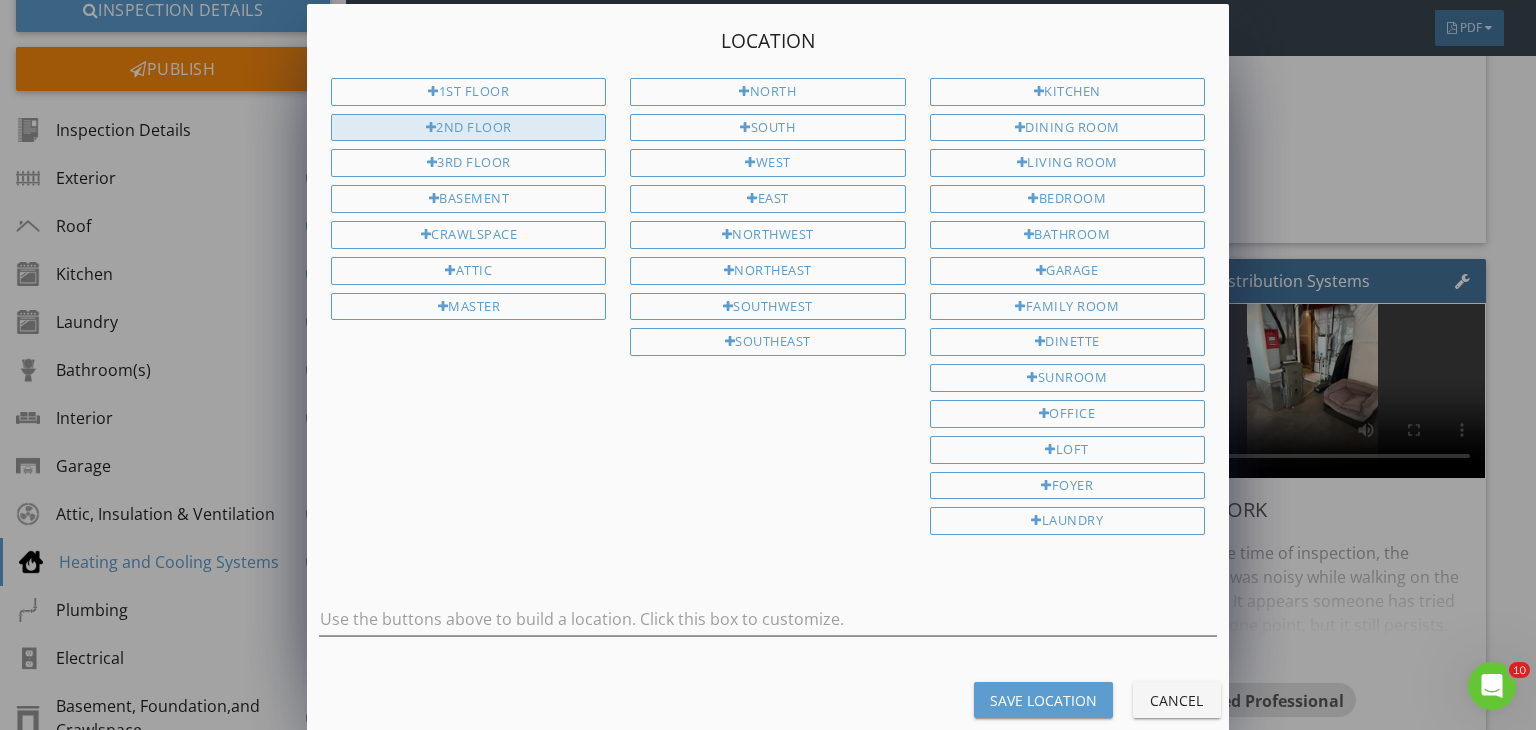 type on "2nd Floor" 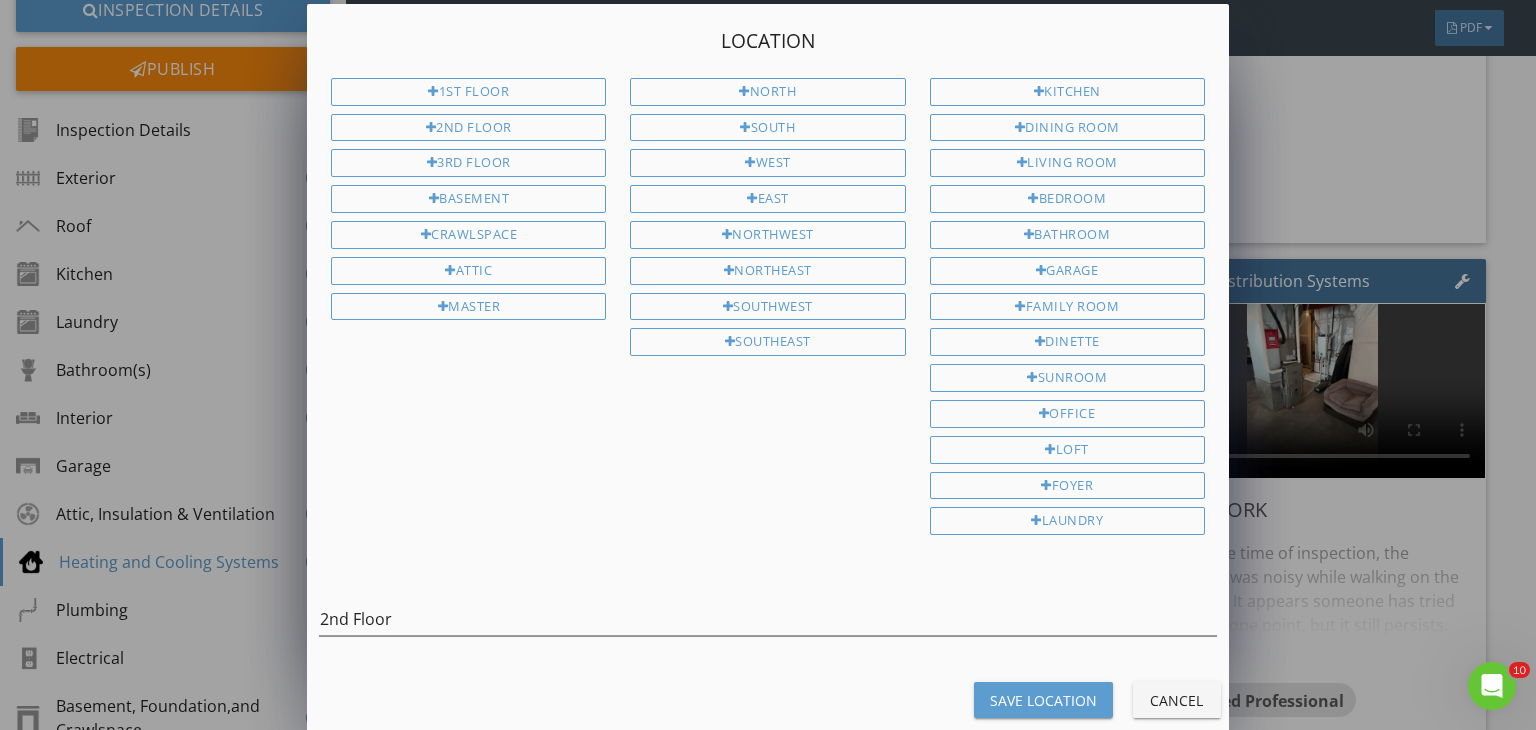 click on "Save Location" at bounding box center (1043, 700) 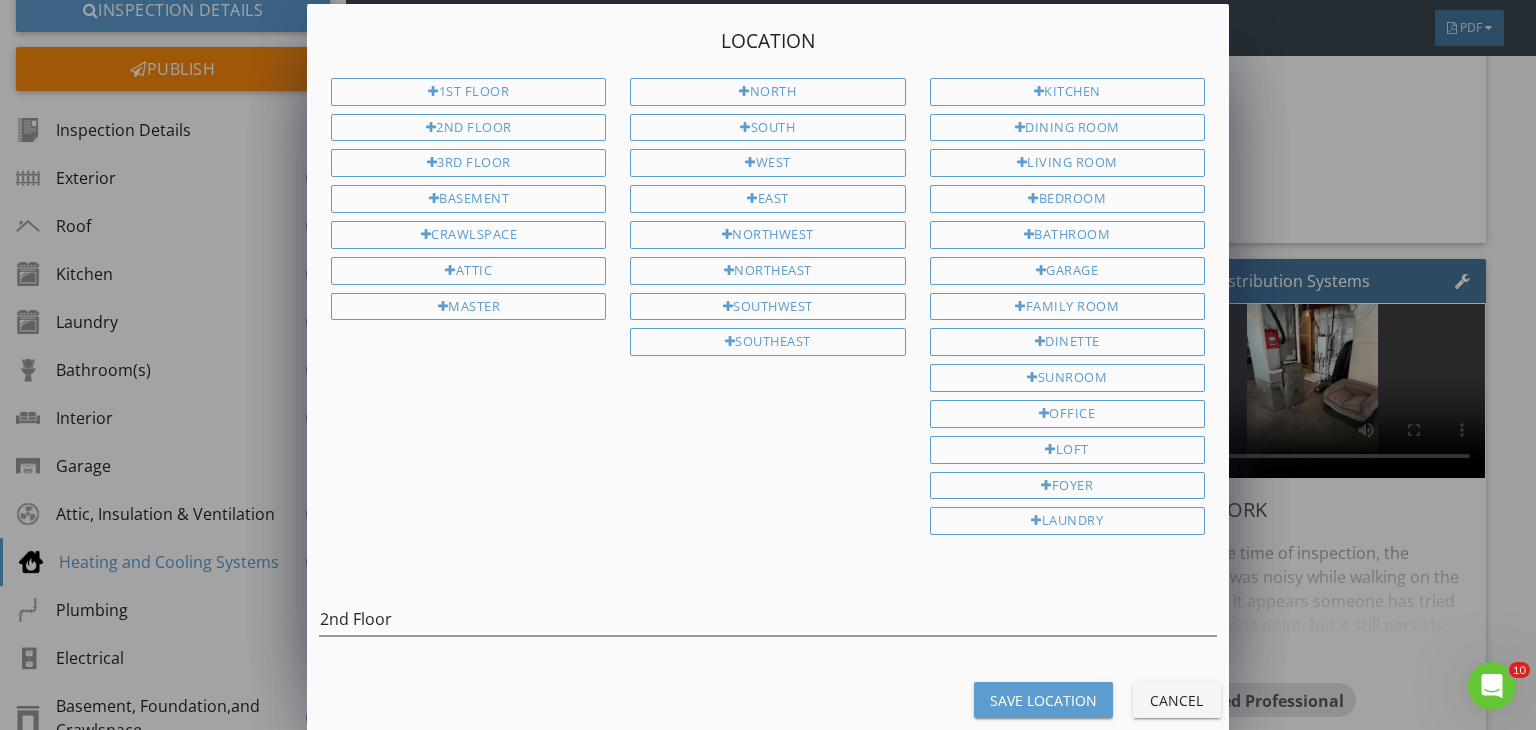 type on "2nd Floor" 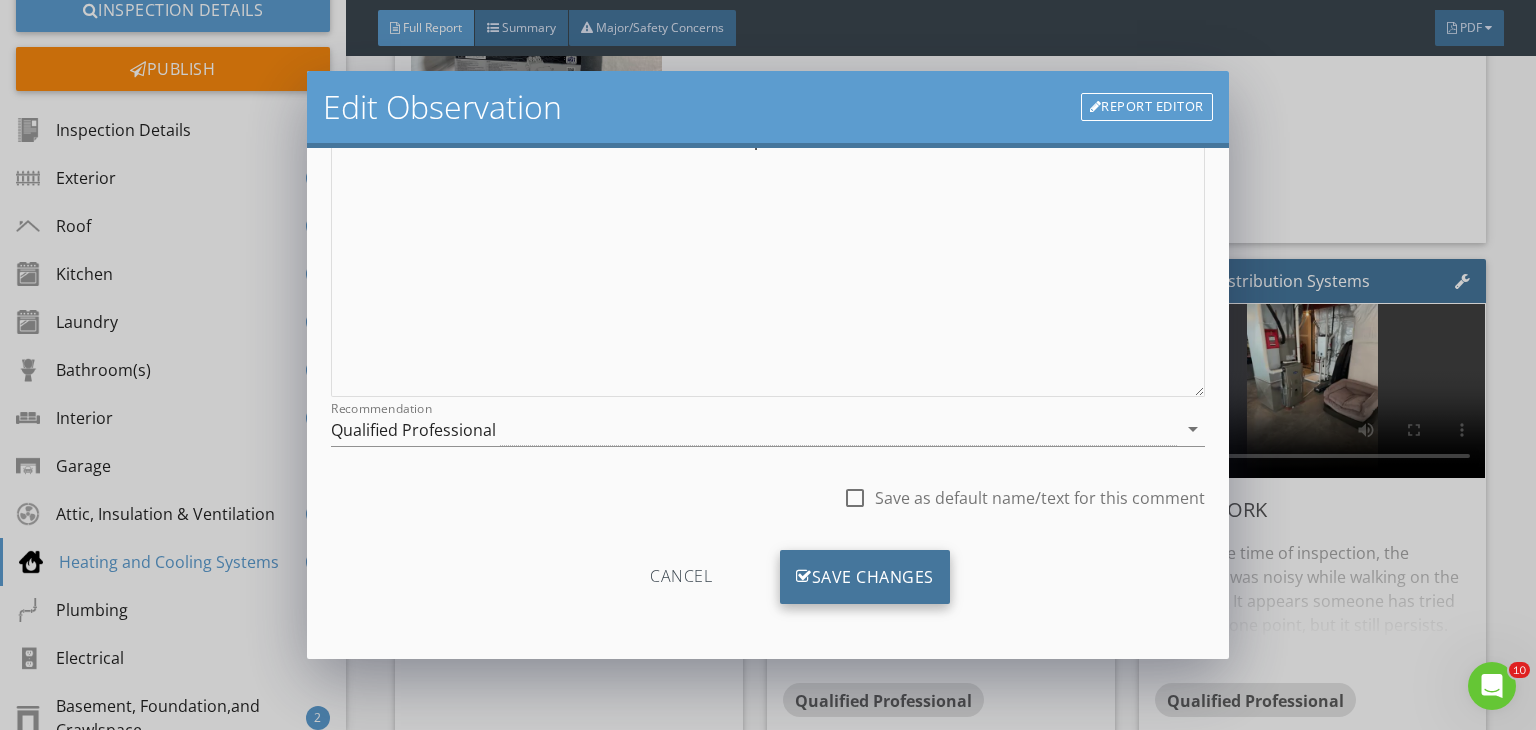 click on "Save Changes" at bounding box center (865, 577) 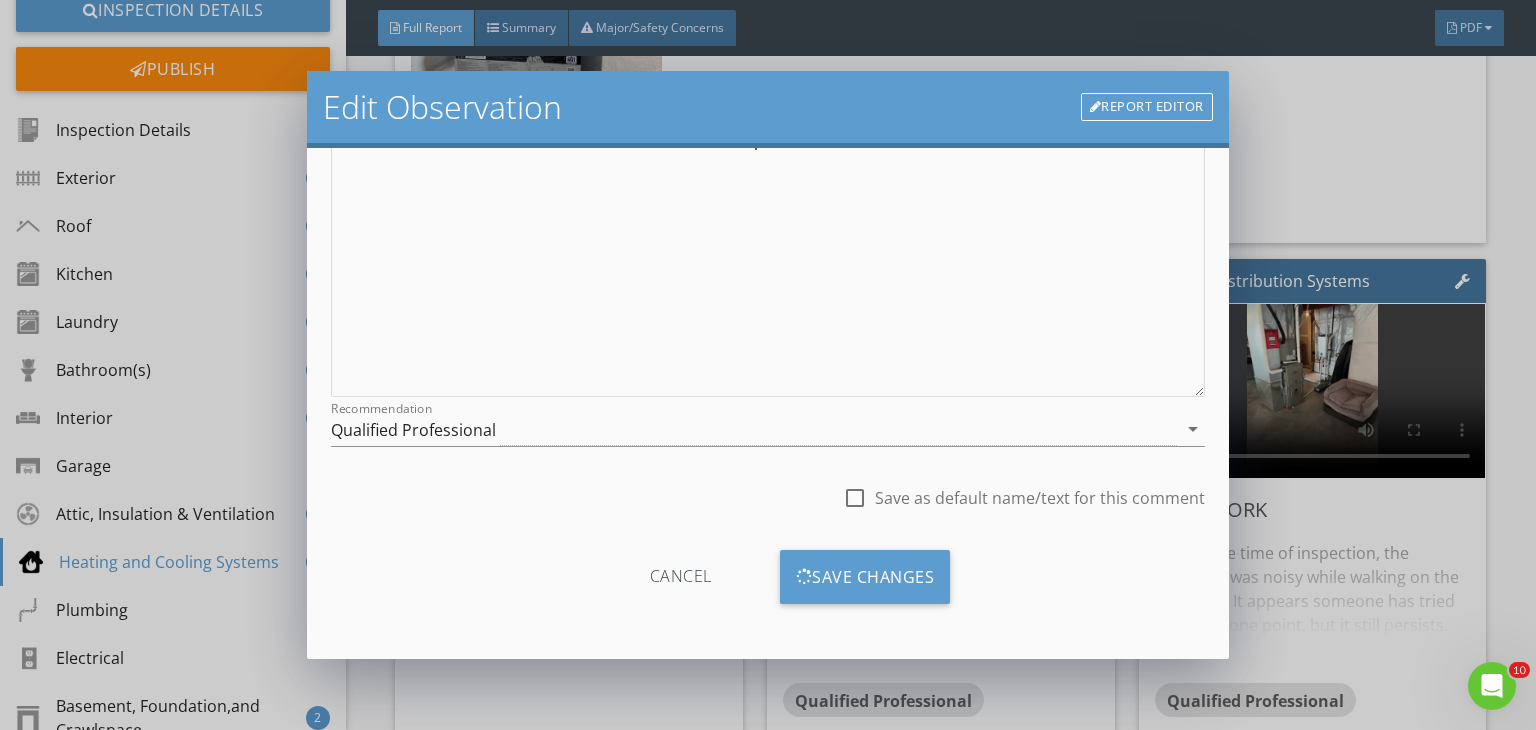 scroll, scrollTop: 39, scrollLeft: 0, axis: vertical 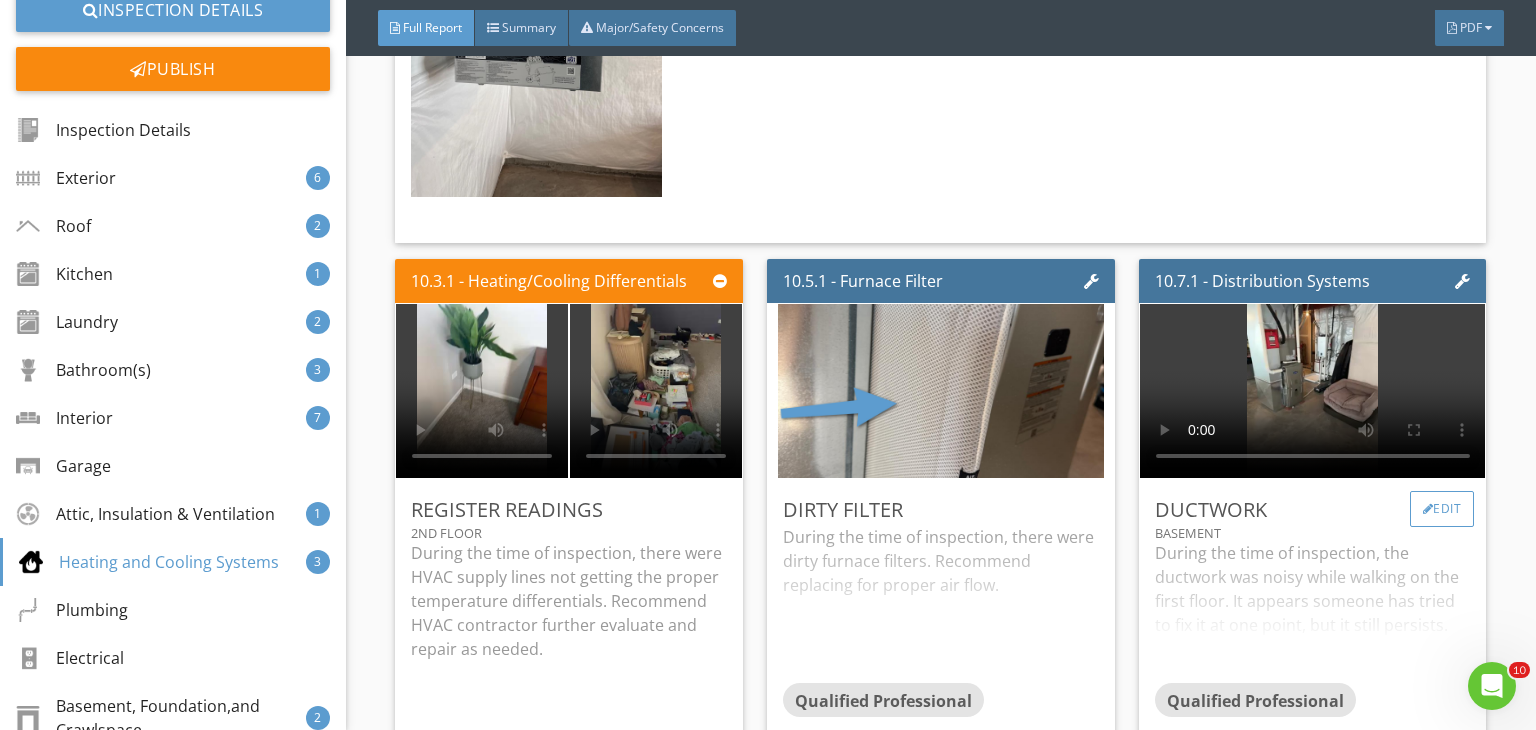 click on "Edit" at bounding box center (1442, 509) 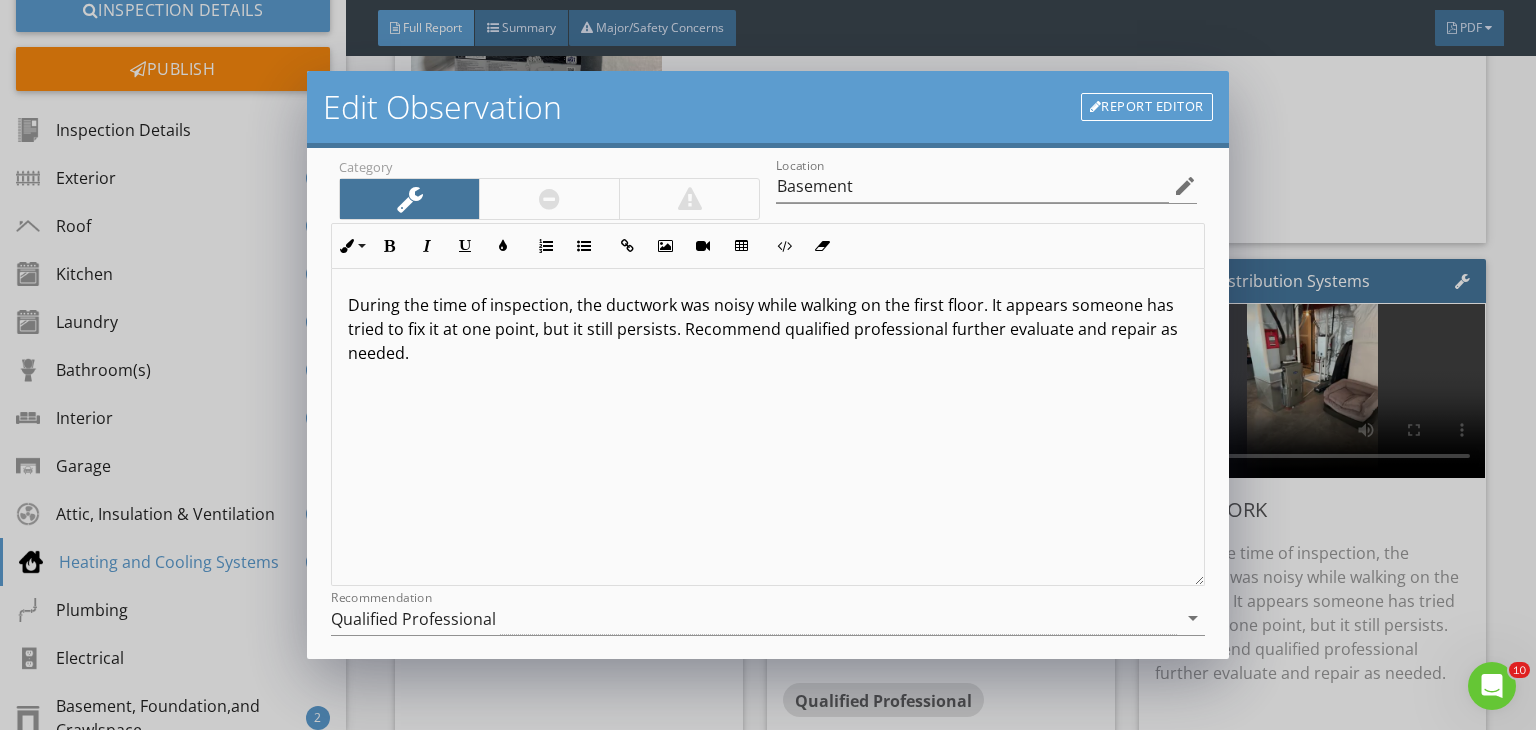 scroll, scrollTop: 208, scrollLeft: 0, axis: vertical 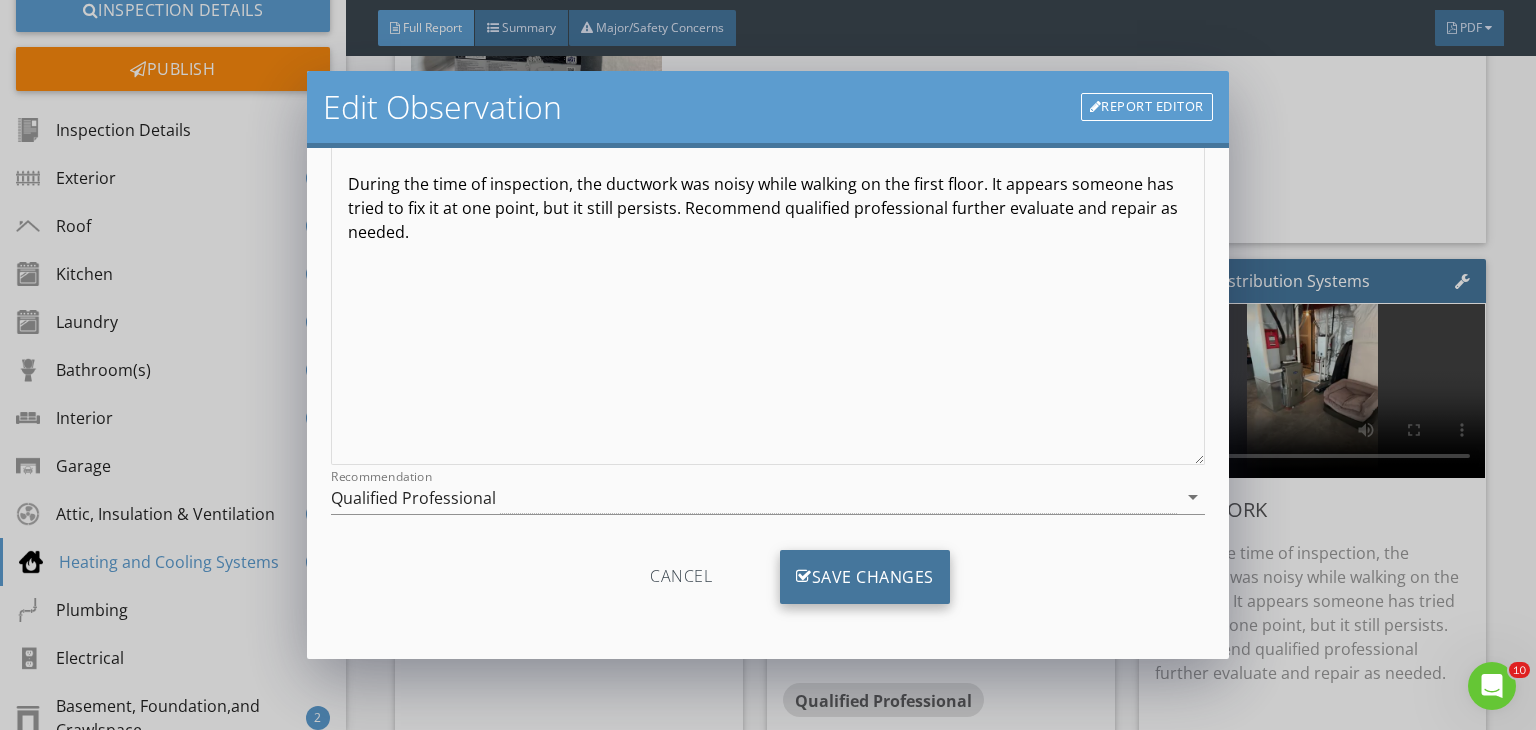 click on "Save Changes" at bounding box center [865, 577] 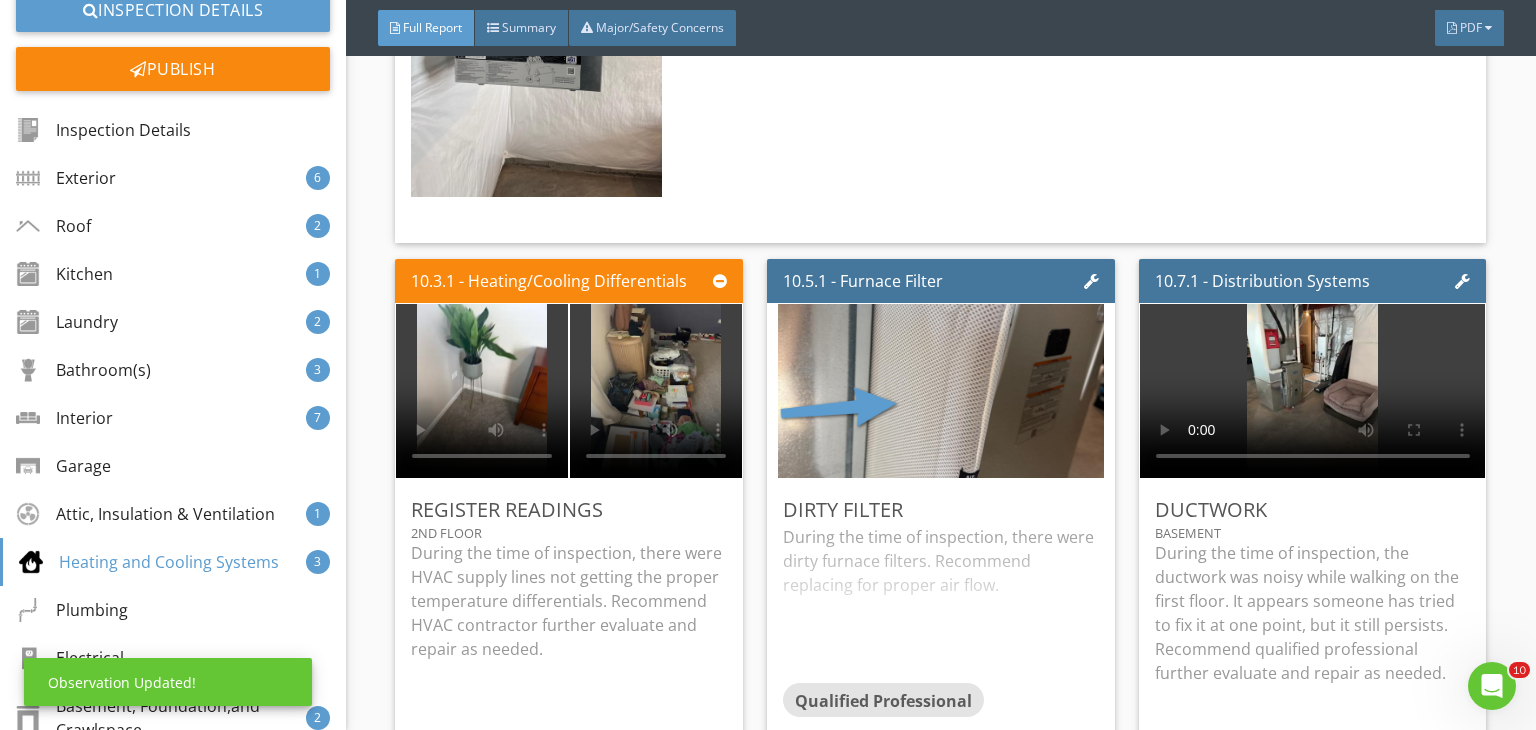 scroll, scrollTop: 0, scrollLeft: 0, axis: both 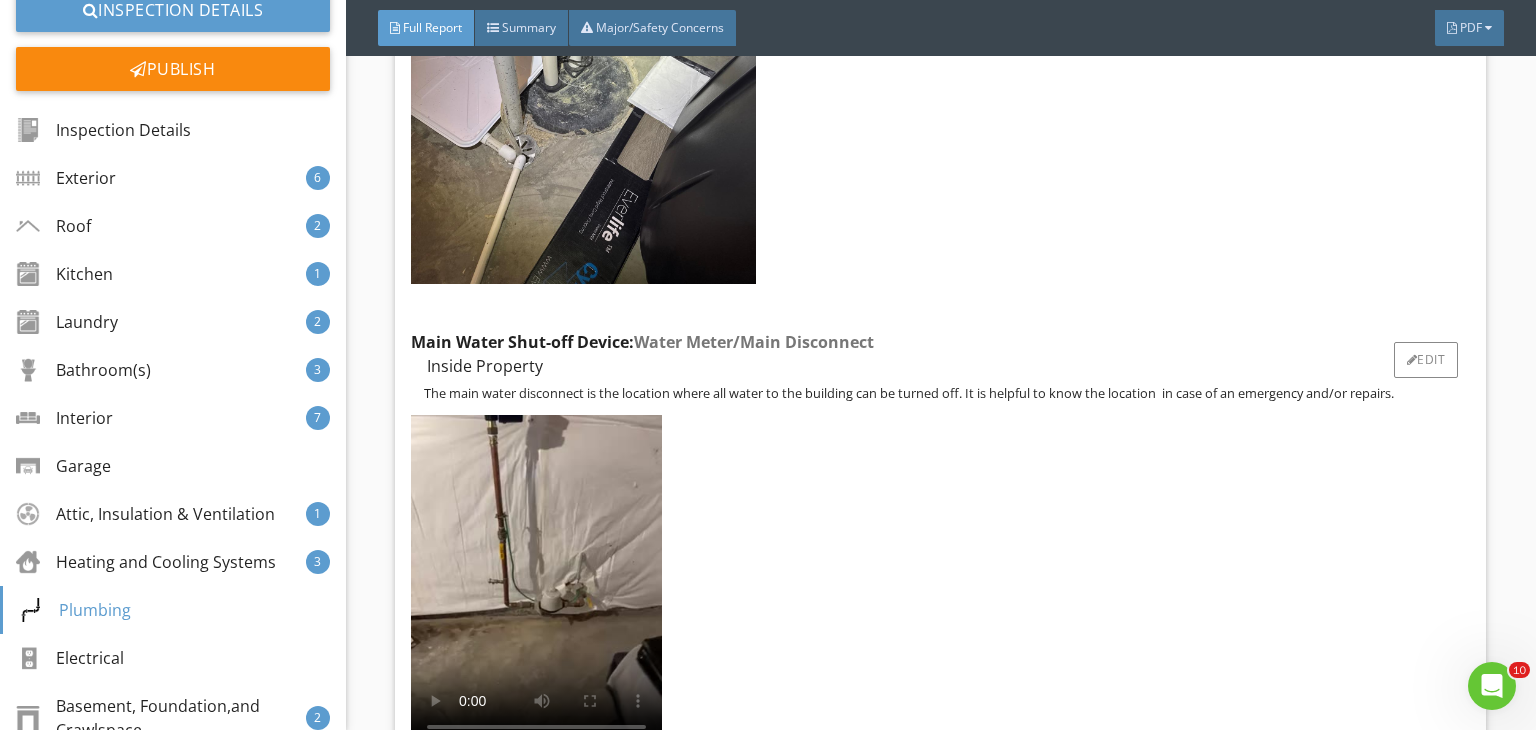 type 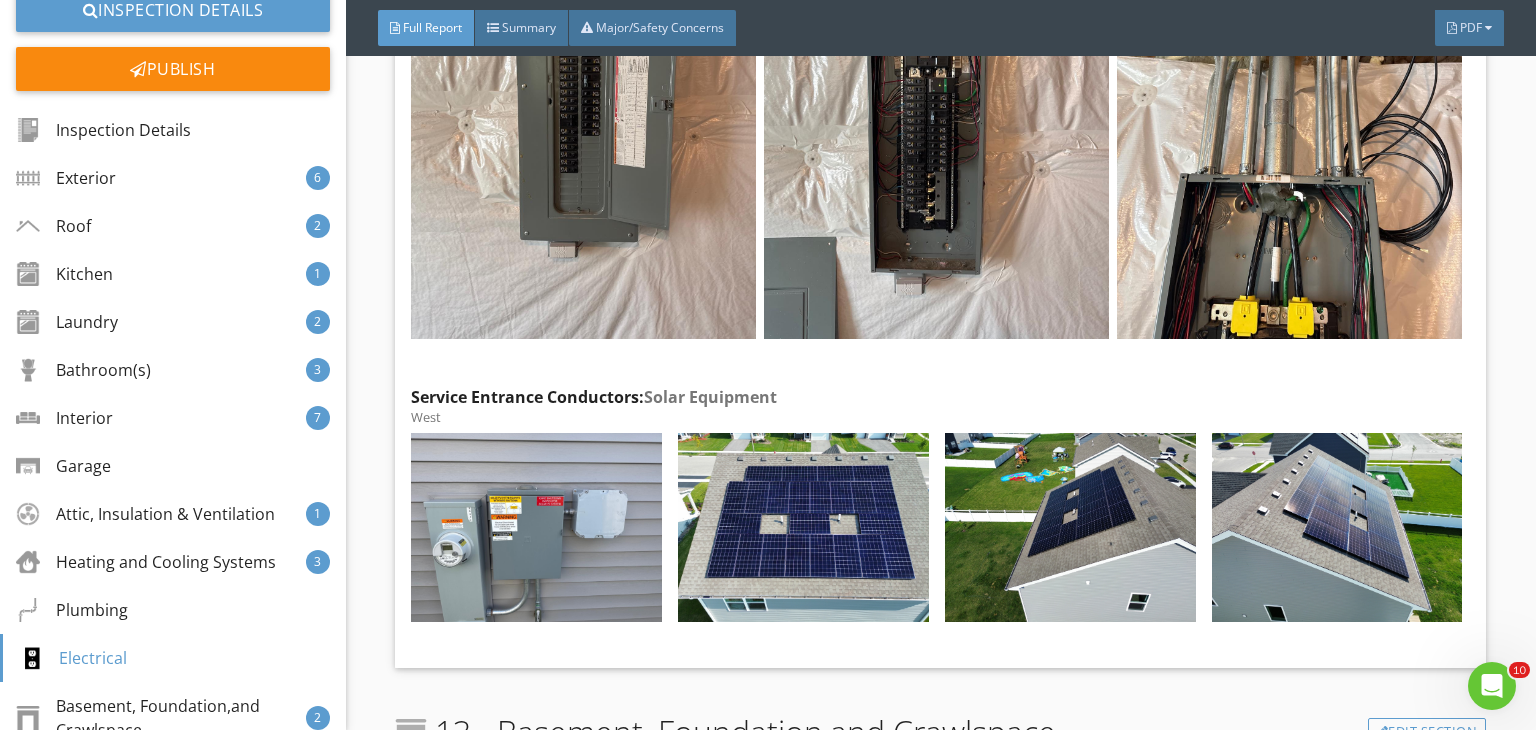 scroll, scrollTop: 20988, scrollLeft: 0, axis: vertical 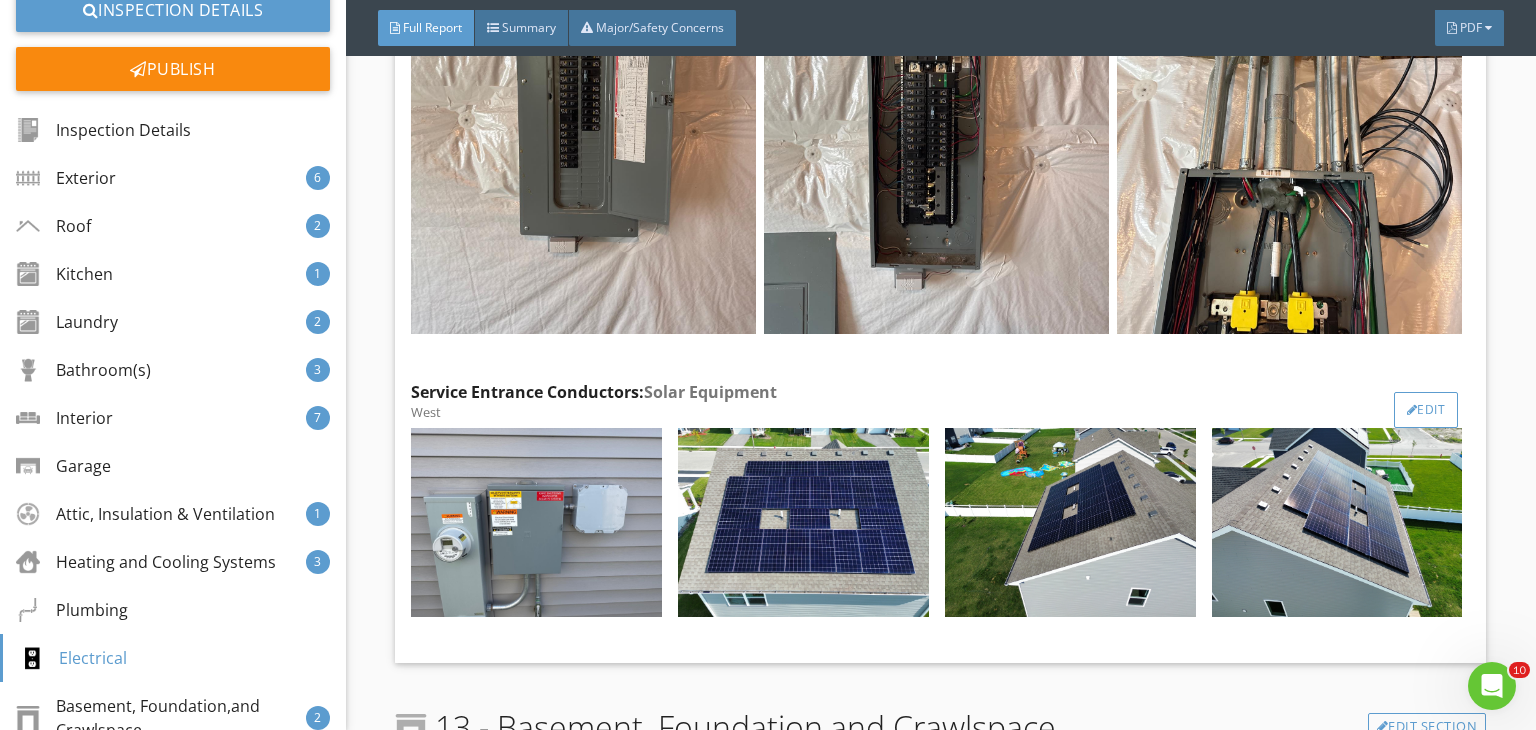 click on "Edit" at bounding box center (1426, 410) 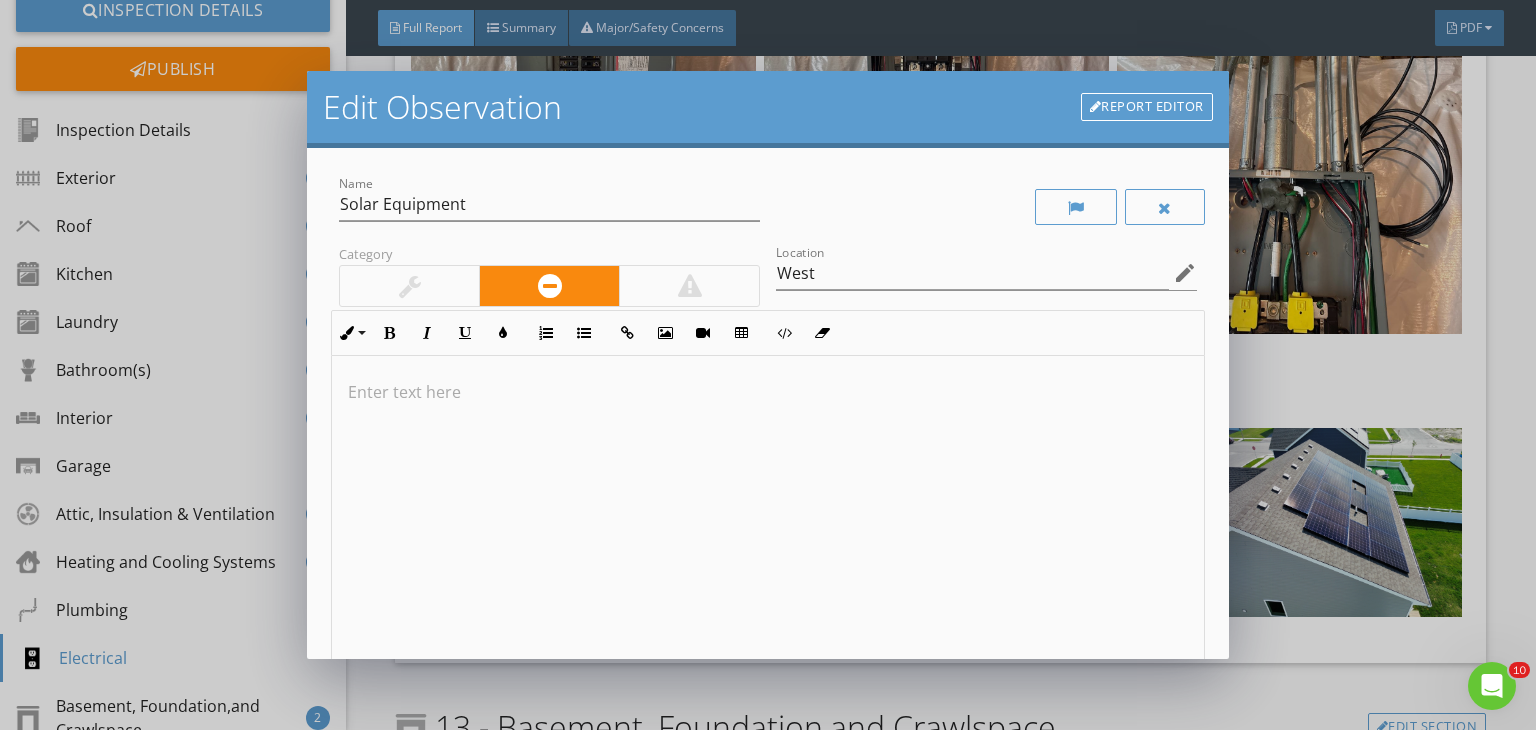 click at bounding box center [768, 392] 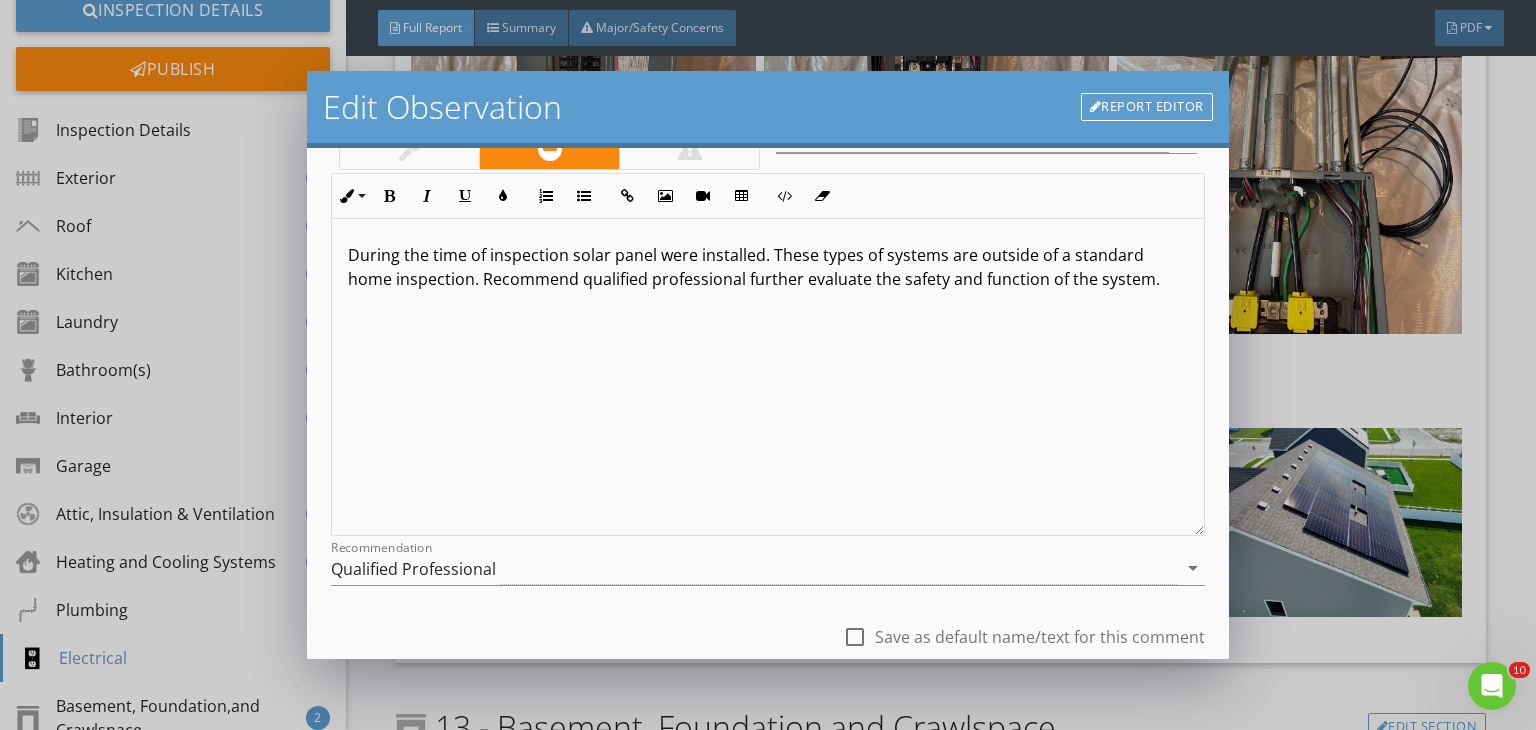 scroll, scrollTop: 276, scrollLeft: 0, axis: vertical 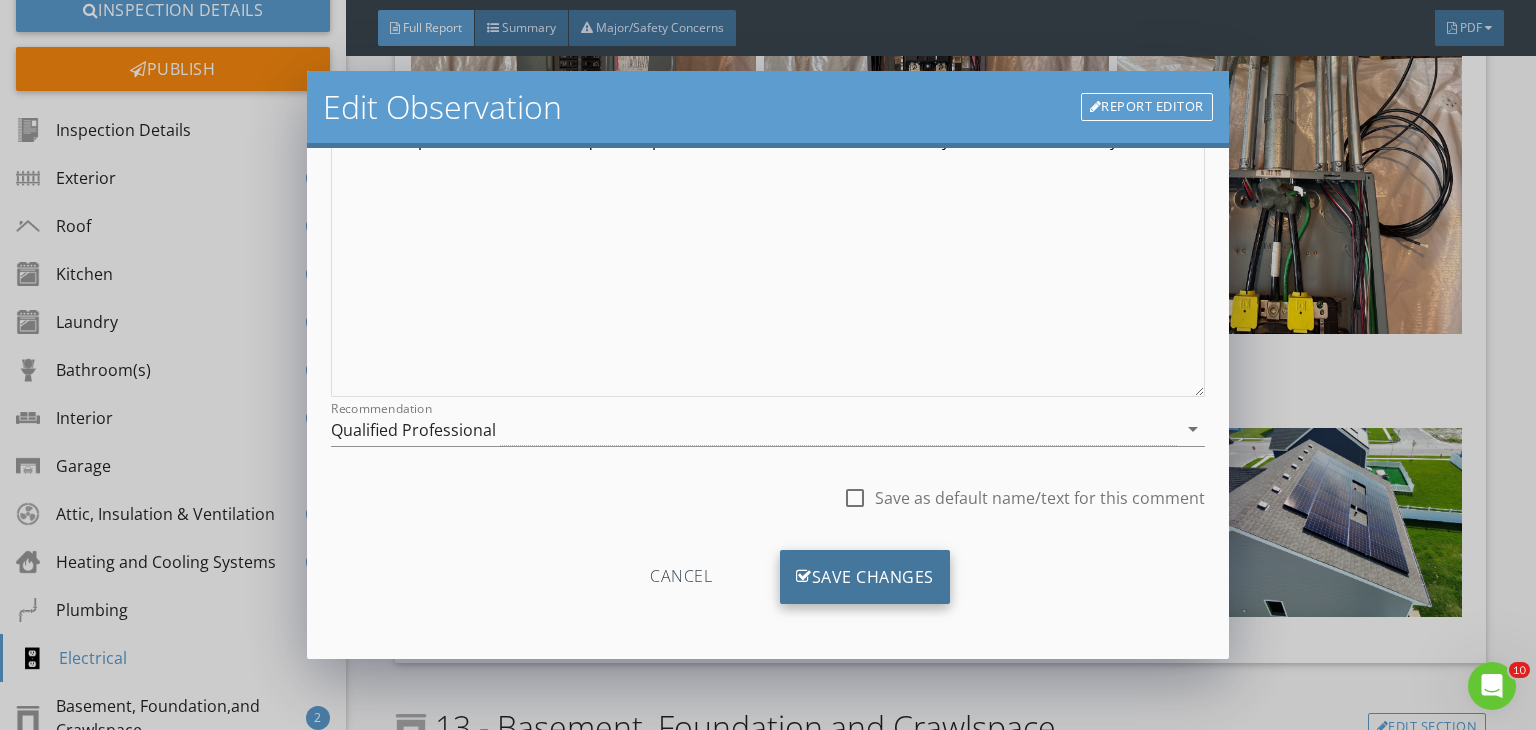 click on "Save Changes" at bounding box center [865, 577] 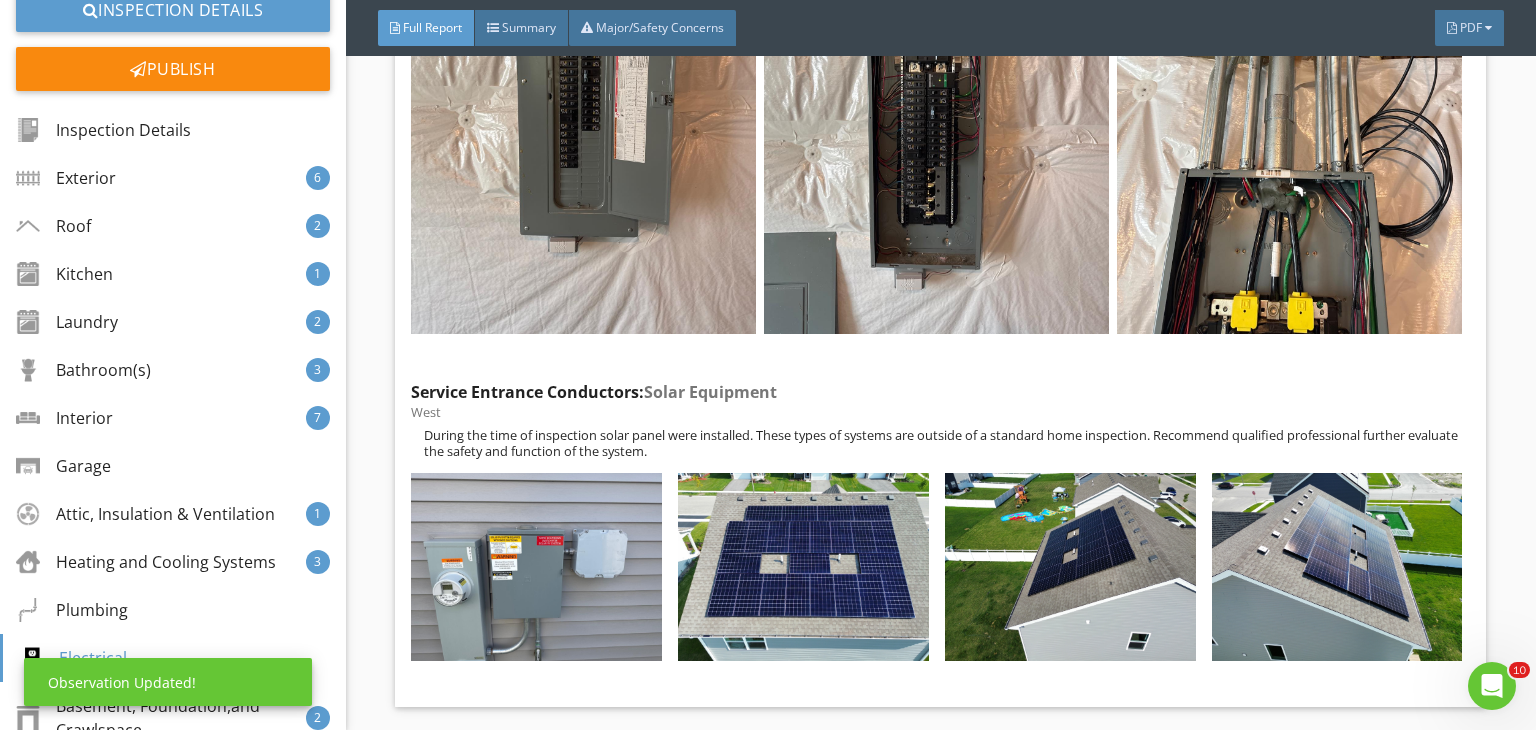 scroll, scrollTop: 39, scrollLeft: 0, axis: vertical 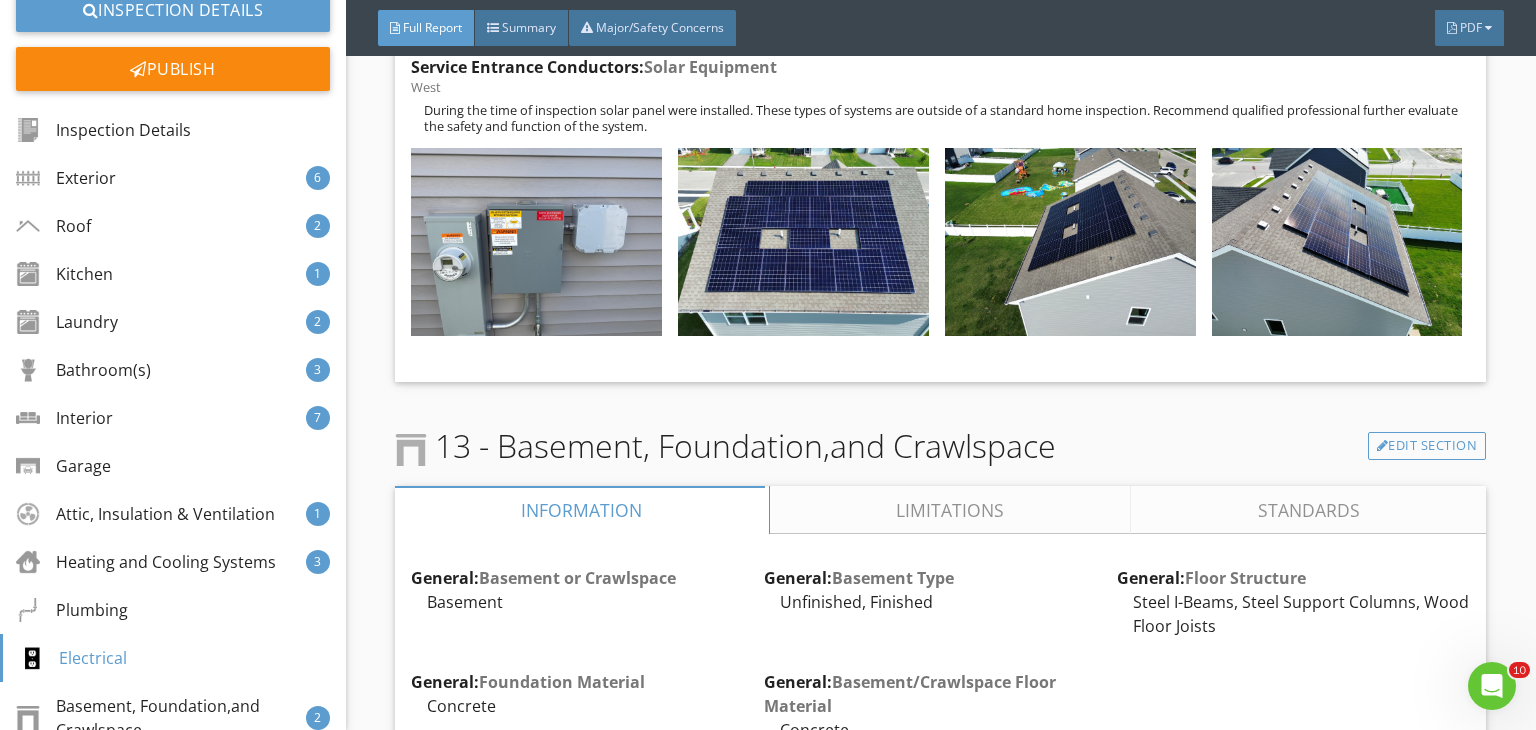 click on "Limitations" at bounding box center (951, 510) 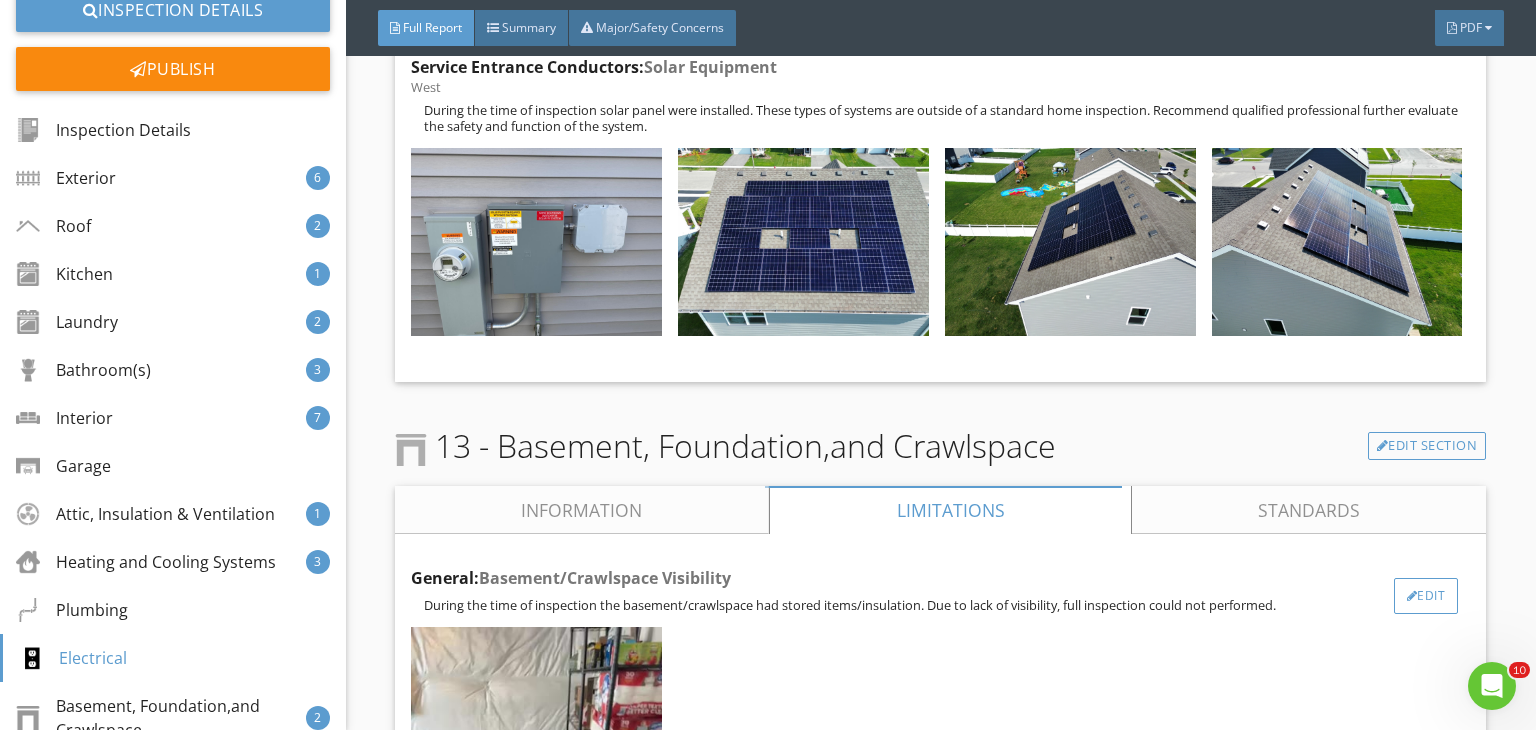 click on "Edit" at bounding box center (1426, 596) 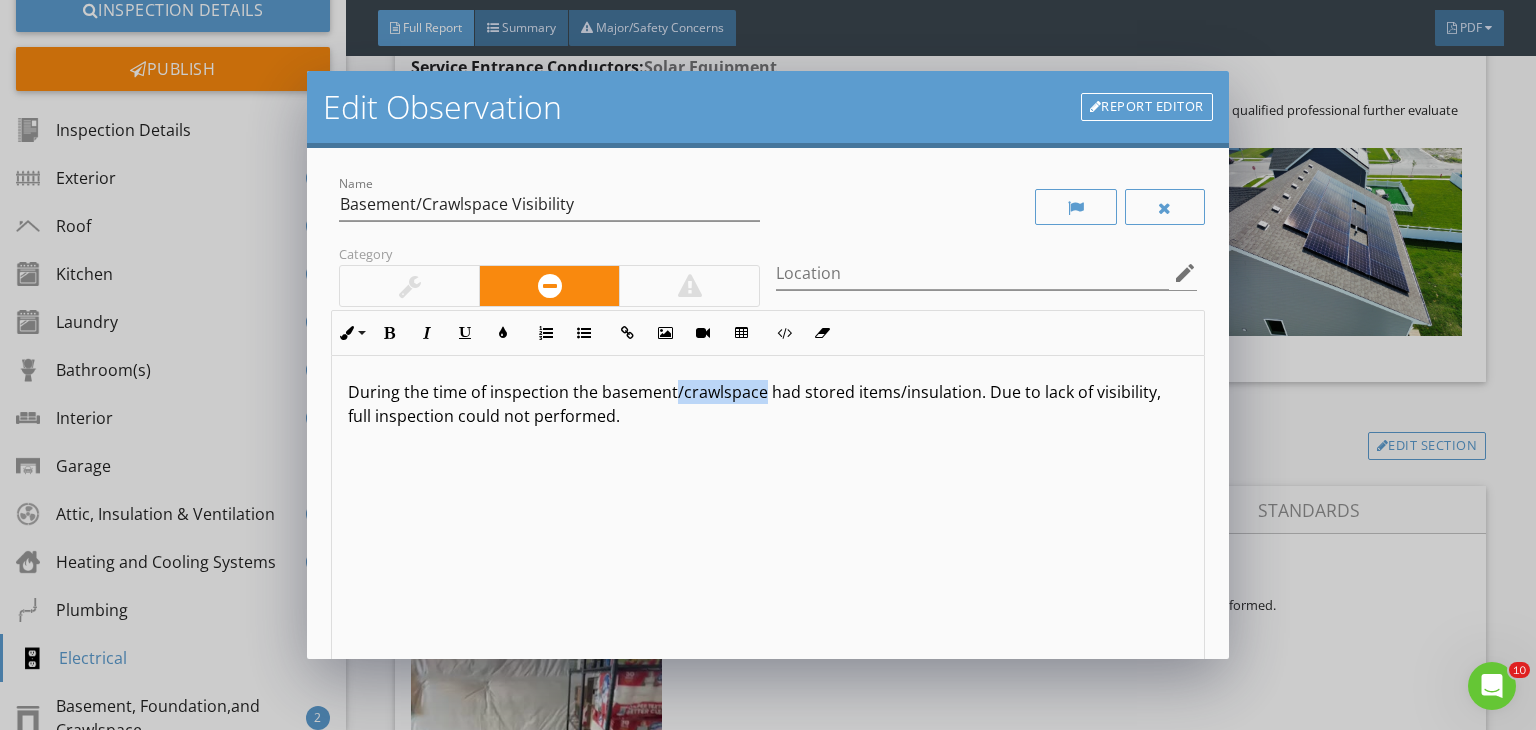 drag, startPoint x: 671, startPoint y: 393, endPoint x: 760, endPoint y: 403, distance: 89.560036 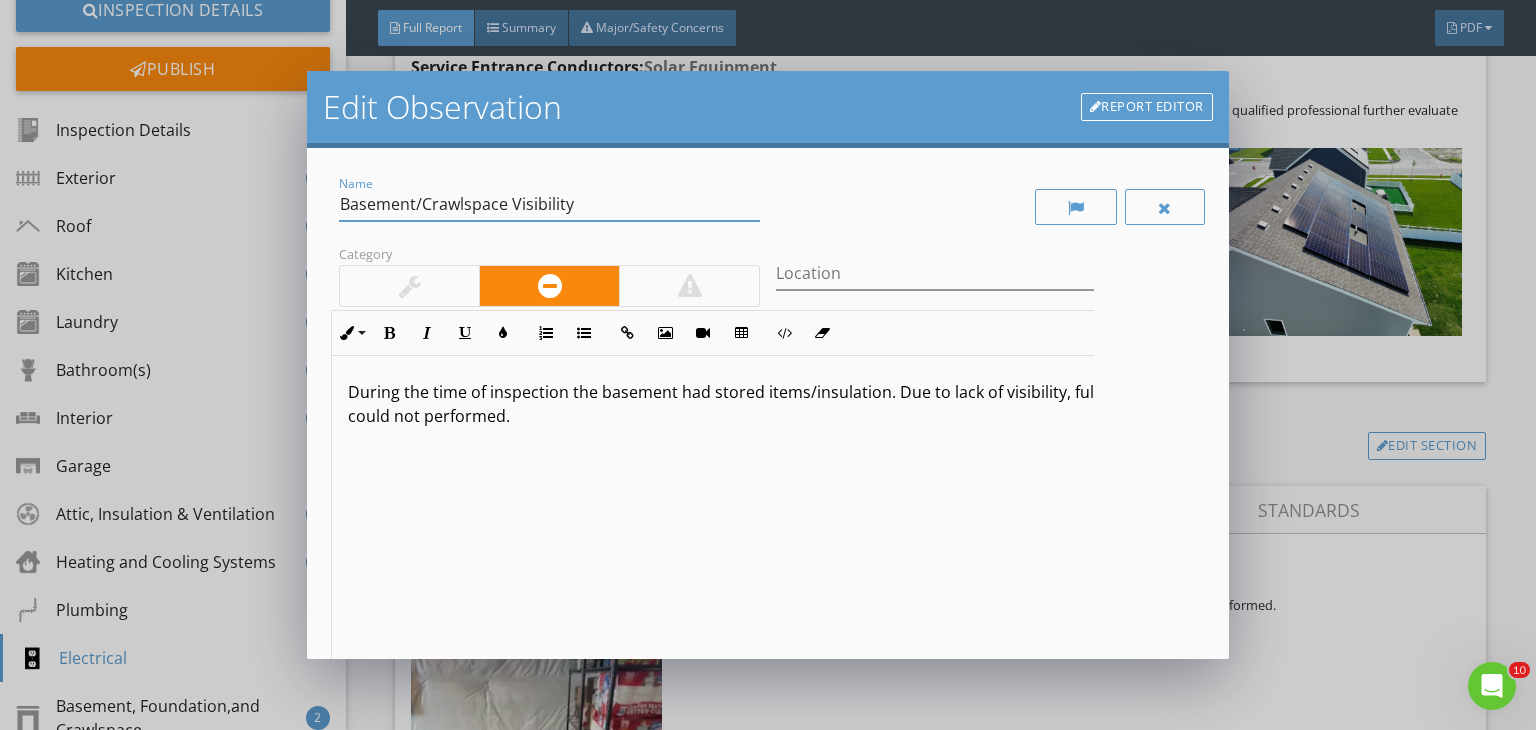 drag, startPoint x: 508, startPoint y: 198, endPoint x: 415, endPoint y: 202, distance: 93.08598 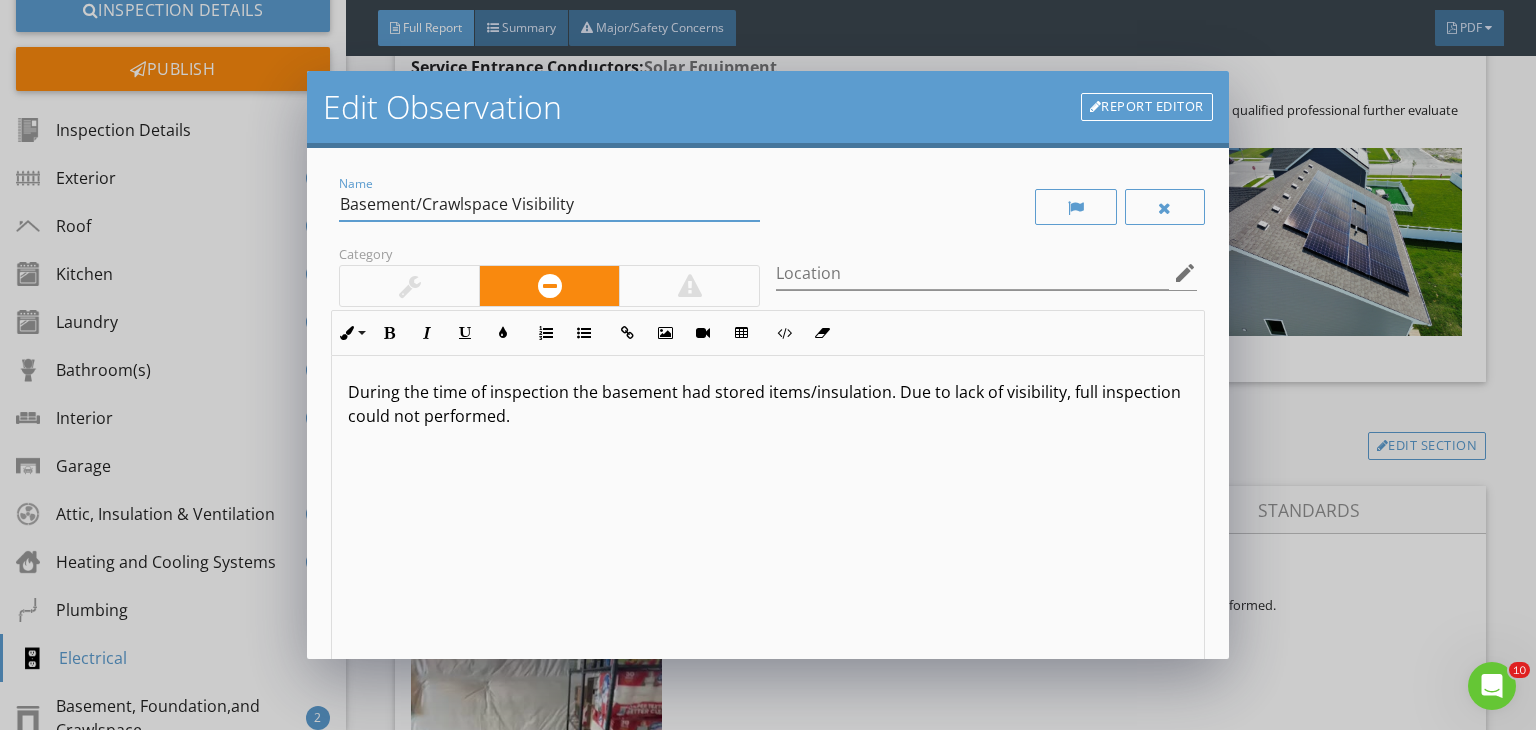 click on "Basement/Crawlspace Visibility" at bounding box center (549, 204) 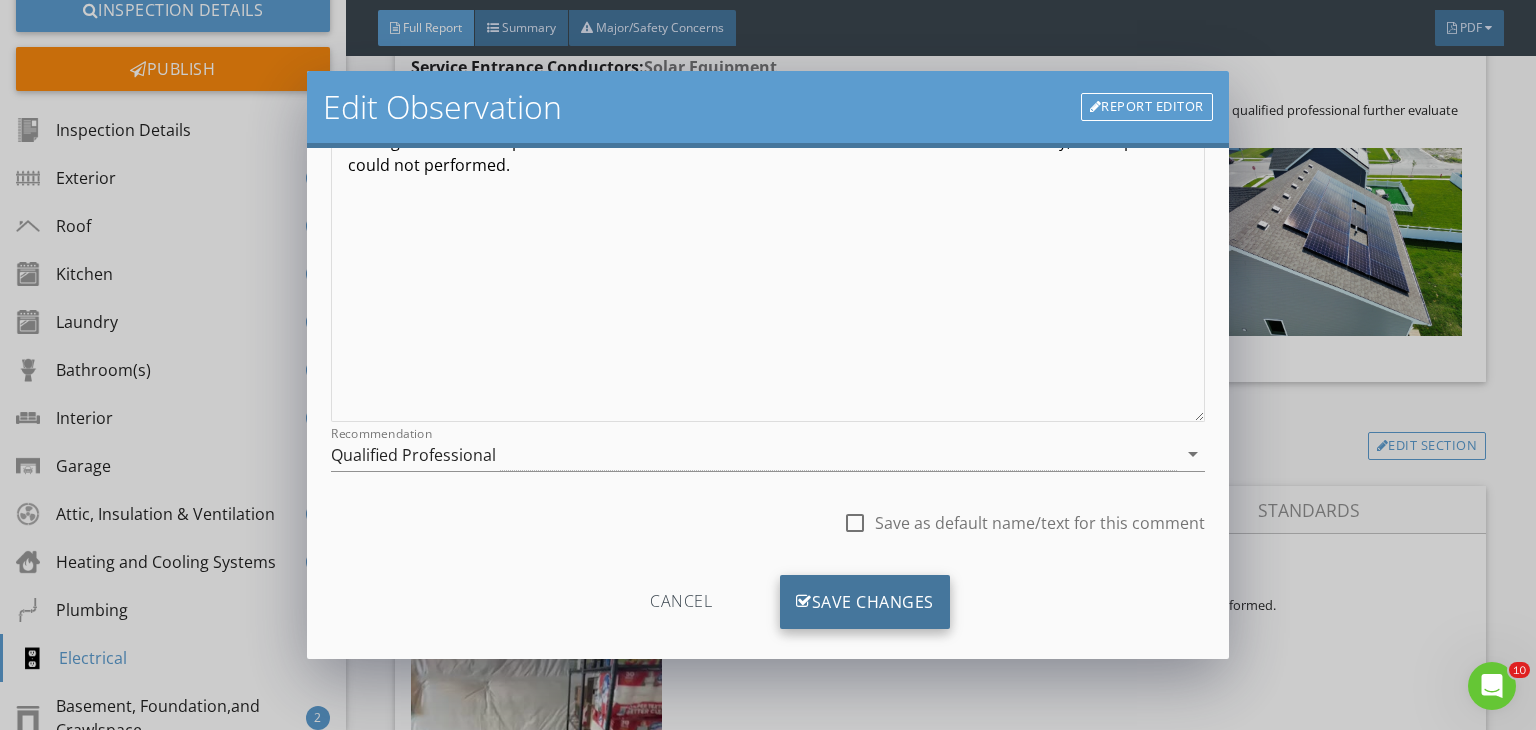 type on "Basement Visibility" 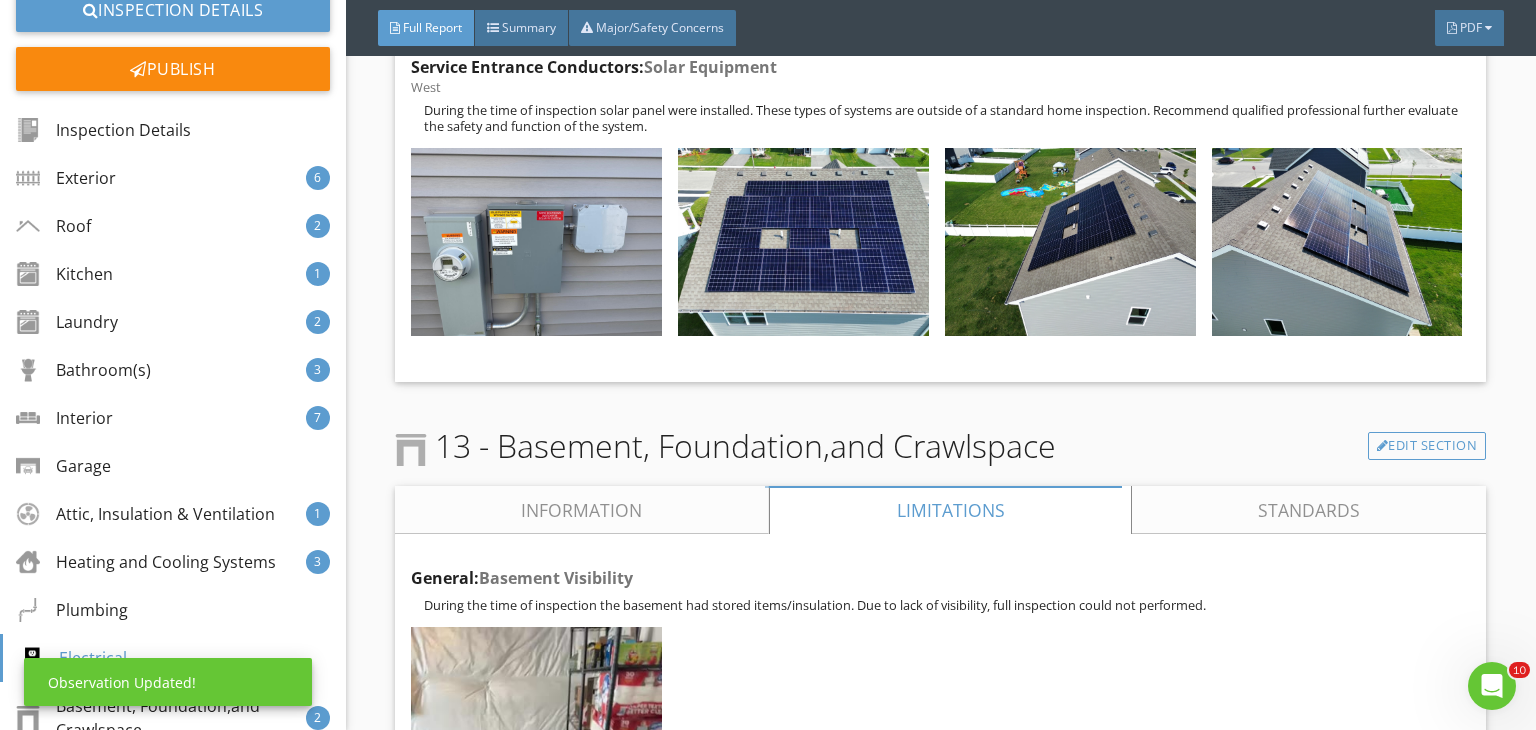 scroll, scrollTop: 39, scrollLeft: 0, axis: vertical 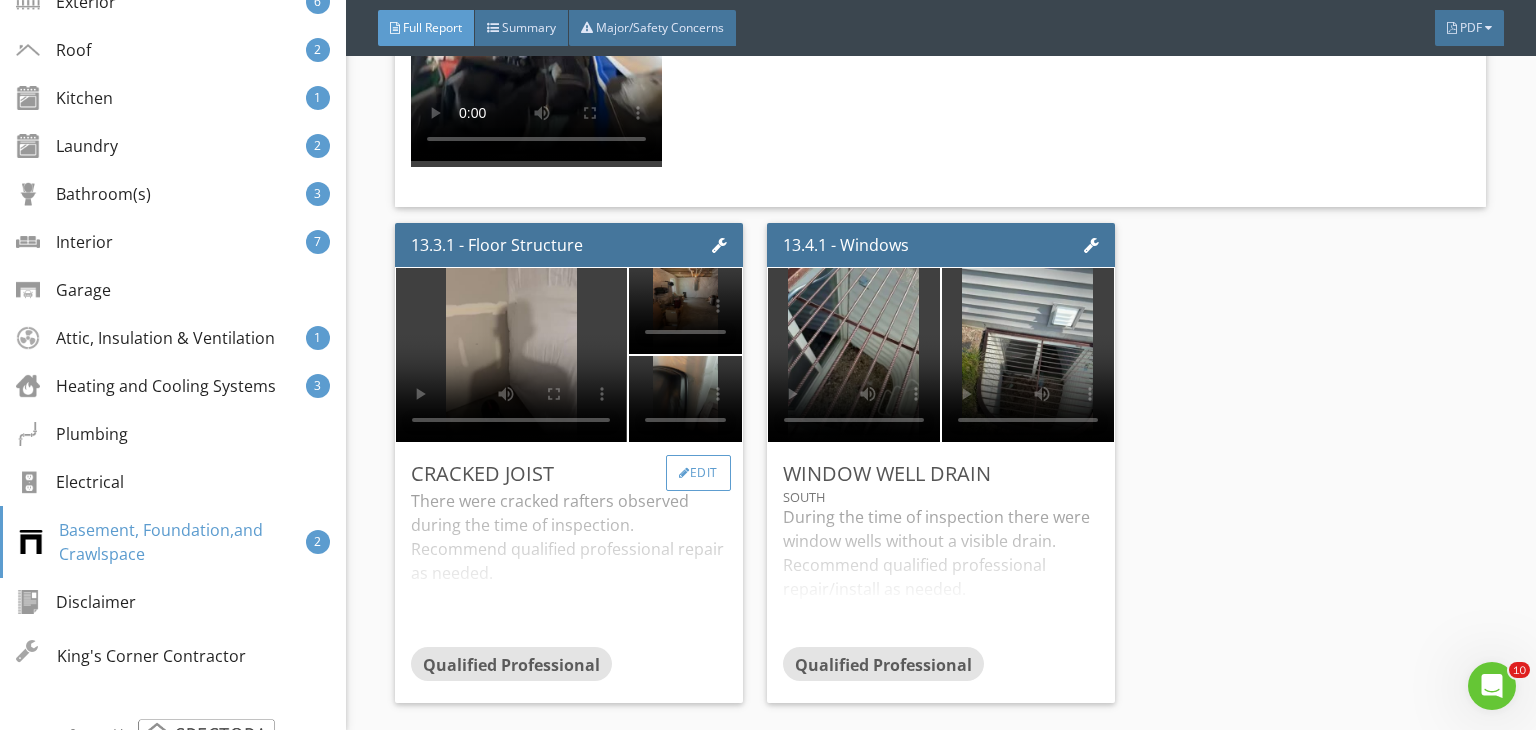 click on "Edit" at bounding box center (698, 473) 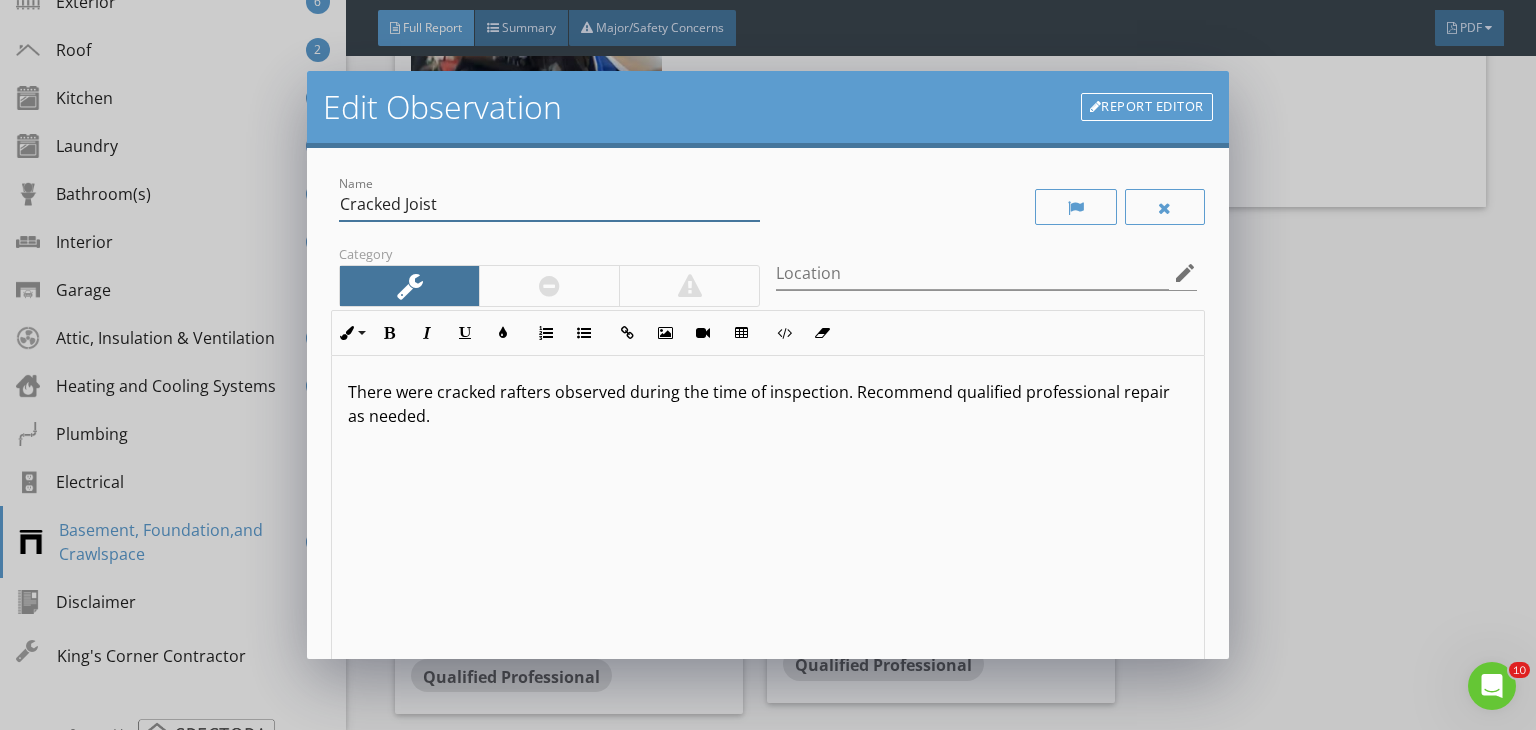 click on "Cracked Joist" at bounding box center (549, 204) 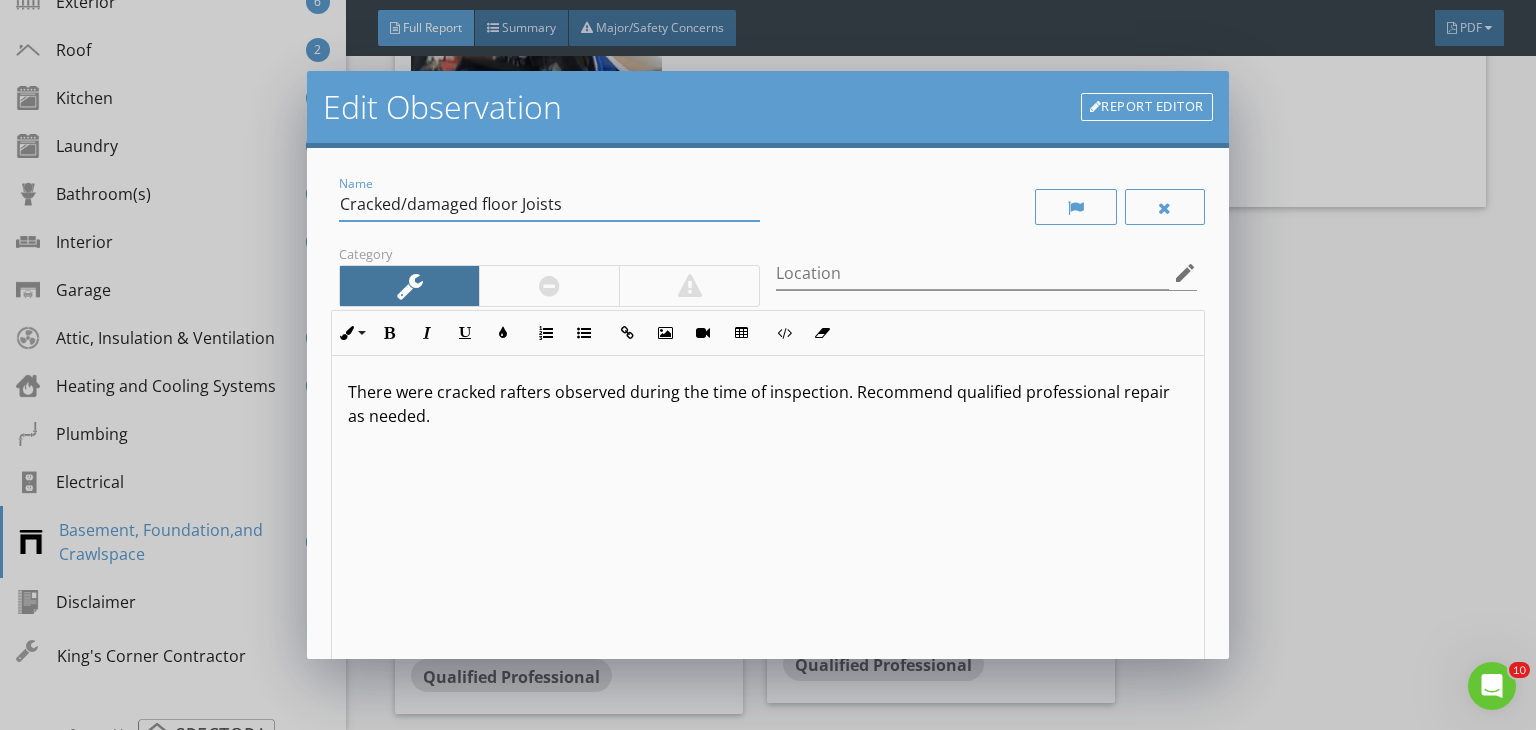 type on "Cracked/damaged floor Joists" 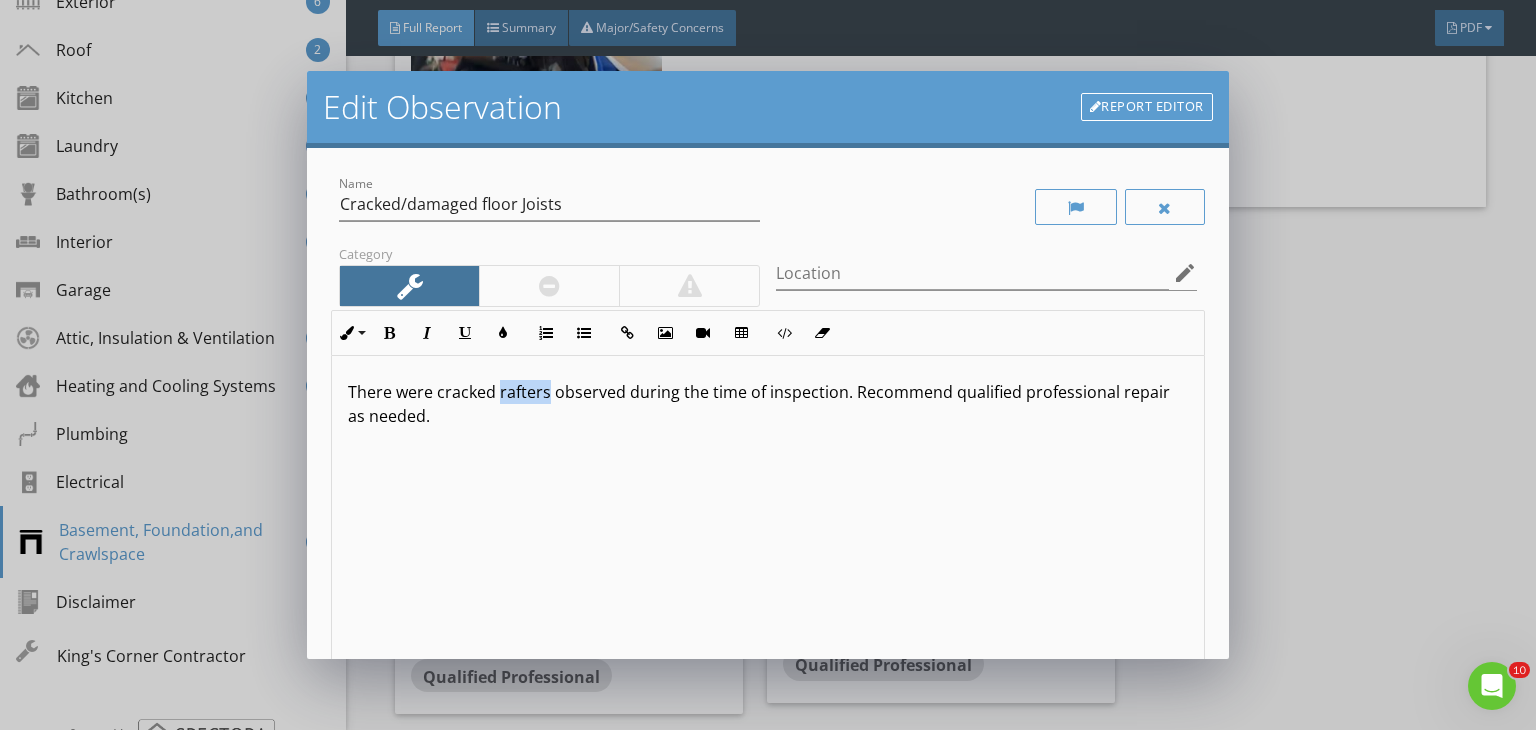 drag, startPoint x: 549, startPoint y: 395, endPoint x: 499, endPoint y: 397, distance: 50.039986 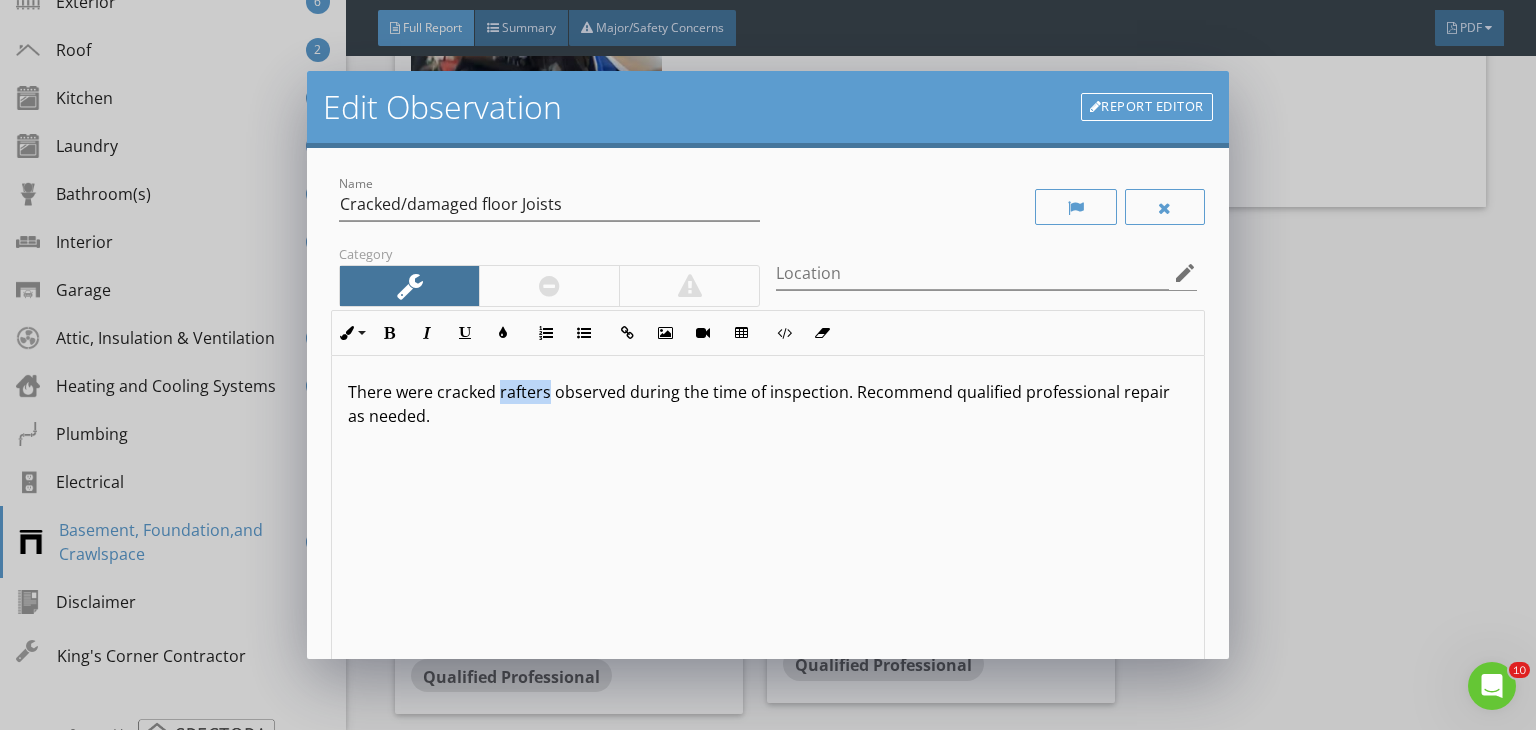 click on "There were cracked rafters observed during the time of inspection. Recommend qualified professional repair as needed." at bounding box center (768, 404) 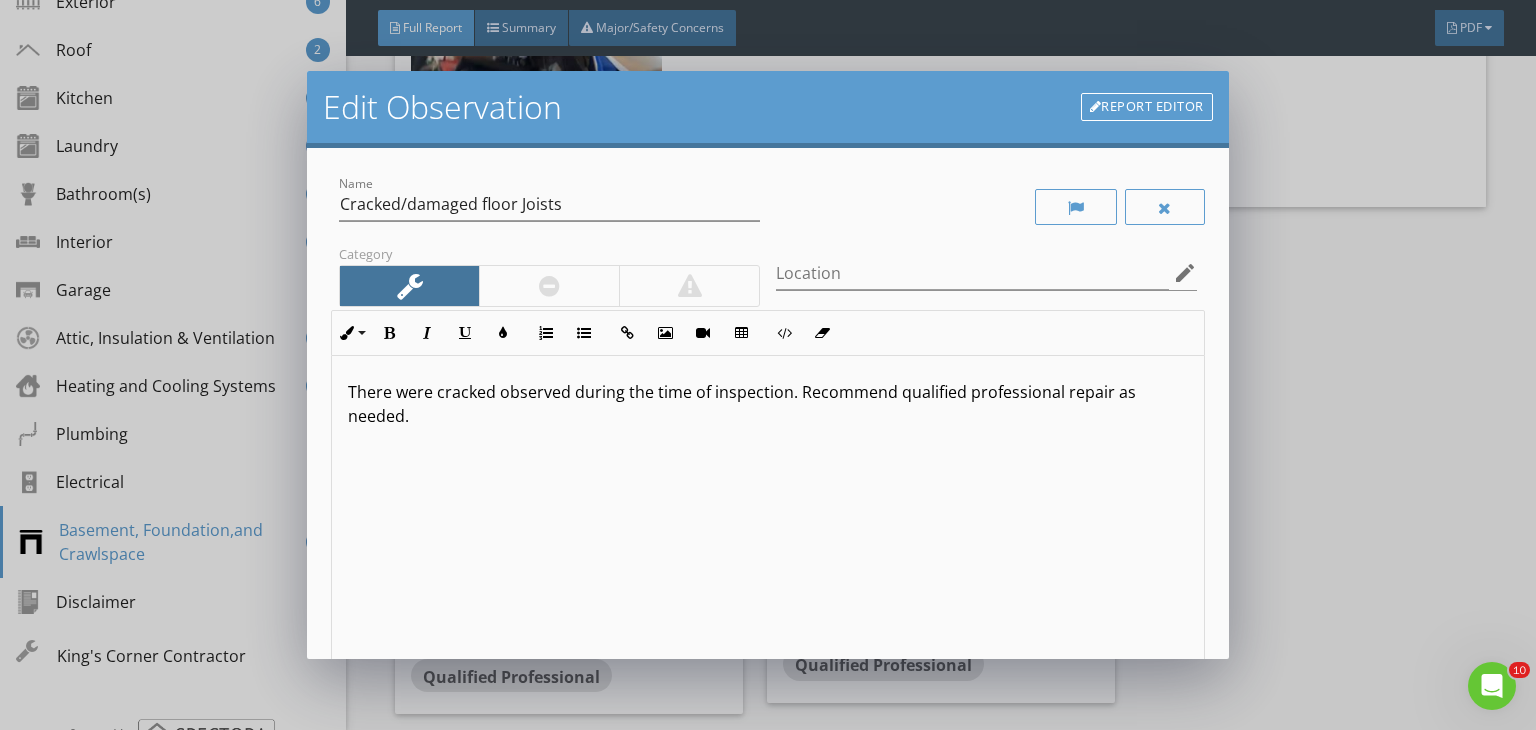 type 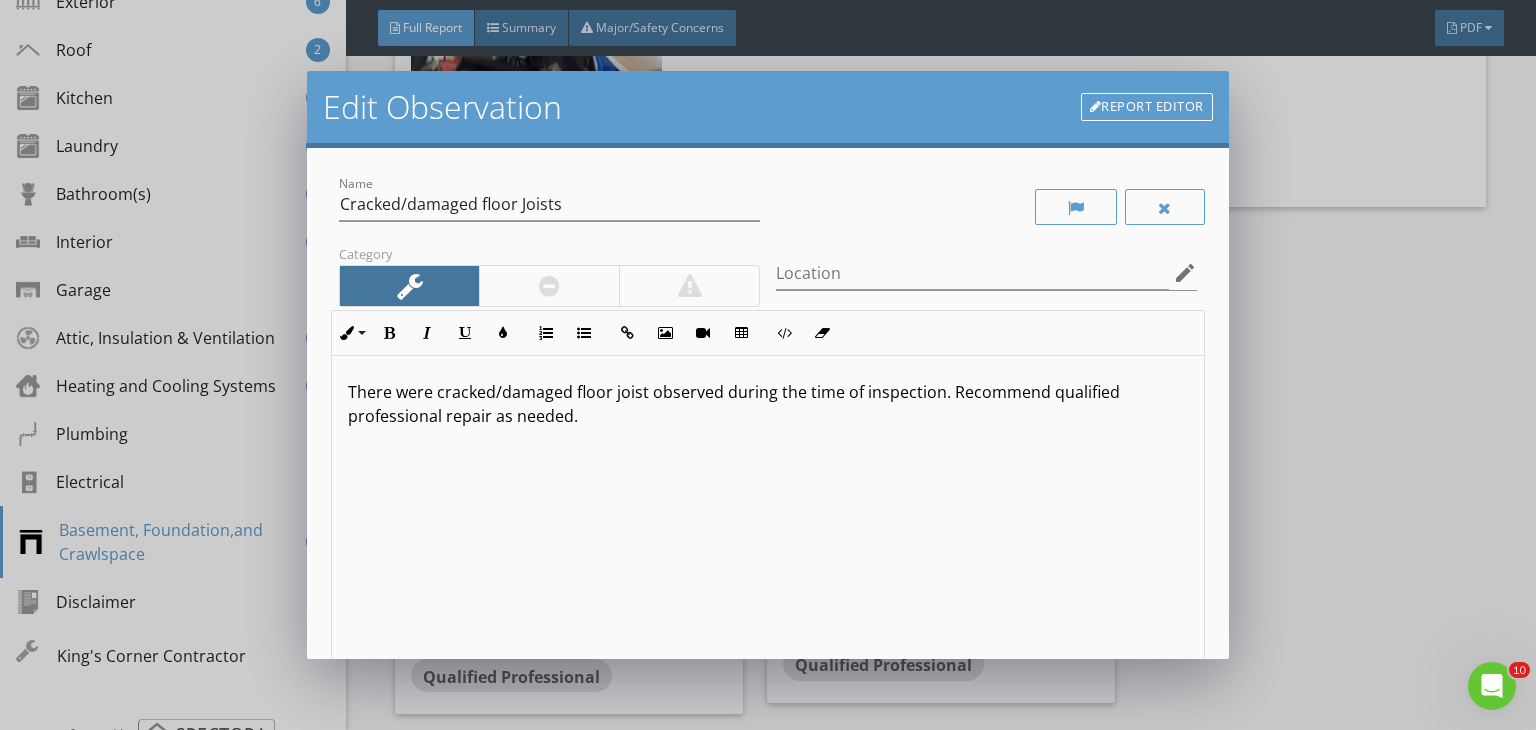 click on "There were cracked/damaged floor joist observed during the time of inspection. Recommend qualified professional repair as needed." at bounding box center [768, 404] 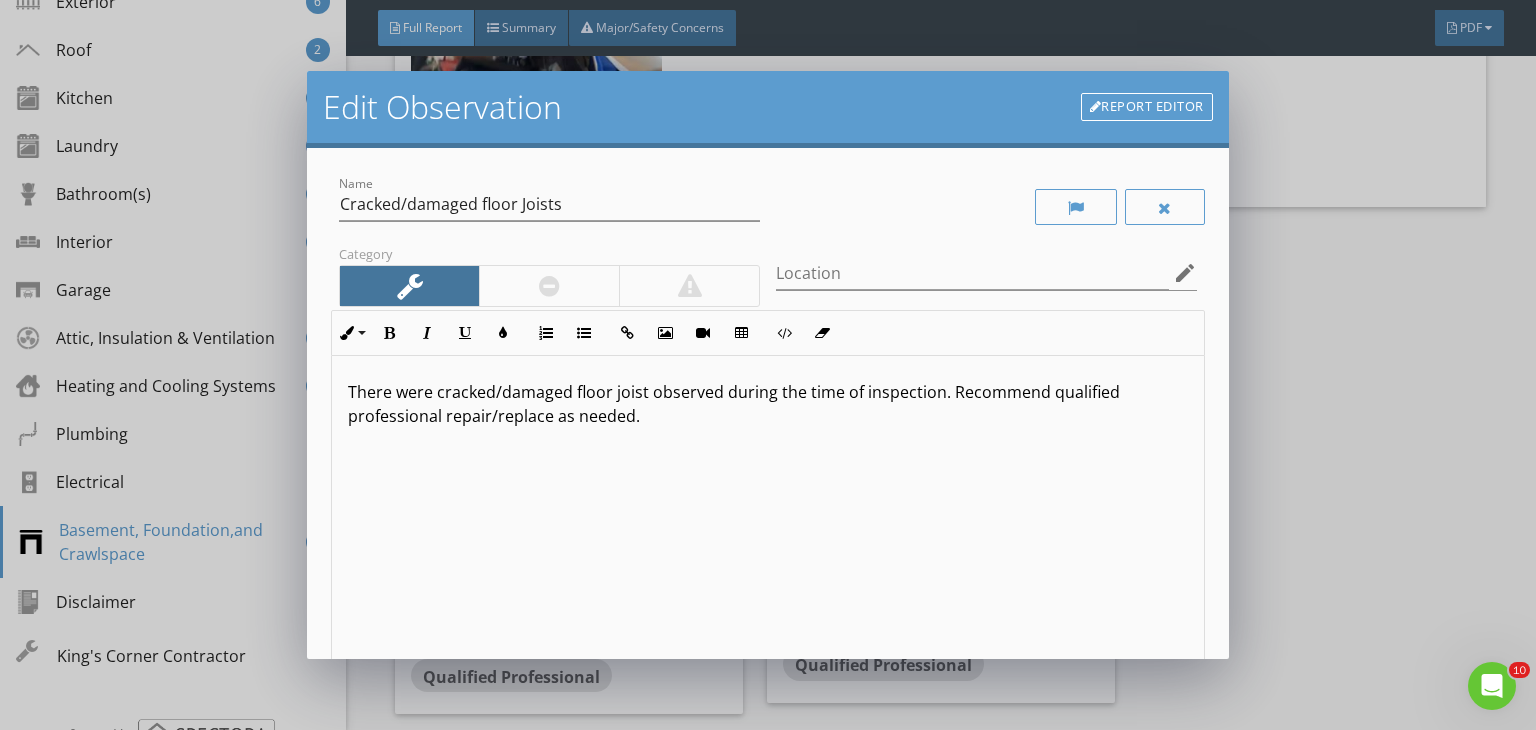 scroll, scrollTop: 0, scrollLeft: 0, axis: both 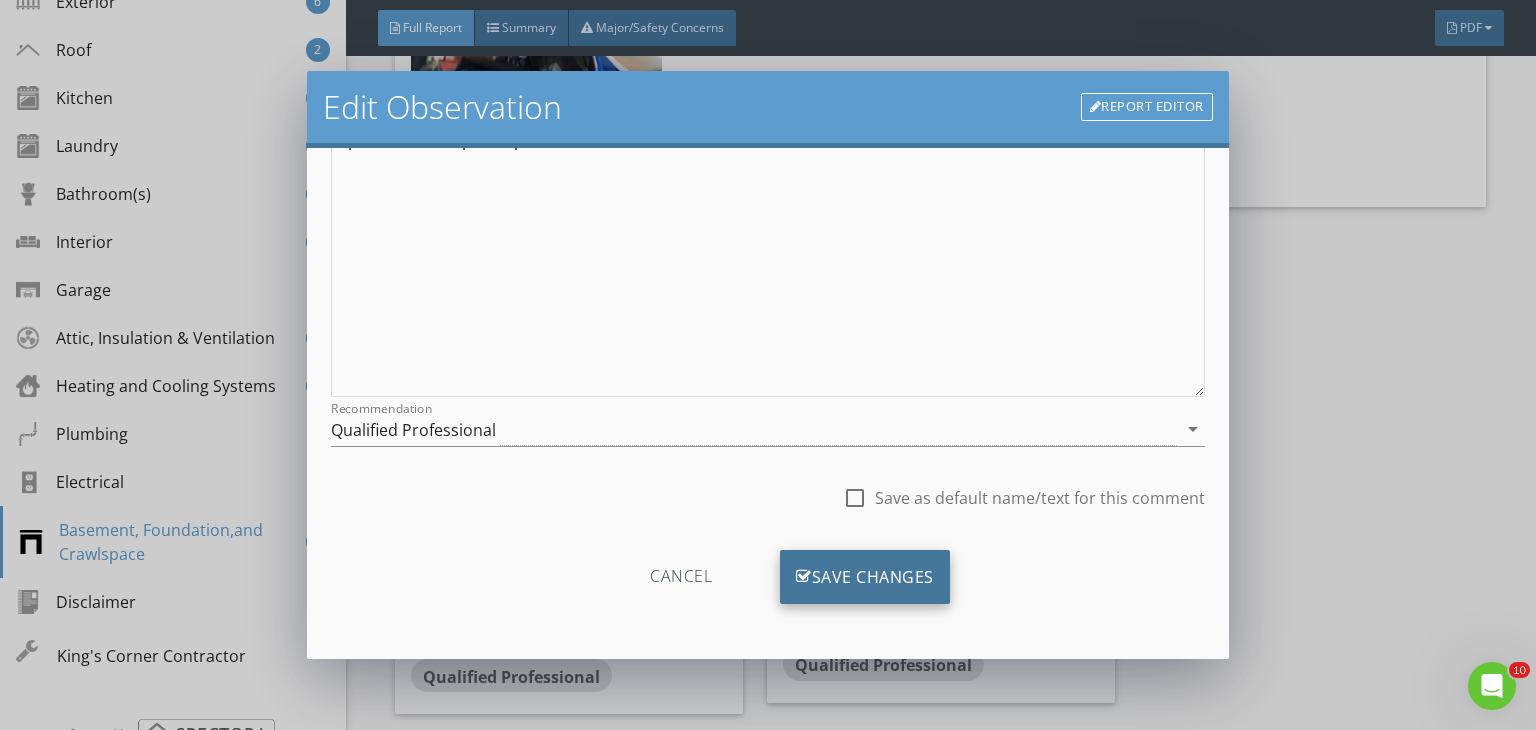 click on "Save Changes" at bounding box center (865, 577) 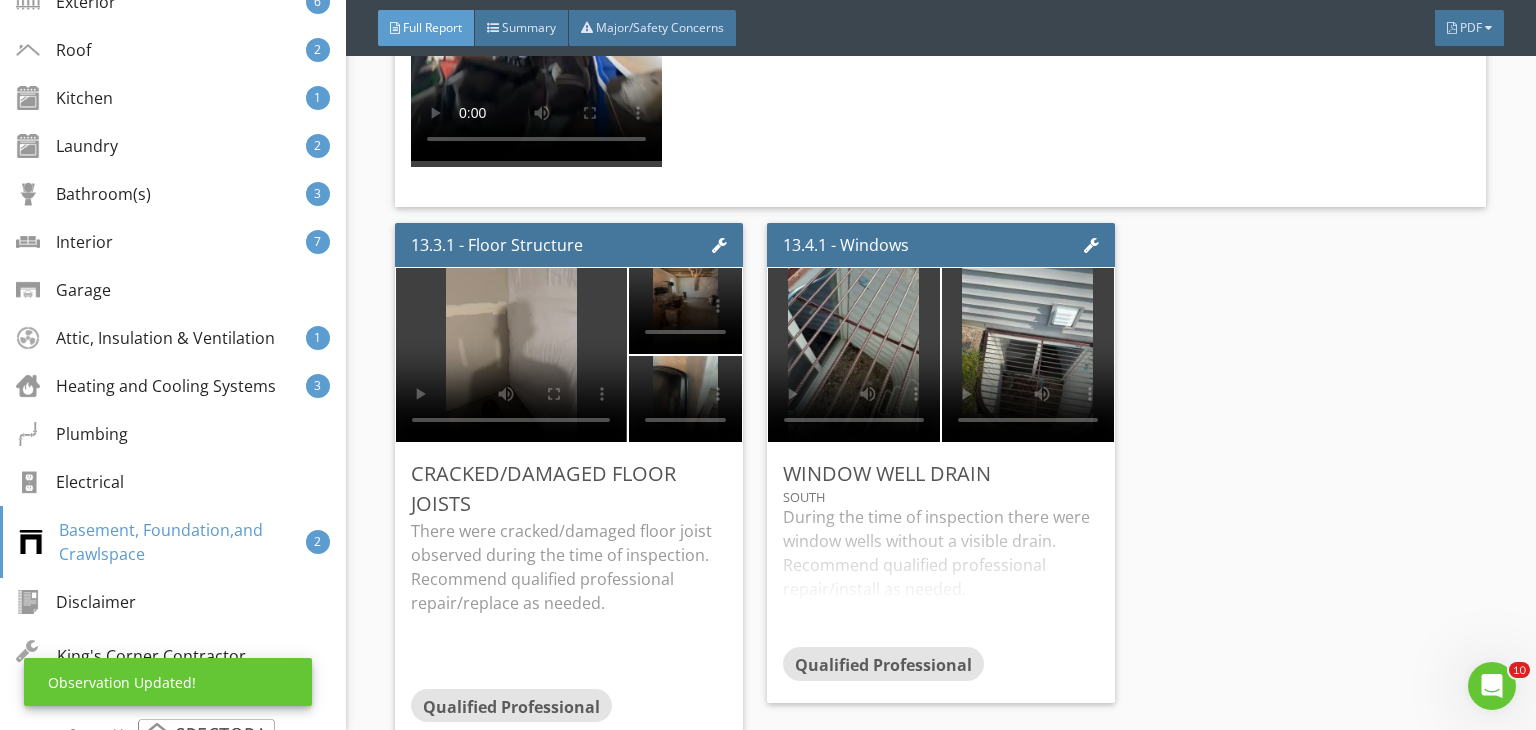scroll, scrollTop: 39, scrollLeft: 0, axis: vertical 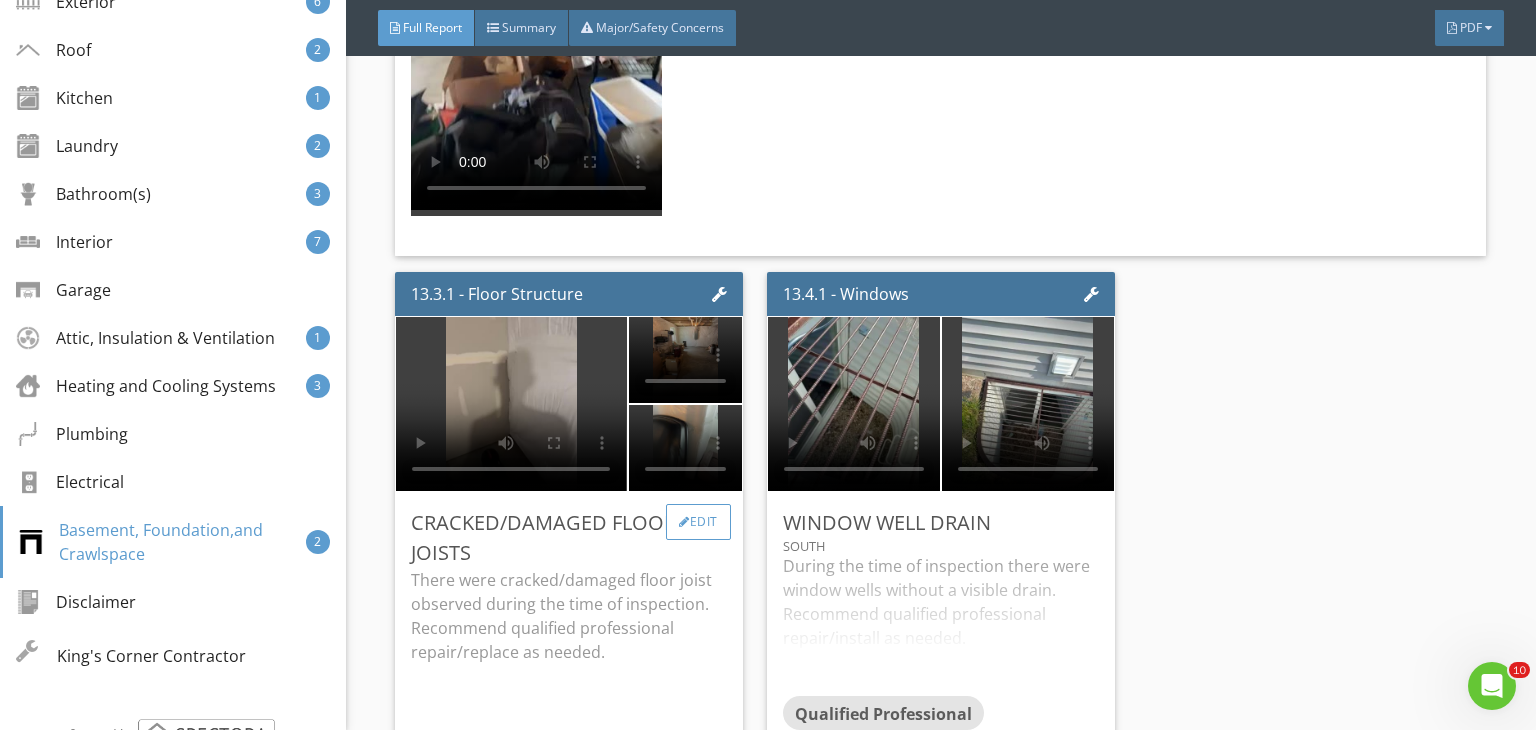 click on "Edit" at bounding box center (698, 522) 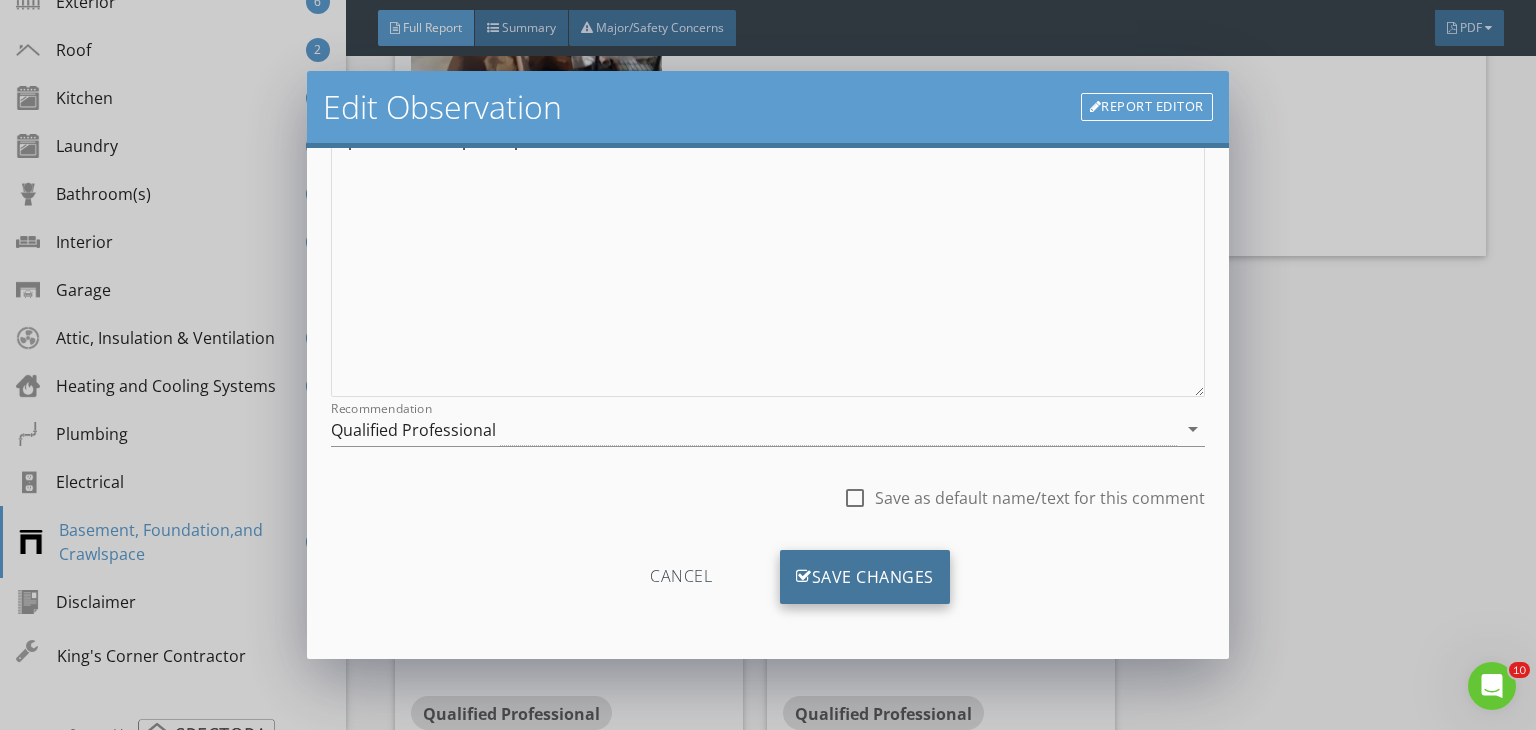 click on "Save Changes" at bounding box center [865, 577] 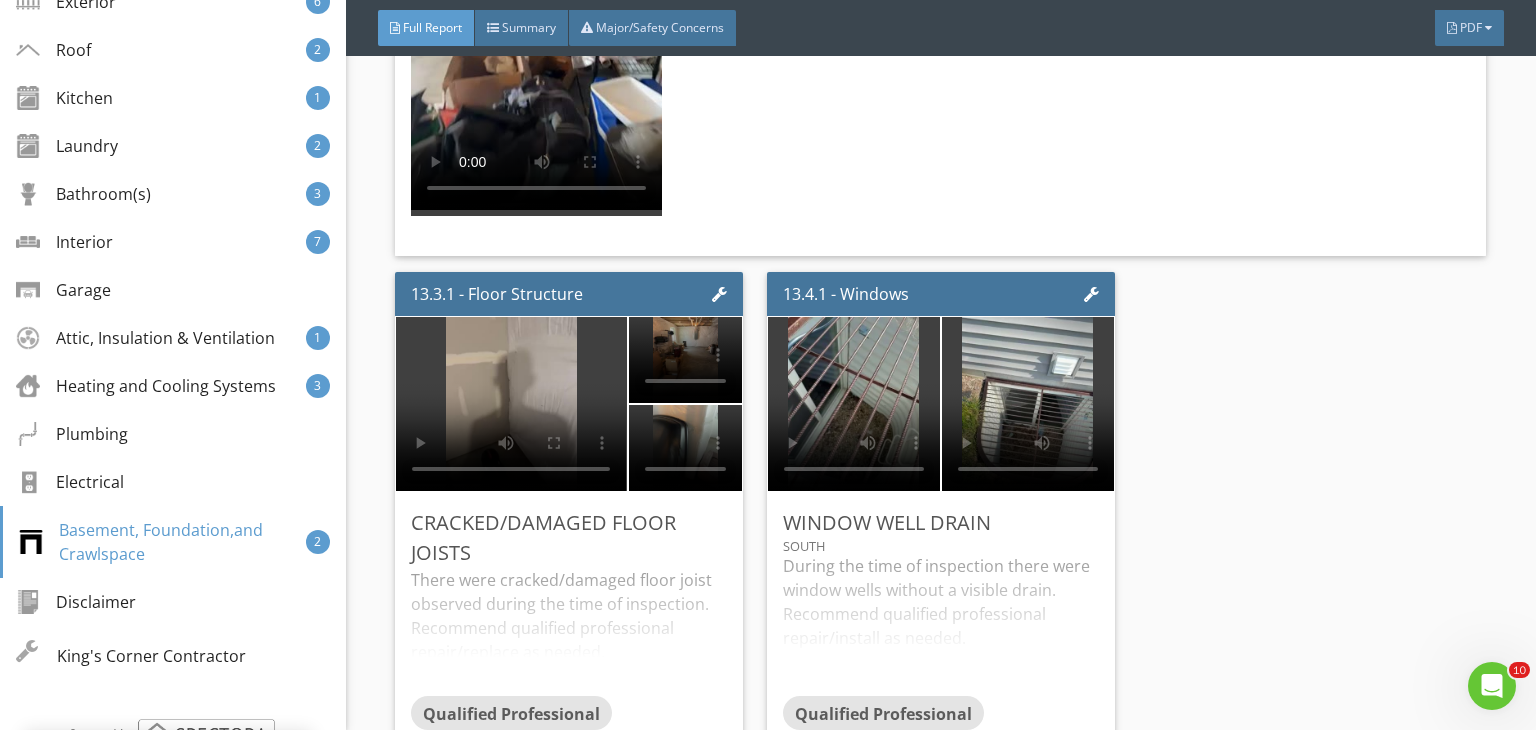 scroll, scrollTop: 39, scrollLeft: 0, axis: vertical 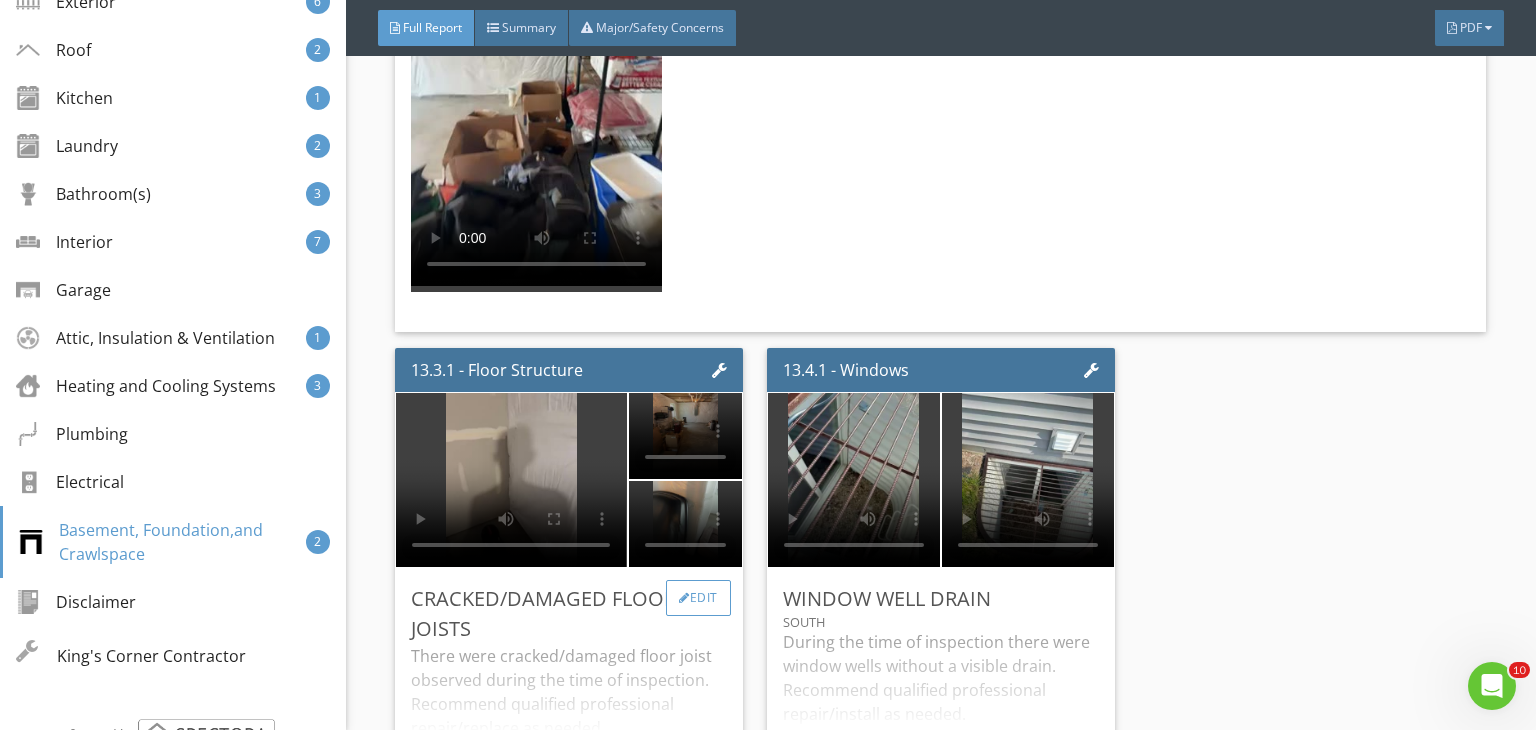 click on "Edit" at bounding box center [698, 598] 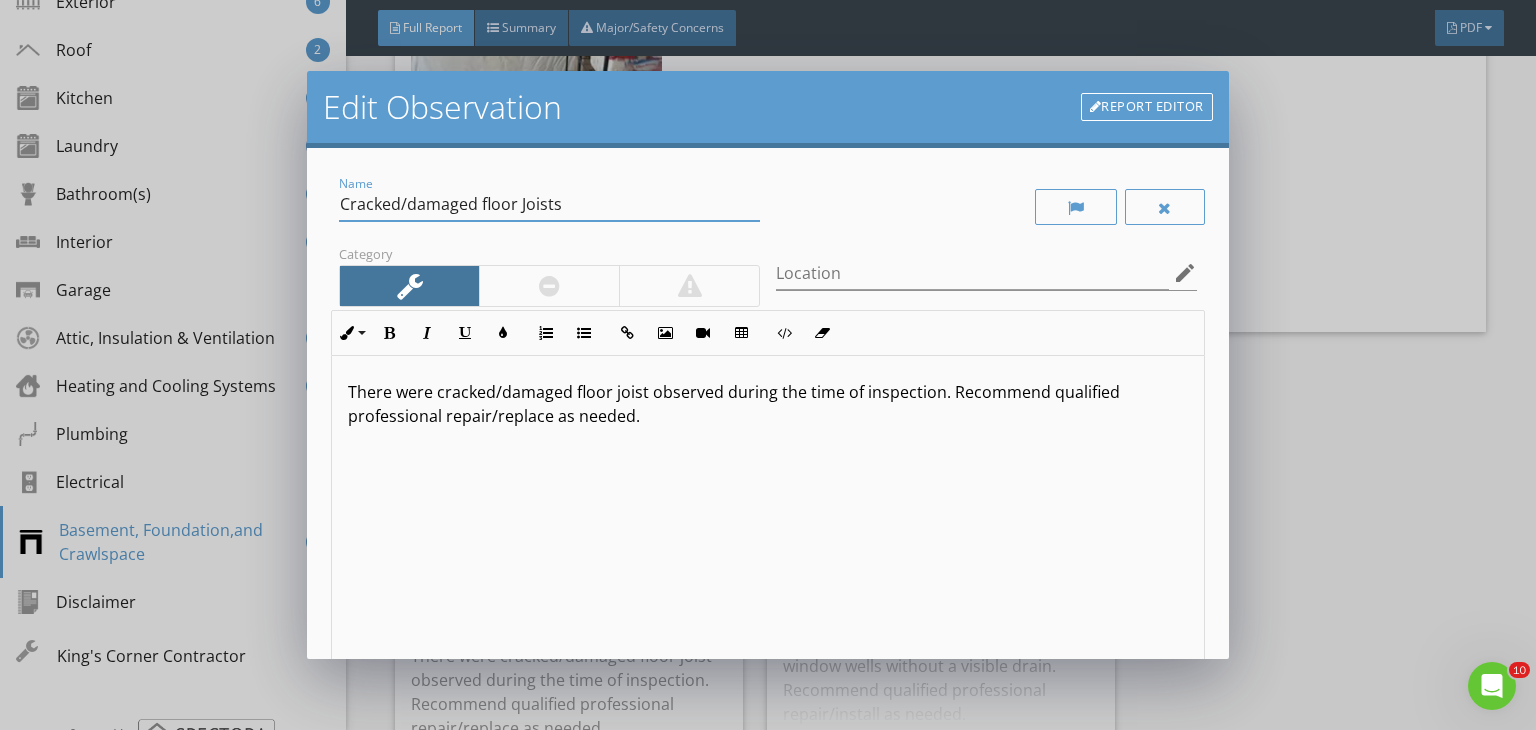 drag, startPoint x: 476, startPoint y: 204, endPoint x: 317, endPoint y: 200, distance: 159.05031 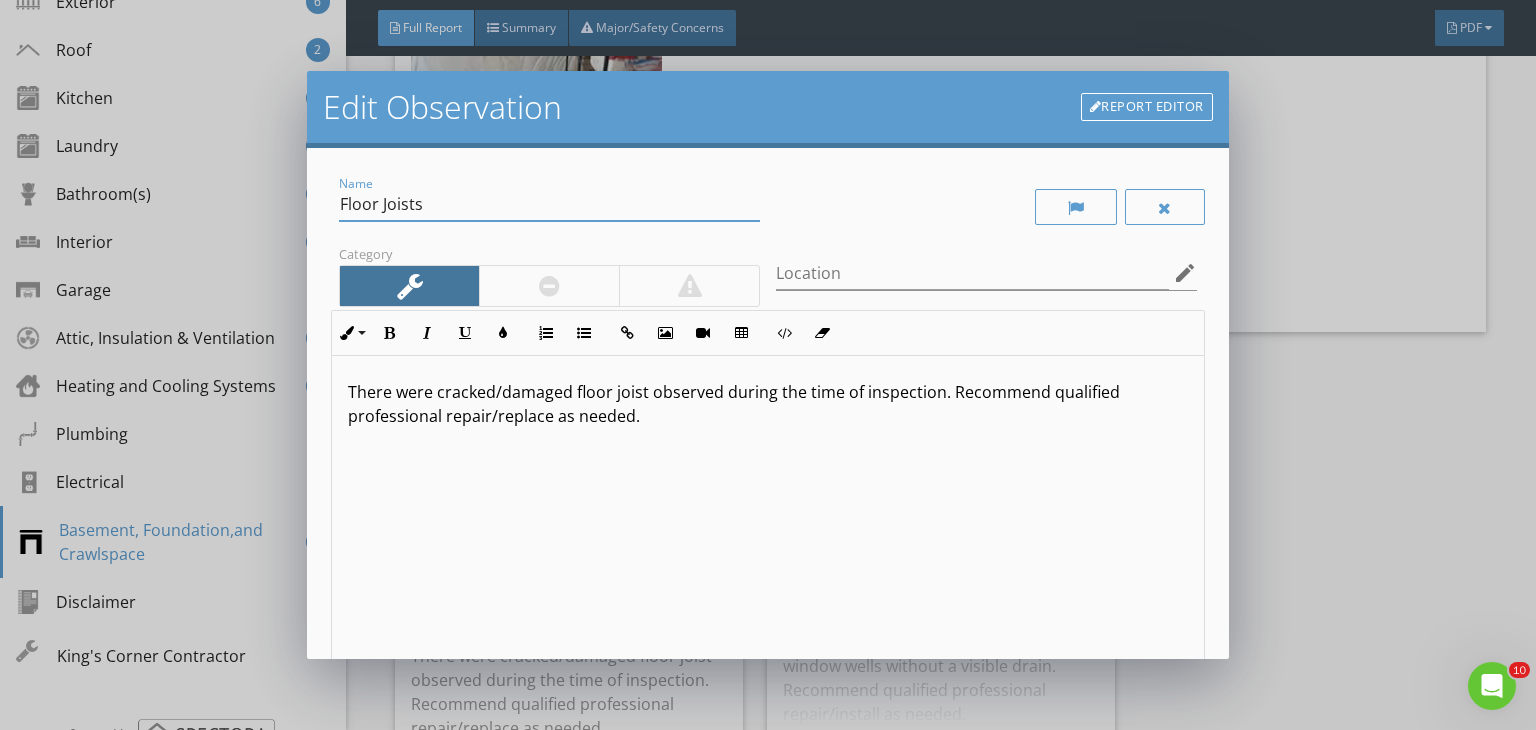 type on "Floor Joists" 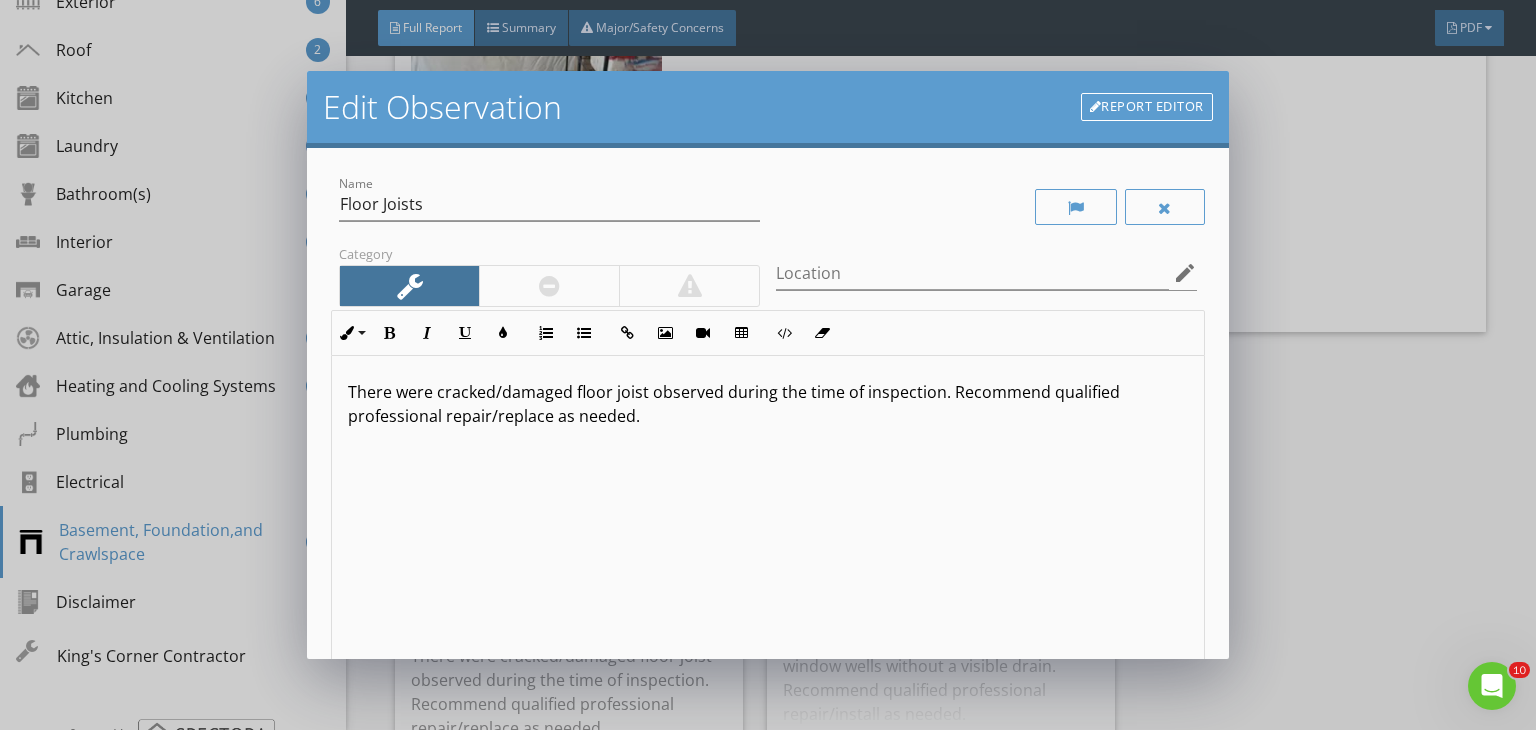 type 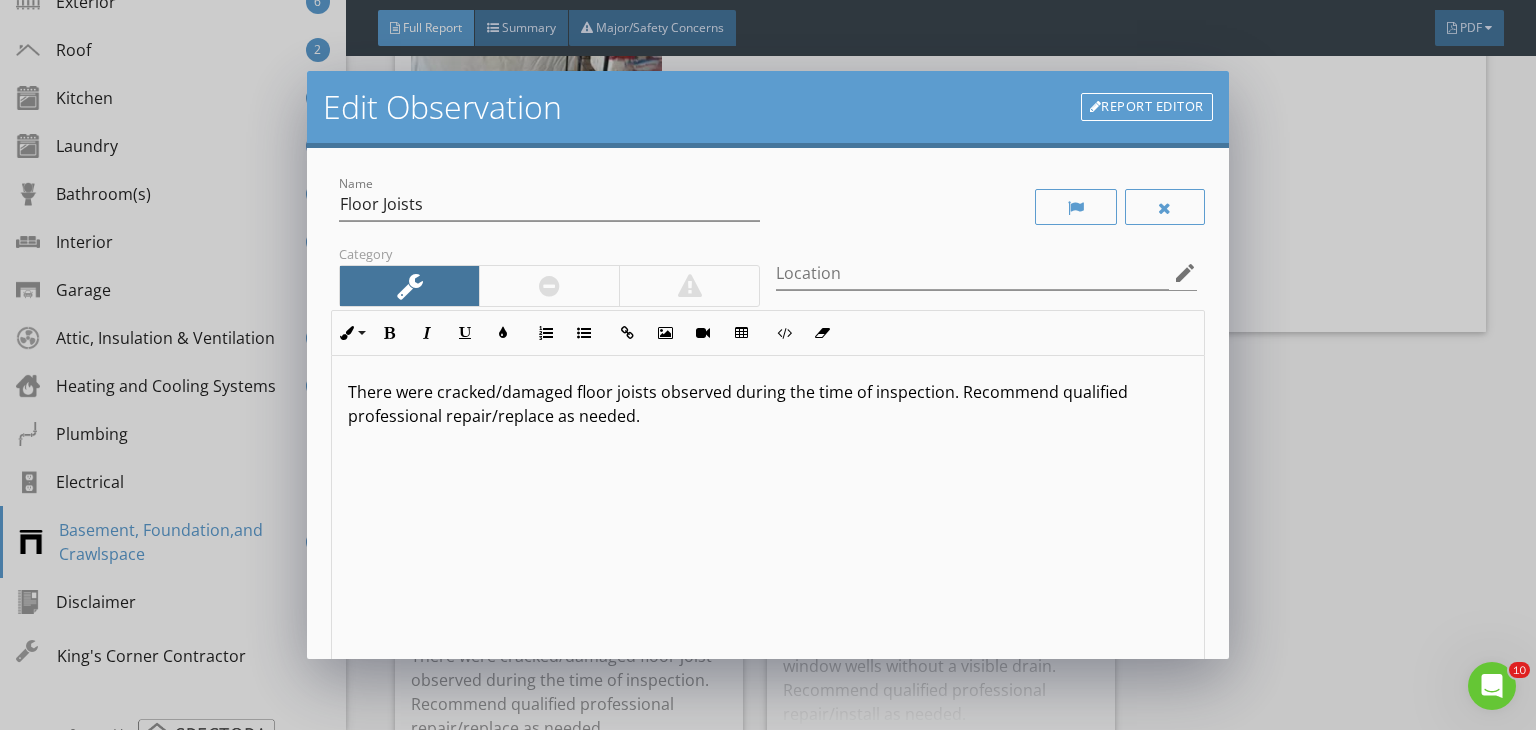 click on "There were cracked/damaged floor joists observed during the time of inspection. Recommend qualified professional repair/replace as needed." at bounding box center (768, 404) 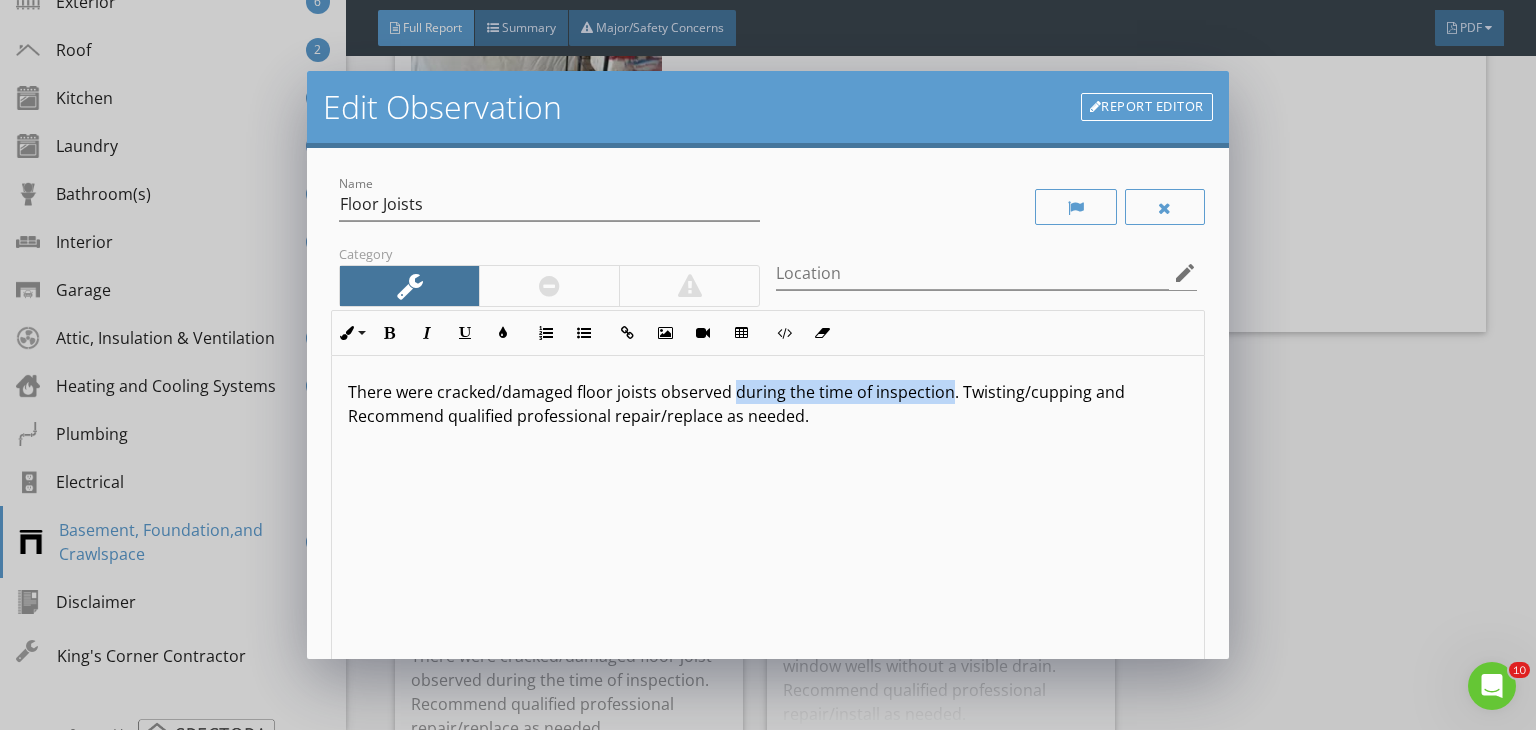 drag, startPoint x: 733, startPoint y: 395, endPoint x: 943, endPoint y: 393, distance: 210.00952 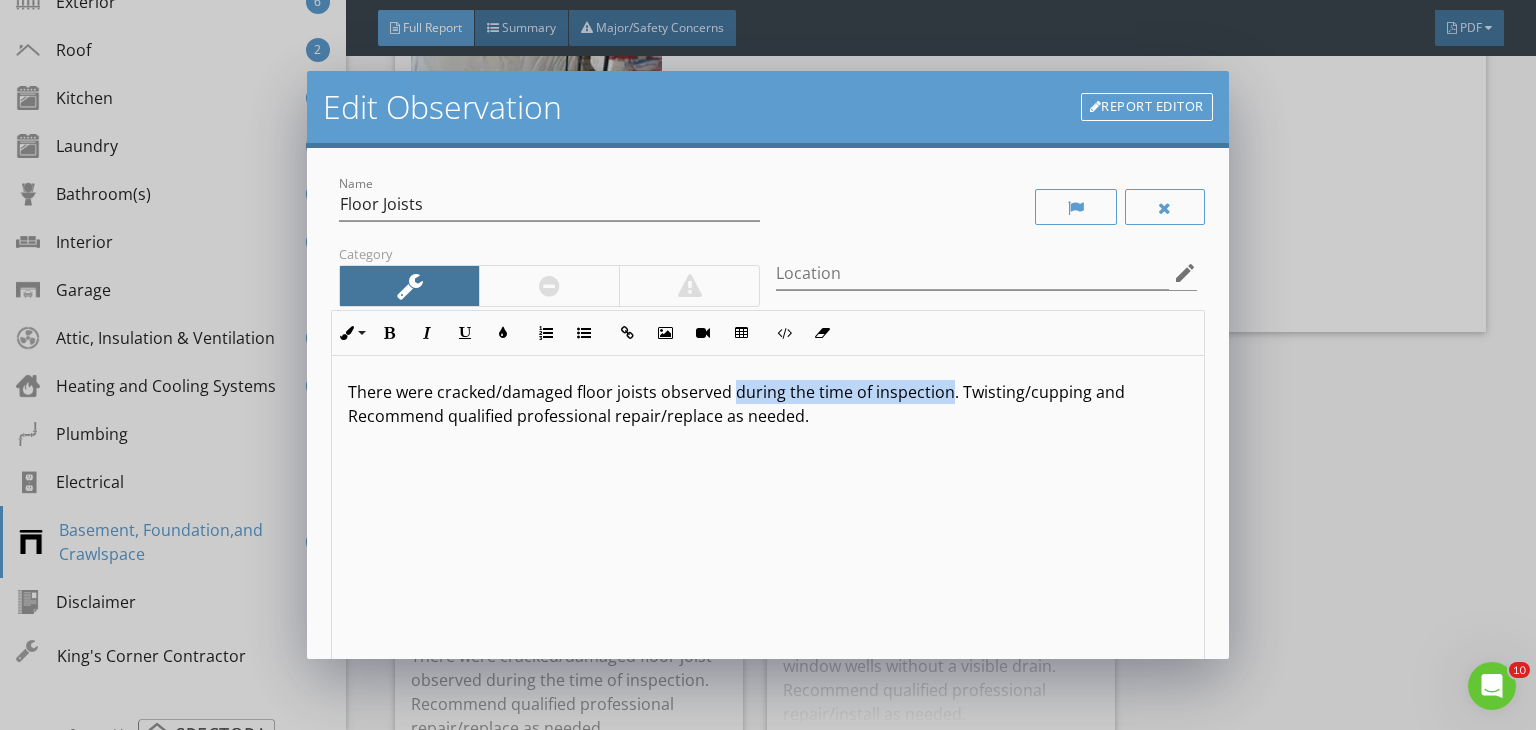 click on "There were cracked/damaged floor joists observed during the time of inspection. Twisting/cupping and Recommend qualified professional repair/replace as needed." at bounding box center (768, 404) 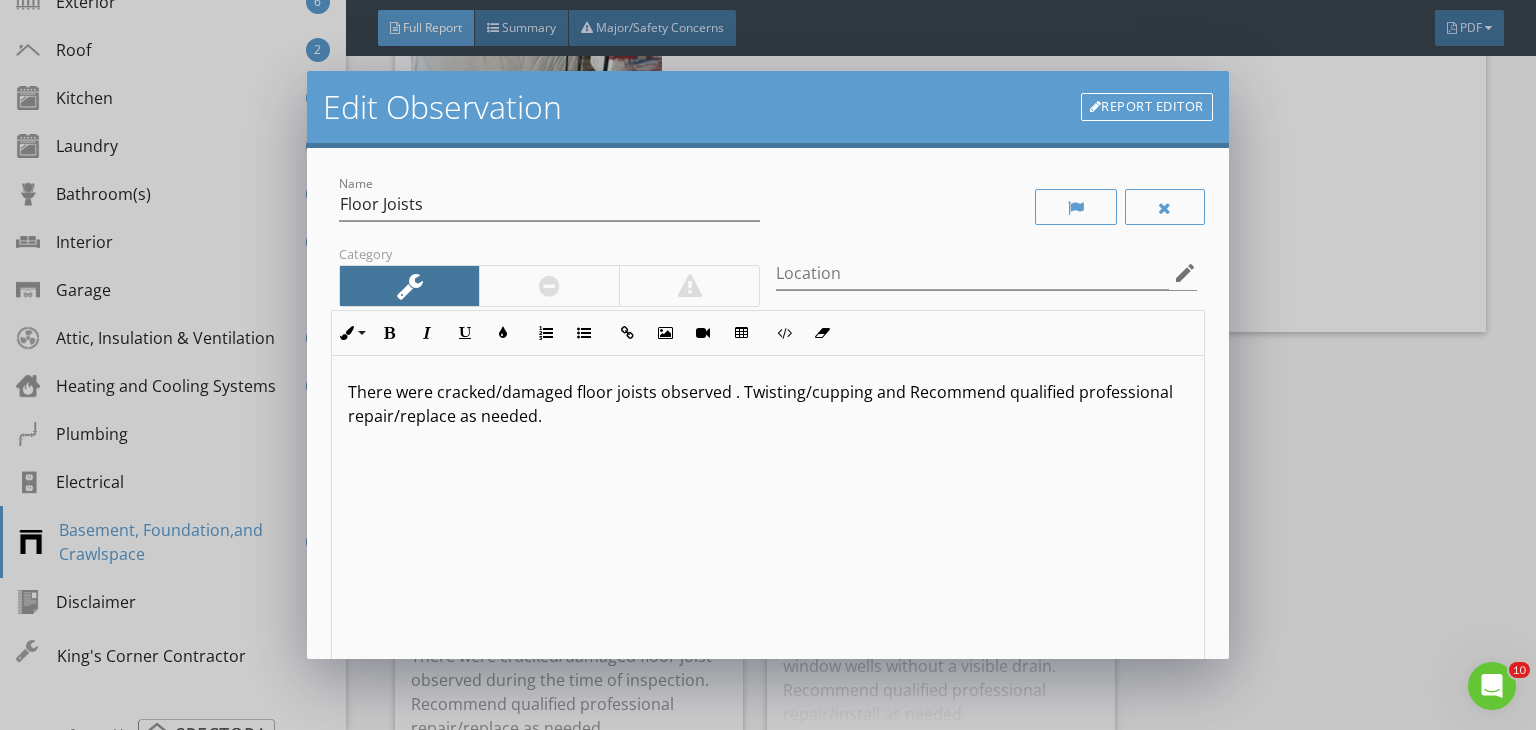 click on "There were cracked/damaged floor joists observed . Twisting/cupping and Recommend qualified professional repair/replace as needed." at bounding box center (768, 404) 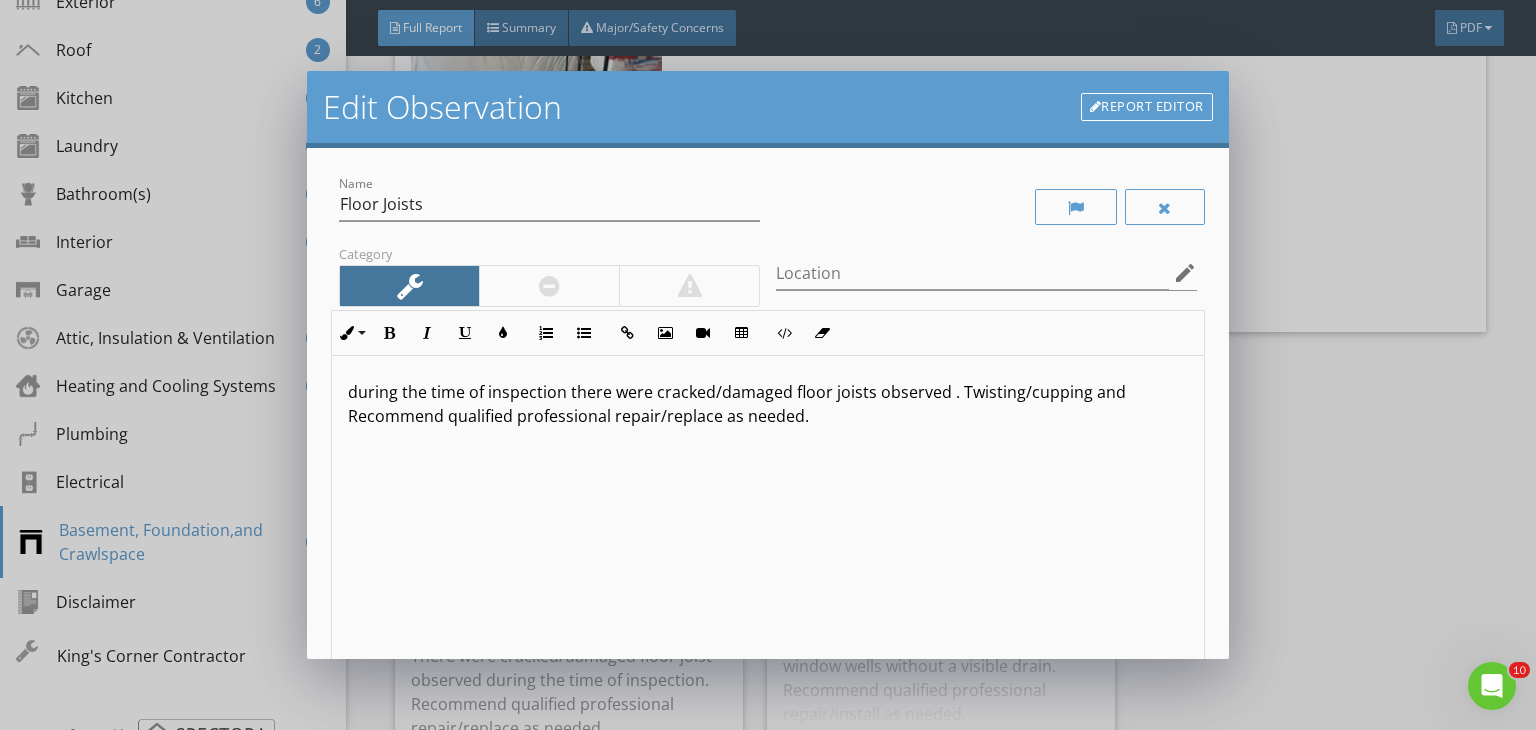 click on "during the time of inspection there were cracked/damaged floor joists observed . Twisting/cupping and Recommend qualified professional repair/replace as needed." at bounding box center [768, 404] 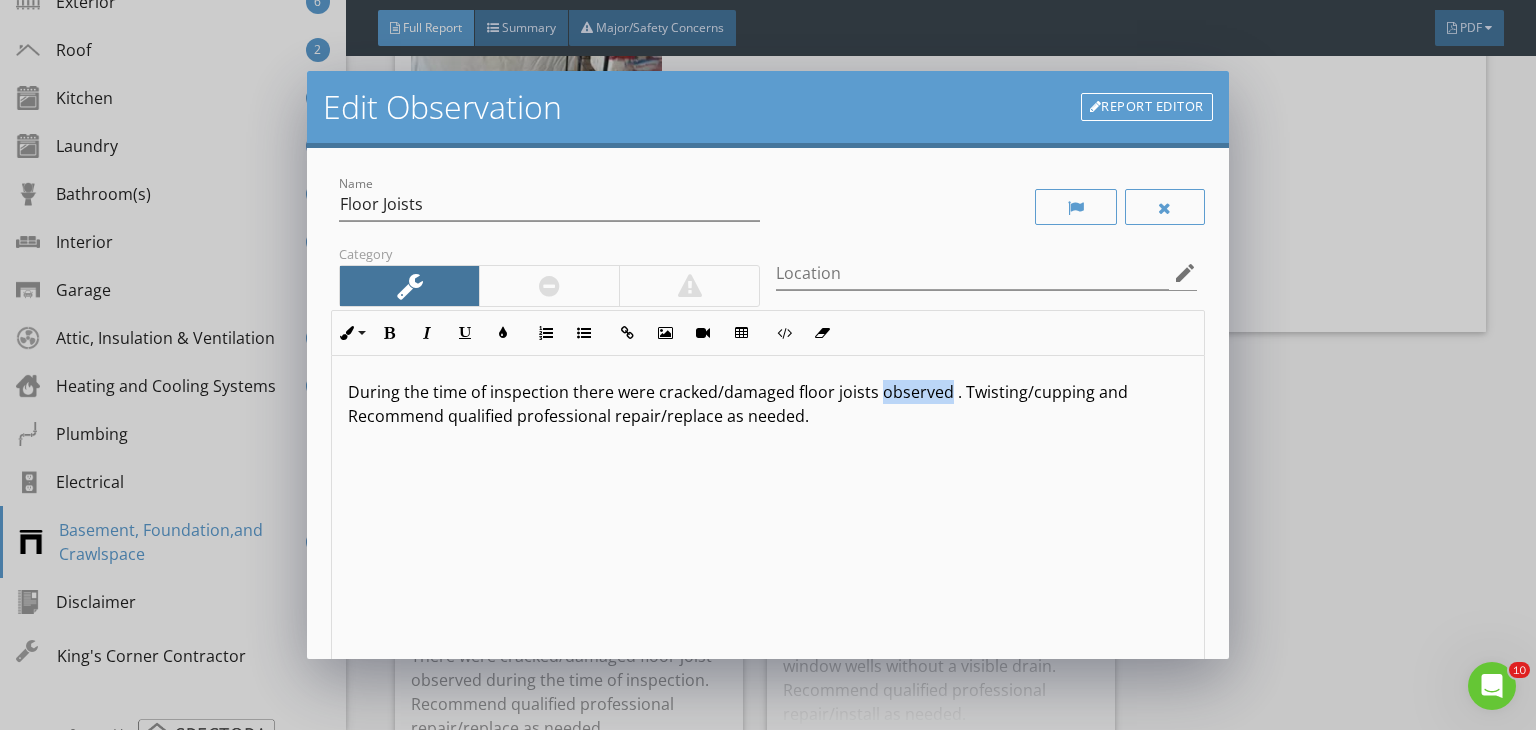 drag, startPoint x: 876, startPoint y: 395, endPoint x: 944, endPoint y: 397, distance: 68.0294 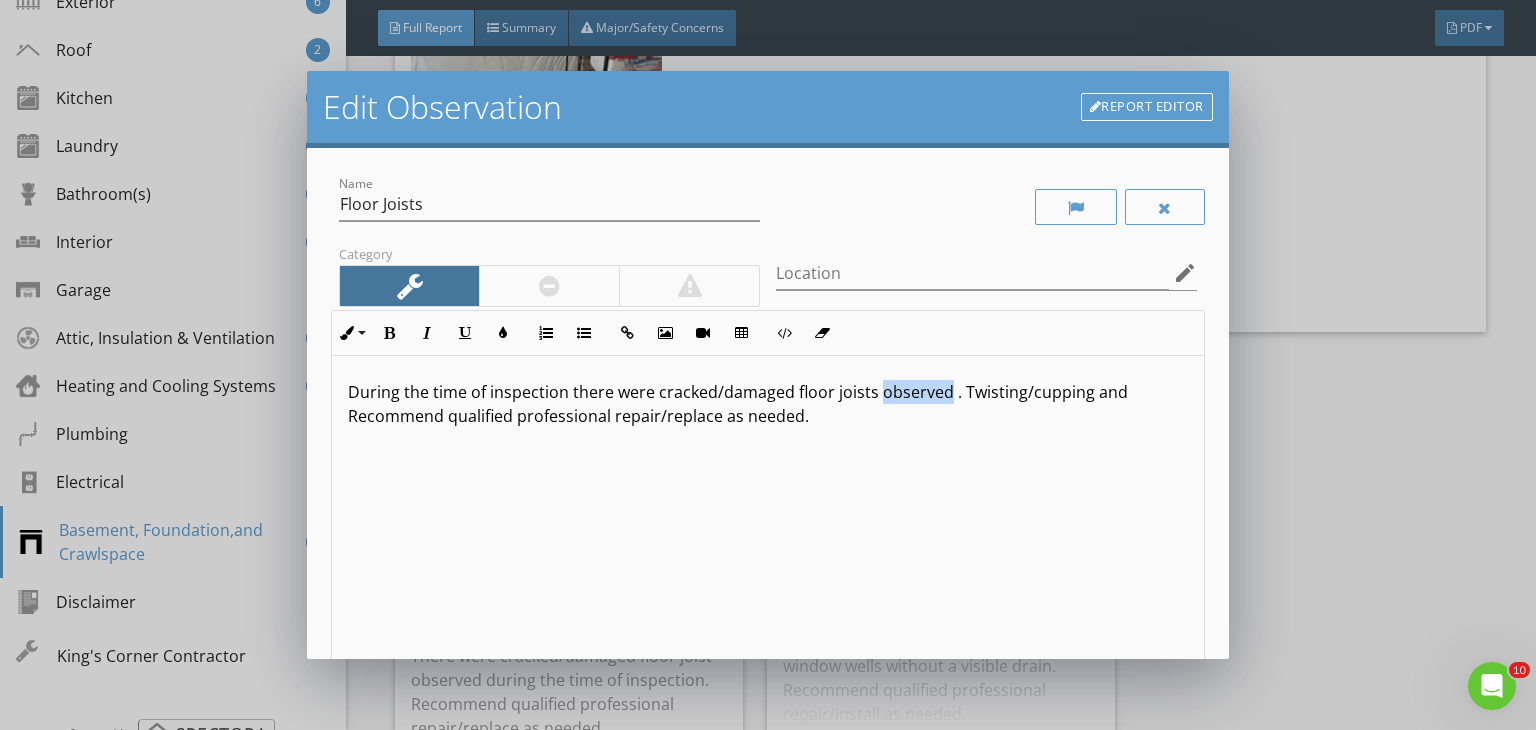 click on "During the time of inspection there were cracked/damaged floor joists observed . Twisting/cupping and Recommend qualified professional repair/replace as needed." at bounding box center [768, 404] 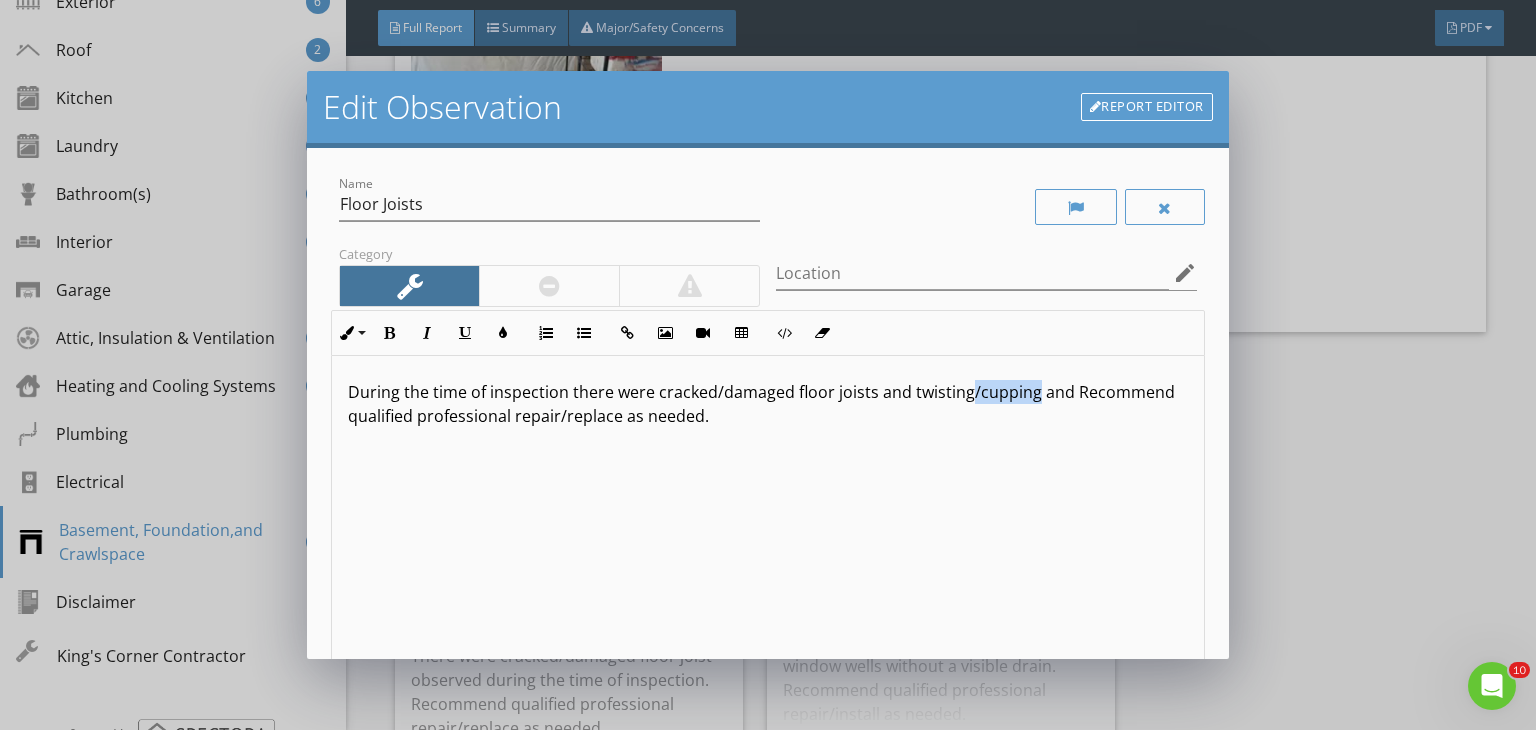 drag, startPoint x: 975, startPoint y: 390, endPoint x: 1031, endPoint y: 397, distance: 56.435802 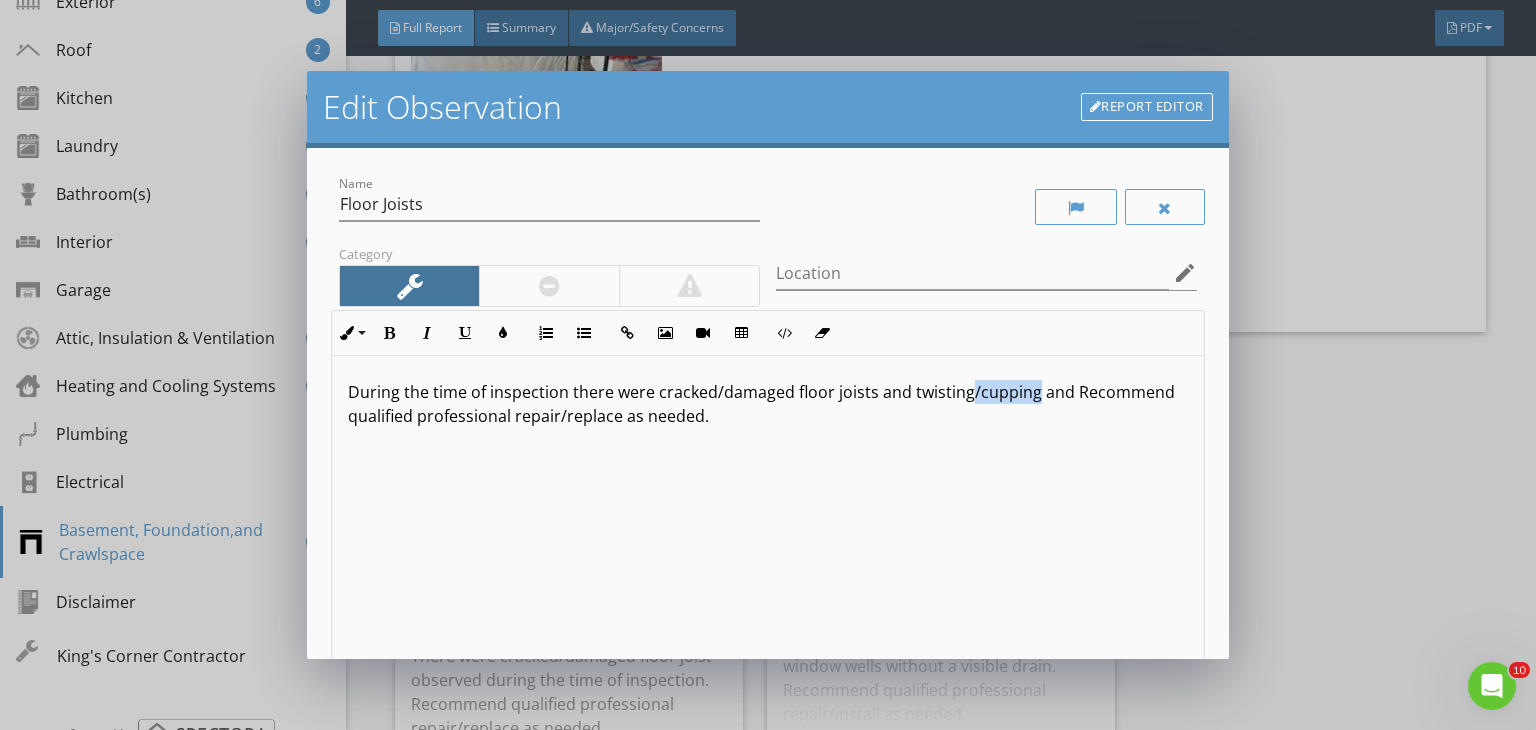 click on "During the time of inspection there were cracked/damaged floor joists and twisting/cupping and Recommend qualified professional repair/replace as needed." at bounding box center [768, 404] 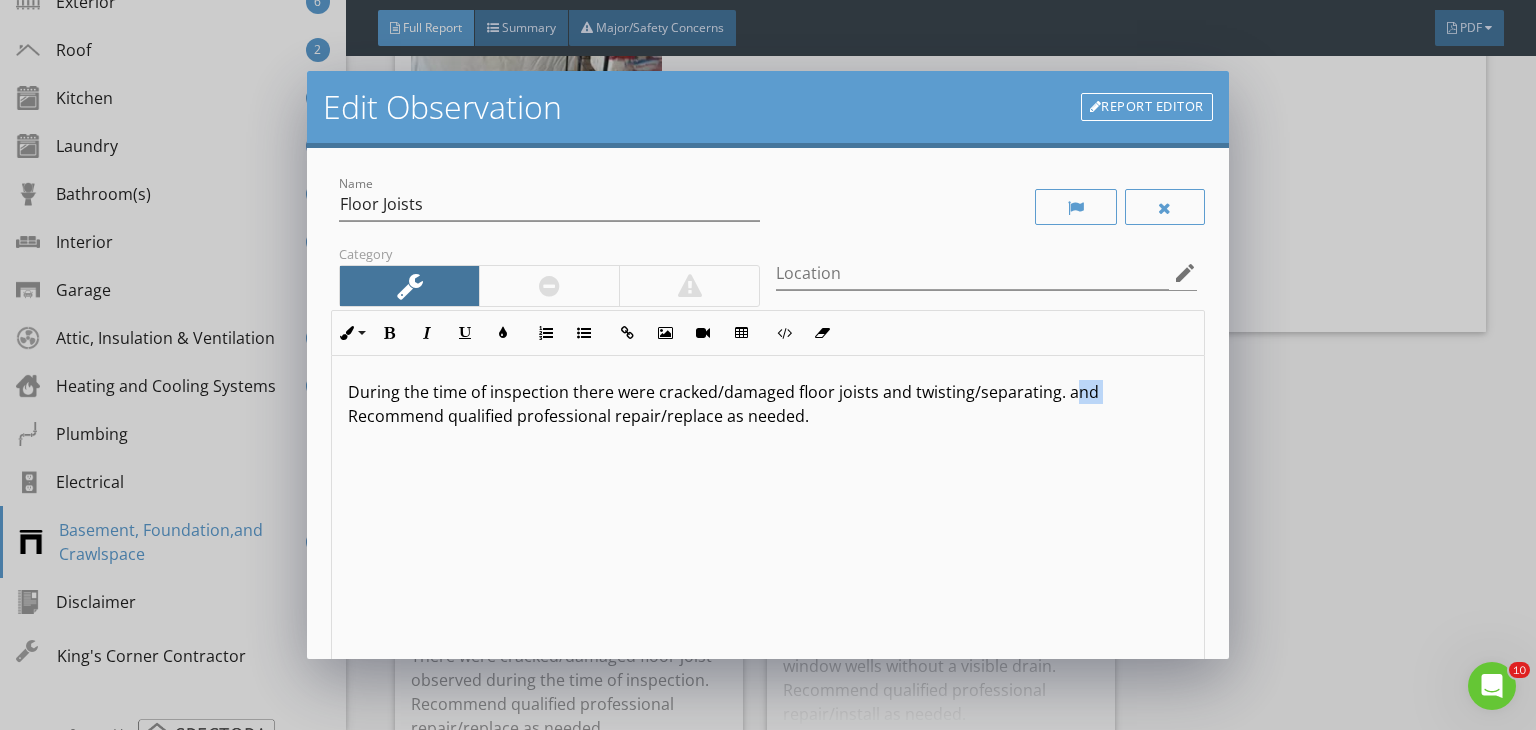 drag, startPoint x: 1064, startPoint y: 393, endPoint x: 1092, endPoint y: 397, distance: 28.284271 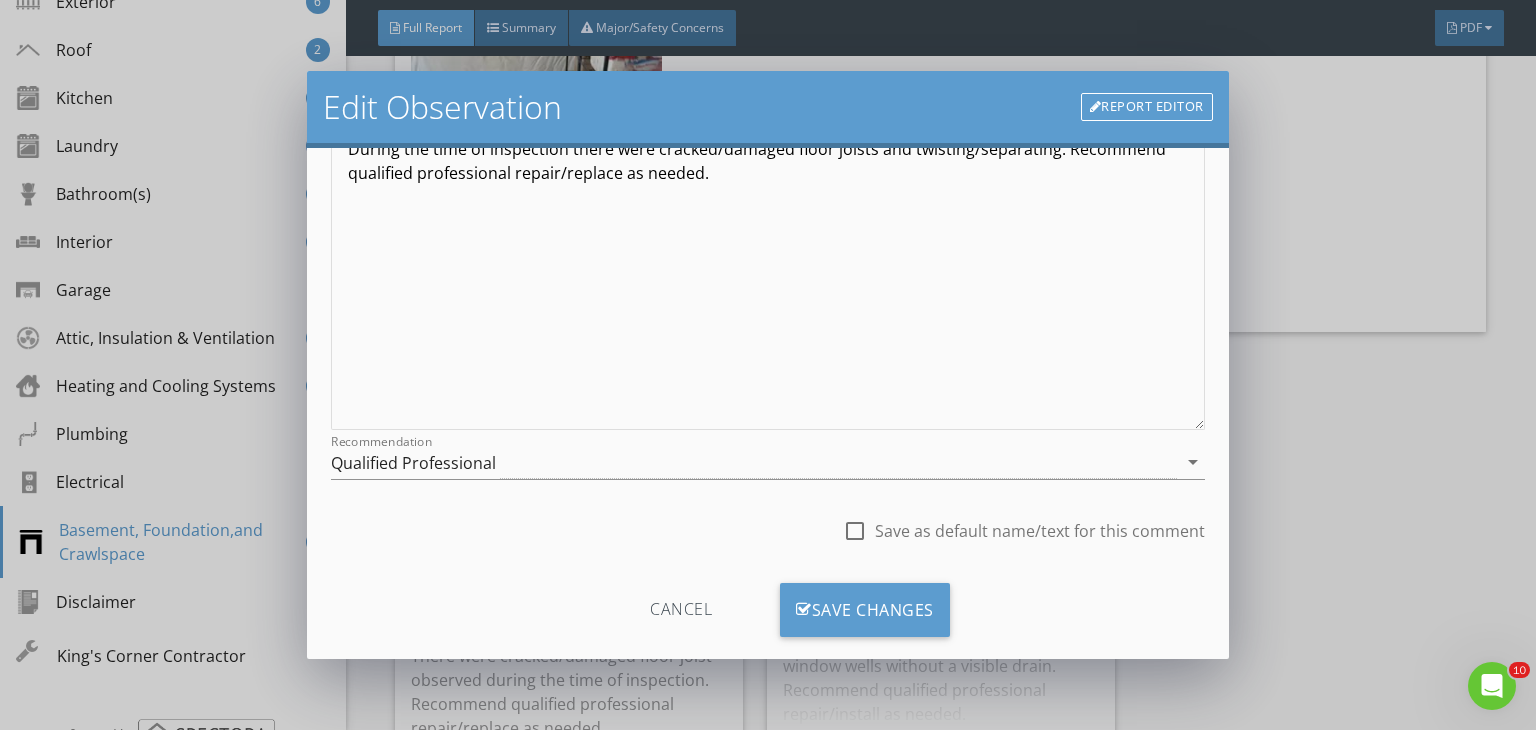 scroll, scrollTop: 251, scrollLeft: 0, axis: vertical 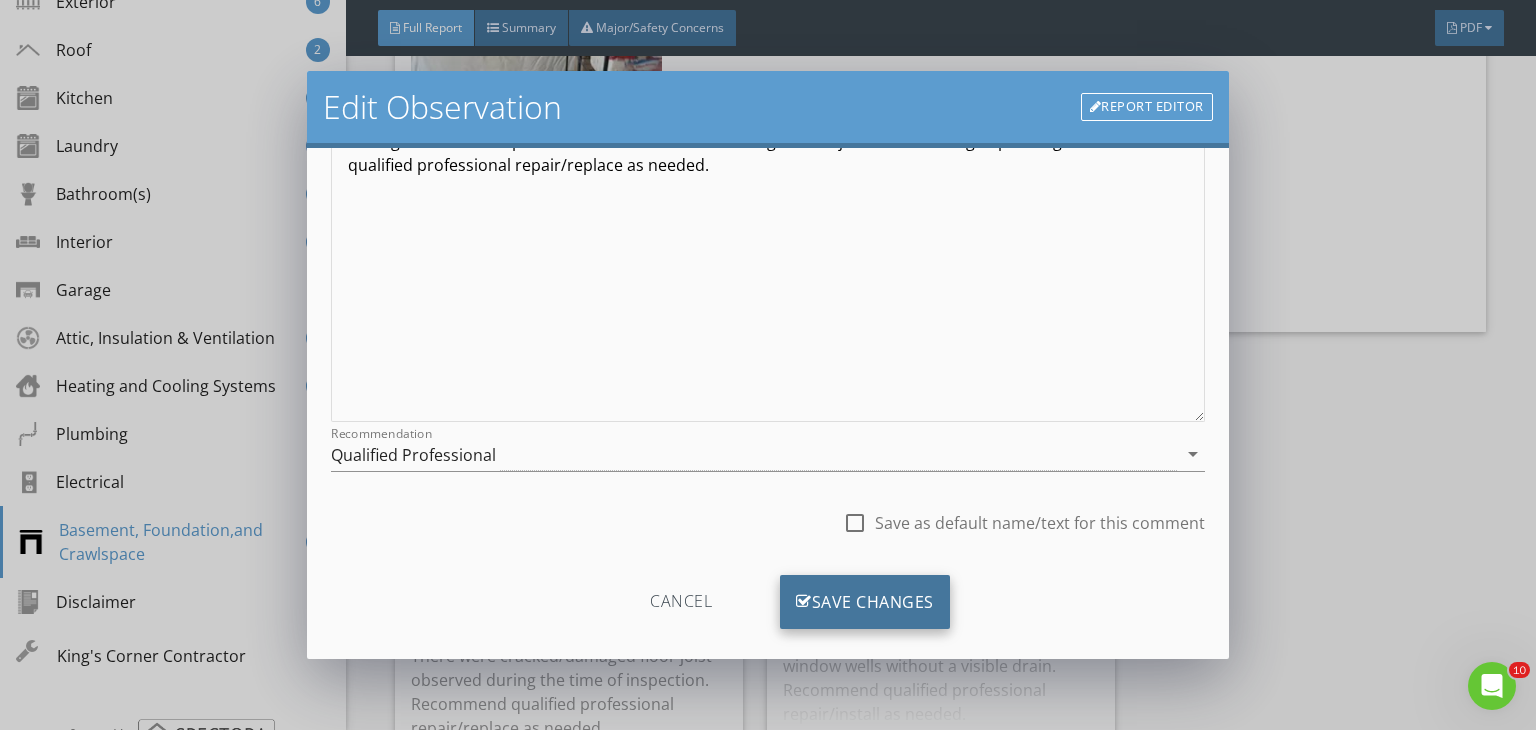 click on "Save Changes" at bounding box center [865, 602] 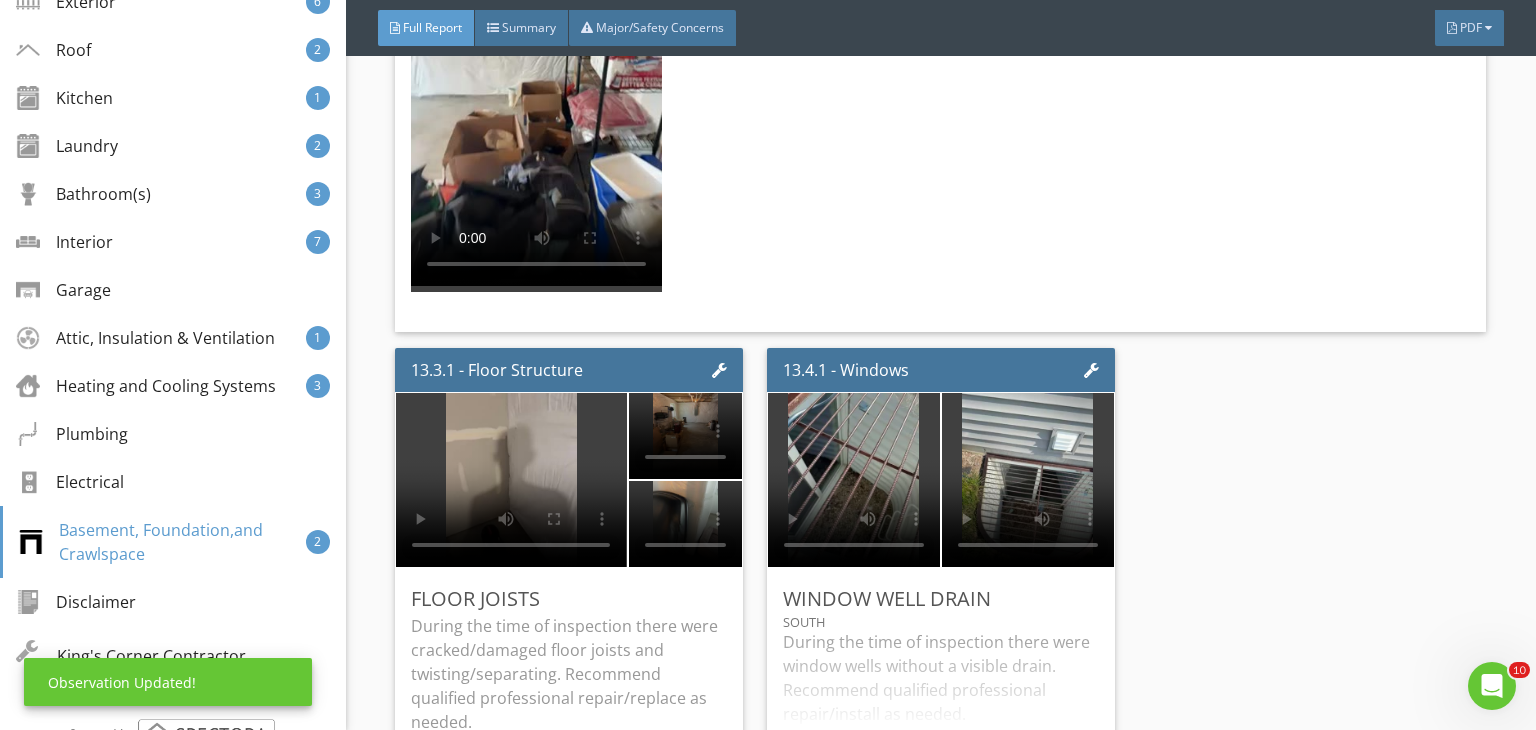 scroll, scrollTop: 39, scrollLeft: 0, axis: vertical 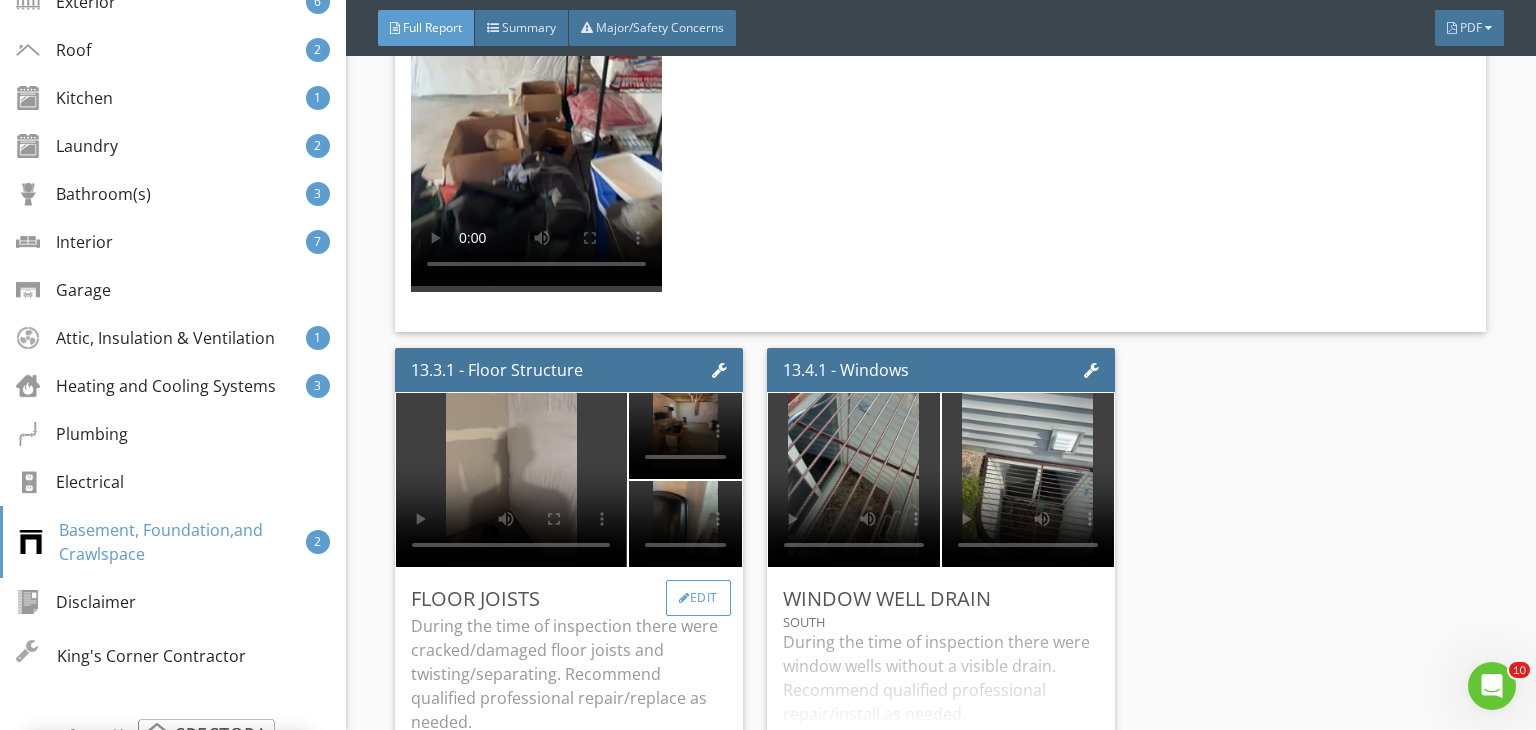 click on "Edit" at bounding box center (698, 598) 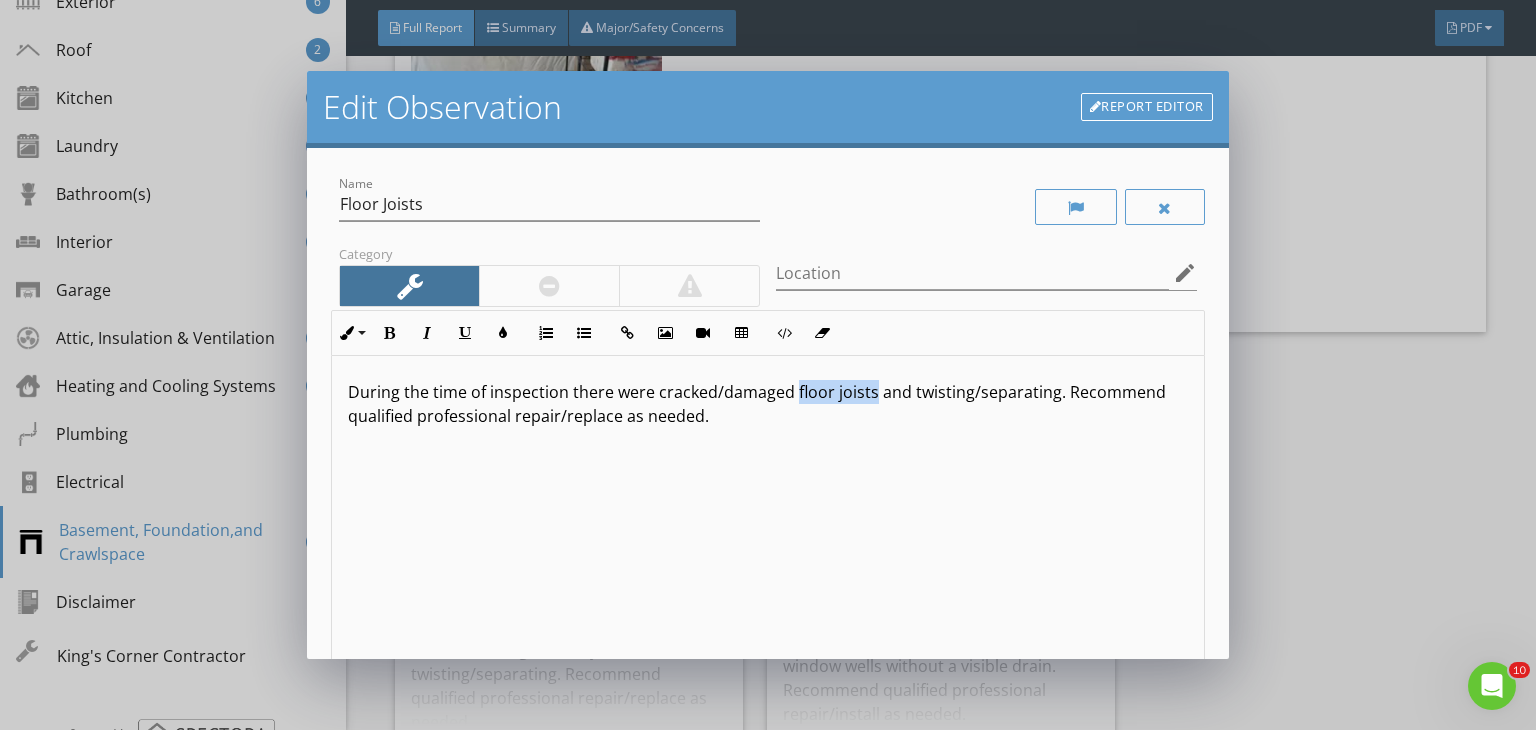 drag, startPoint x: 791, startPoint y: 394, endPoint x: 867, endPoint y: 396, distance: 76.02631 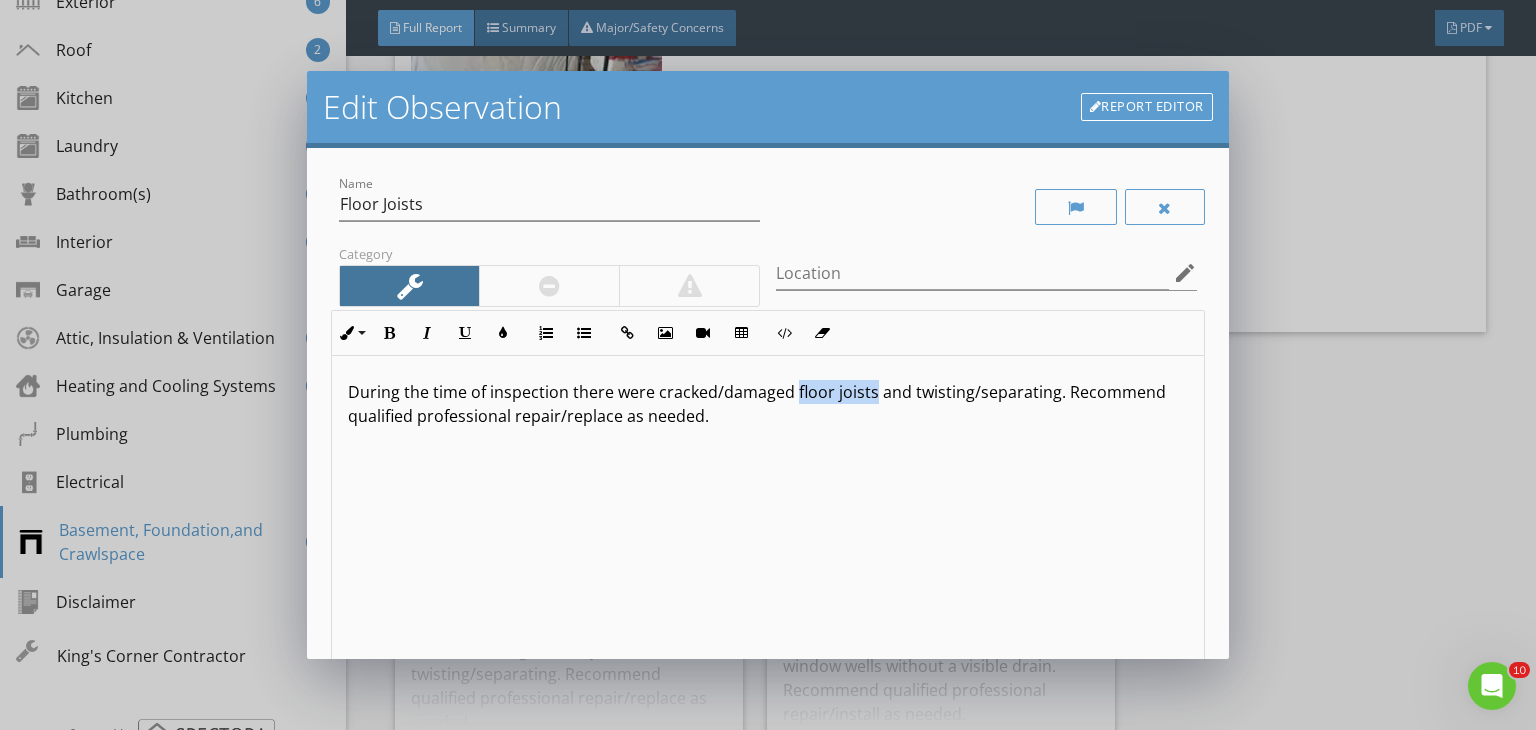 click on "During the time of inspection there were cracked/damaged floor joists and twisting/separating. Recommend qualified professional repair/replace as needed." at bounding box center (768, 404) 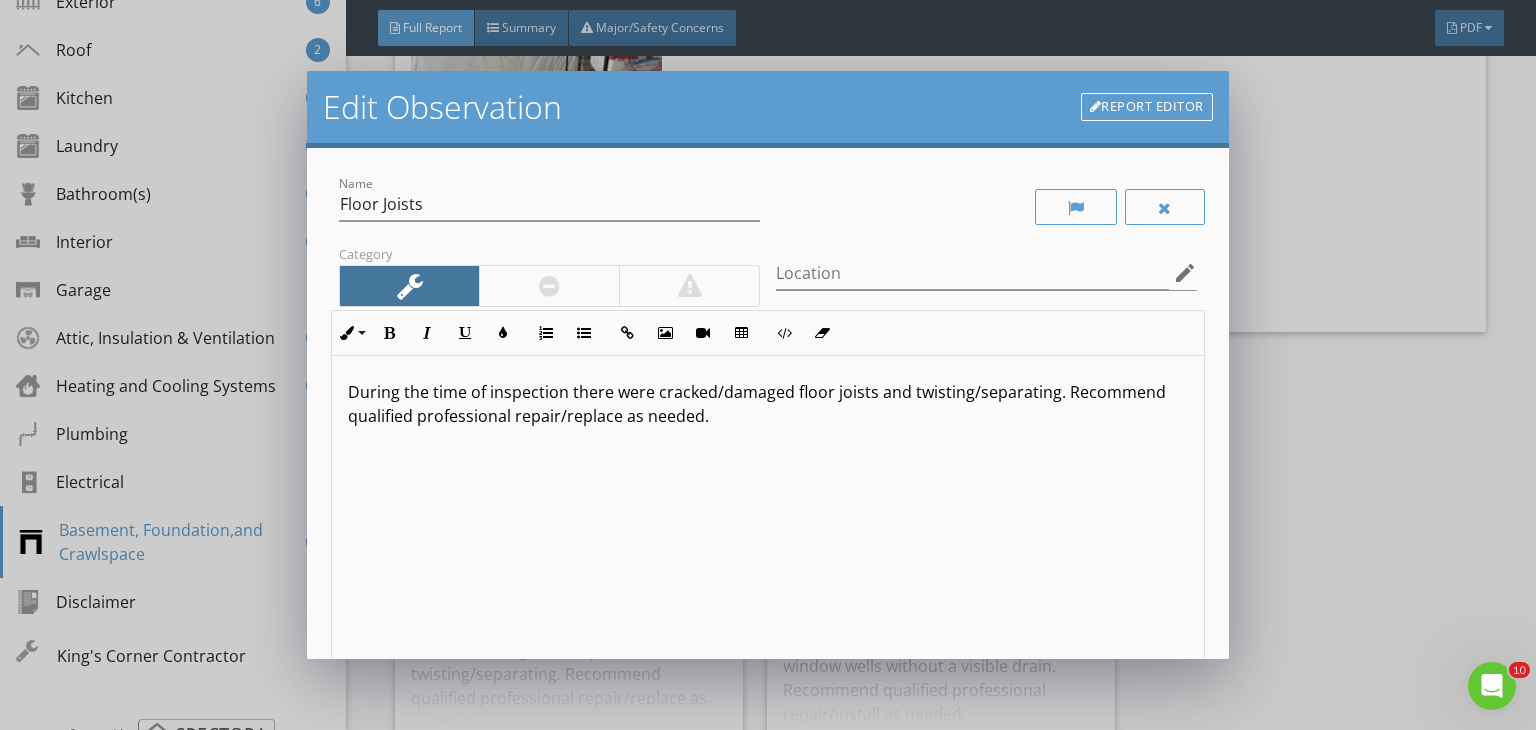 click on "During the time of inspection there were cracked/damaged floor joists and twisting/separating. Recommend qualified professional repair/replace as needed." at bounding box center (768, 514) 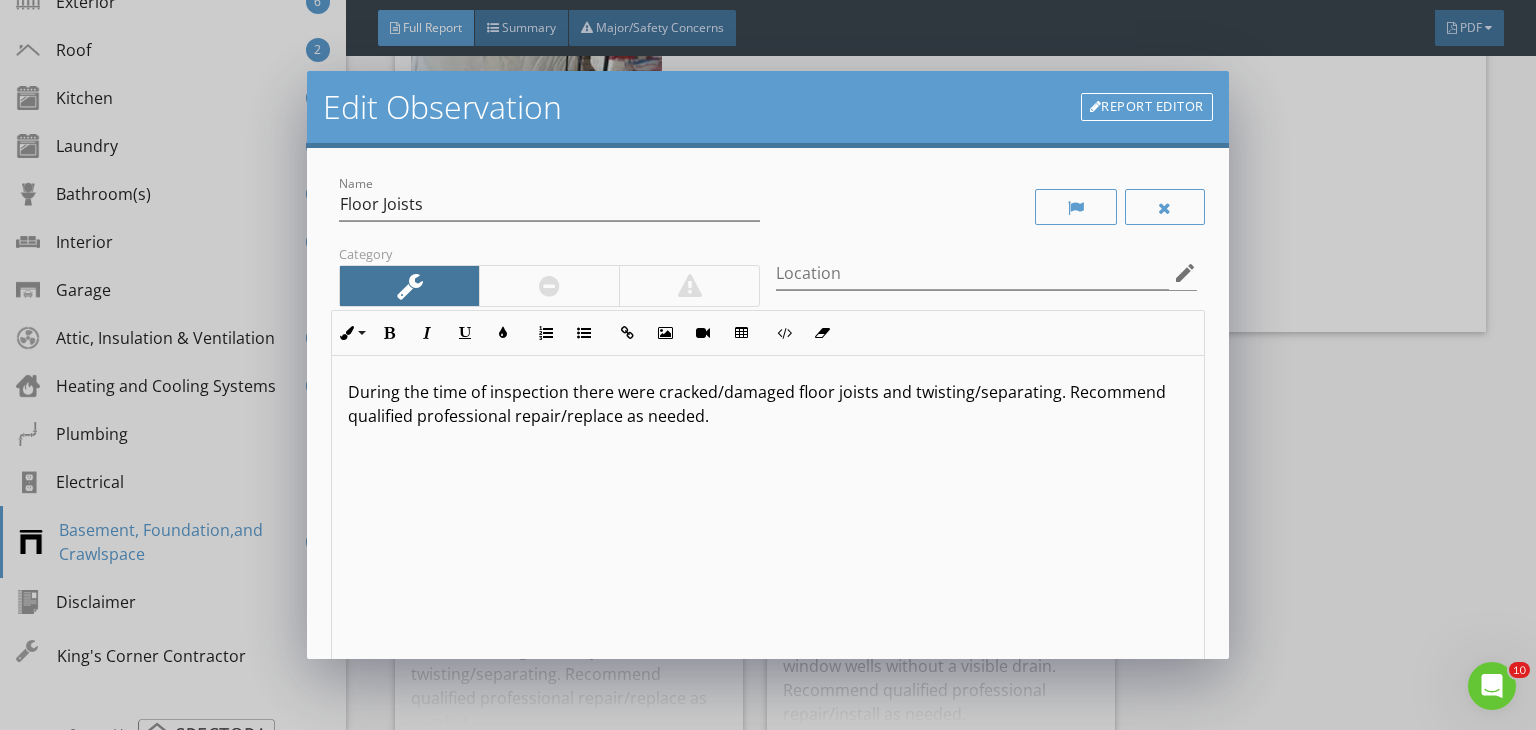 type 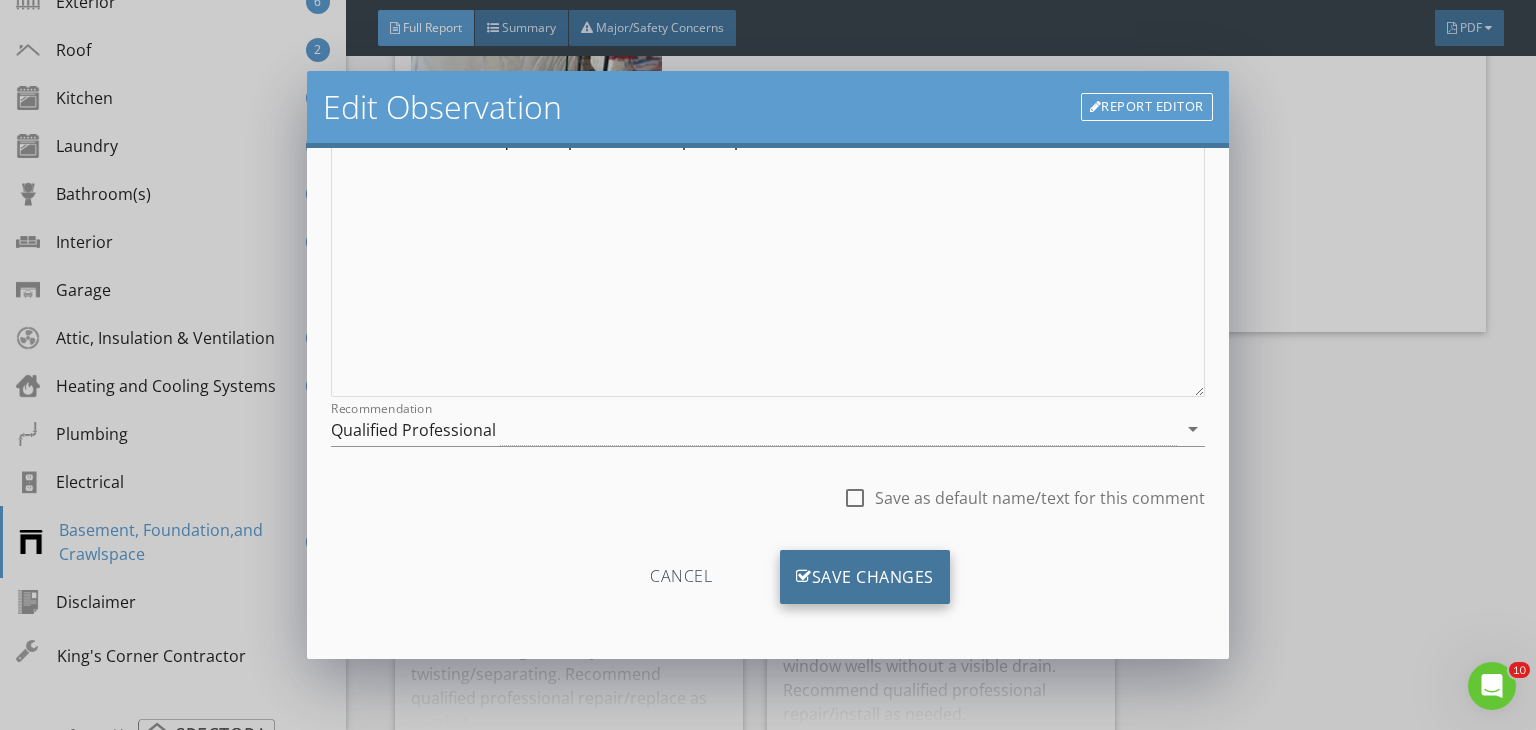 click on "Save Changes" at bounding box center [865, 577] 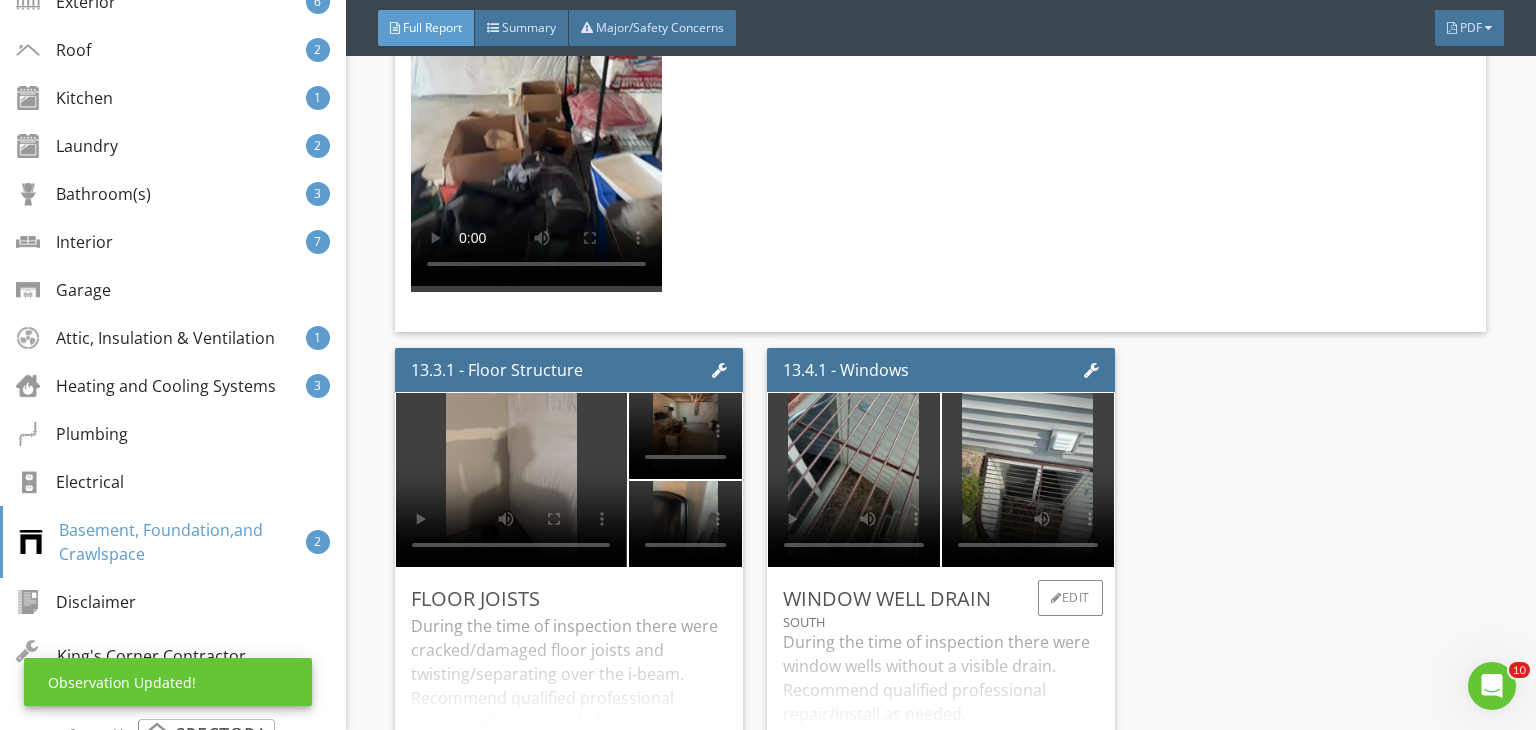 scroll, scrollTop: 39, scrollLeft: 0, axis: vertical 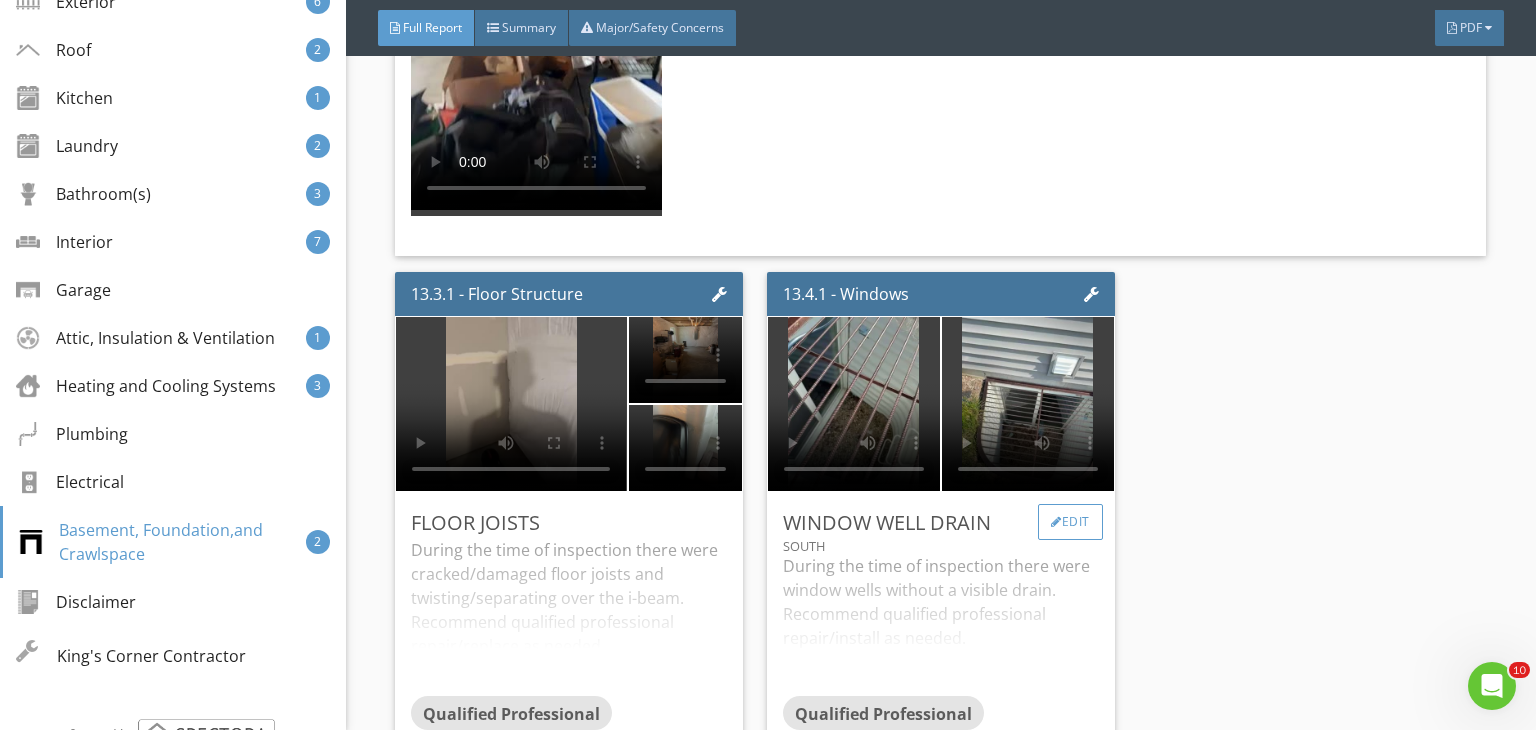 click on "Edit" at bounding box center (1070, 522) 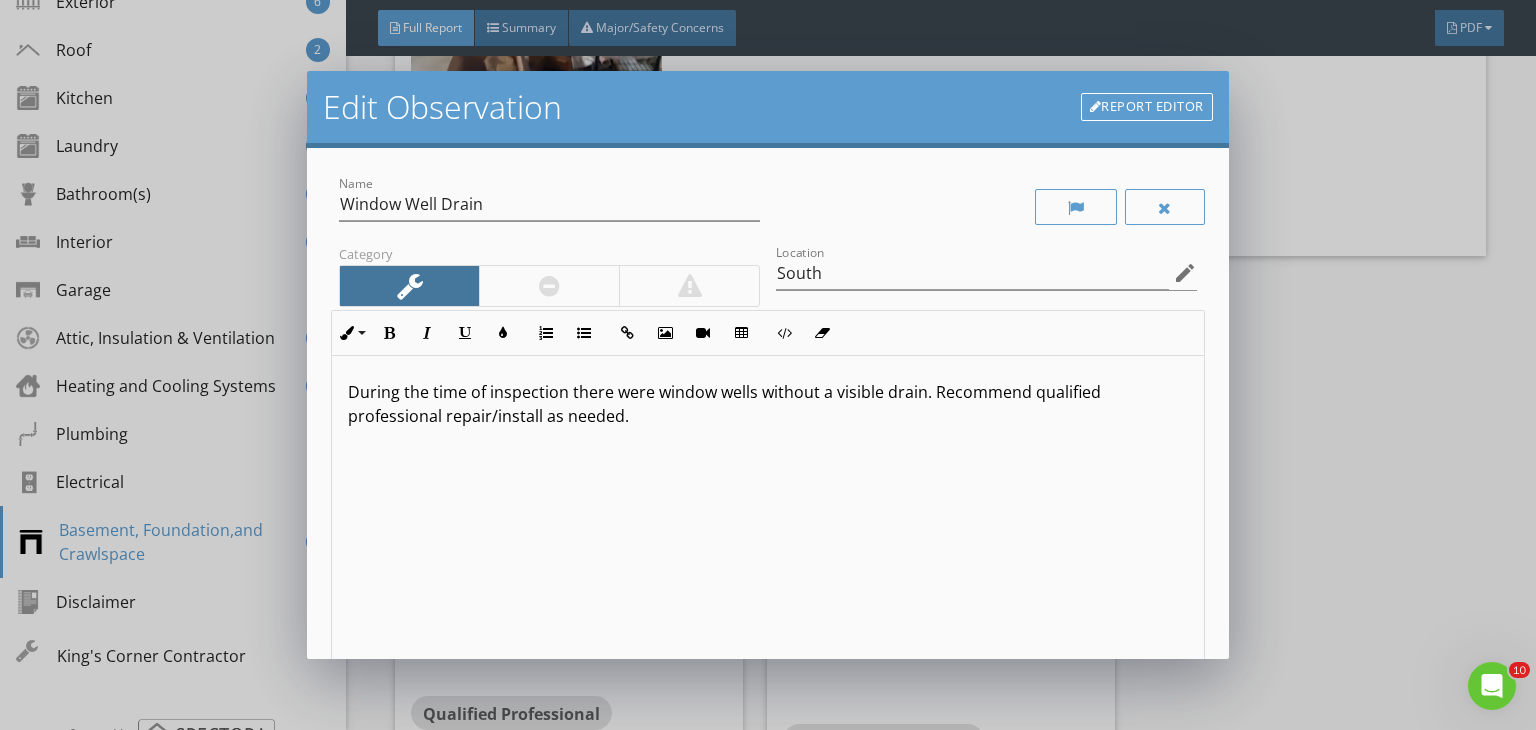 click on "During the time of inspection there were window wells without a visible drain. Recommend qualified professional repair/install as needed." at bounding box center [768, 404] 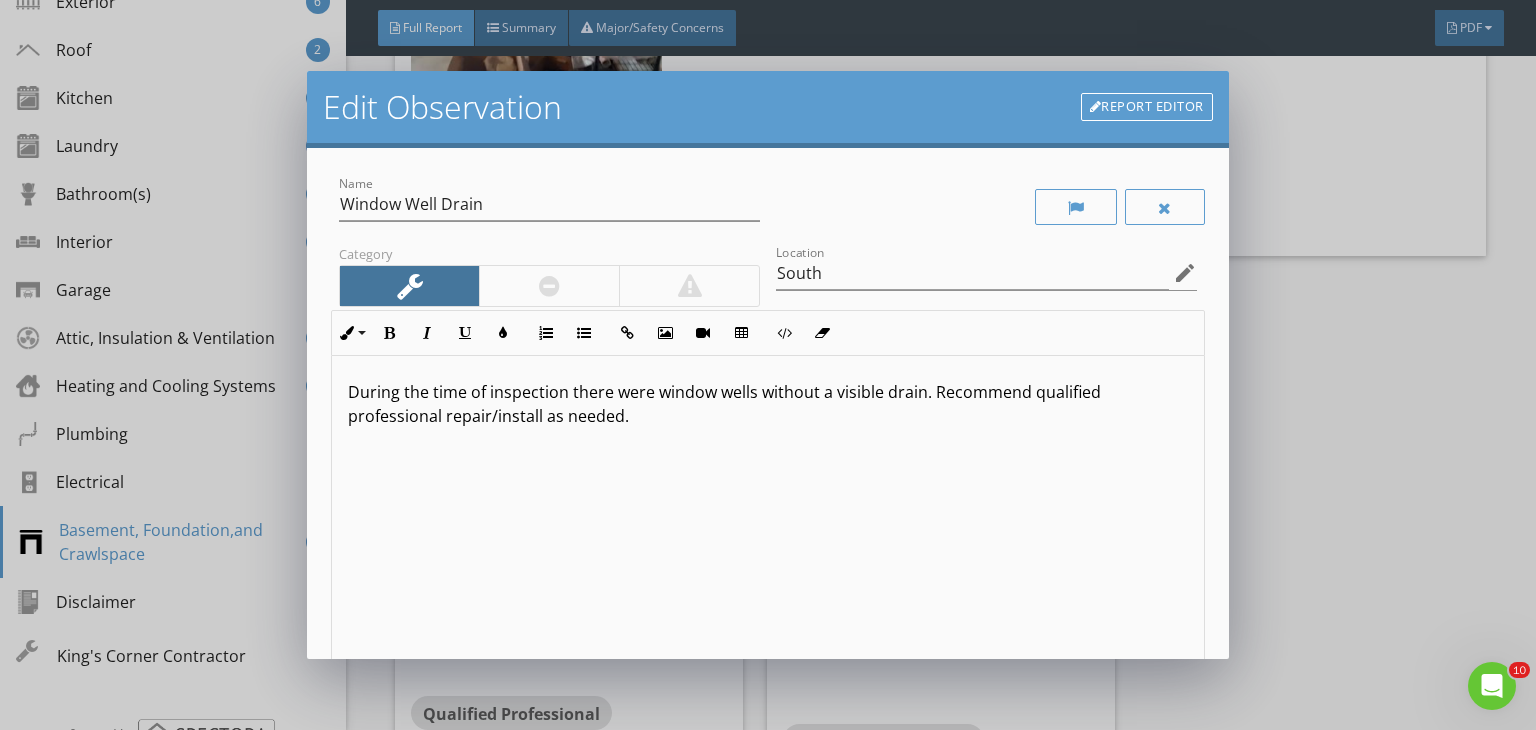 type 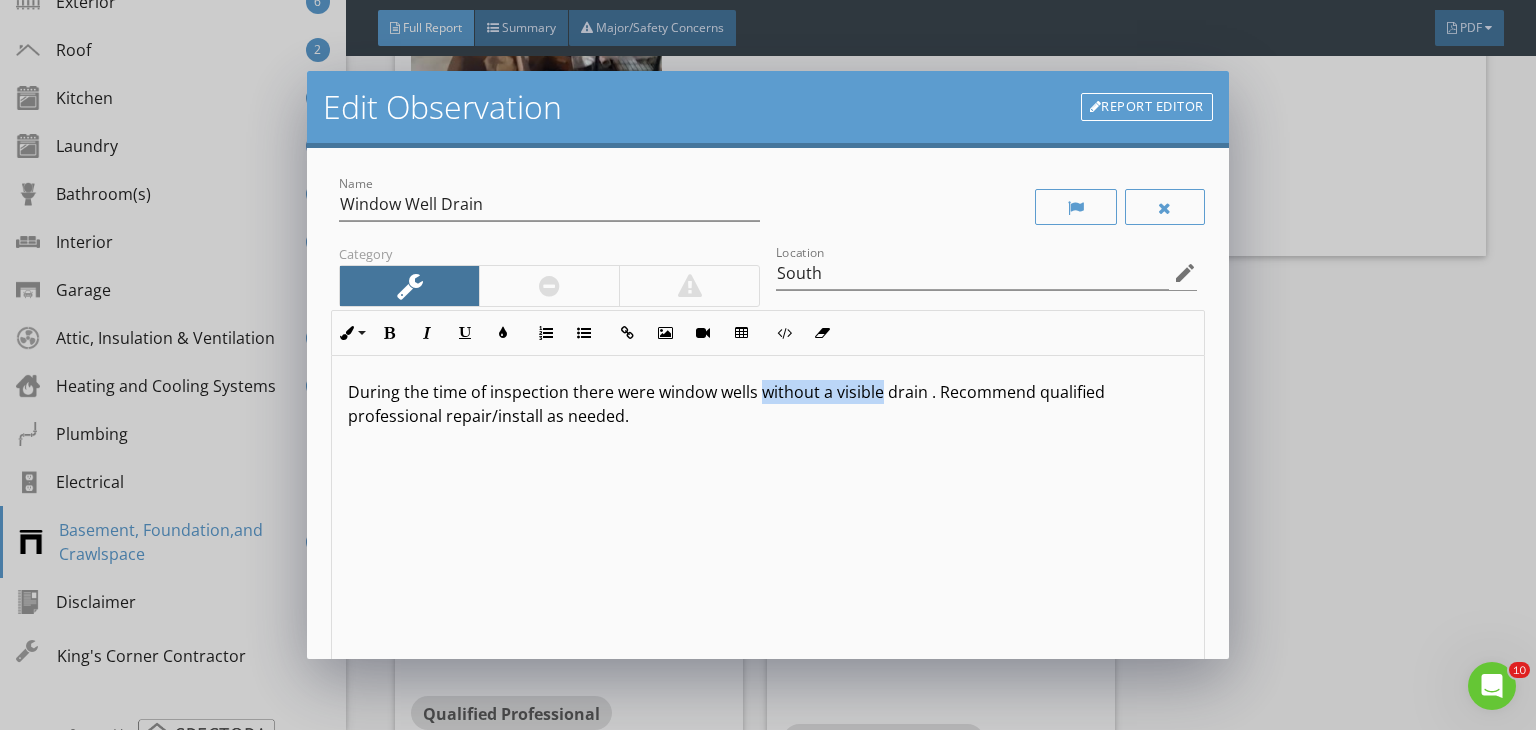 drag, startPoint x: 760, startPoint y: 397, endPoint x: 877, endPoint y: 398, distance: 117.00427 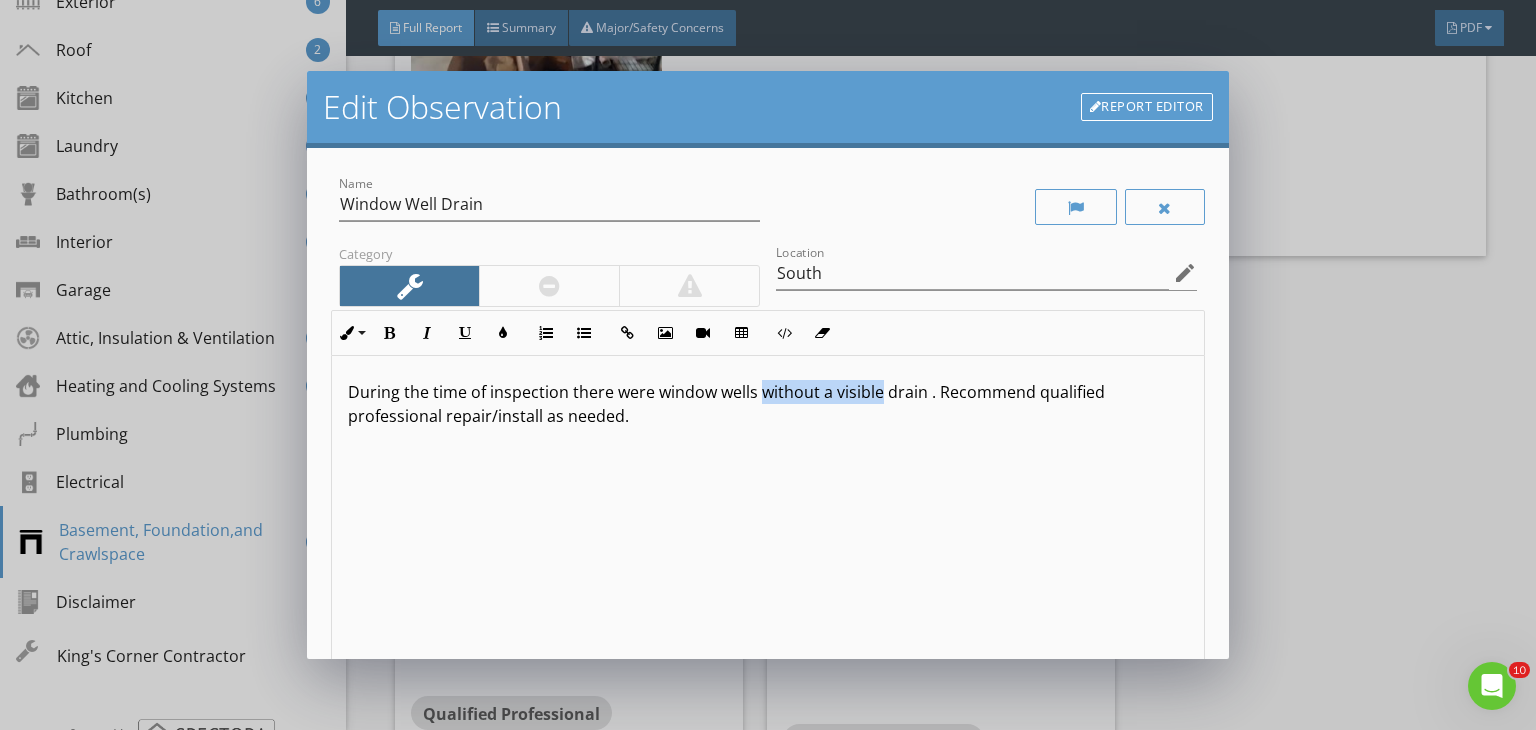 click on "During the time of inspection there were window wells without a visible drain . Recommend qualified professional repair/install as needed." at bounding box center [768, 404] 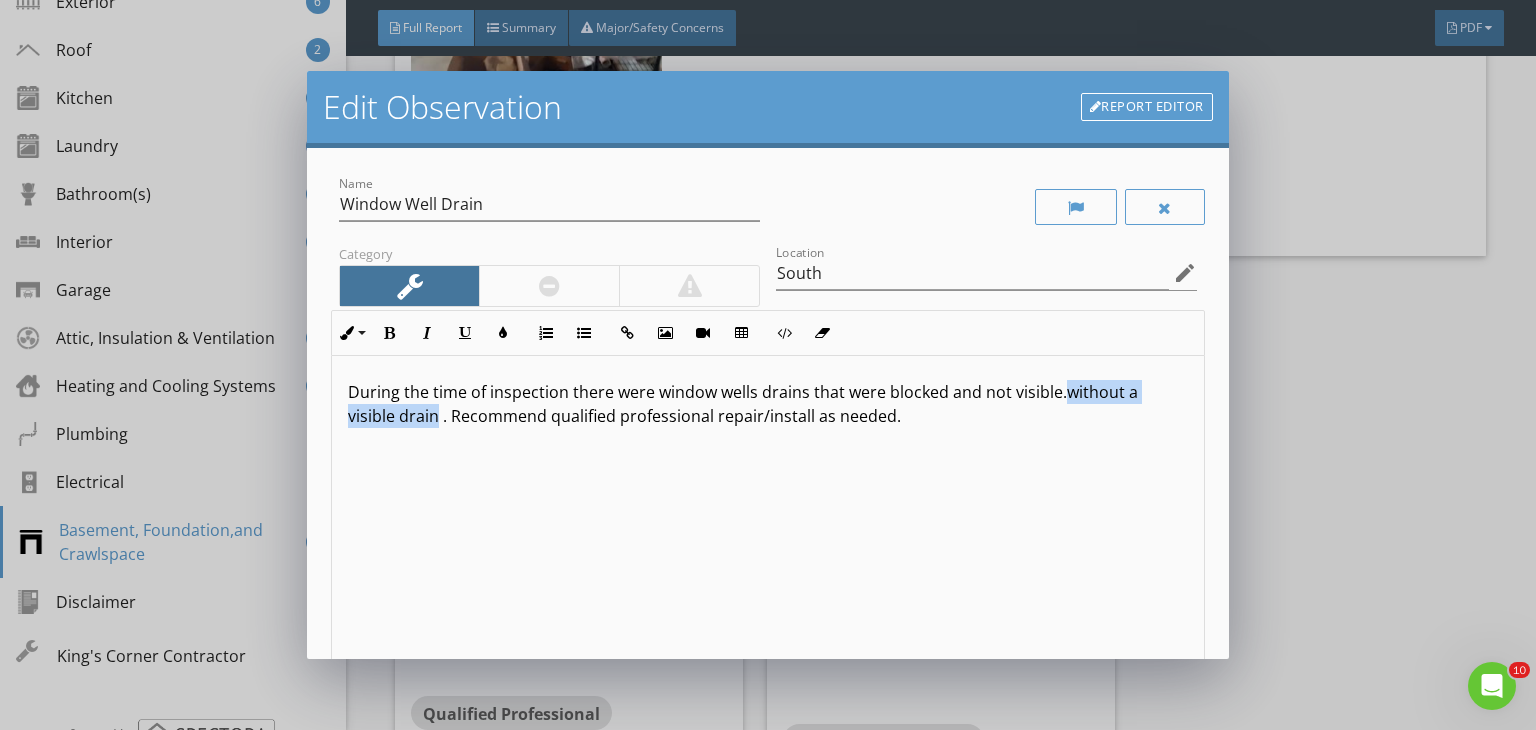 drag, startPoint x: 1059, startPoint y: 394, endPoint x: 438, endPoint y: 453, distance: 623.79645 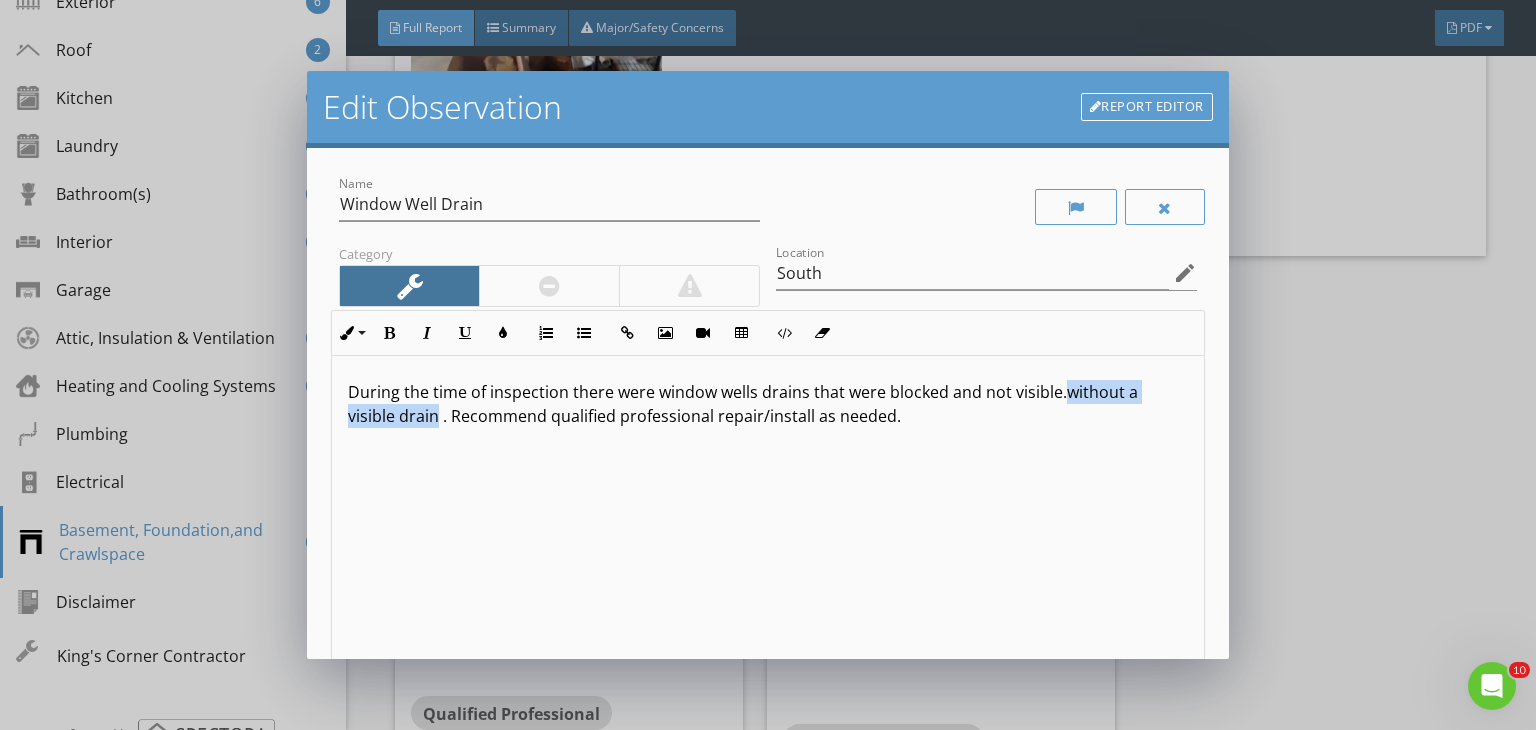 click on "During the time of inspection there were window wells drains that were blocked and not visible.without a visible drain . Recommend qualified professional repair/install as needed." at bounding box center (768, 514) 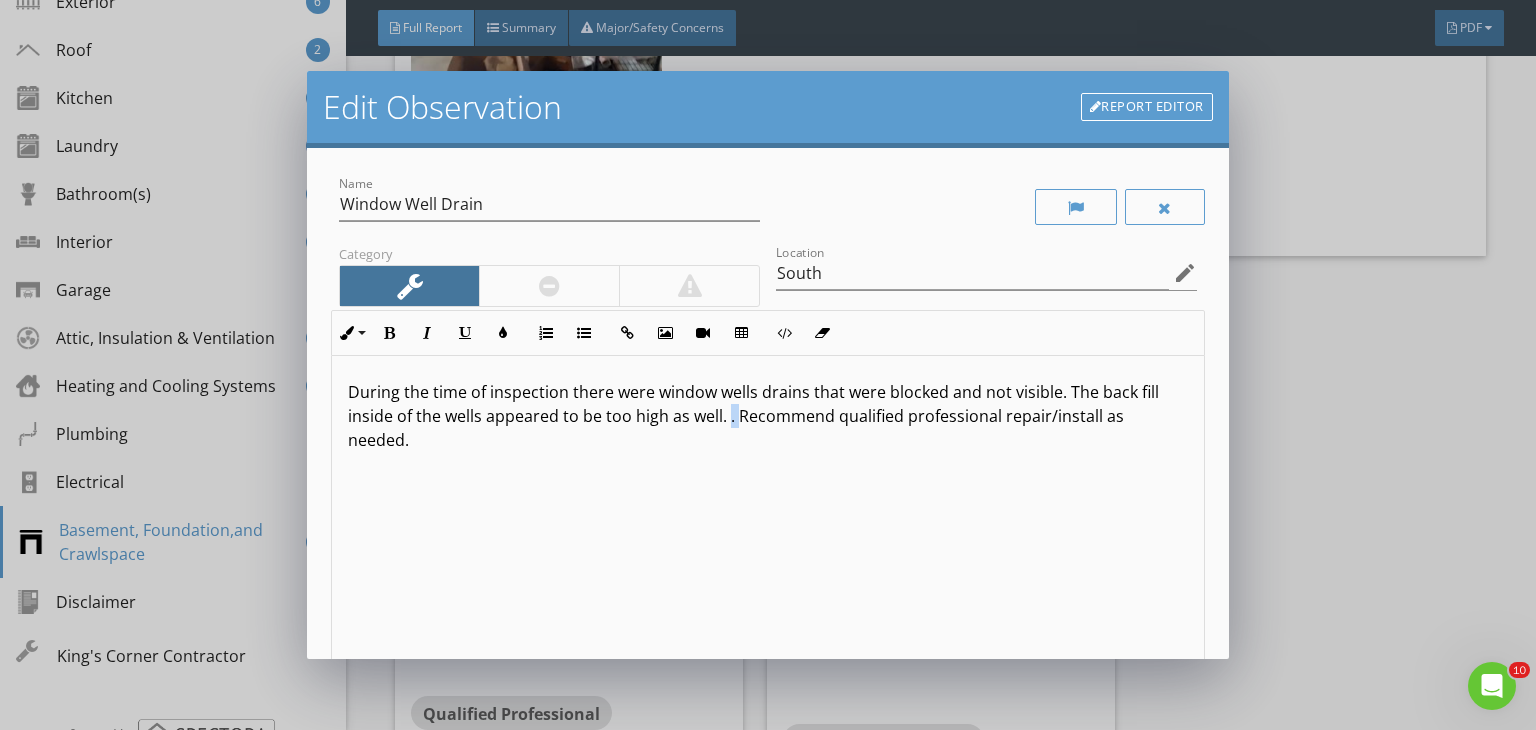 drag, startPoint x: 728, startPoint y: 417, endPoint x: 740, endPoint y: 417, distance: 12 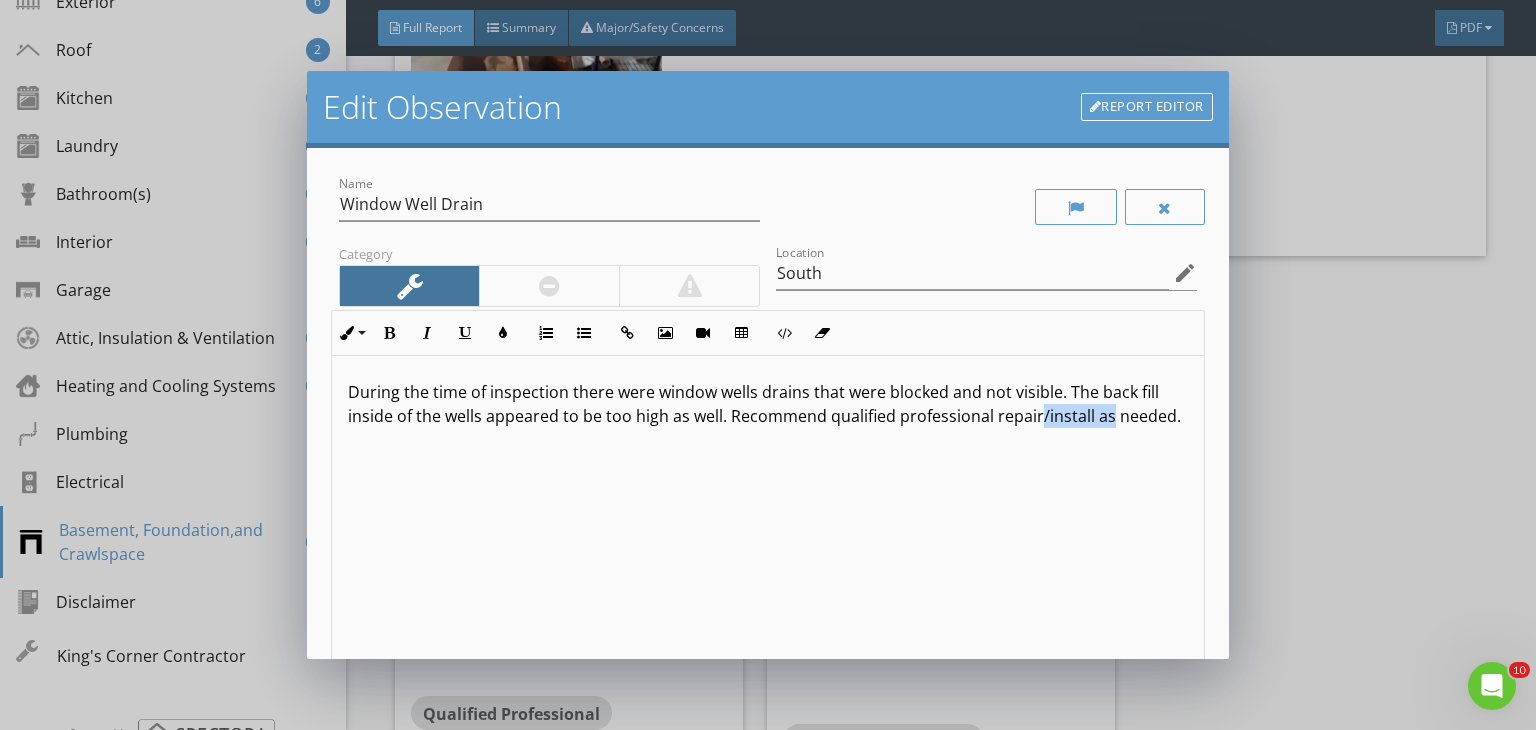 drag, startPoint x: 1036, startPoint y: 417, endPoint x: 1118, endPoint y: 421, distance: 82.0975 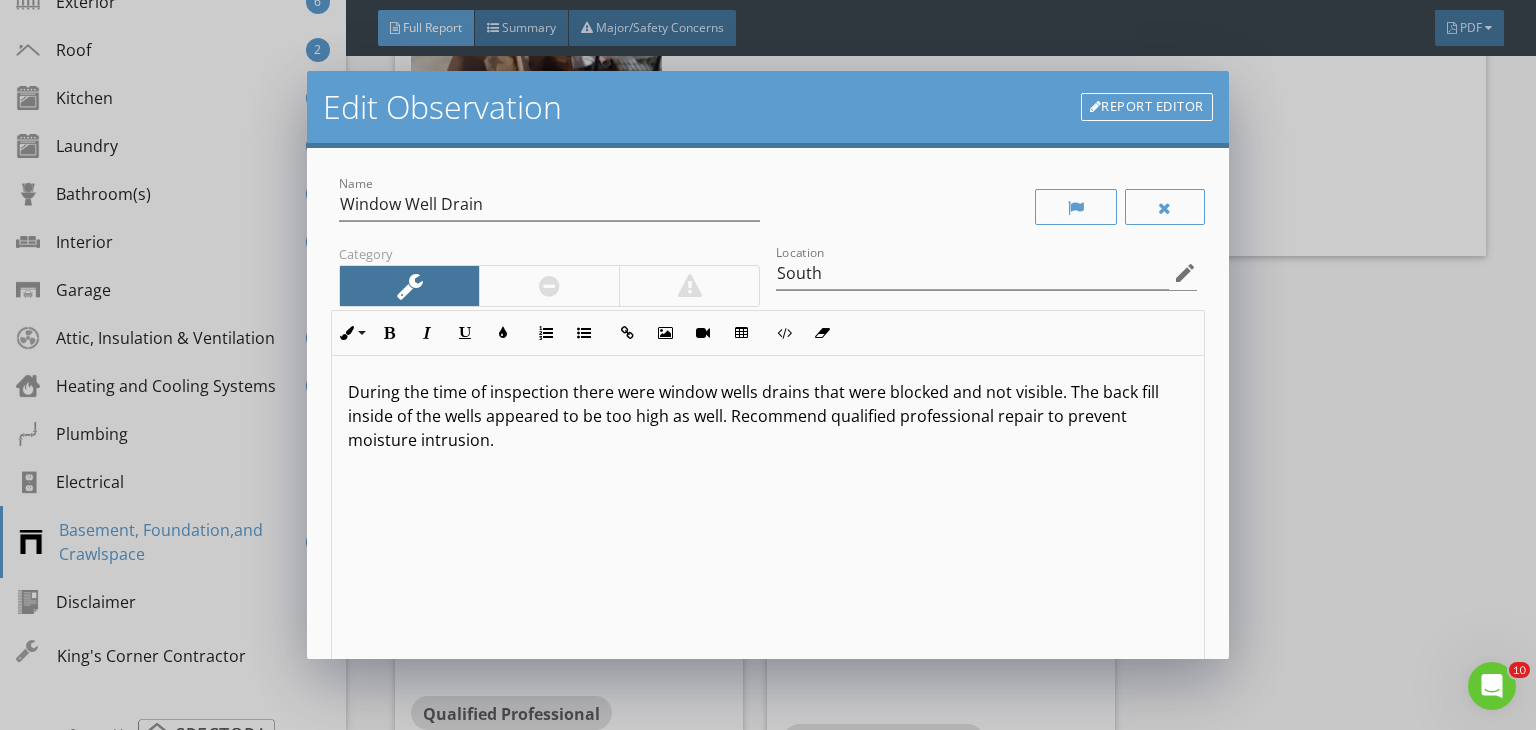 click on "During the time of inspection there were window wells drains that were blocked and not visible. The back fill inside of the wells appeared to be too high as well. Recommend qualified professional repair to prevent moisture intrusion." at bounding box center [768, 416] 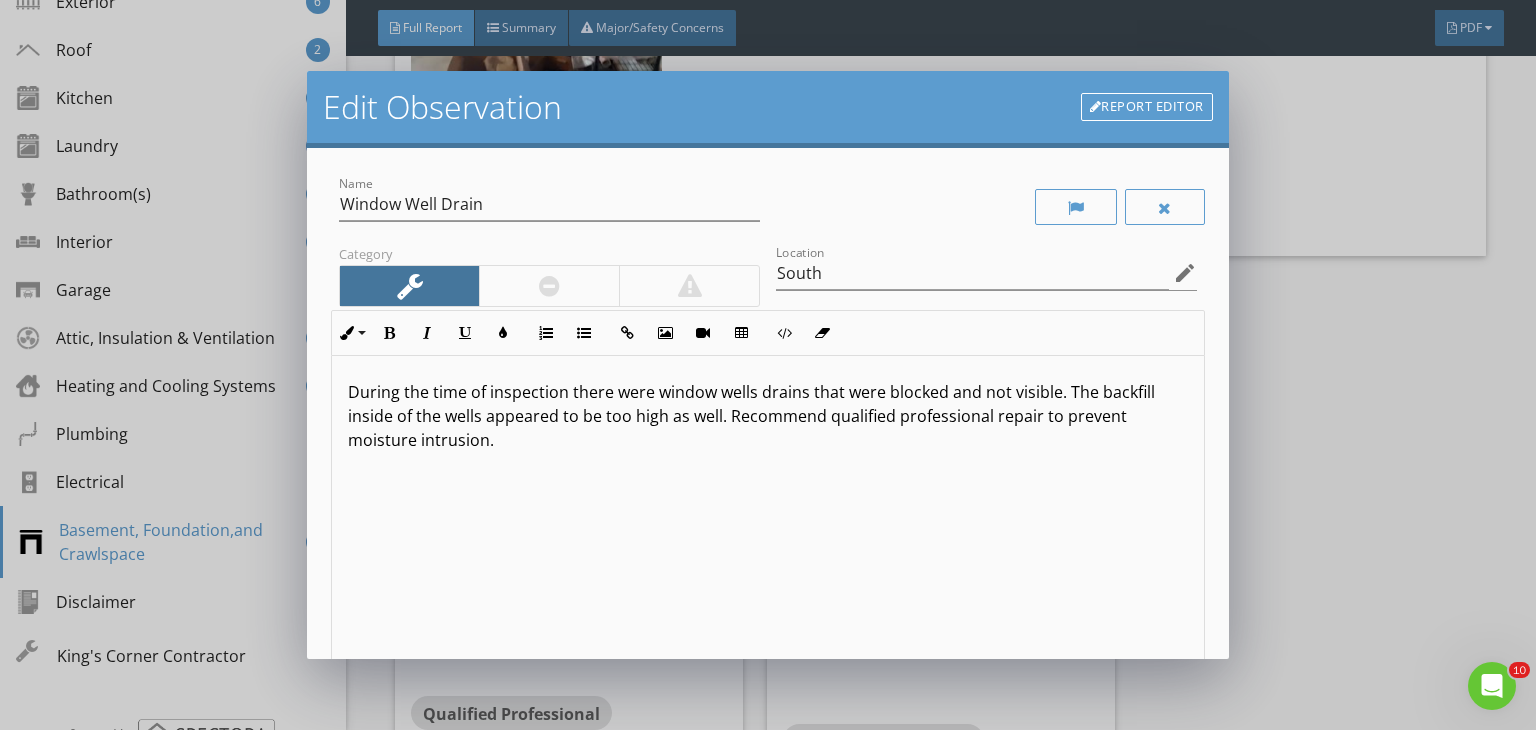 scroll, scrollTop: 24, scrollLeft: 0, axis: vertical 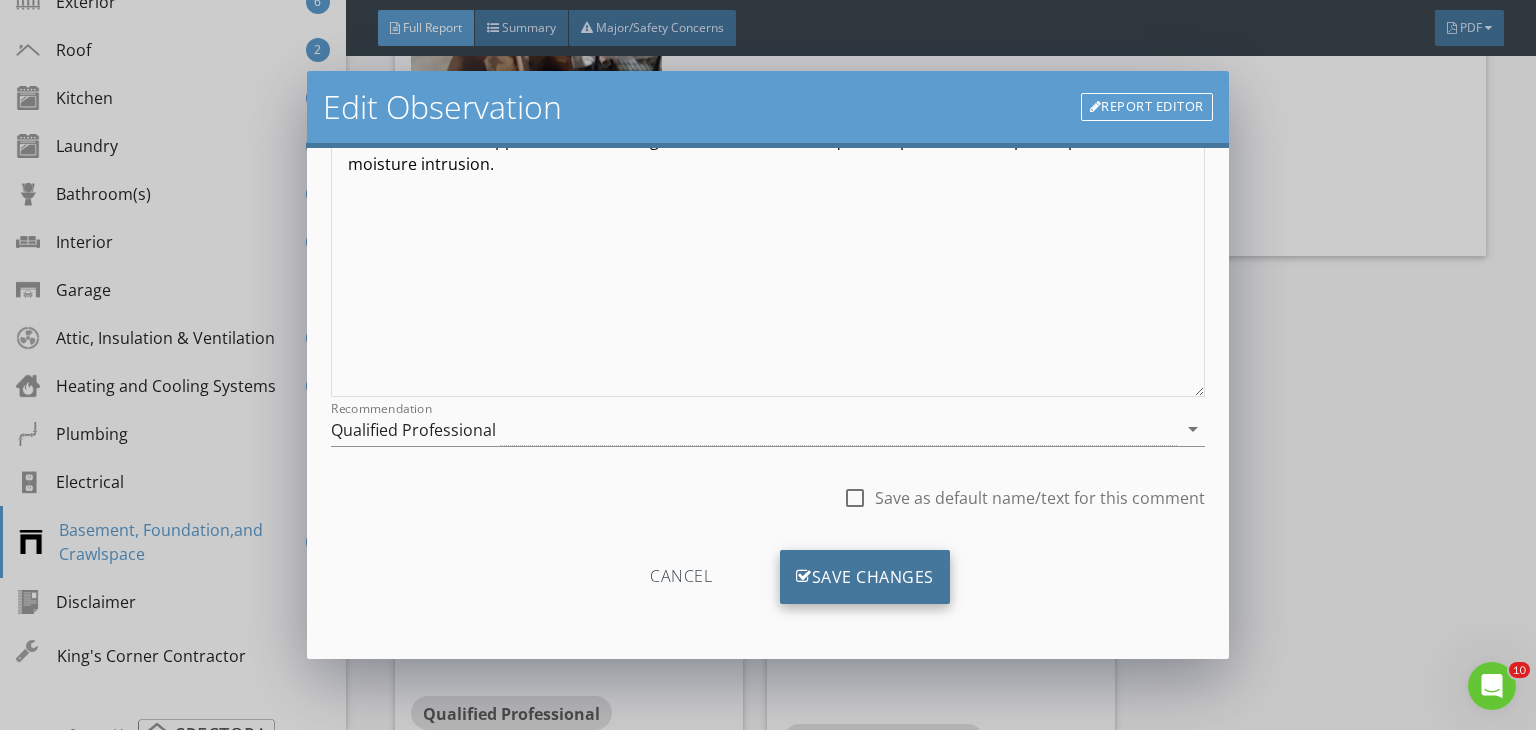 click on "Save Changes" at bounding box center [865, 577] 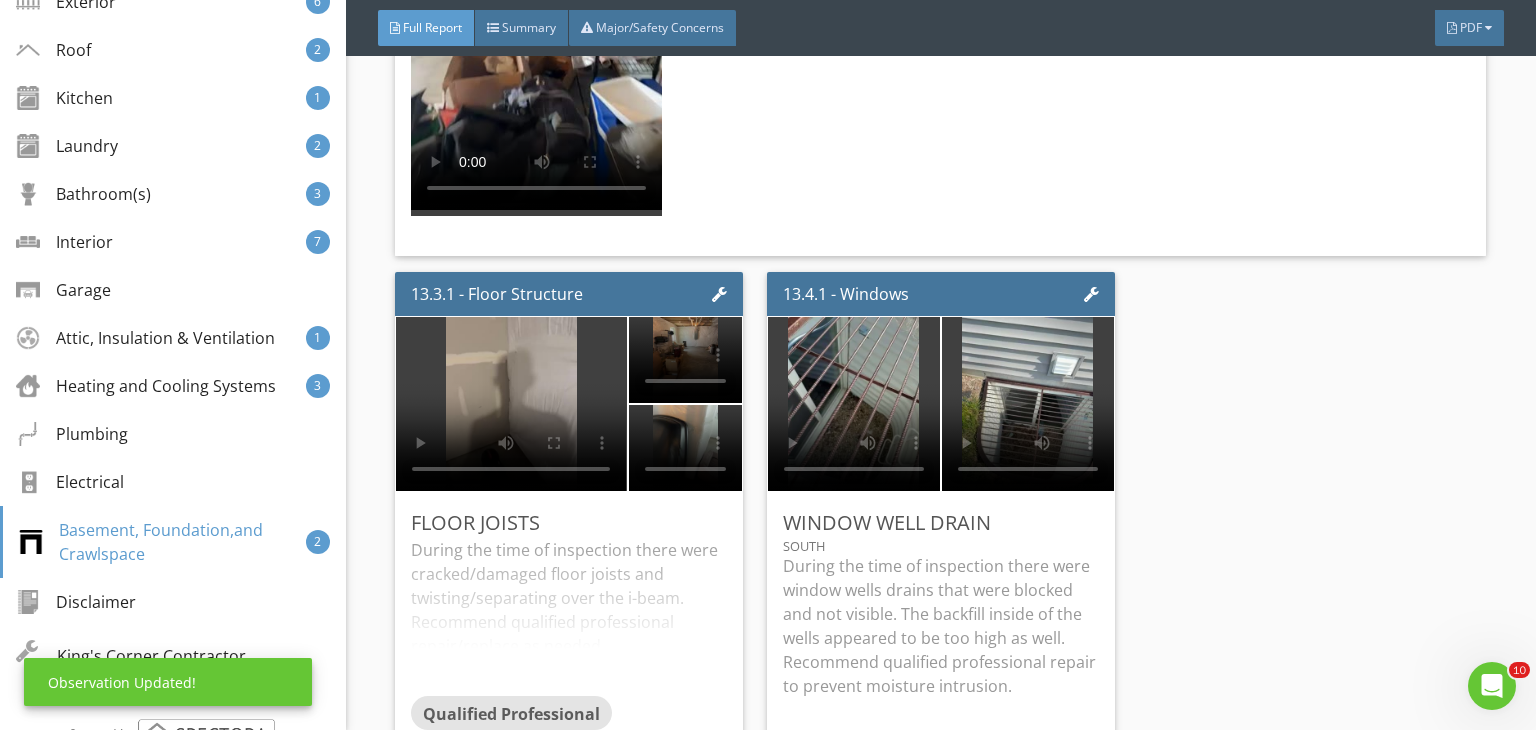 scroll, scrollTop: 0, scrollLeft: 0, axis: both 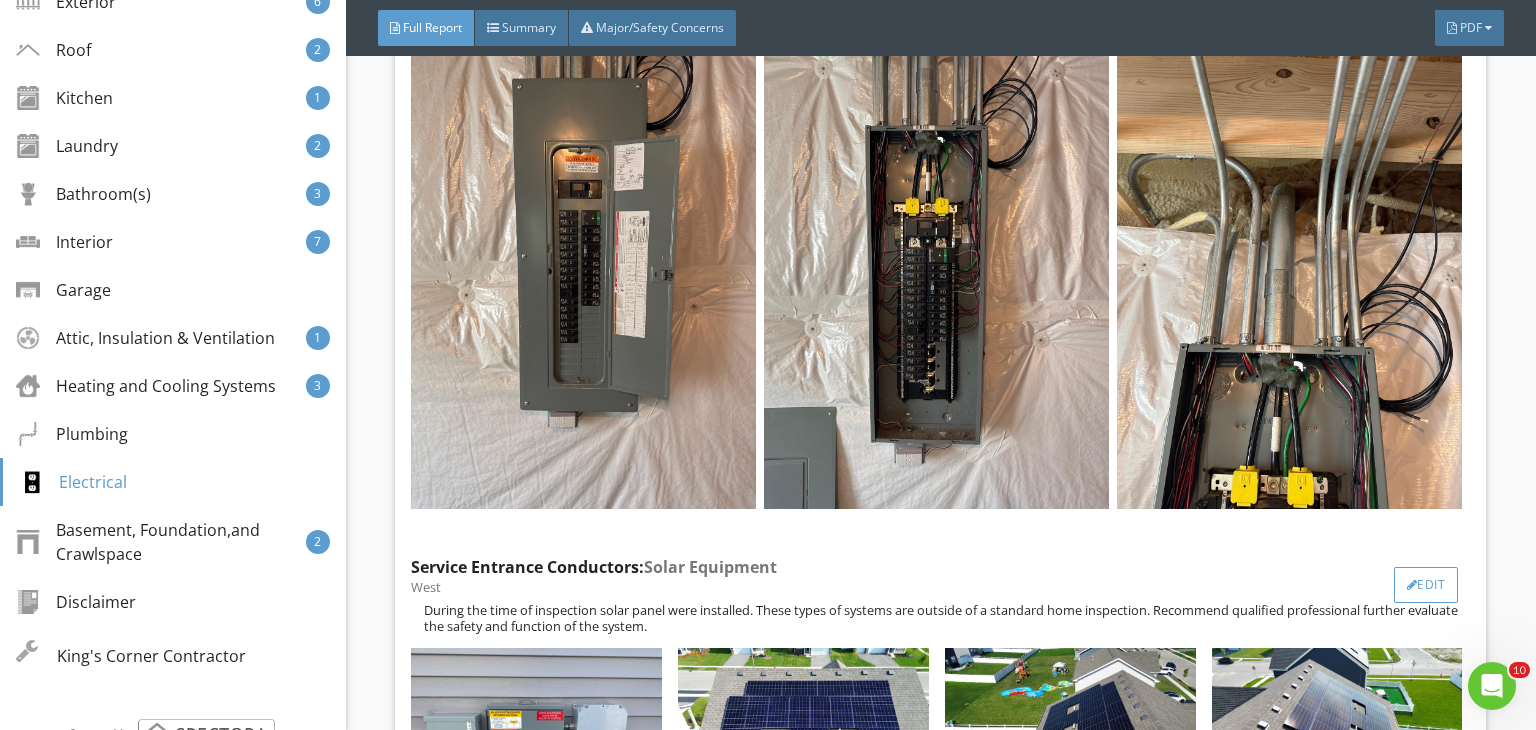 click on "Edit" at bounding box center [1426, 585] 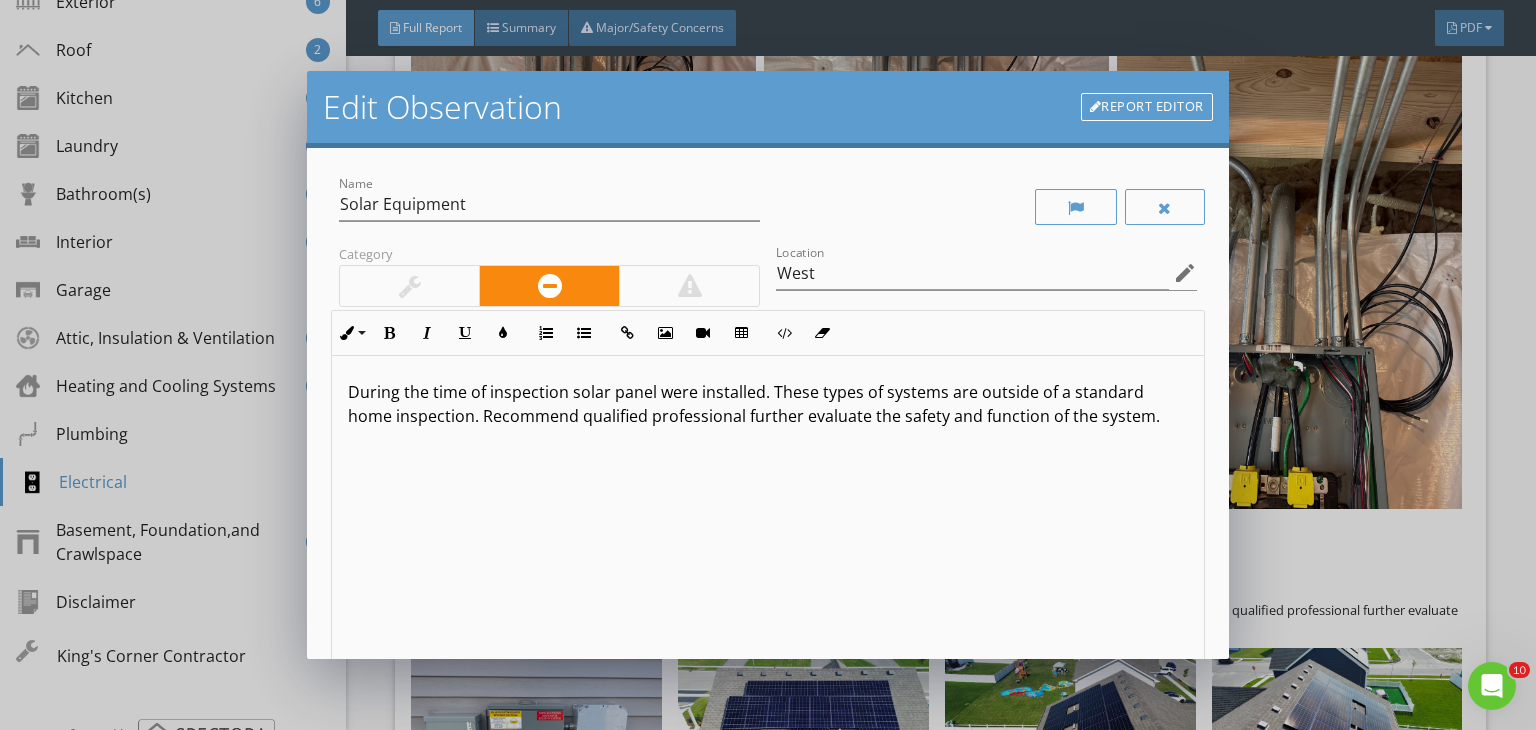 click on "During the time of inspection solar panel were installed. These types of systems are outside of a standard home inspection. Recommend qualified professional further evaluate the safety and function of the system." at bounding box center (768, 404) 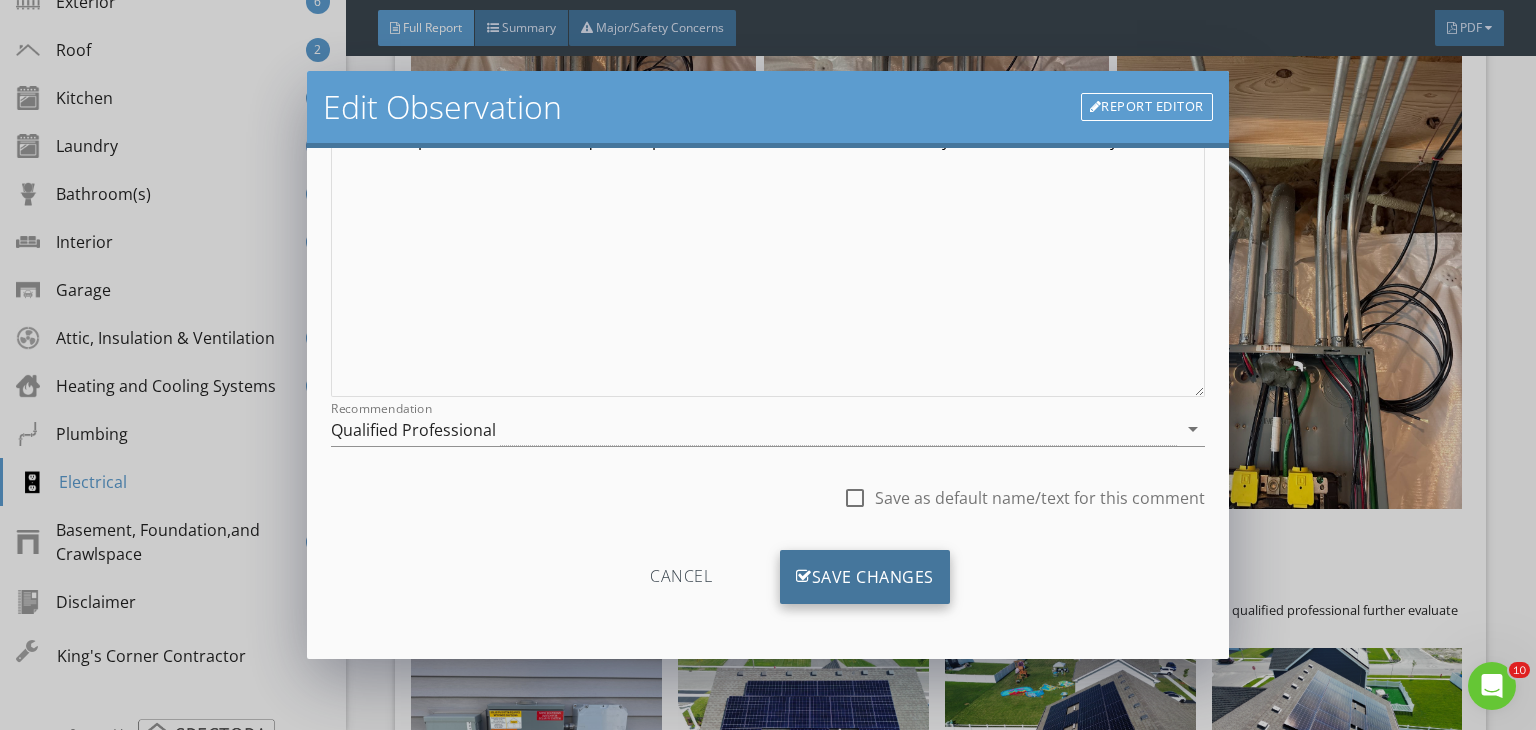 click on "Save Changes" at bounding box center (865, 577) 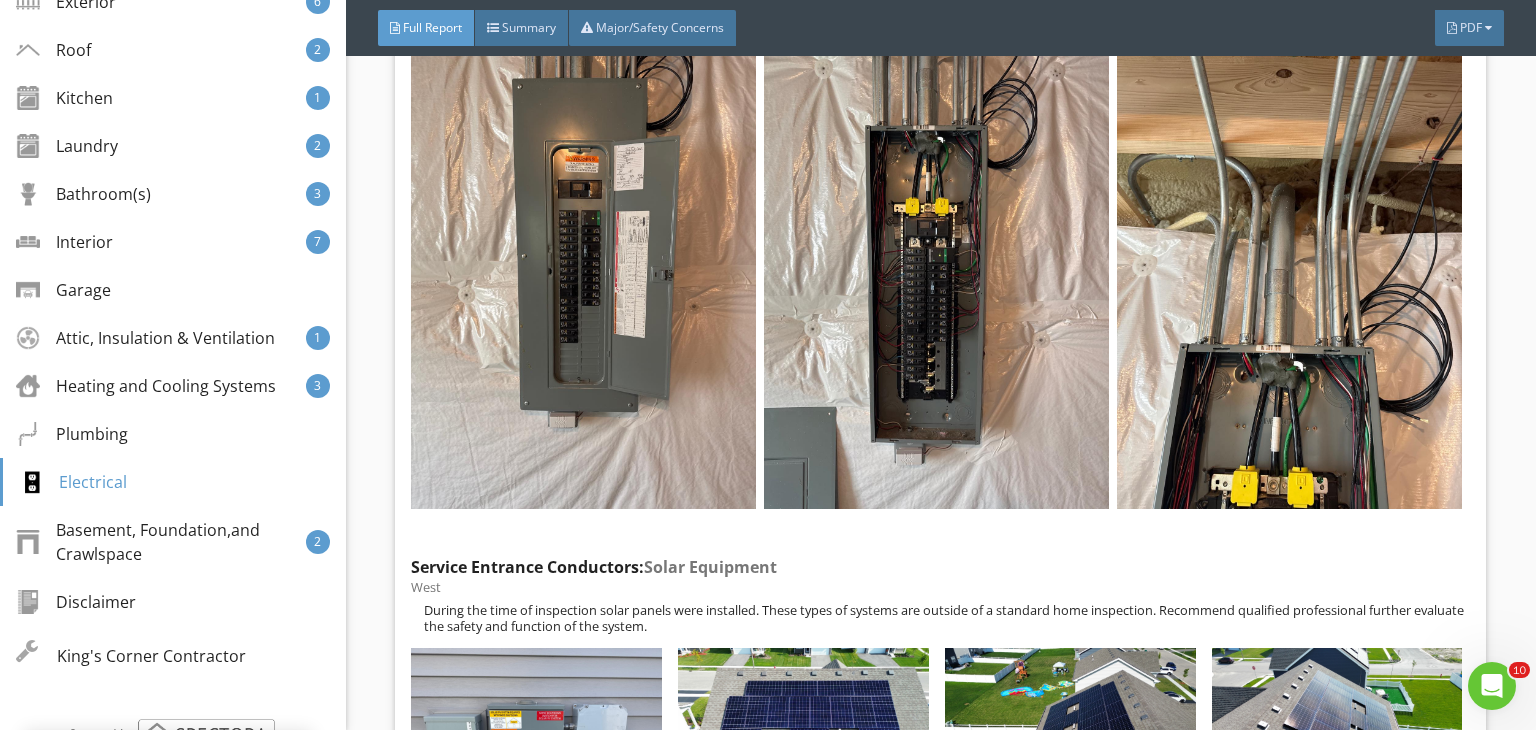 scroll, scrollTop: 39, scrollLeft: 0, axis: vertical 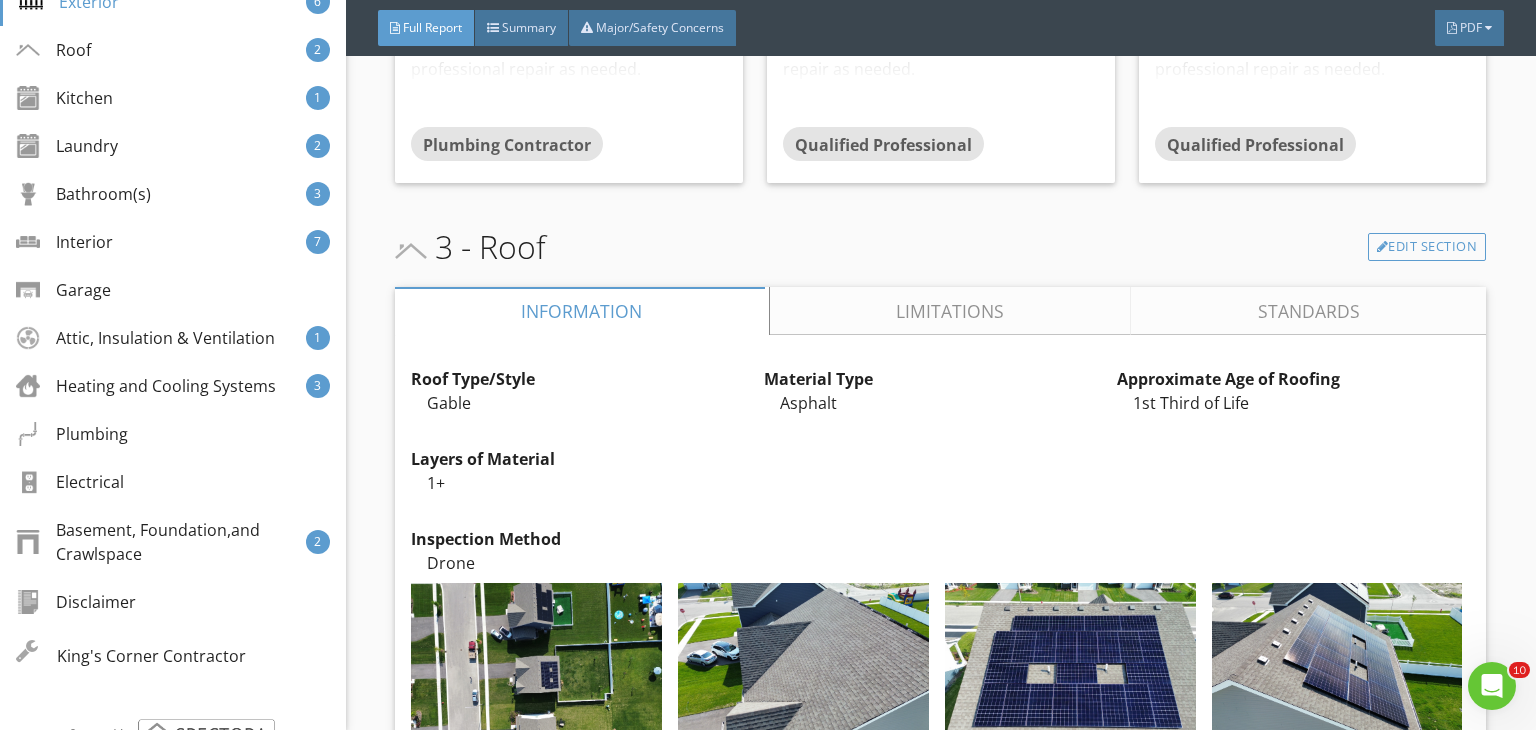 click on "Limitations" at bounding box center (951, 311) 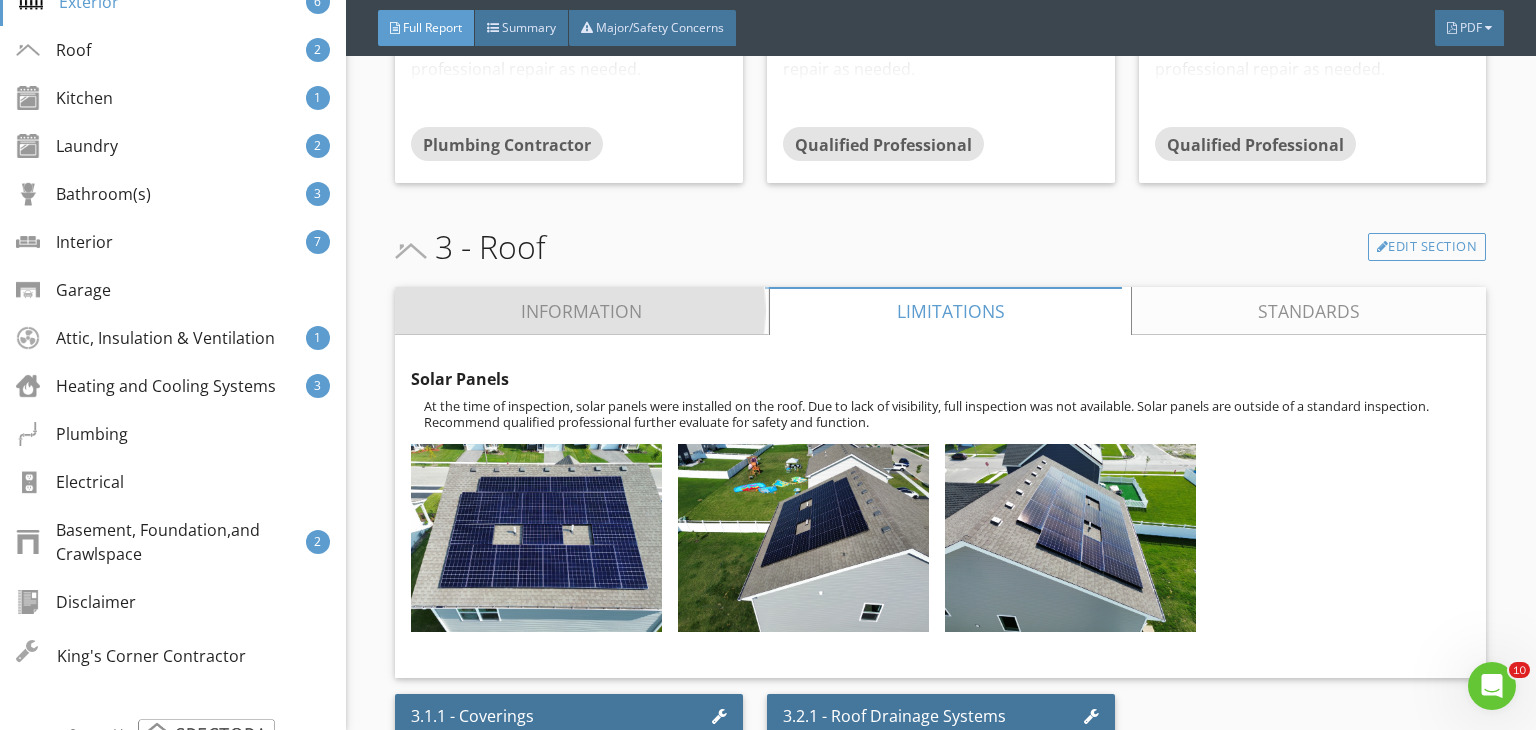 click on "Information" at bounding box center (582, 311) 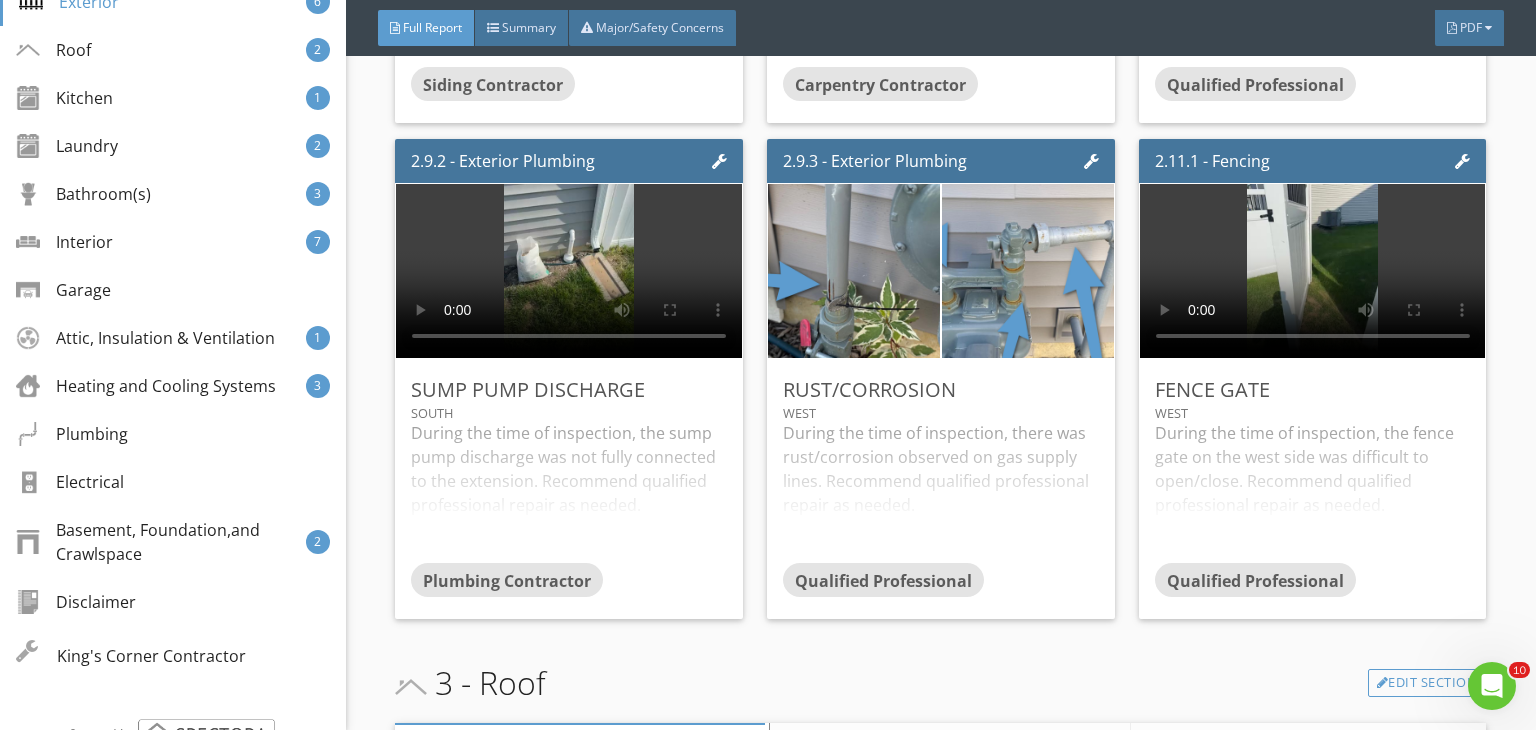 scroll, scrollTop: 2938, scrollLeft: 0, axis: vertical 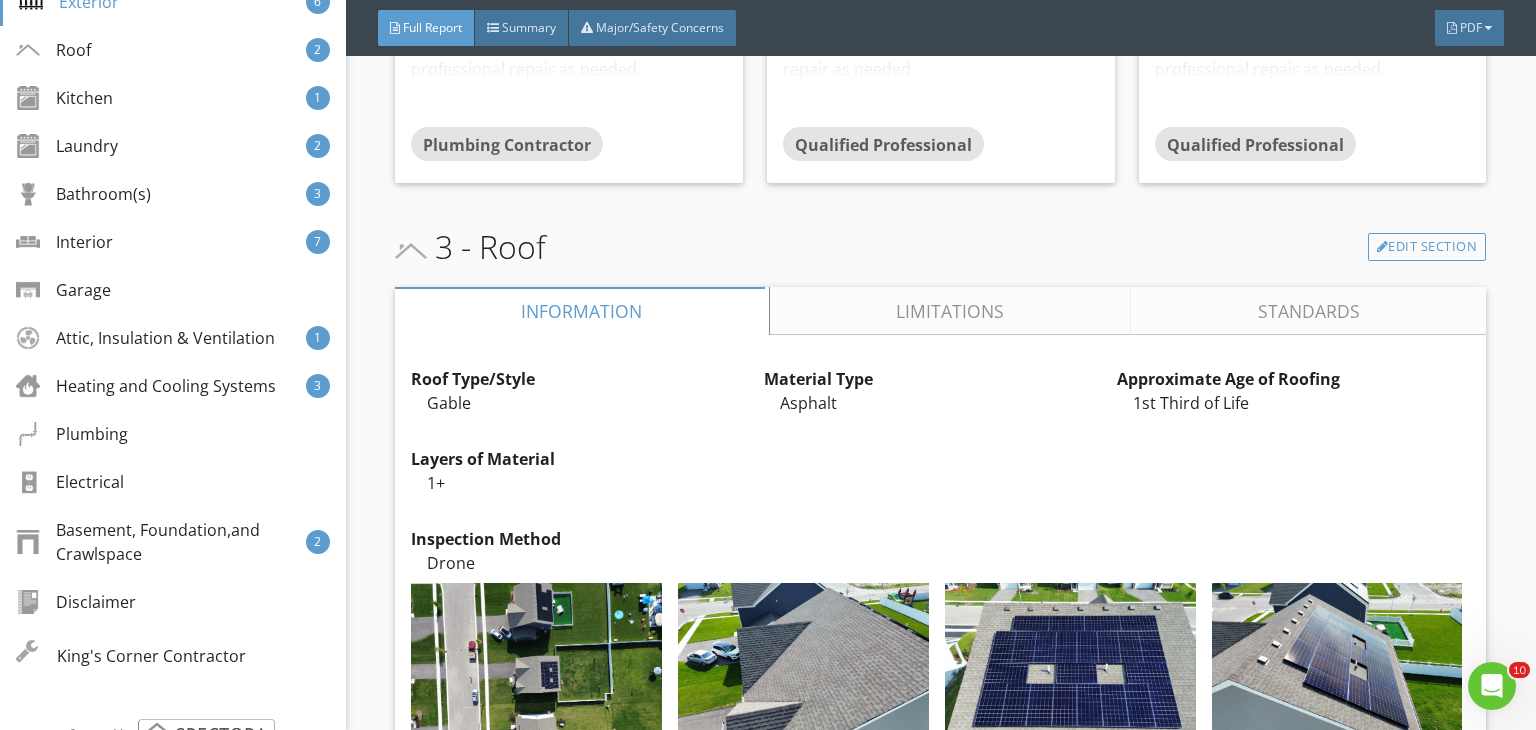 click on "Limitations" at bounding box center (951, 311) 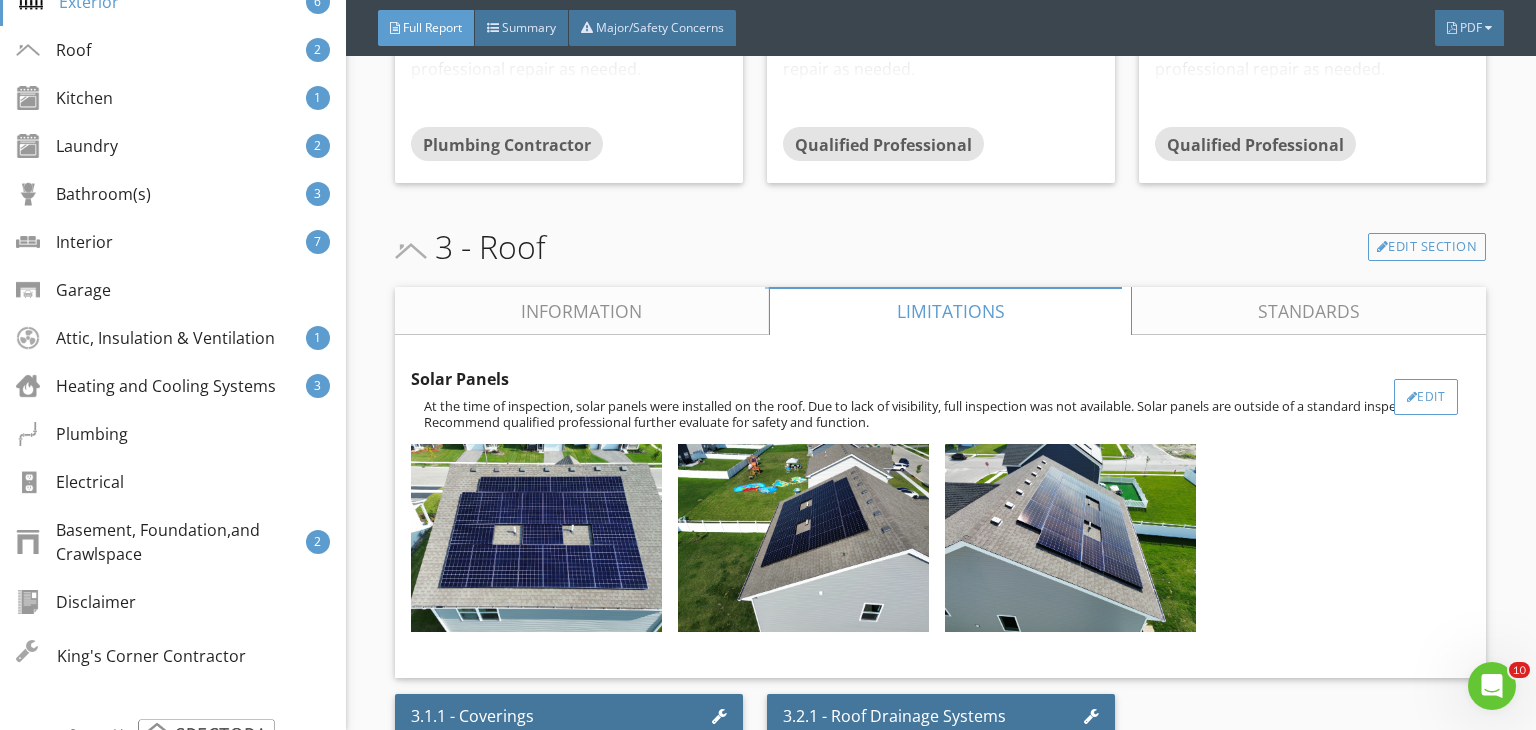 click on "Edit" at bounding box center [1426, 397] 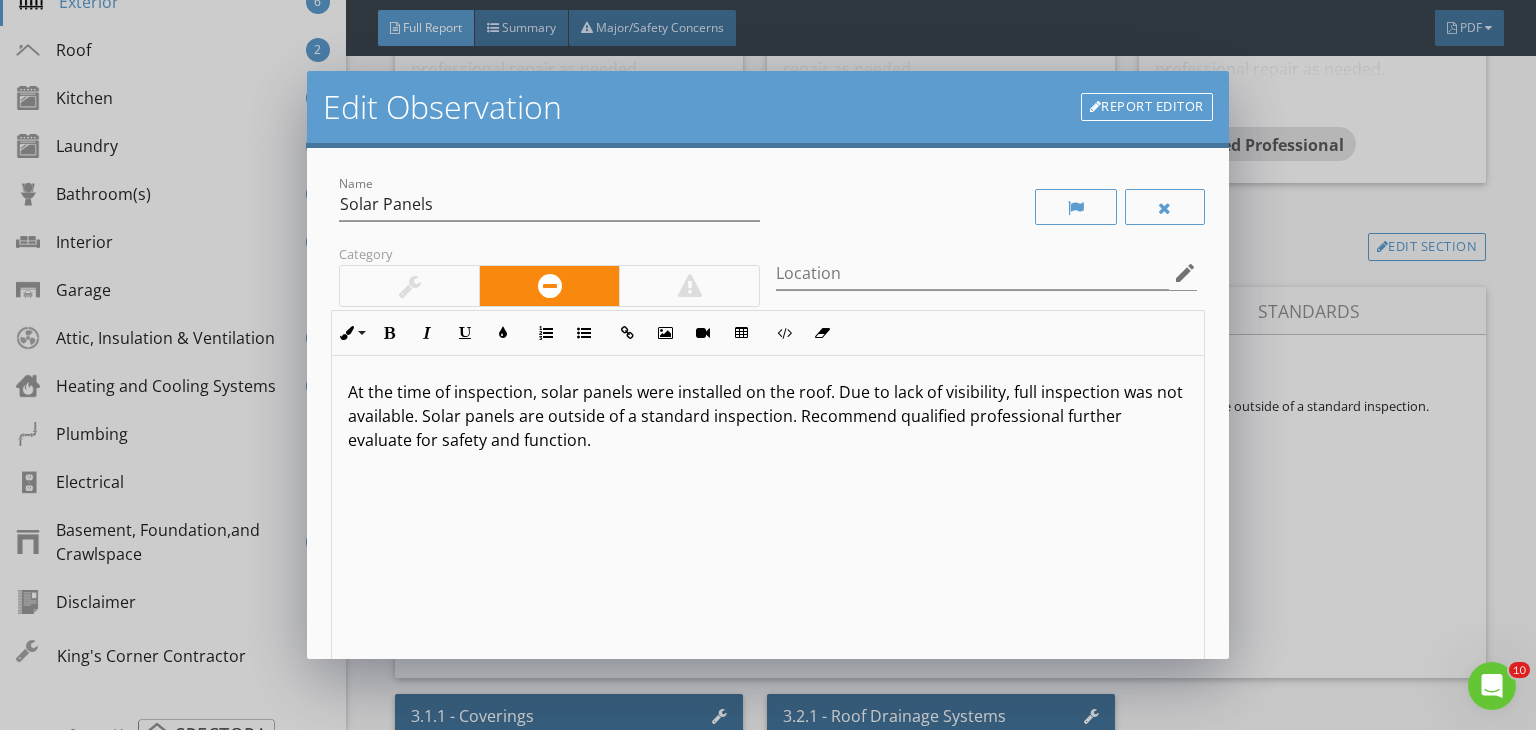 scroll, scrollTop: 0, scrollLeft: 0, axis: both 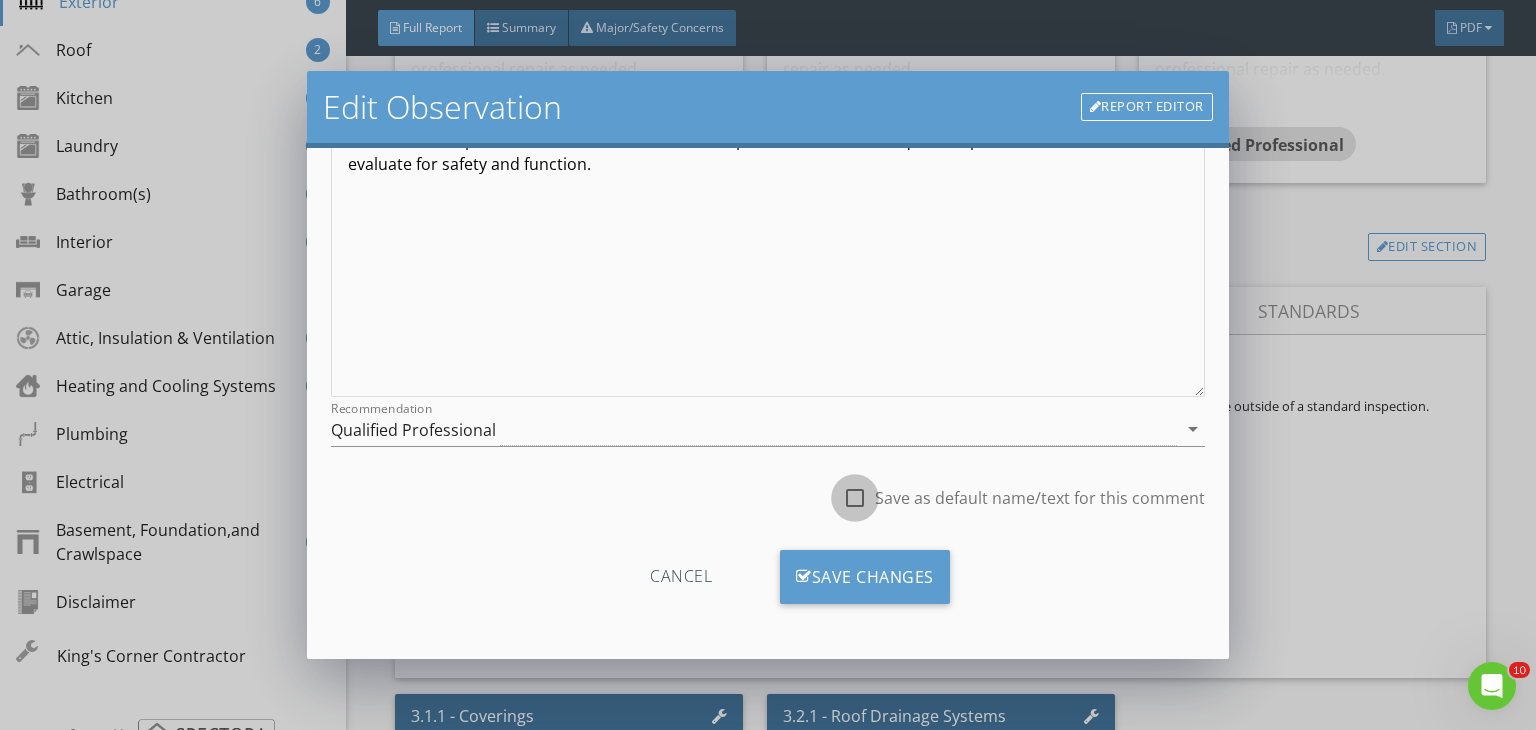 click at bounding box center (855, 498) 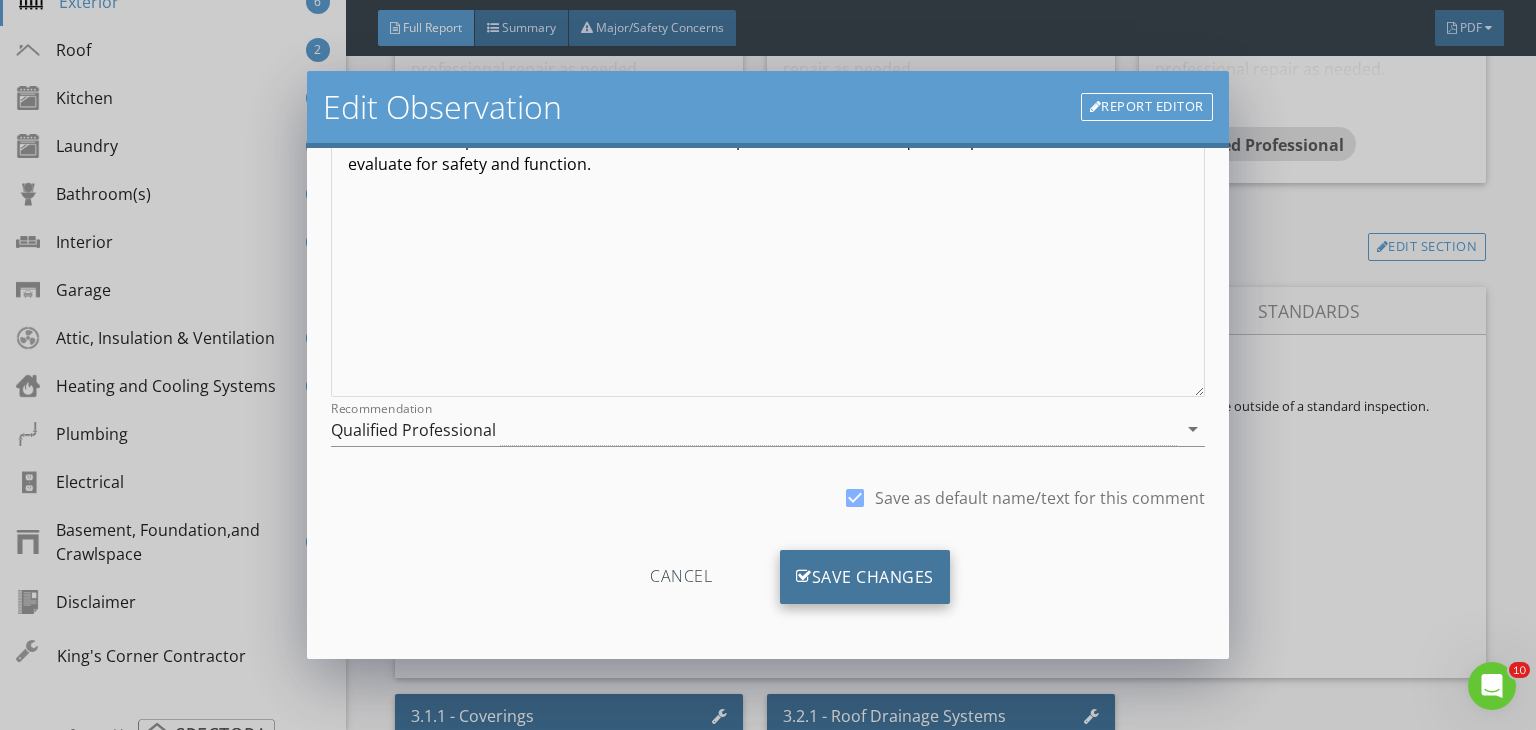 drag, startPoint x: 866, startPoint y: 569, endPoint x: 875, endPoint y: 559, distance: 13.453624 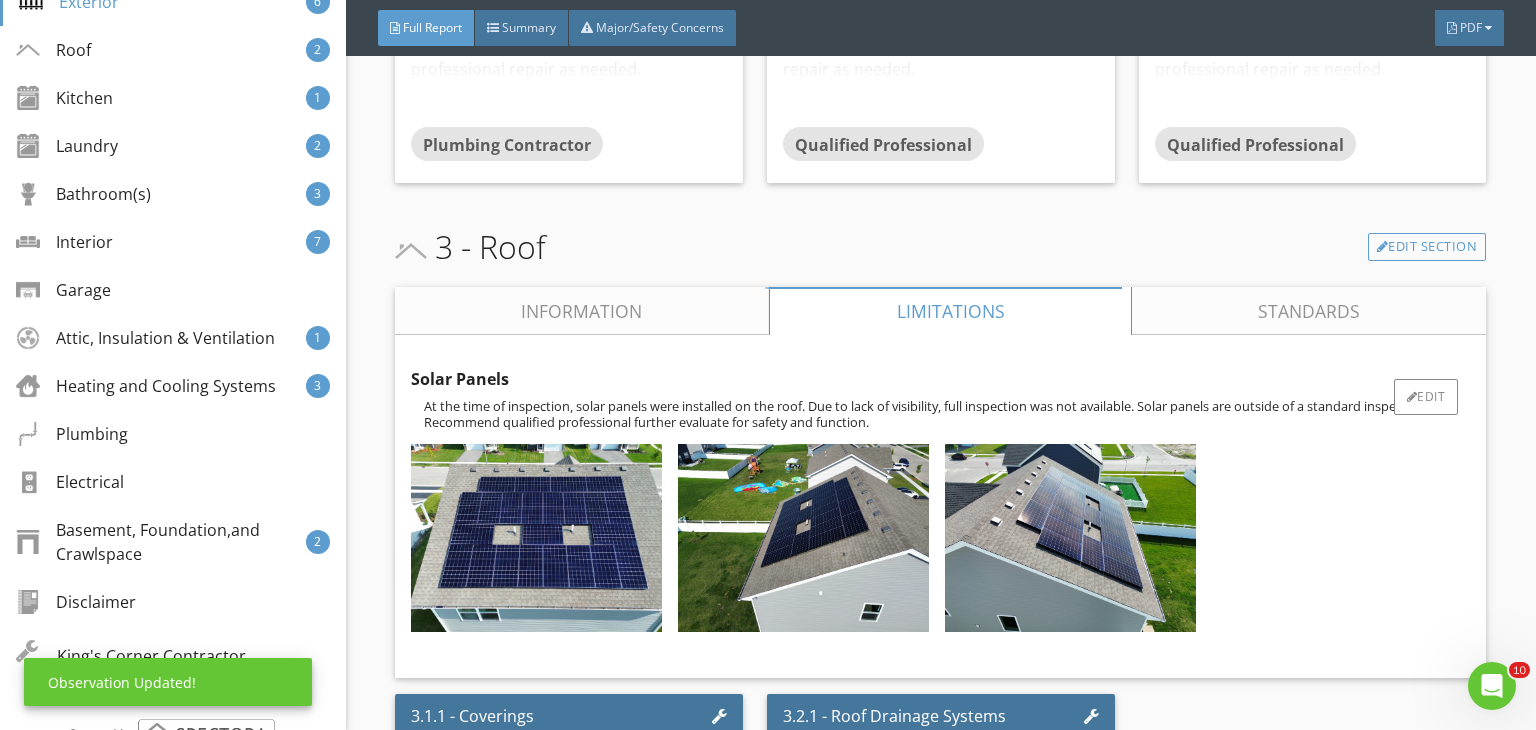 scroll, scrollTop: 39, scrollLeft: 0, axis: vertical 